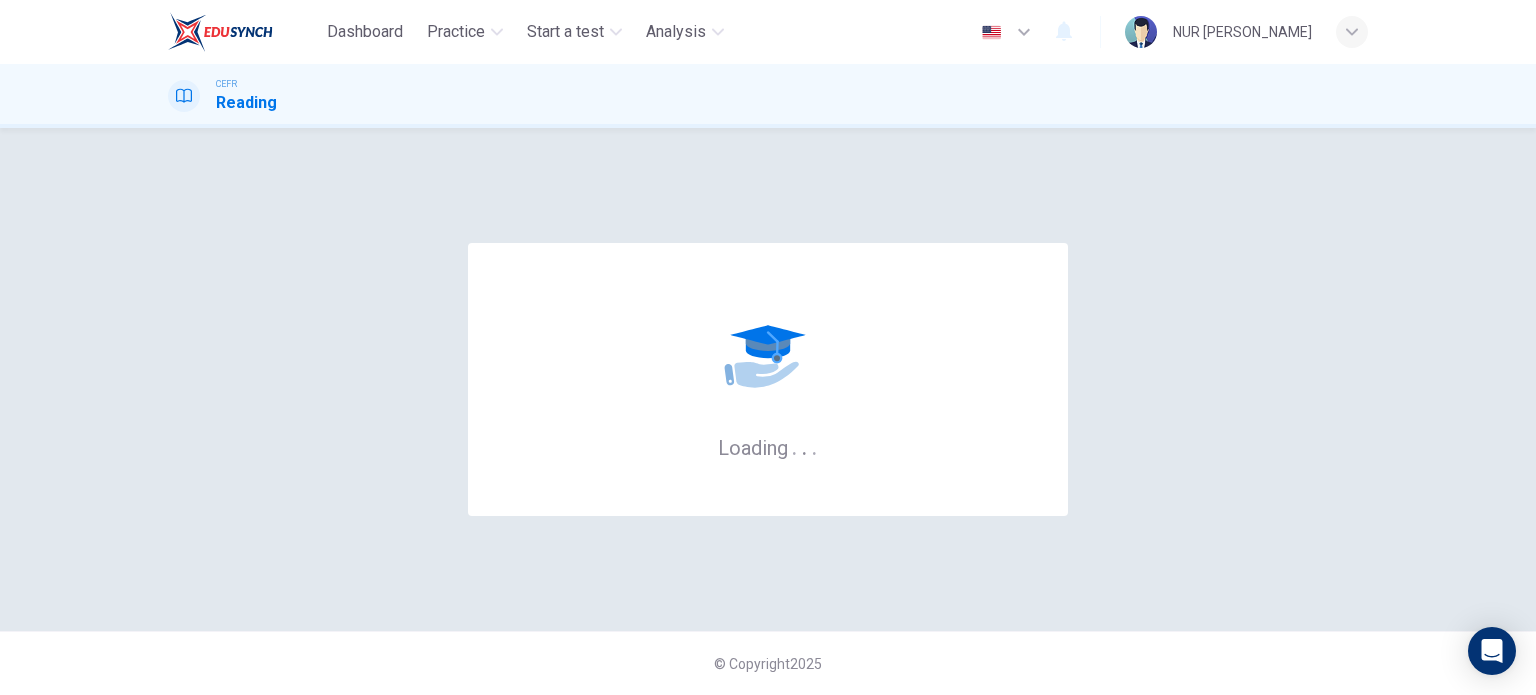 scroll, scrollTop: 0, scrollLeft: 0, axis: both 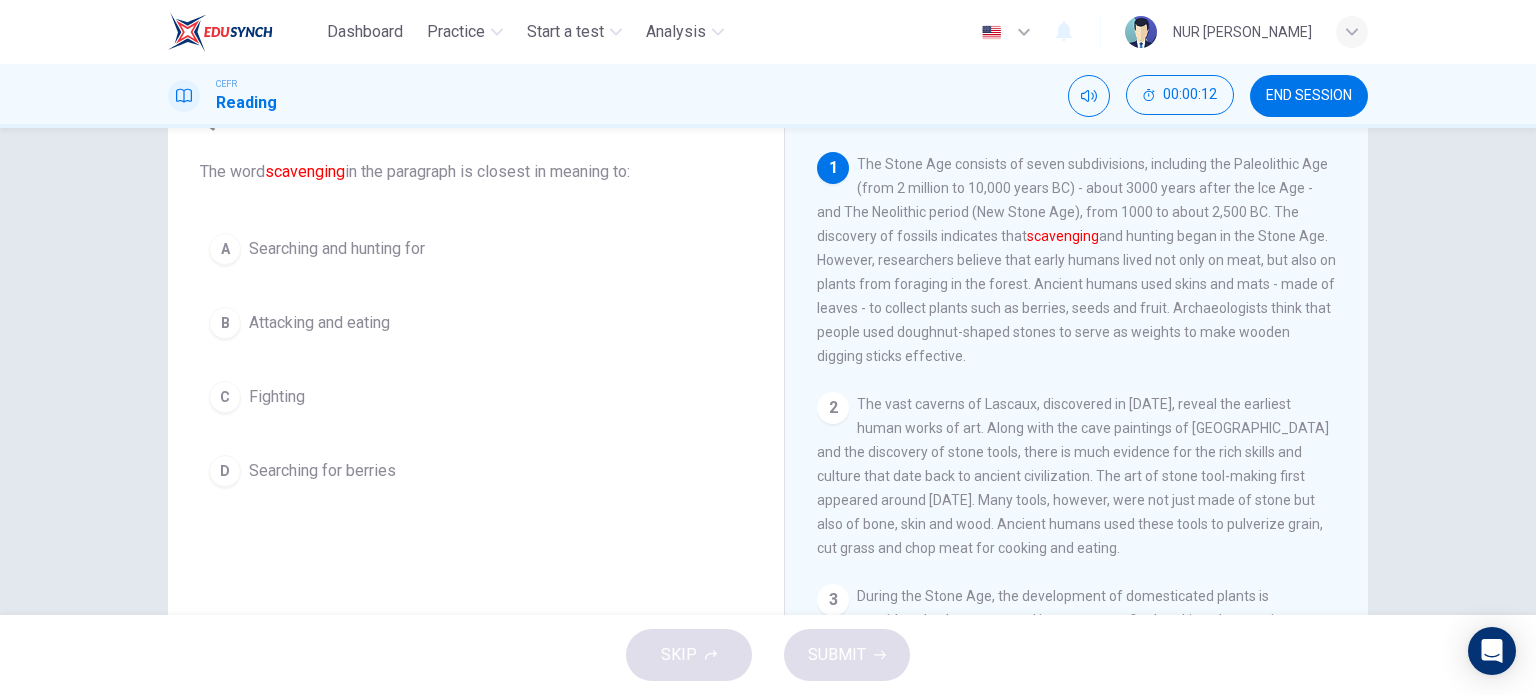 click on "A Searching and hunting for" at bounding box center [476, 249] 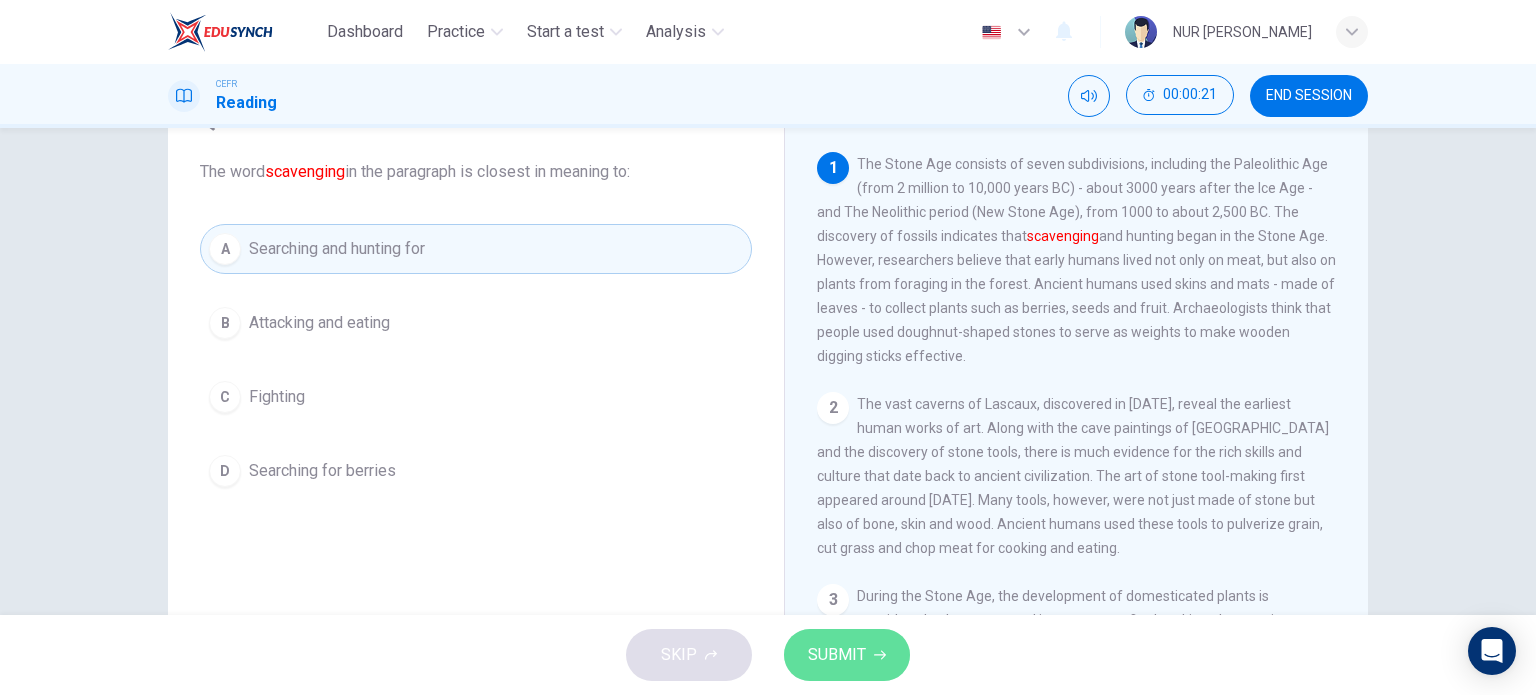 click on "SUBMIT" at bounding box center [847, 655] 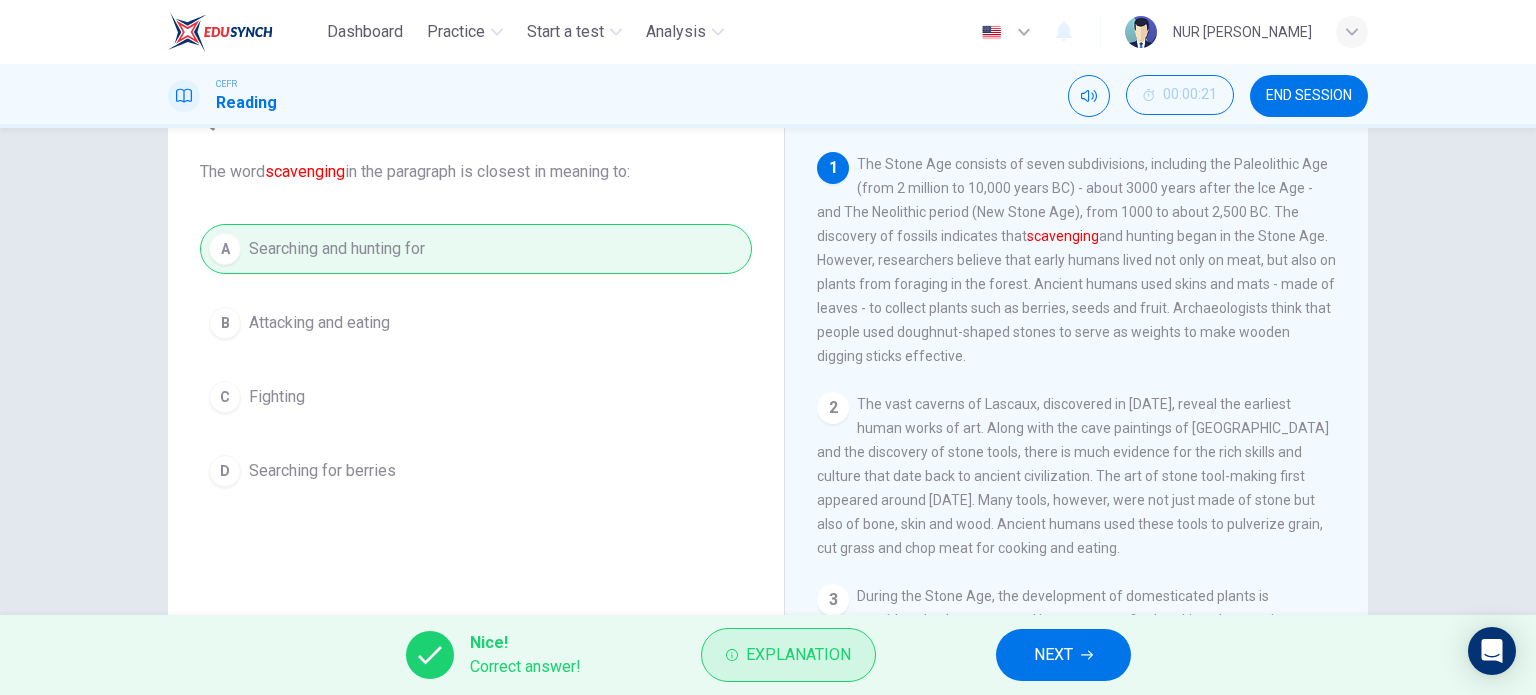 click on "Explanation" at bounding box center (798, 655) 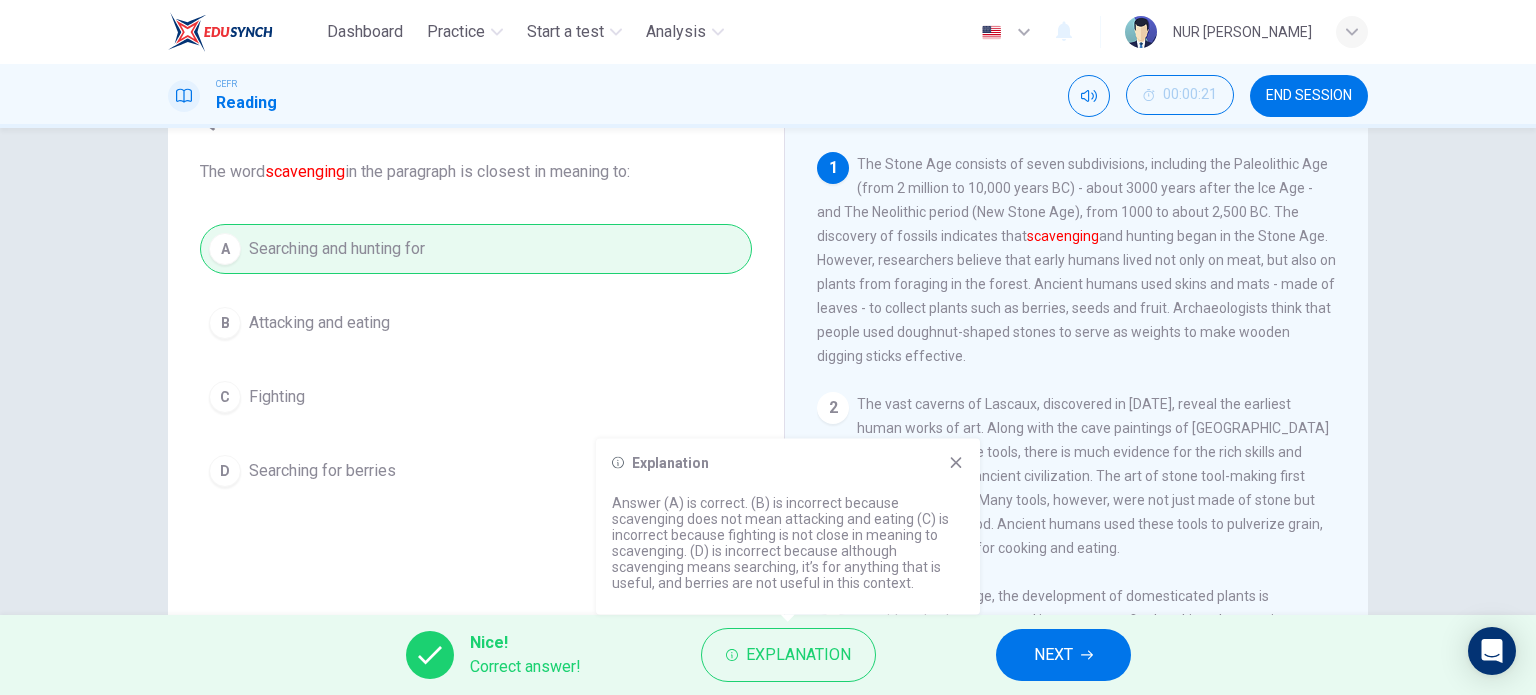 click on "Explanation Answer (A) is correct. (B) is incorrect because scavenging does not mean attacking and eating (C) is incorrect because fighting is not close in meaning to scavenging. (D) is incorrect because although scavenging means searching, it’s for anything that is useful, and berries are not useful in this context." at bounding box center [788, 527] 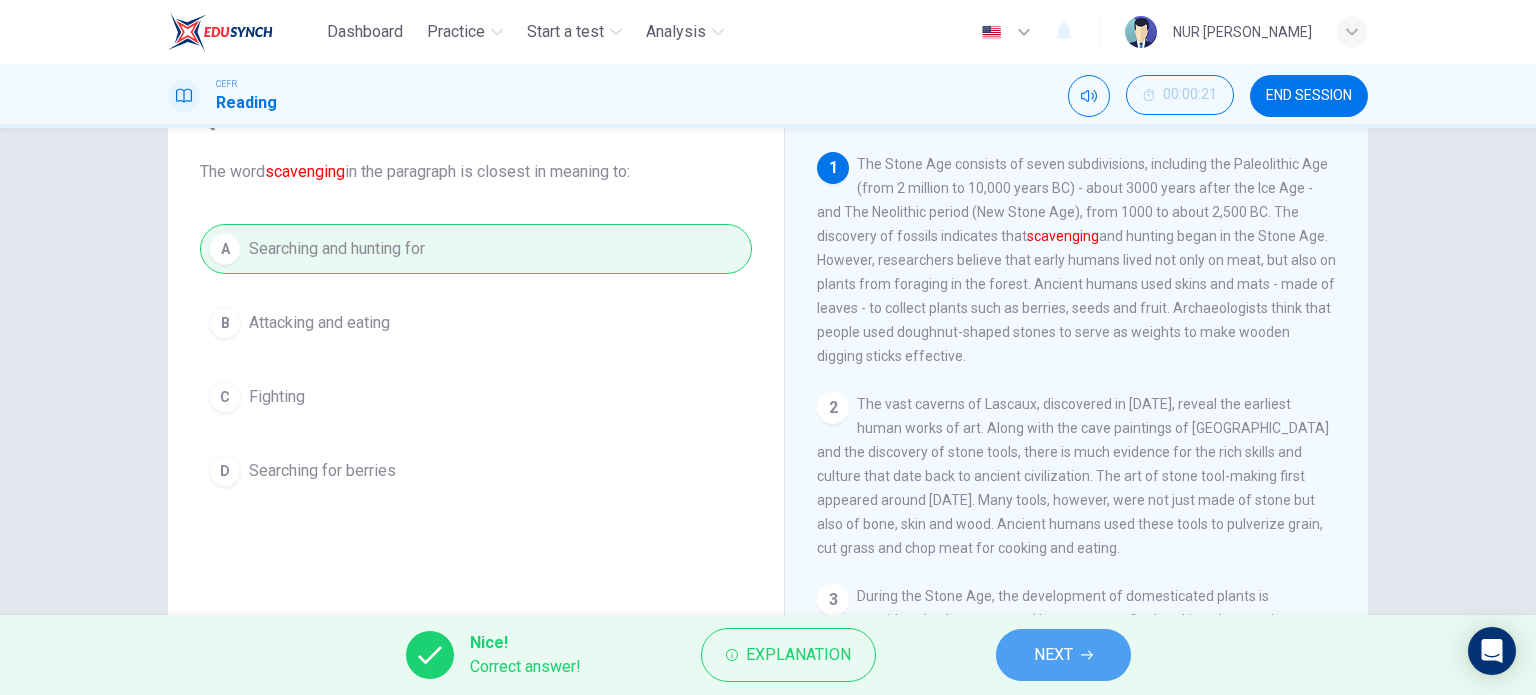 click on "NEXT" at bounding box center (1063, 655) 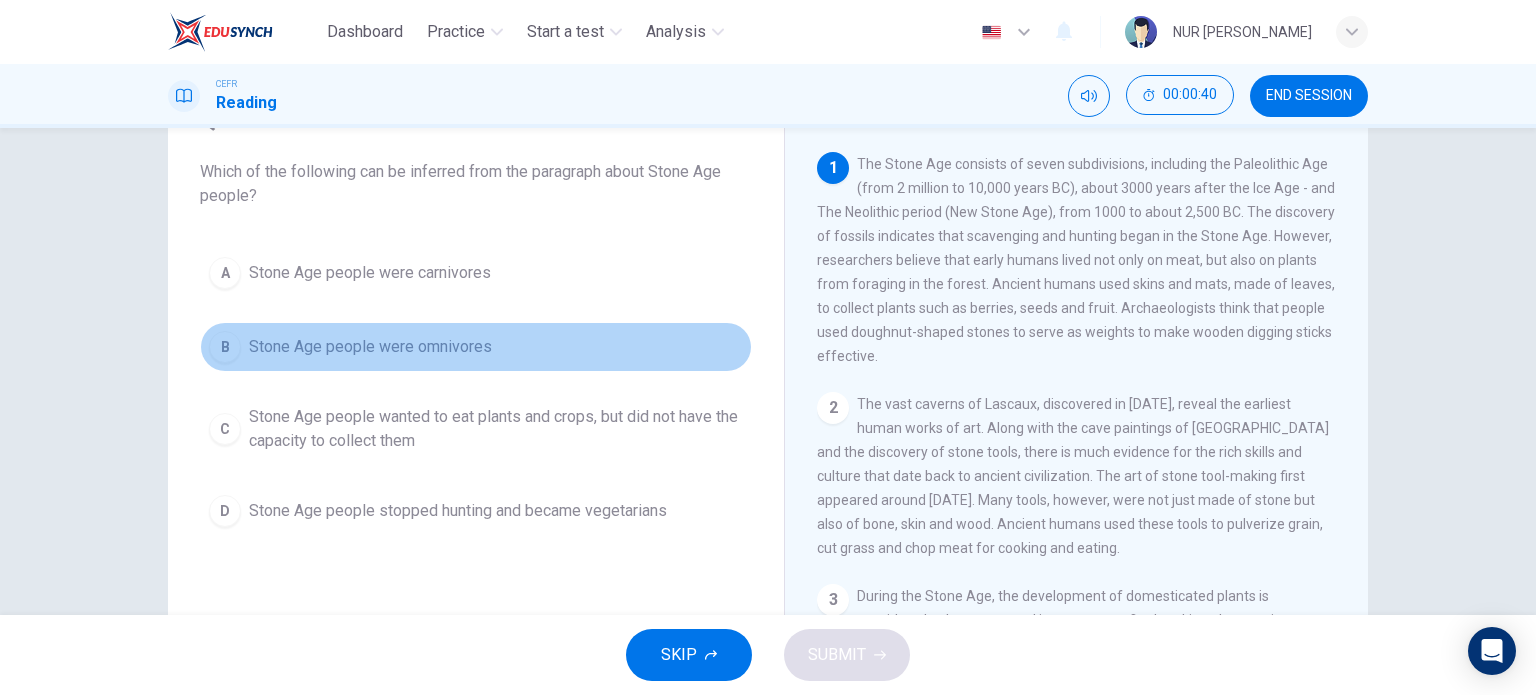 click on "B Stone Age people were omnivores" at bounding box center [476, 347] 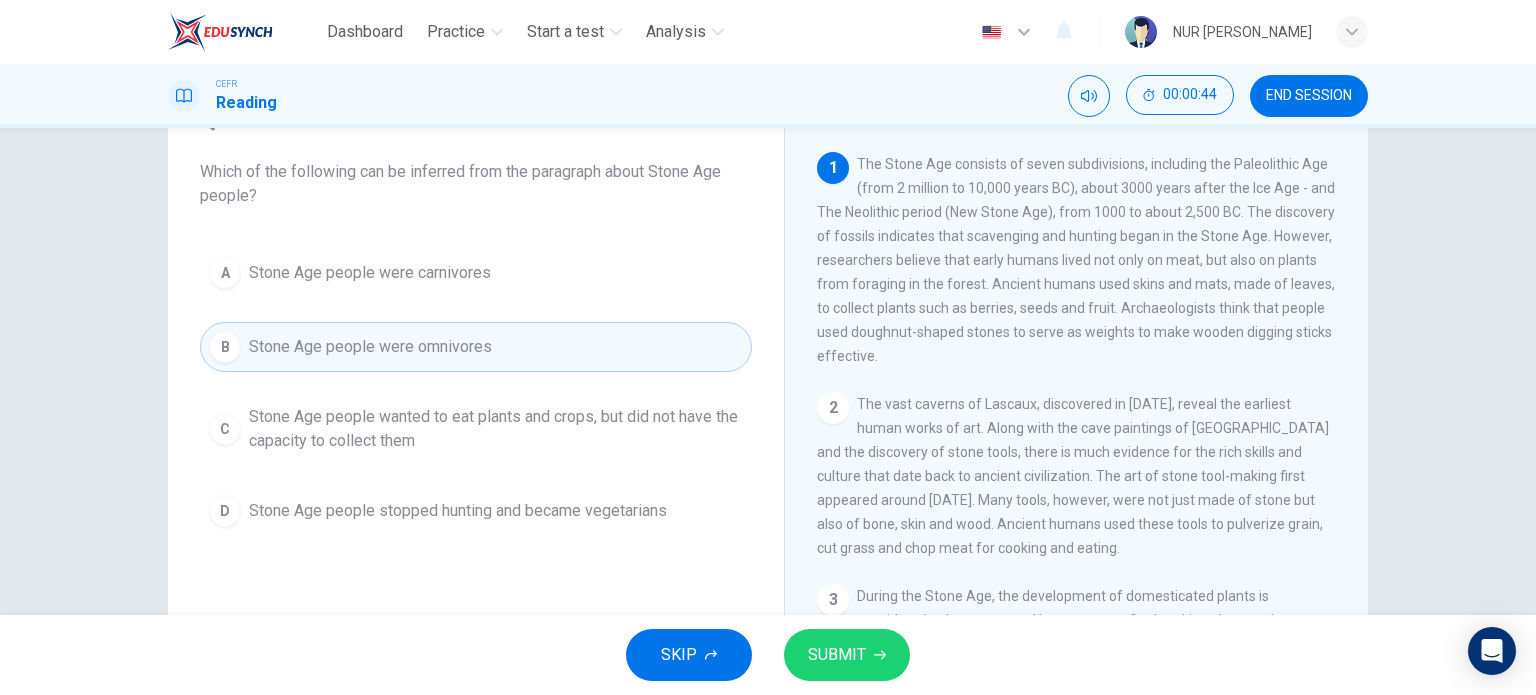click on "SUBMIT" at bounding box center [847, 655] 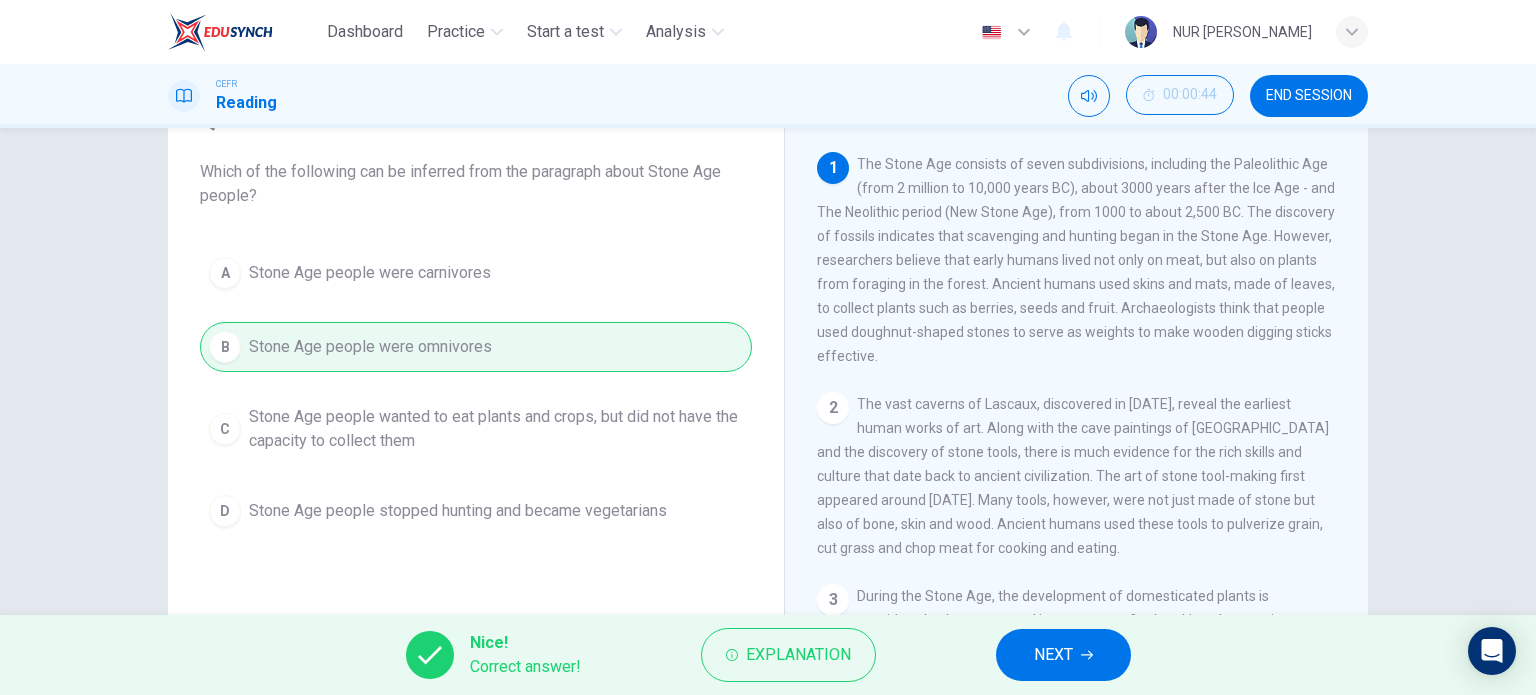 click on "NEXT" at bounding box center [1063, 655] 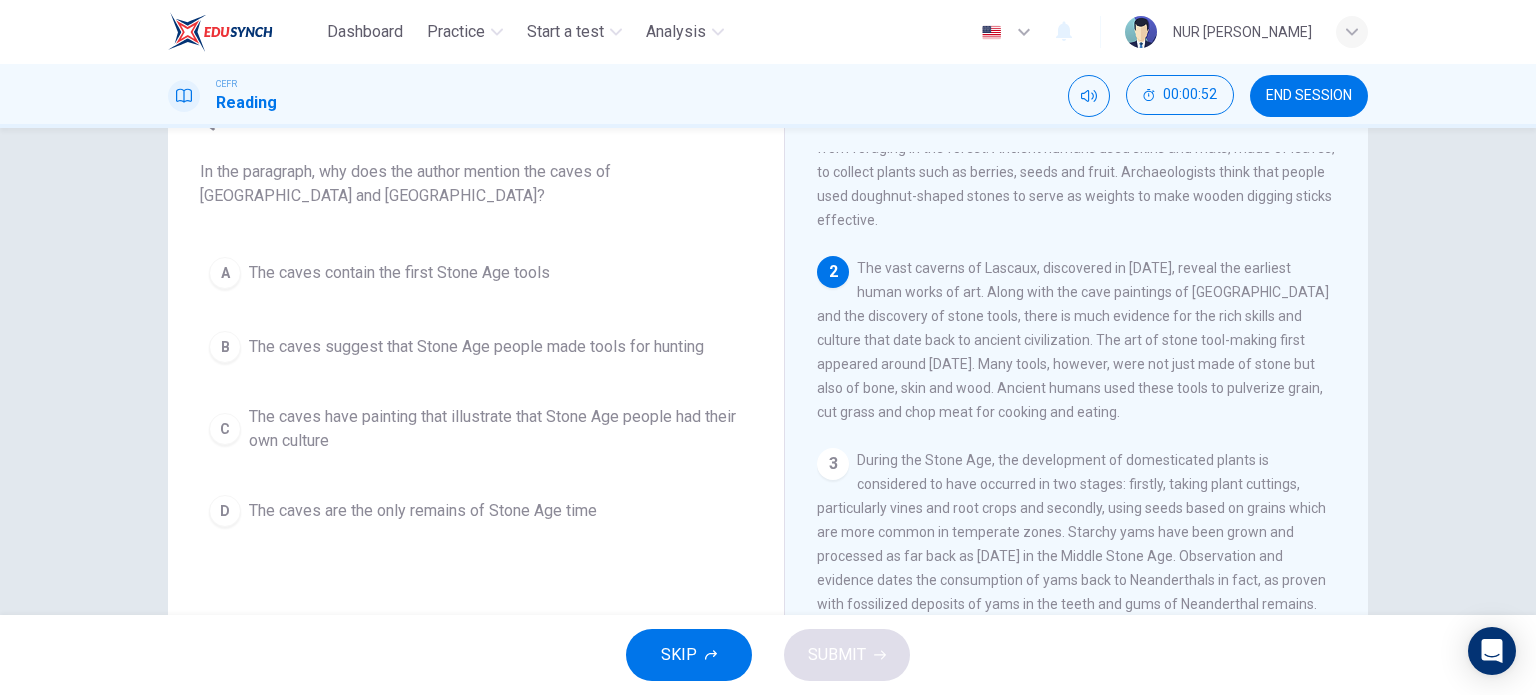 scroll, scrollTop: 136, scrollLeft: 0, axis: vertical 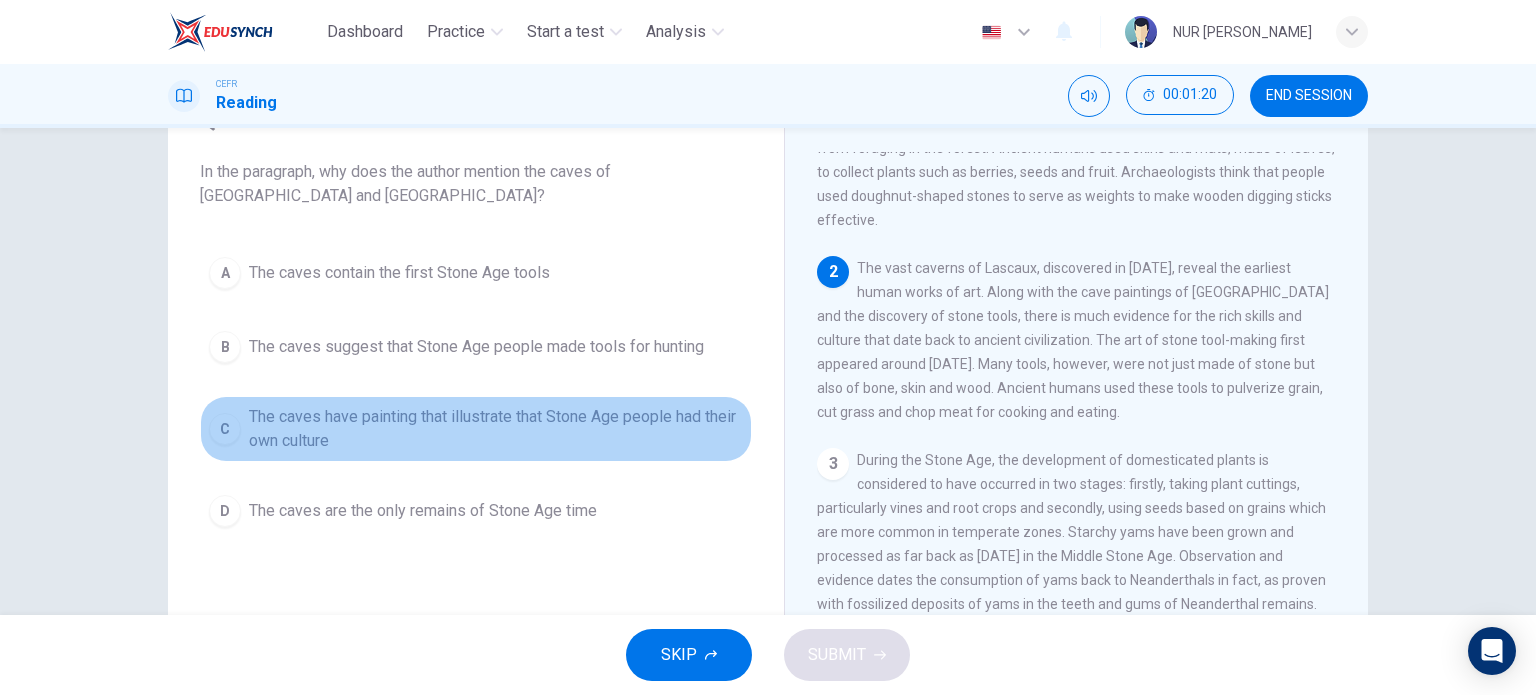click on "The caves have painting that illustrate that Stone Age people had their own culture" at bounding box center [496, 429] 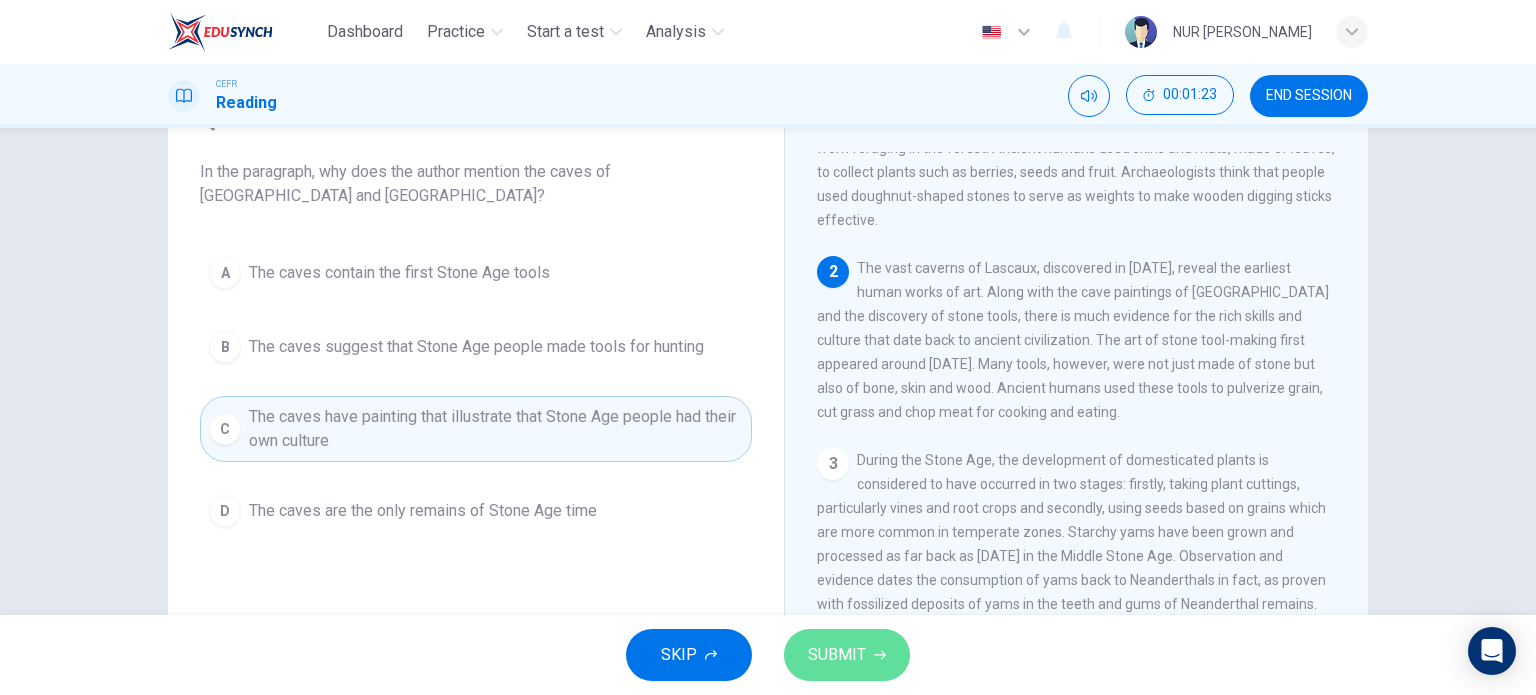 click on "SUBMIT" at bounding box center (847, 655) 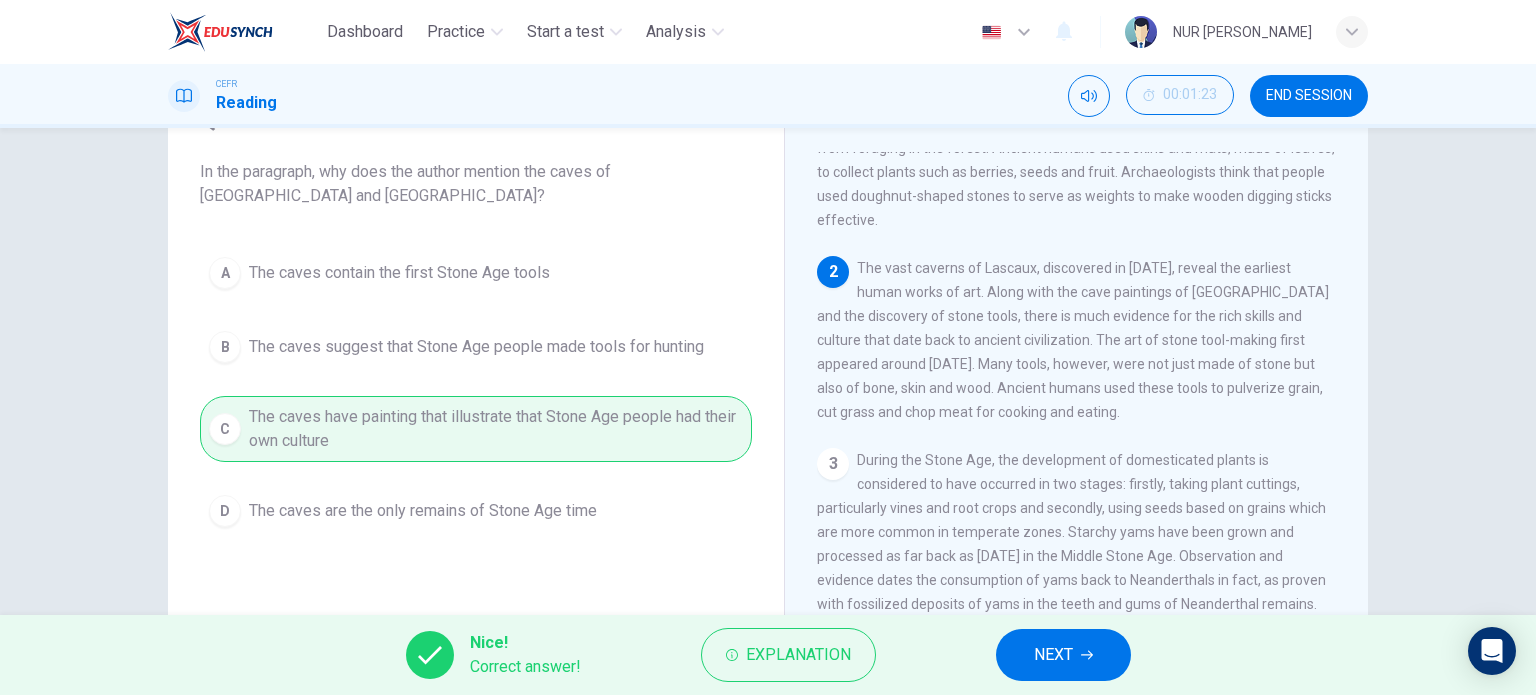 click on "NEXT" at bounding box center [1063, 655] 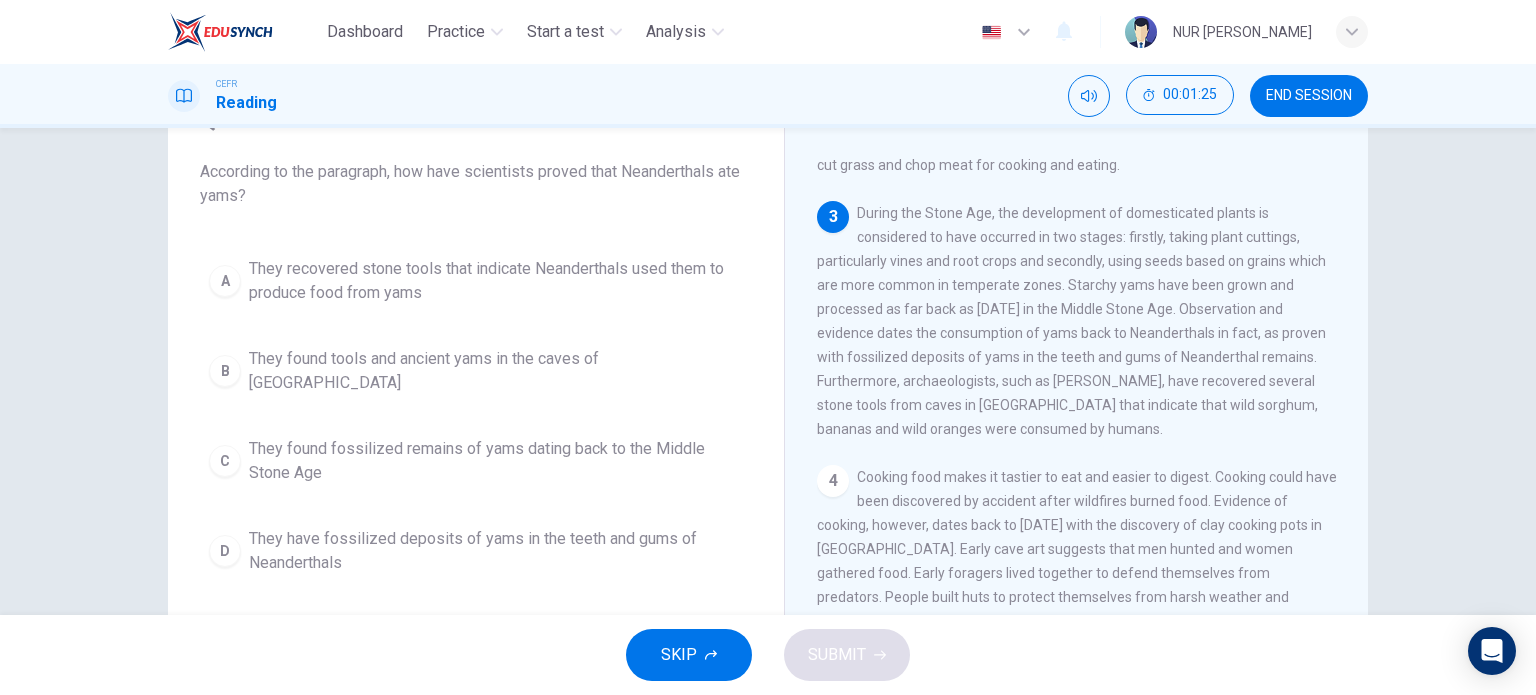 scroll, scrollTop: 384, scrollLeft: 0, axis: vertical 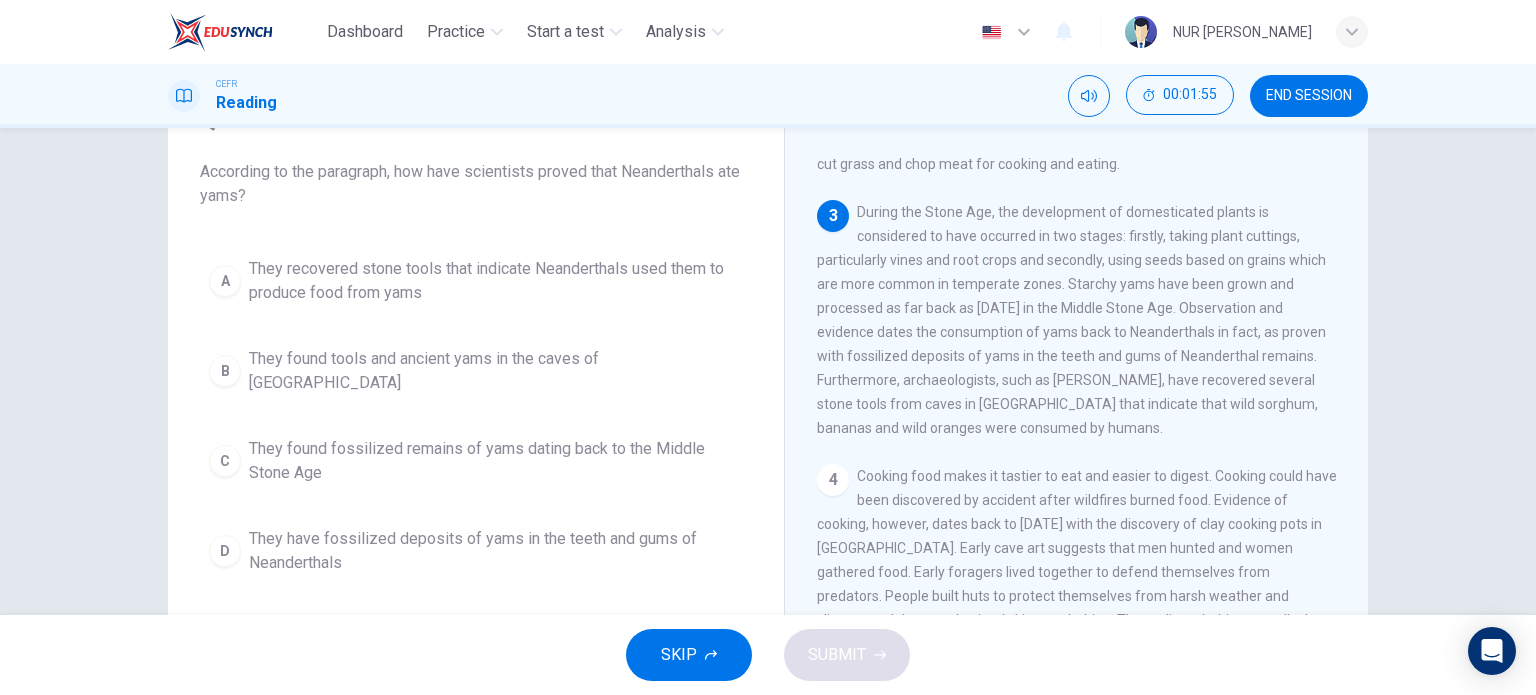 click on "They have fossilized deposits of yams in the teeth and gums of Neanderthals" at bounding box center [496, 551] 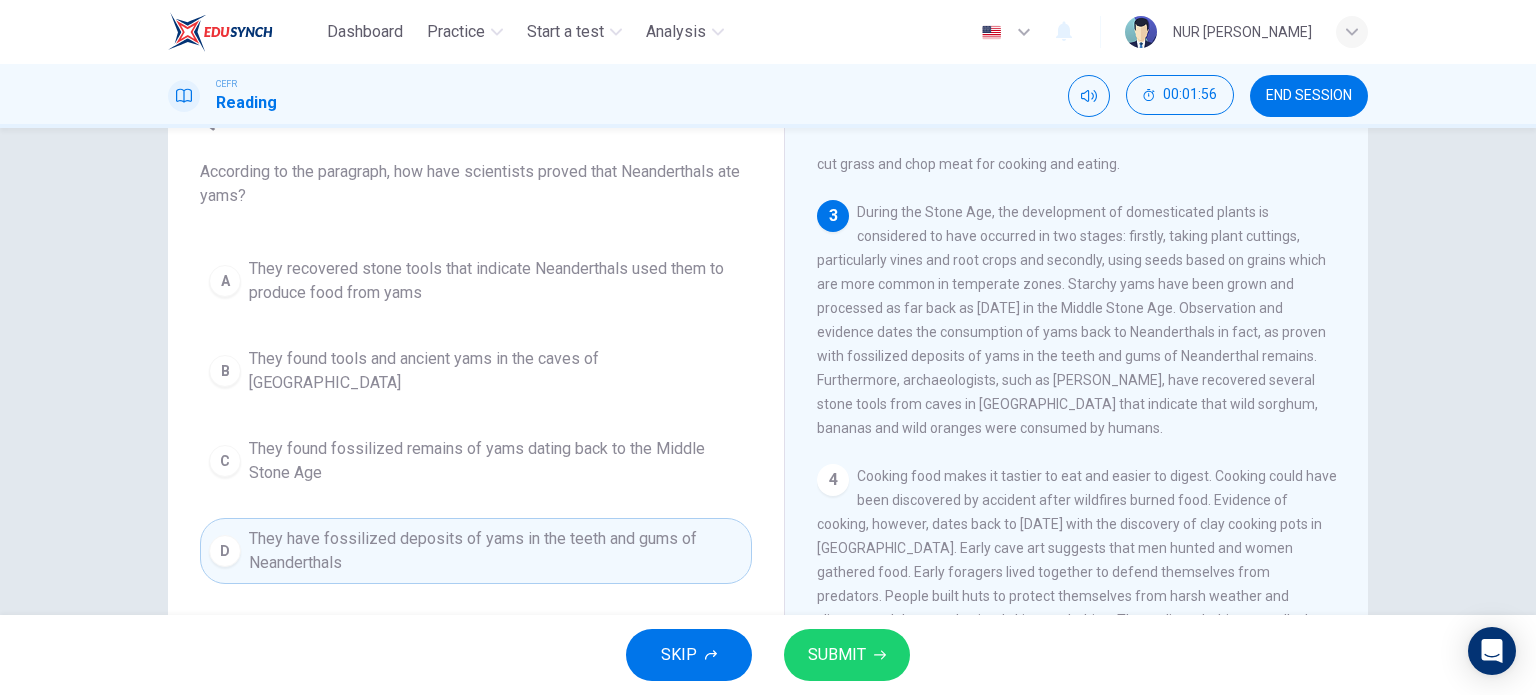 click 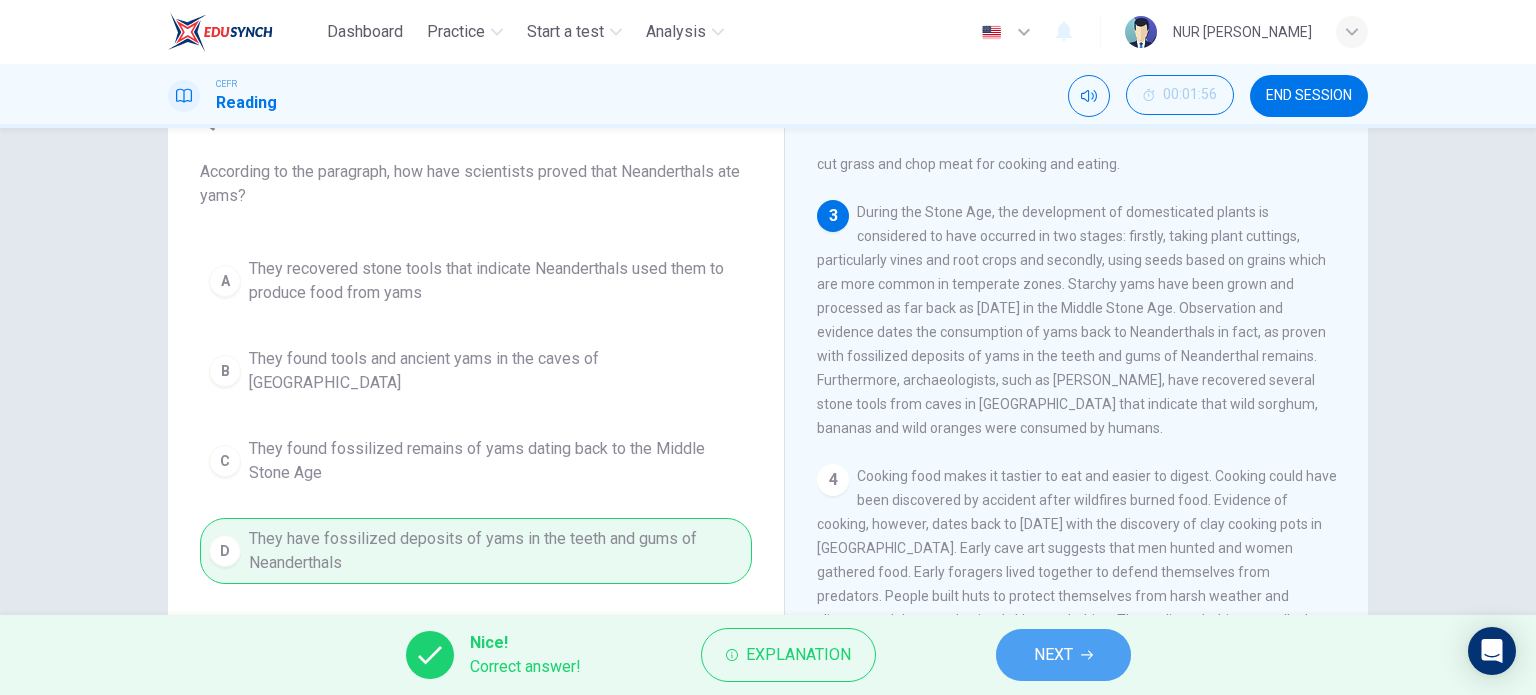 click on "NEXT" at bounding box center (1053, 655) 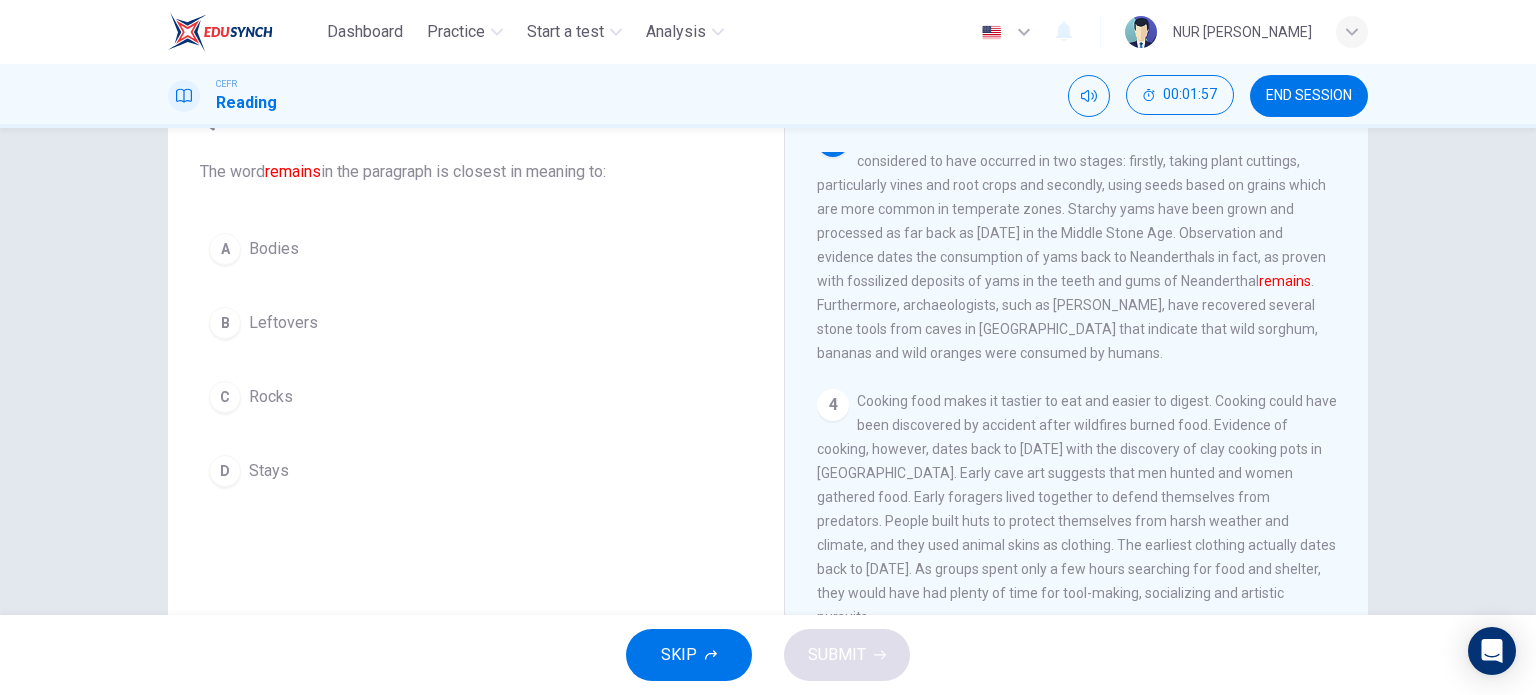 scroll, scrollTop: 460, scrollLeft: 0, axis: vertical 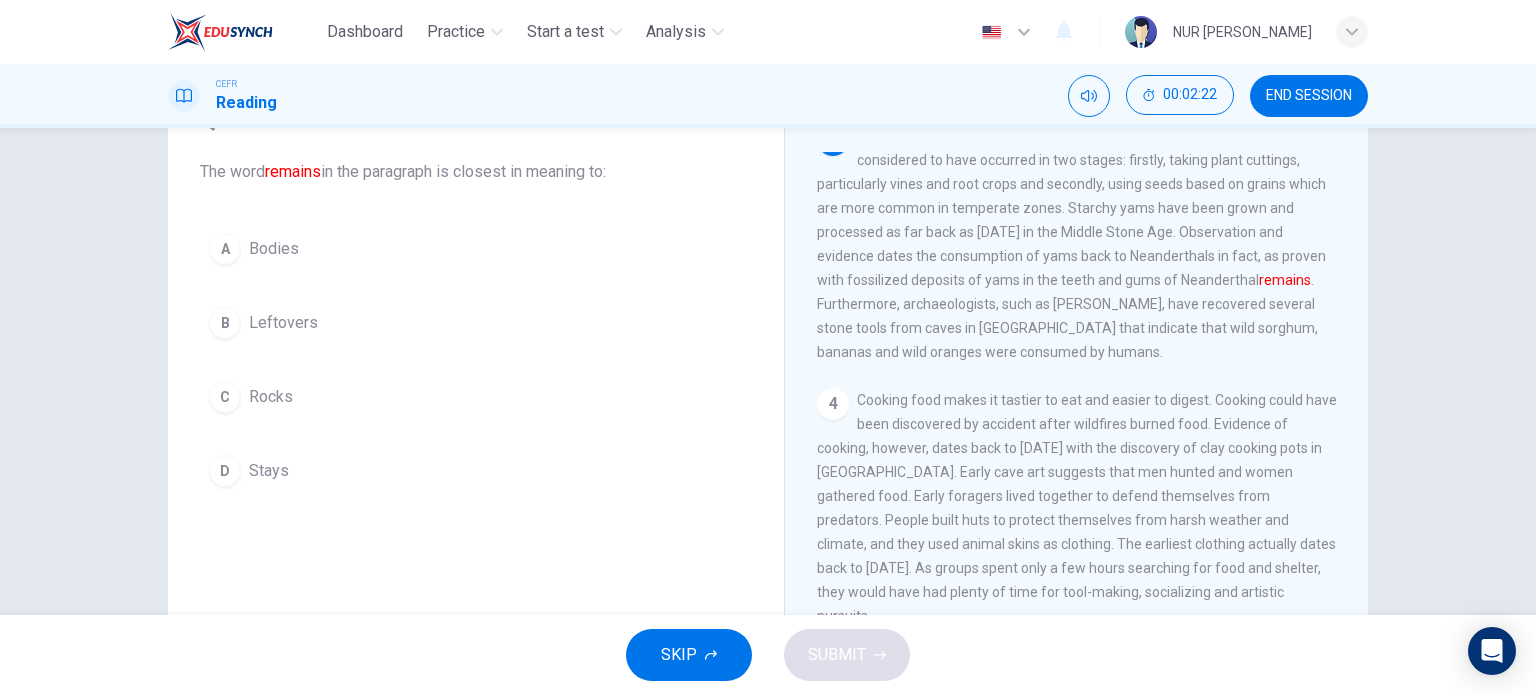 click on "Stays" at bounding box center [269, 471] 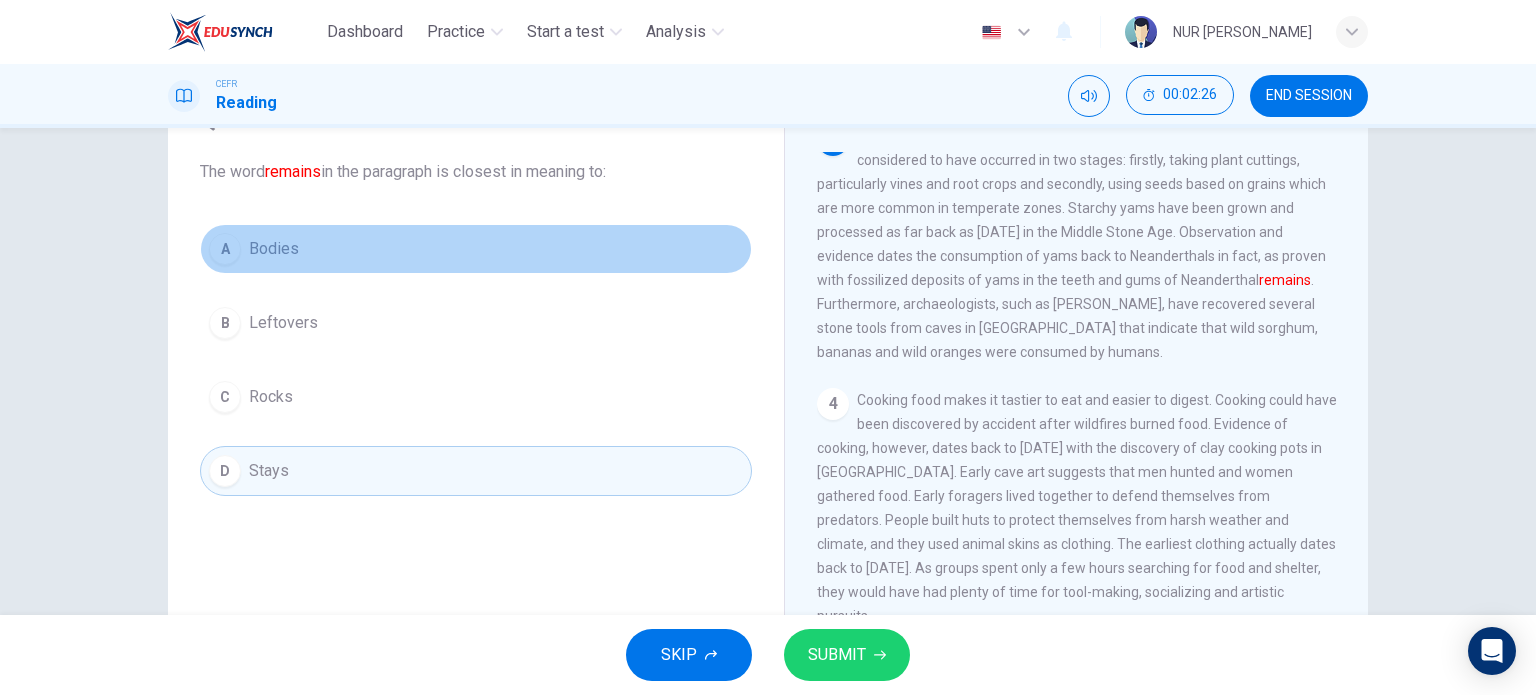 click on "Bodies" at bounding box center [274, 249] 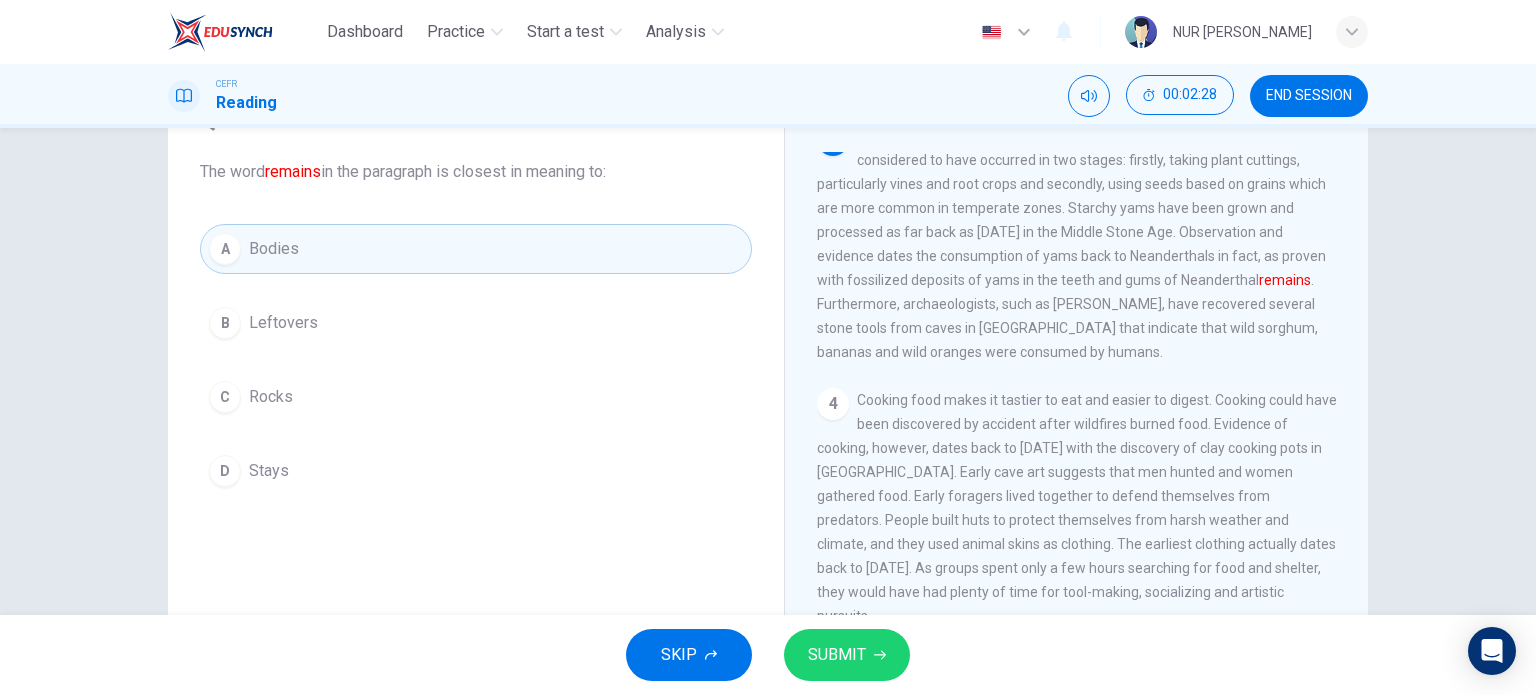 click on "SUBMIT" at bounding box center (847, 655) 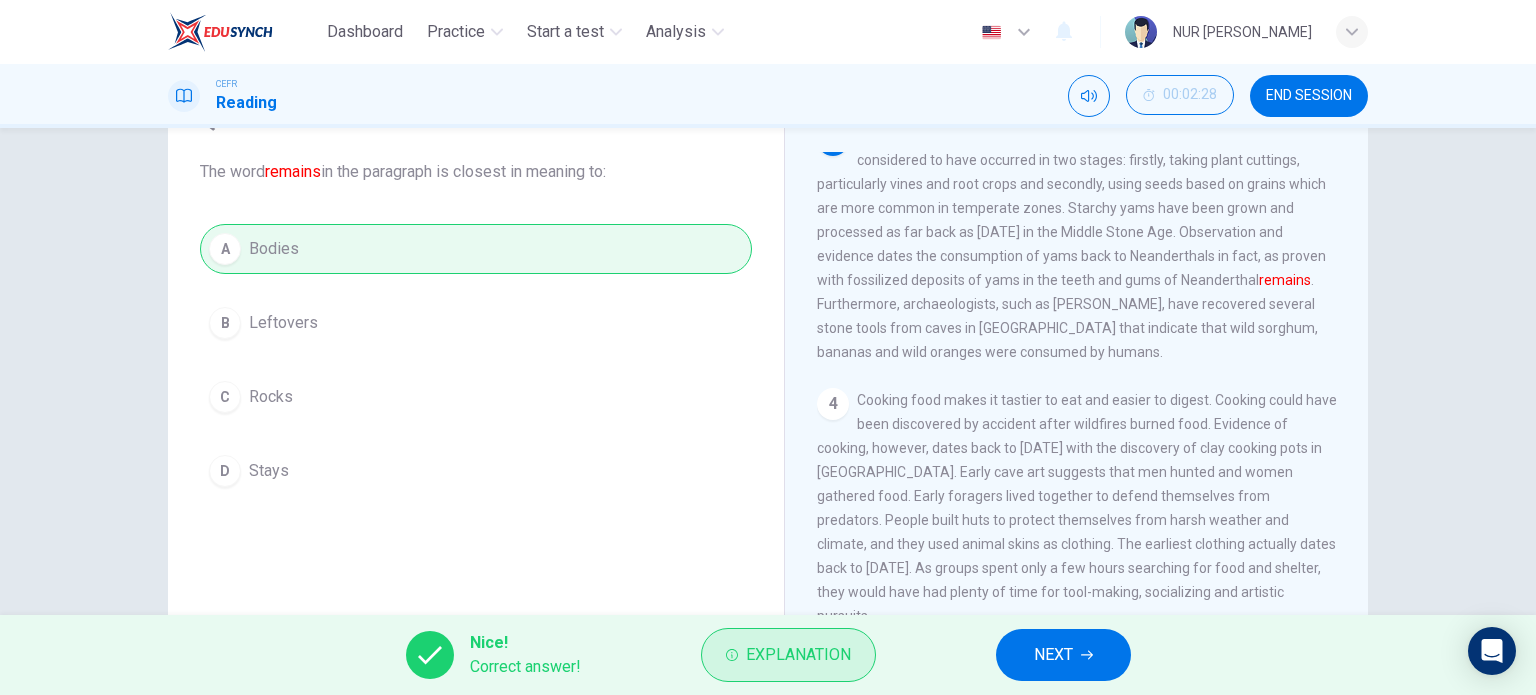 click on "Explanation" at bounding box center [798, 655] 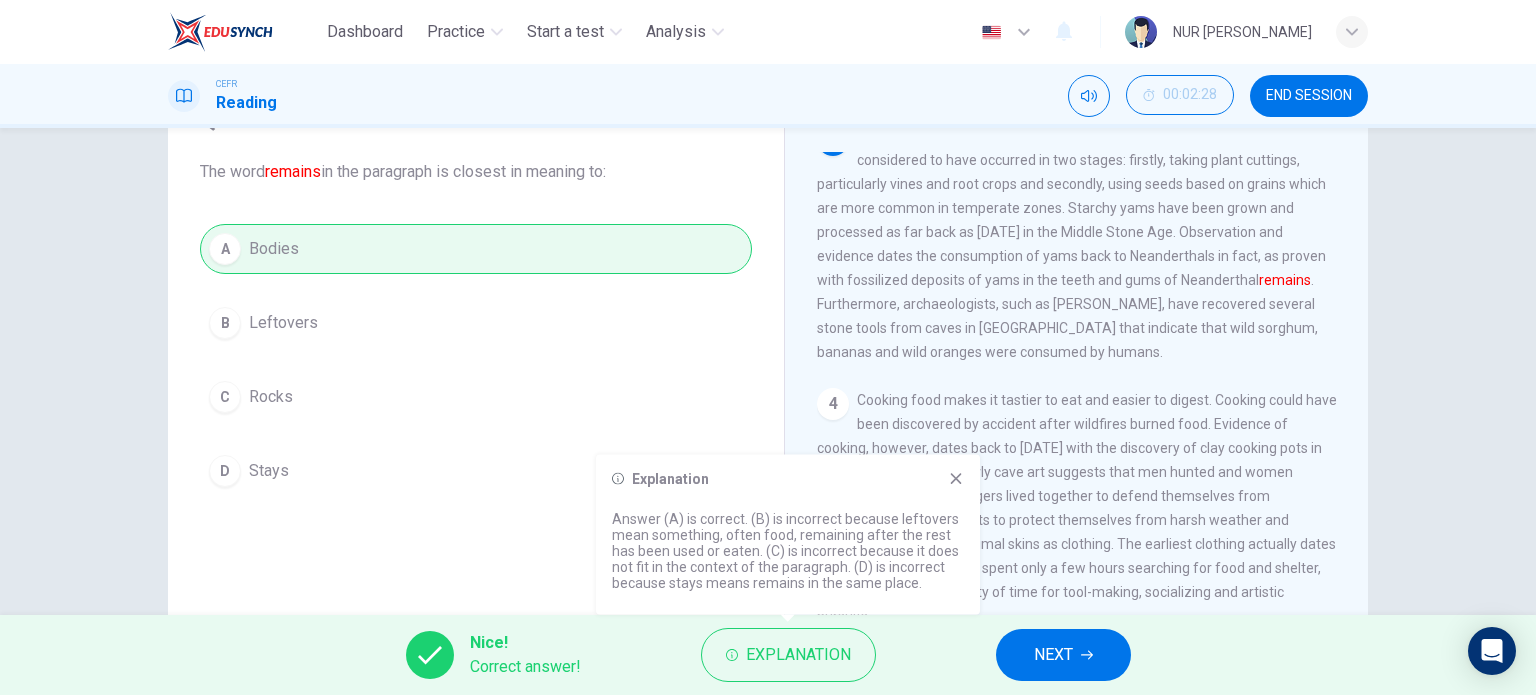 click on "Explanation Answer (A) is correct. (B) is incorrect because leftovers mean something, often food, remaining after the rest has been used or eaten. (C) is incorrect because it does not fit in the context of the paragraph. (D) is incorrect because stays means remains in the same place." at bounding box center [788, 535] 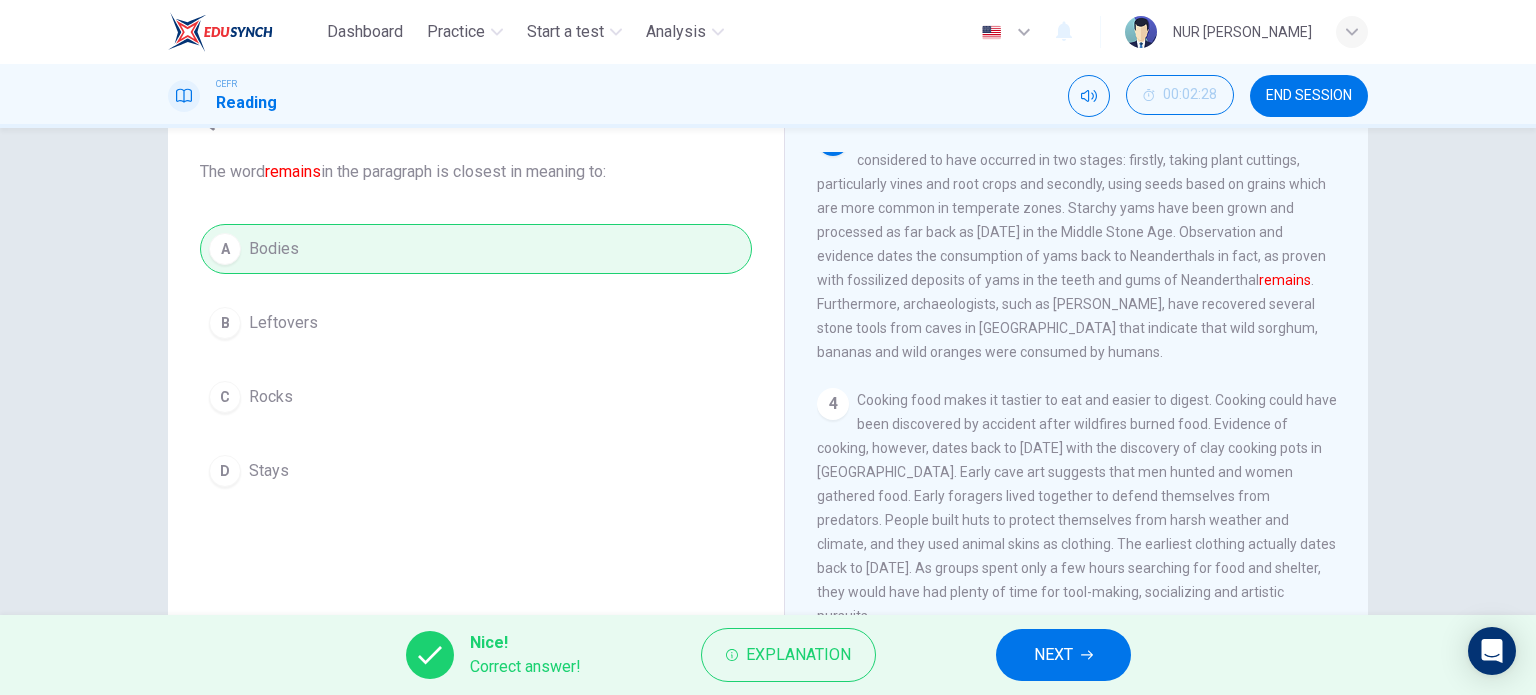 click on "NEXT" at bounding box center [1053, 655] 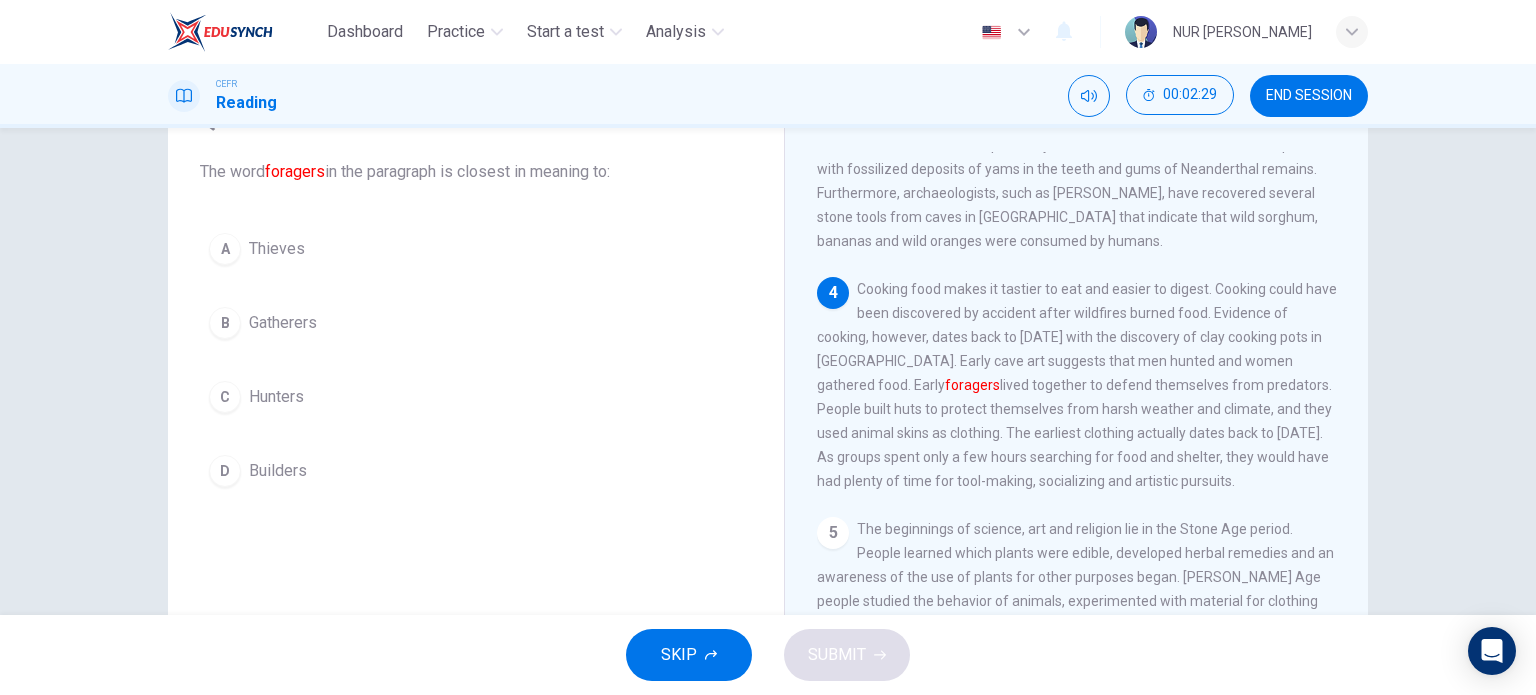 scroll, scrollTop: 572, scrollLeft: 0, axis: vertical 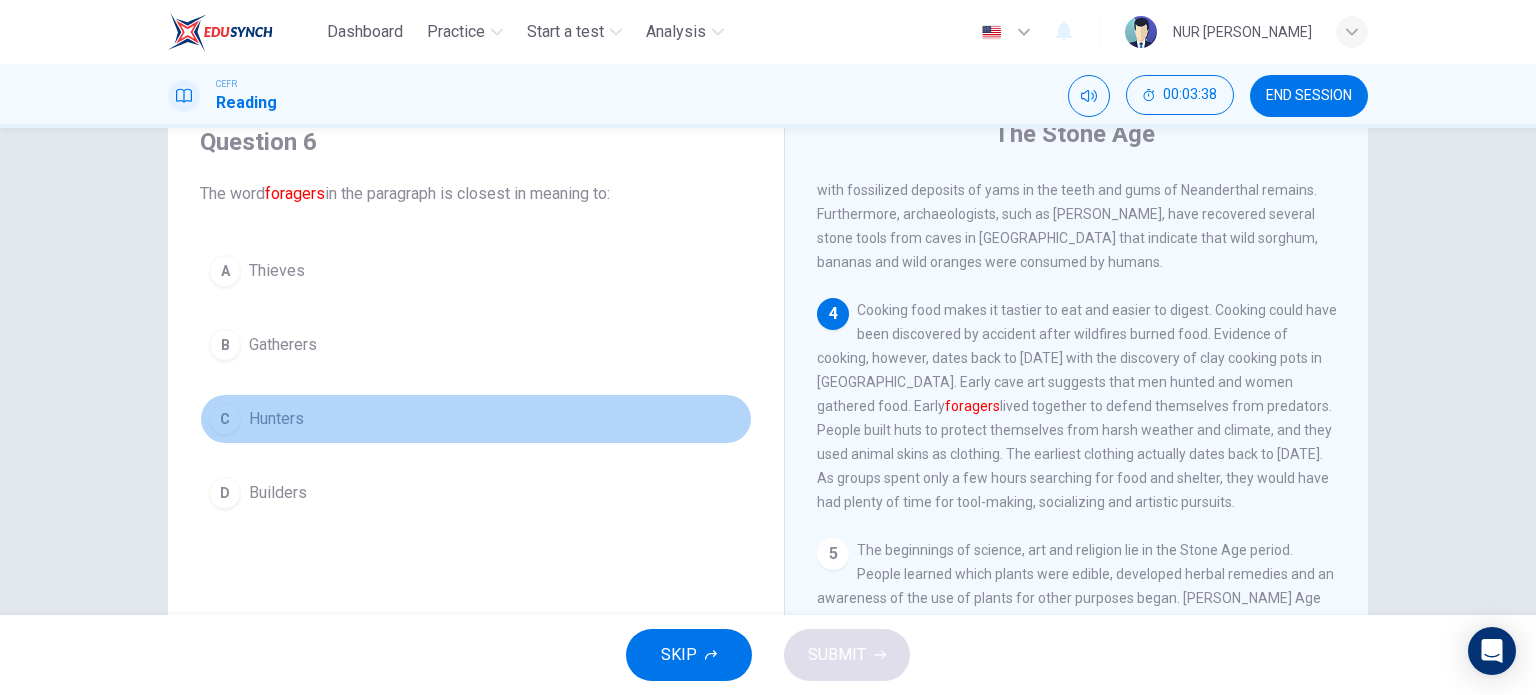 click on "Hunters" at bounding box center [276, 419] 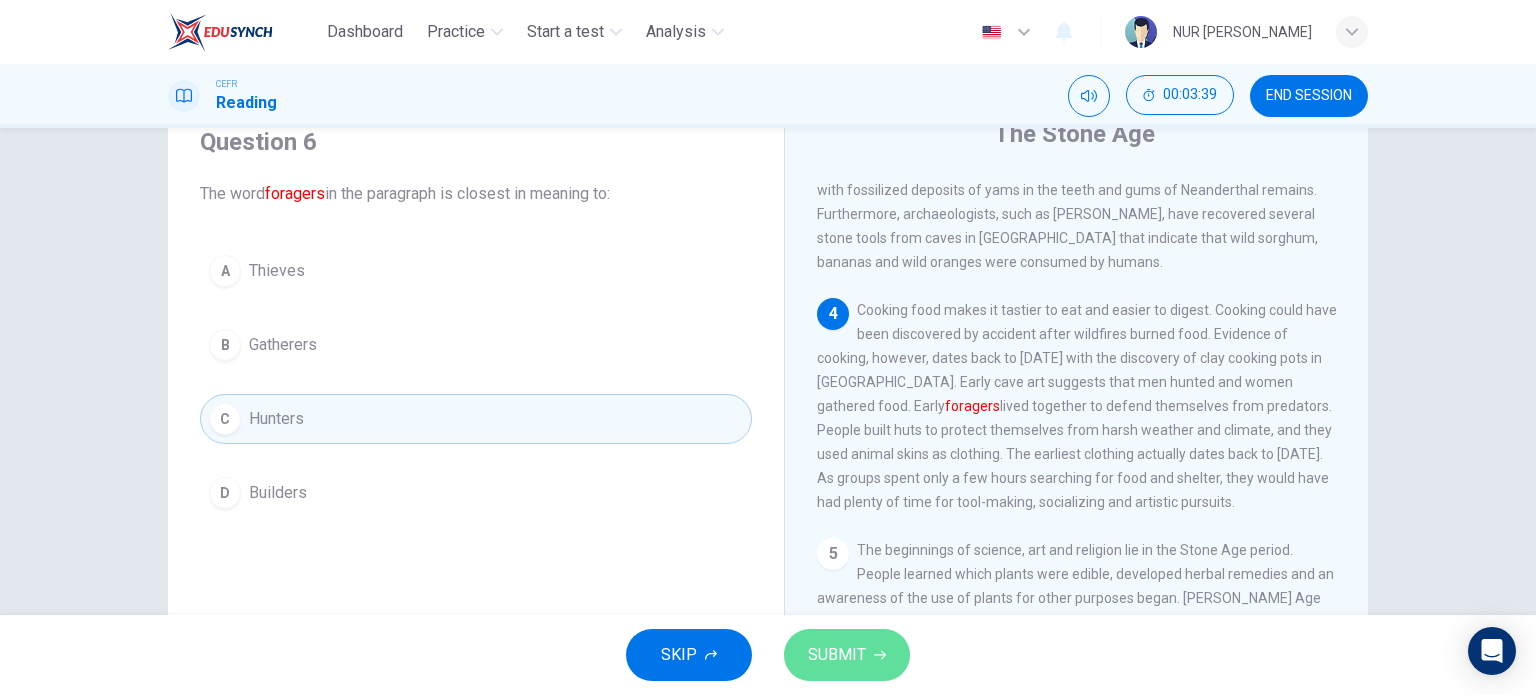 click on "SUBMIT" at bounding box center (837, 655) 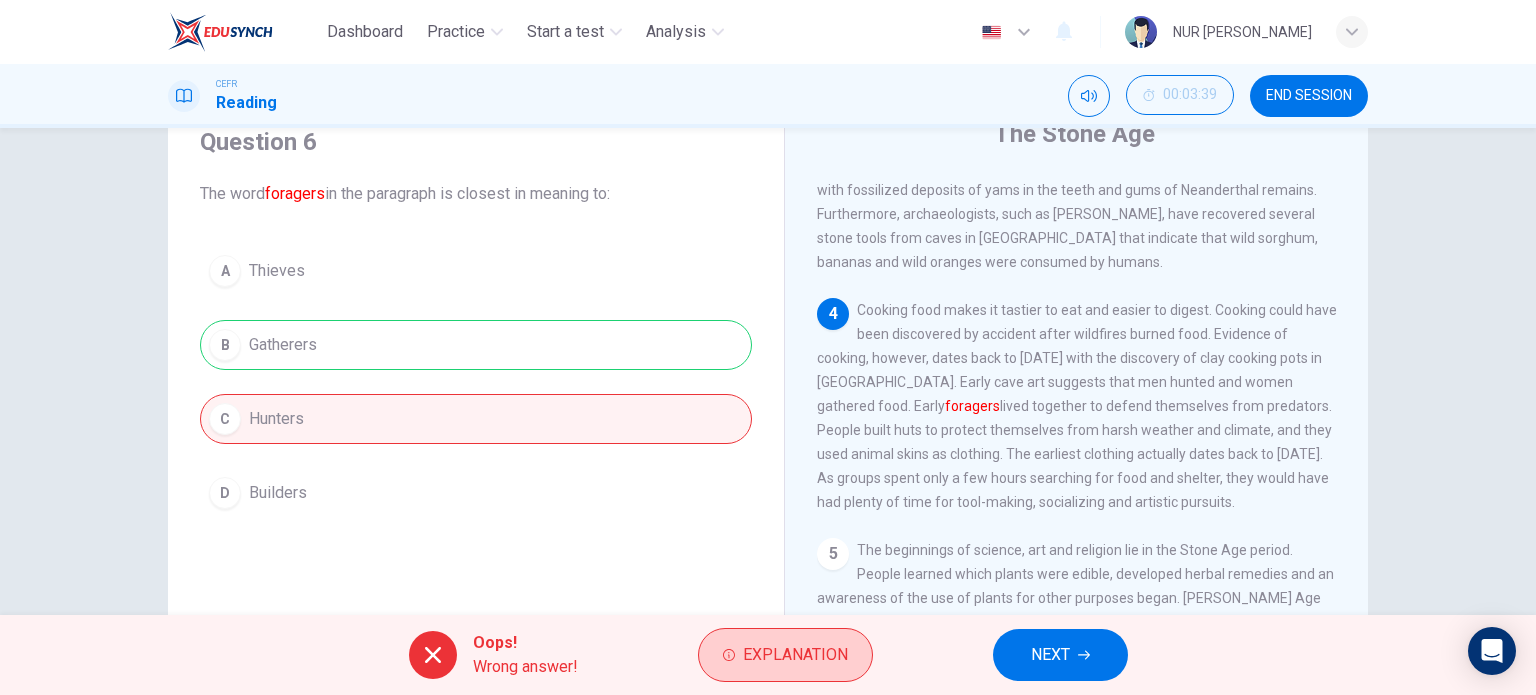click on "Explanation" at bounding box center (795, 655) 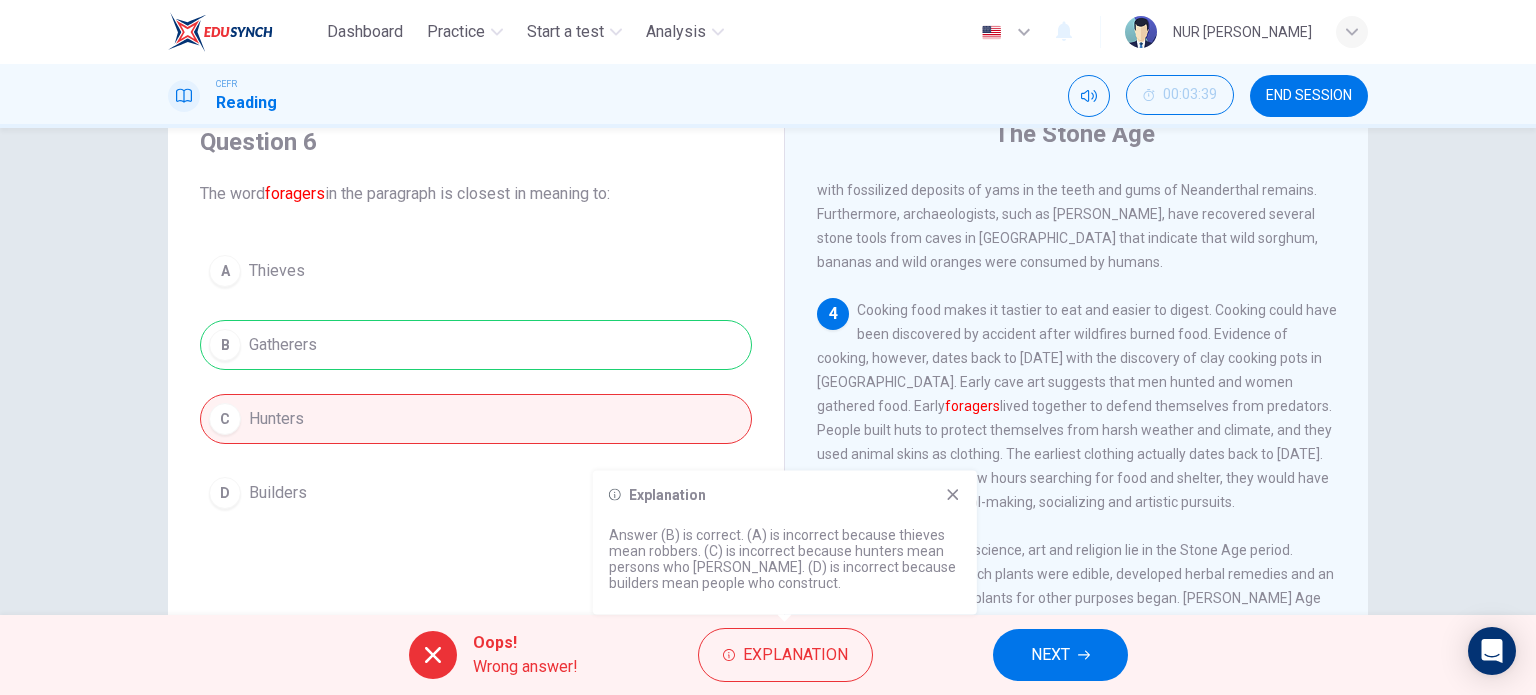 click 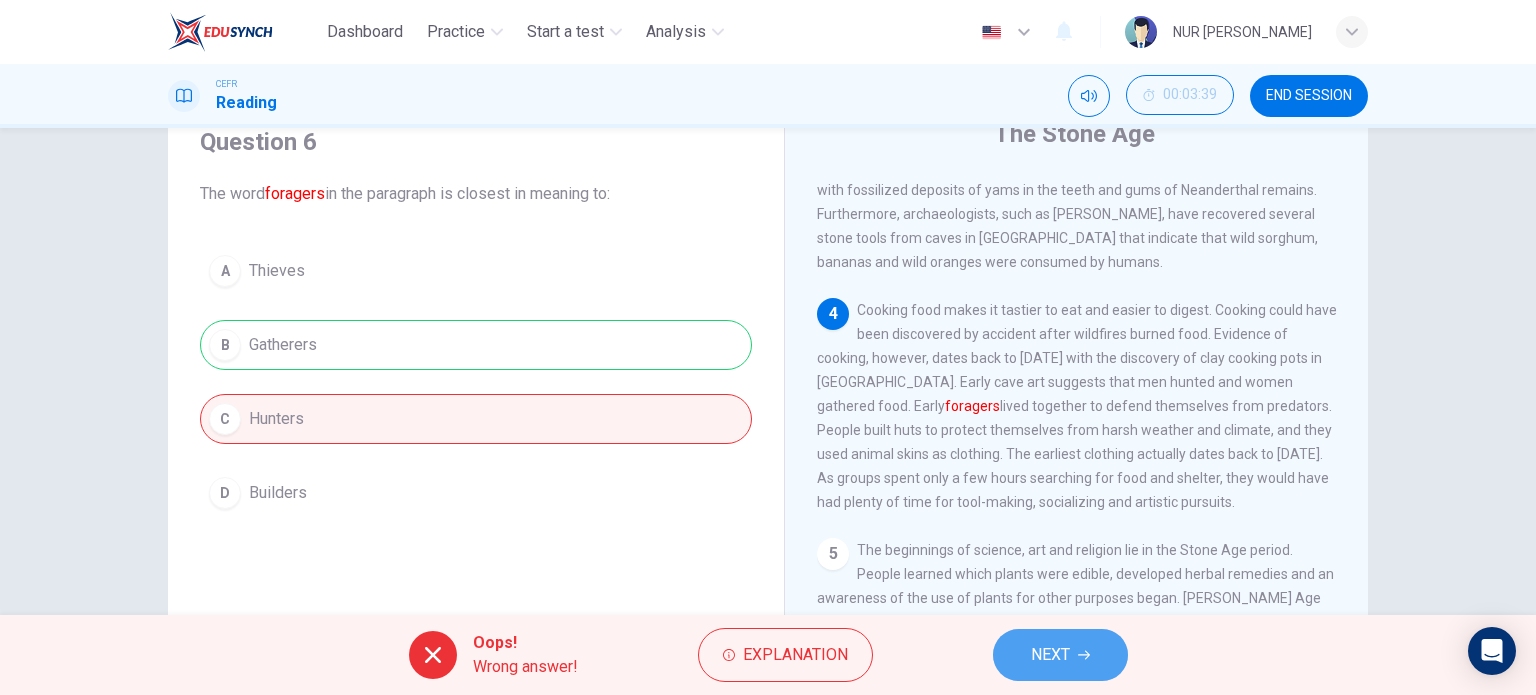 click on "NEXT" at bounding box center (1060, 655) 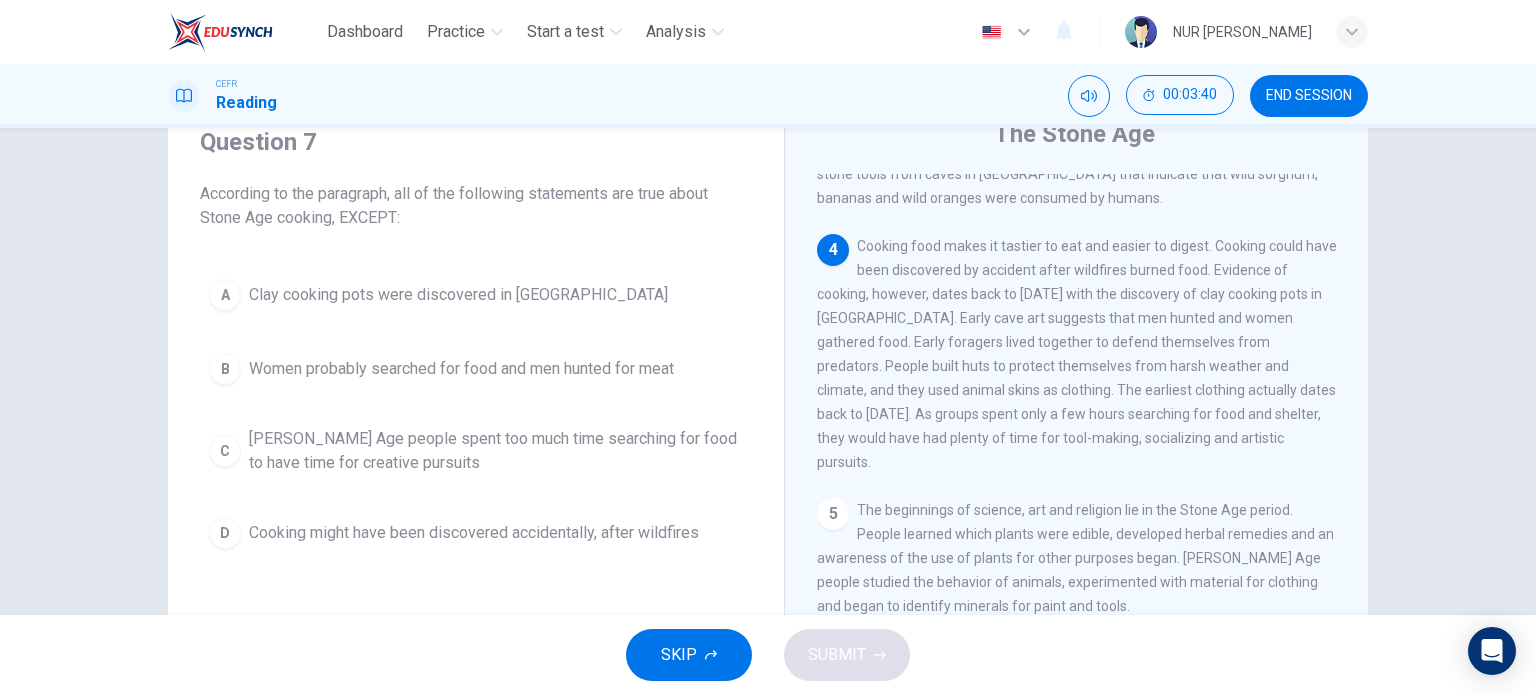 scroll, scrollTop: 646, scrollLeft: 0, axis: vertical 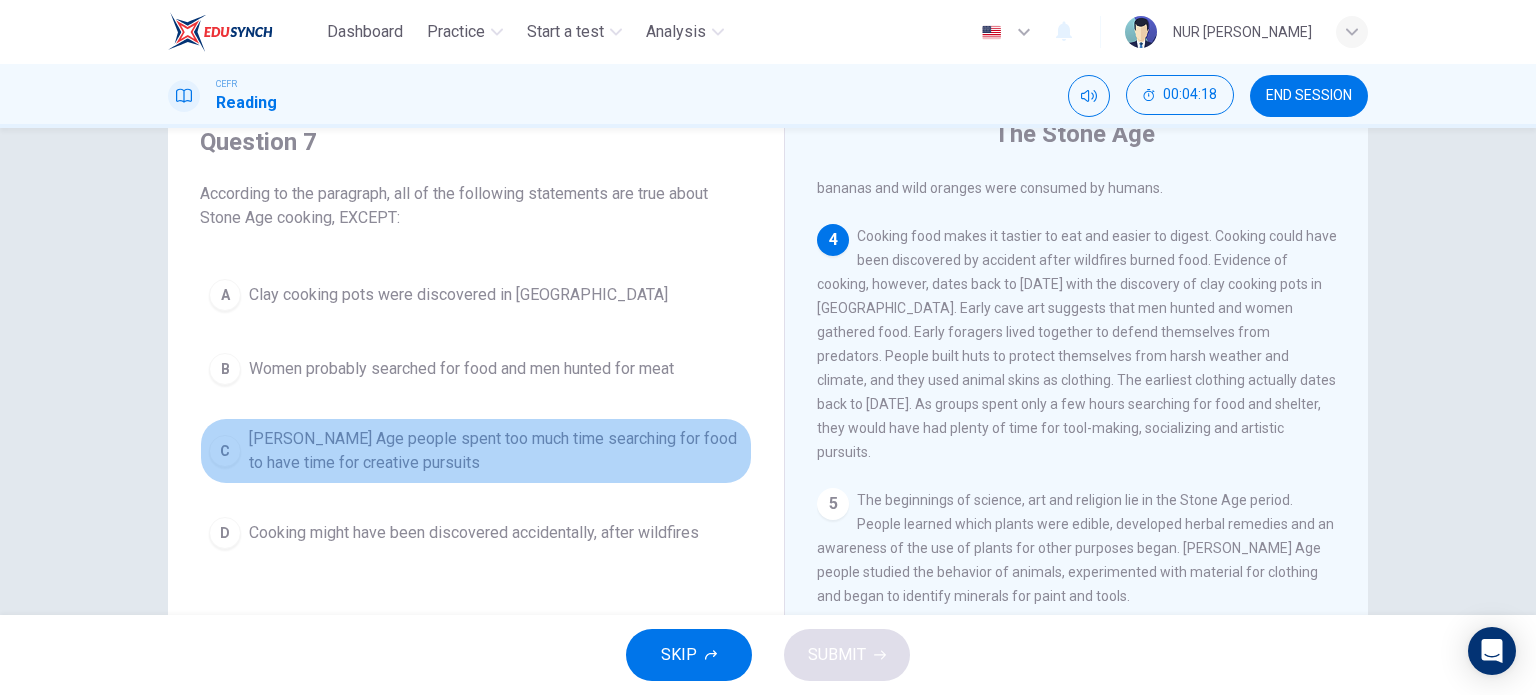 click on "Stone Age people spent too much time searching for food to have time for creative pursuits" at bounding box center [496, 451] 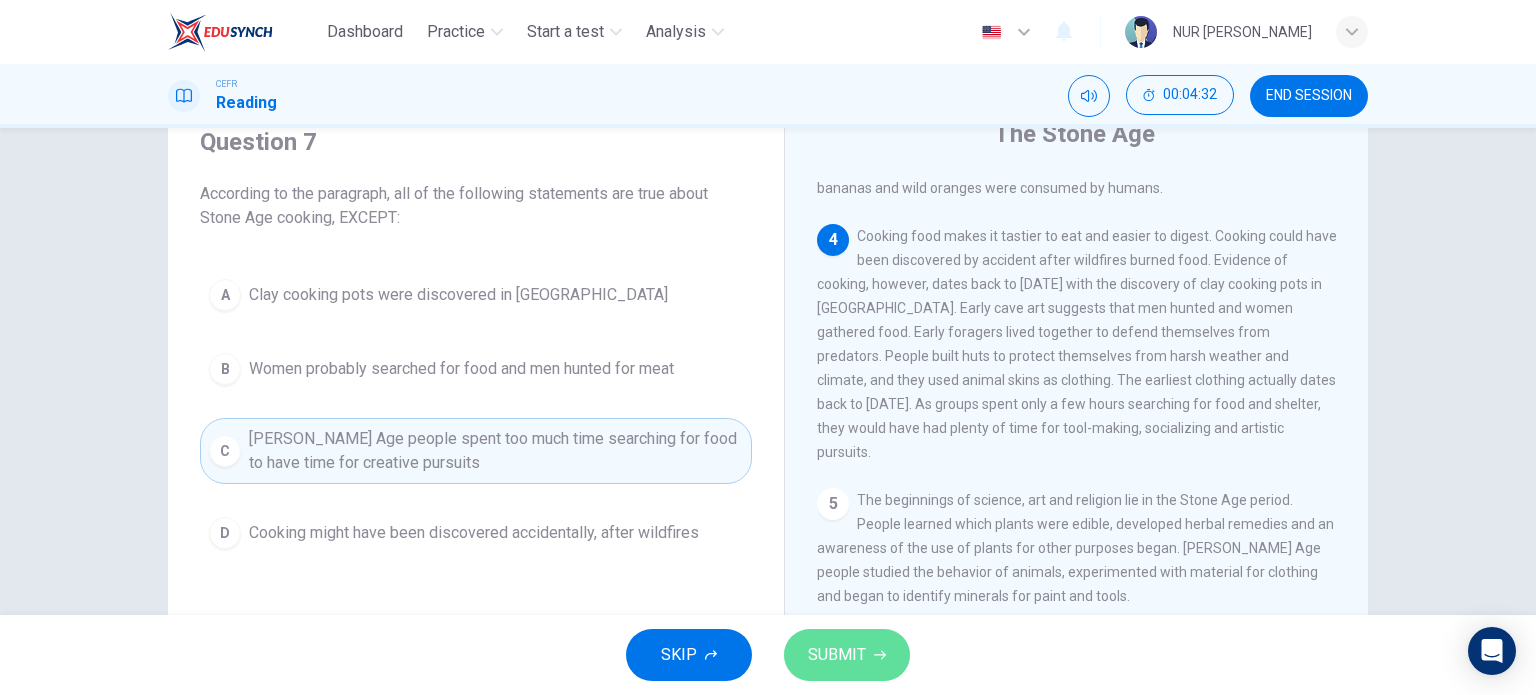 click on "SUBMIT" at bounding box center [837, 655] 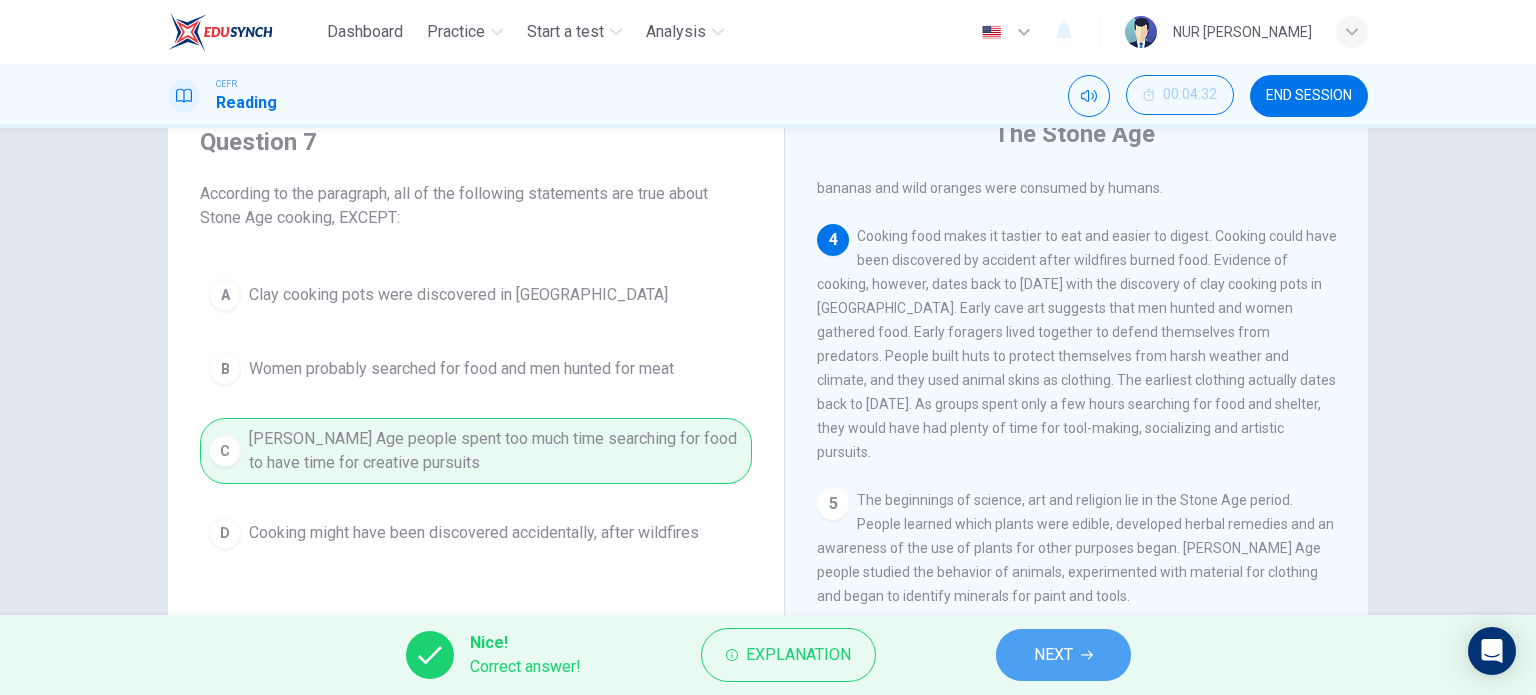 click on "NEXT" at bounding box center (1053, 655) 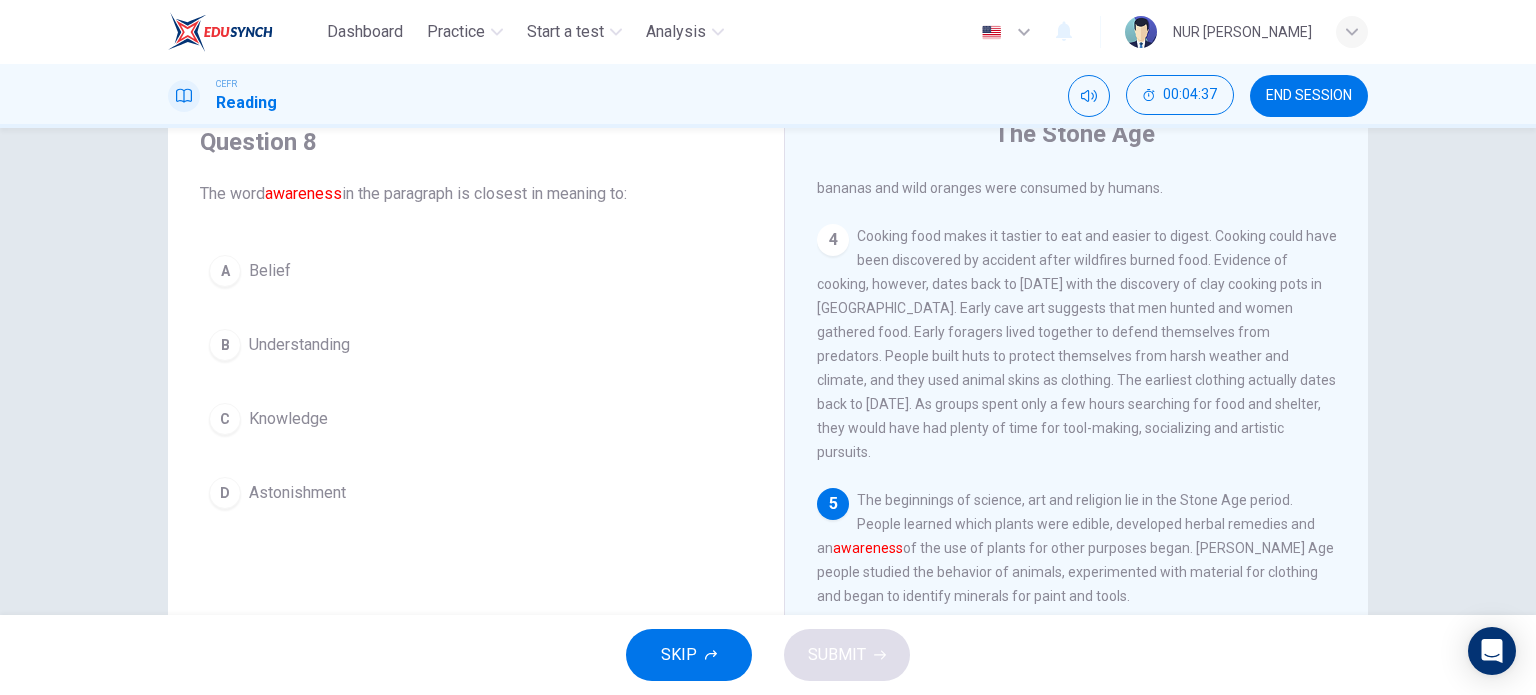 scroll, scrollTop: 702, scrollLeft: 0, axis: vertical 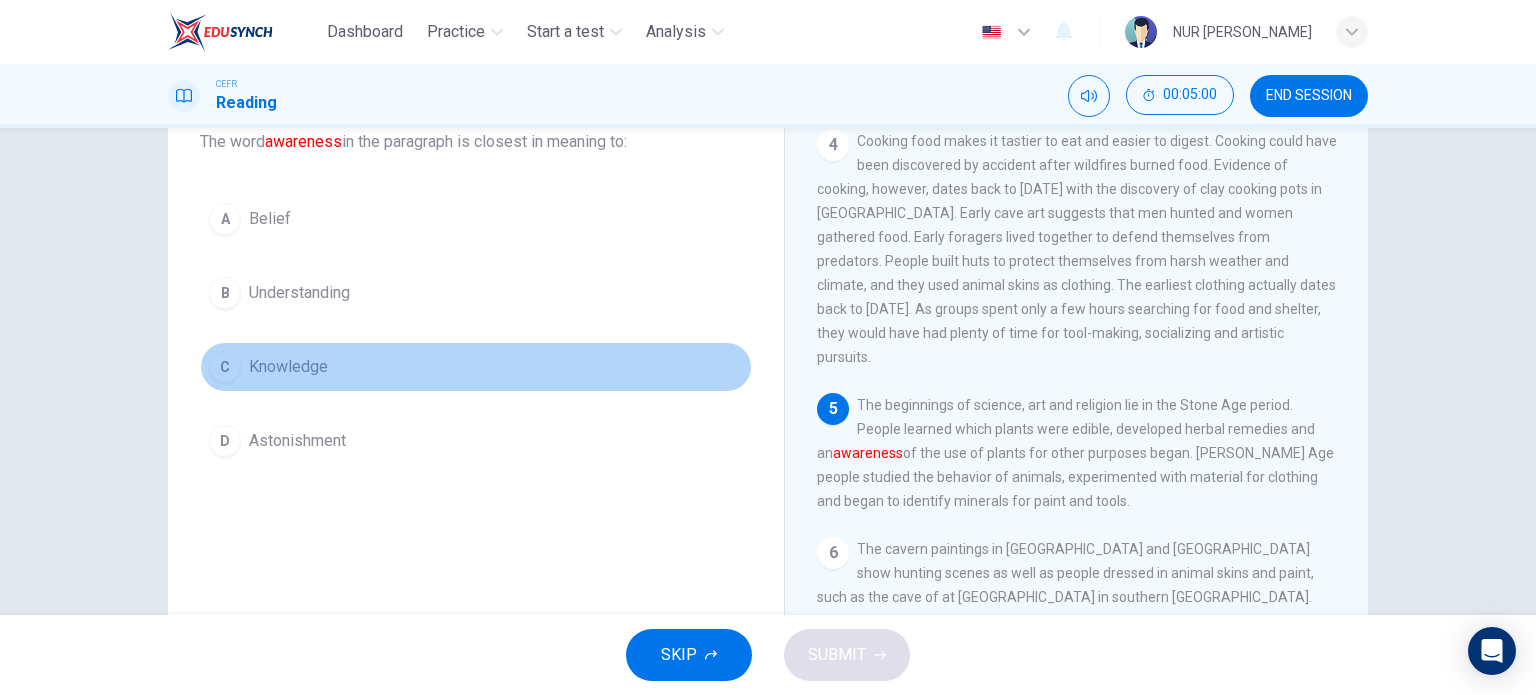 click on "C Knowledge" at bounding box center [476, 367] 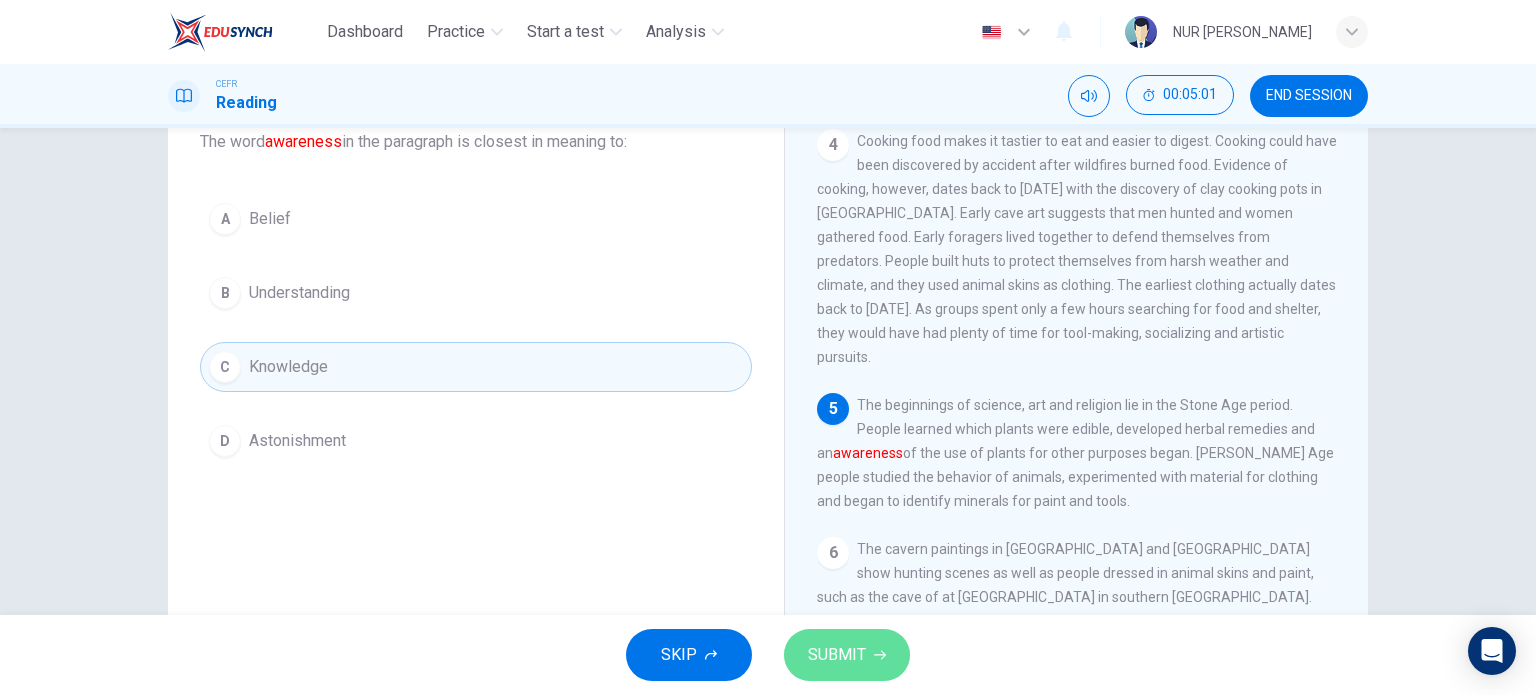 click on "SUBMIT" at bounding box center [837, 655] 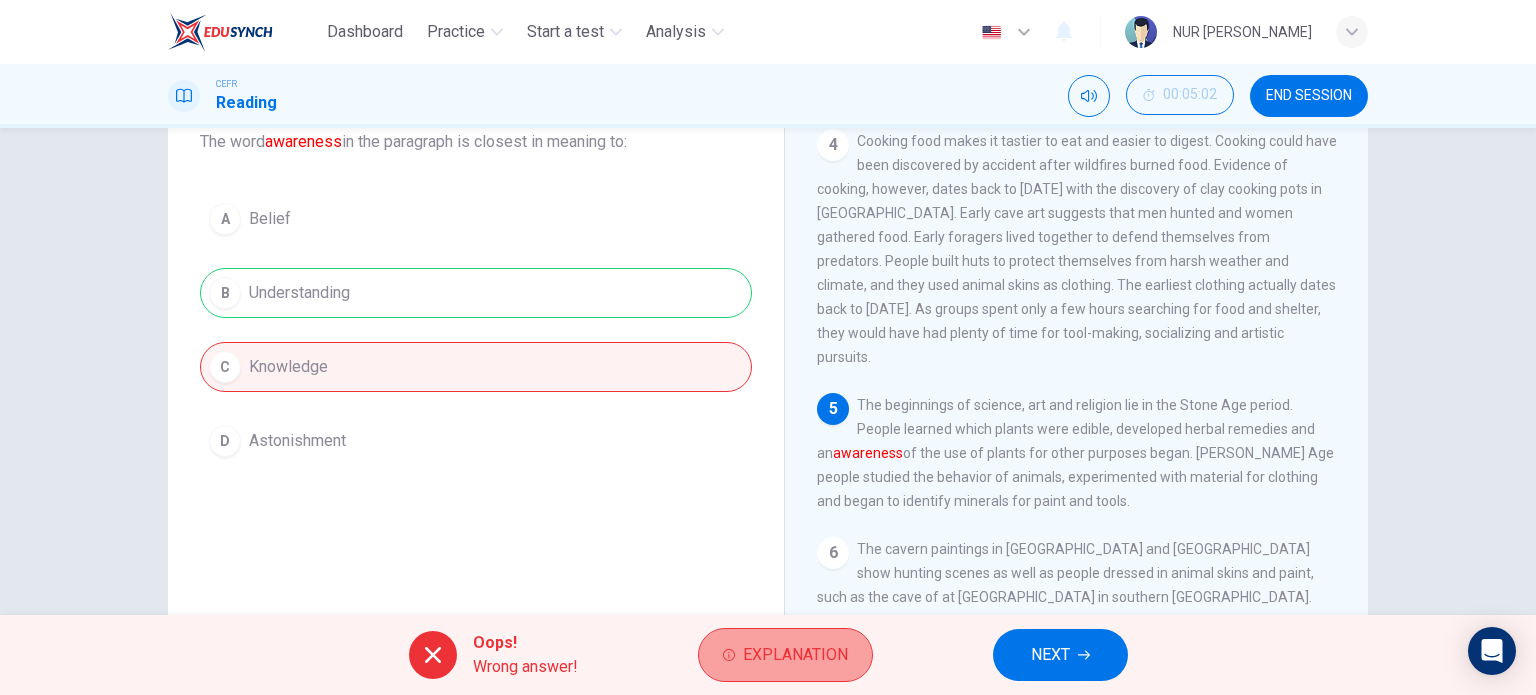 click on "Explanation" at bounding box center (795, 655) 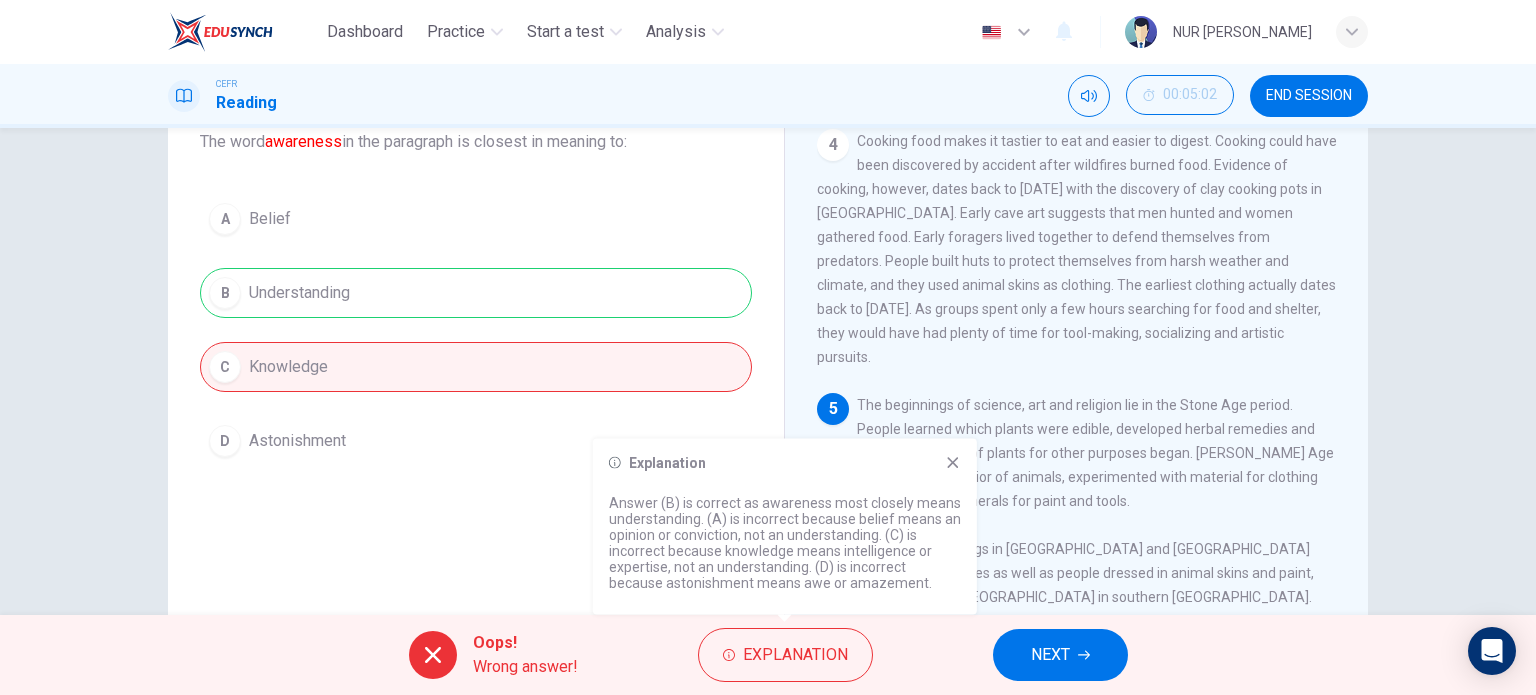 click 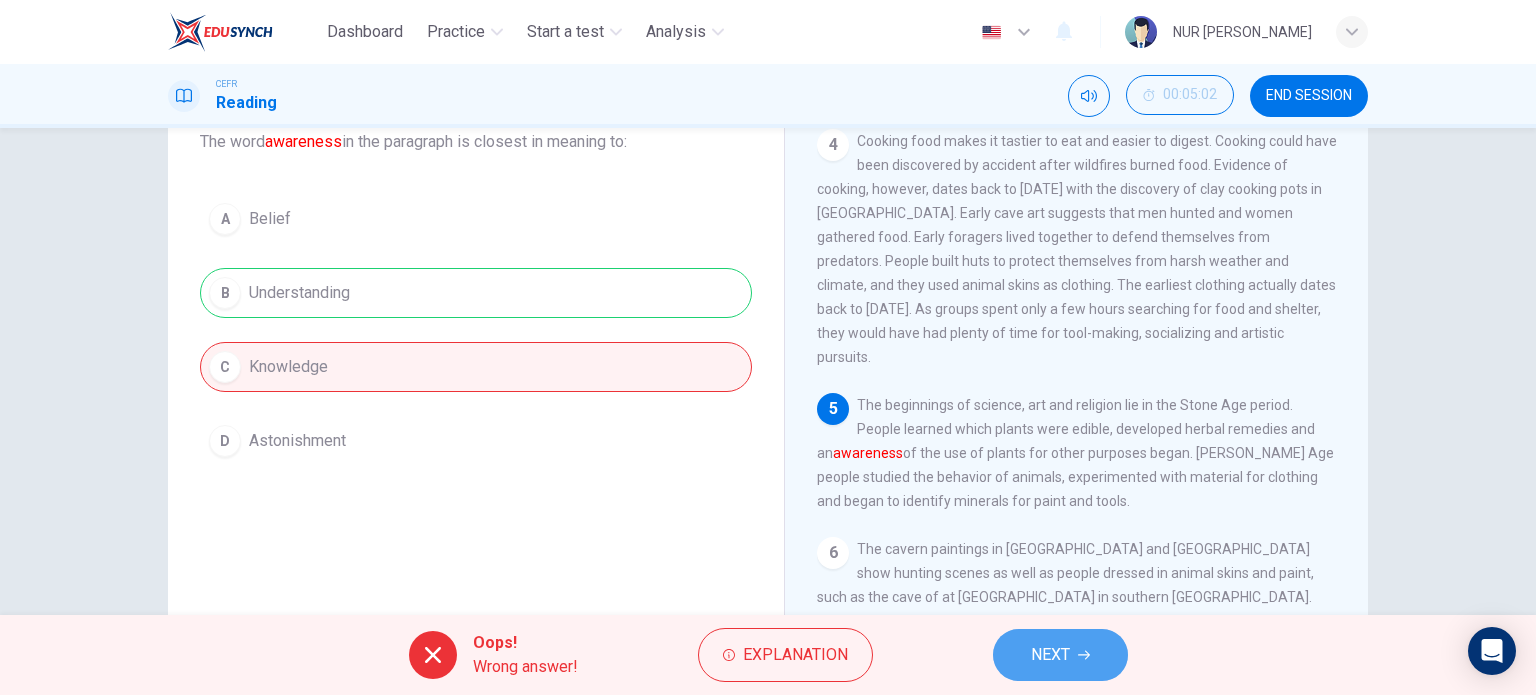 click on "NEXT" at bounding box center (1060, 655) 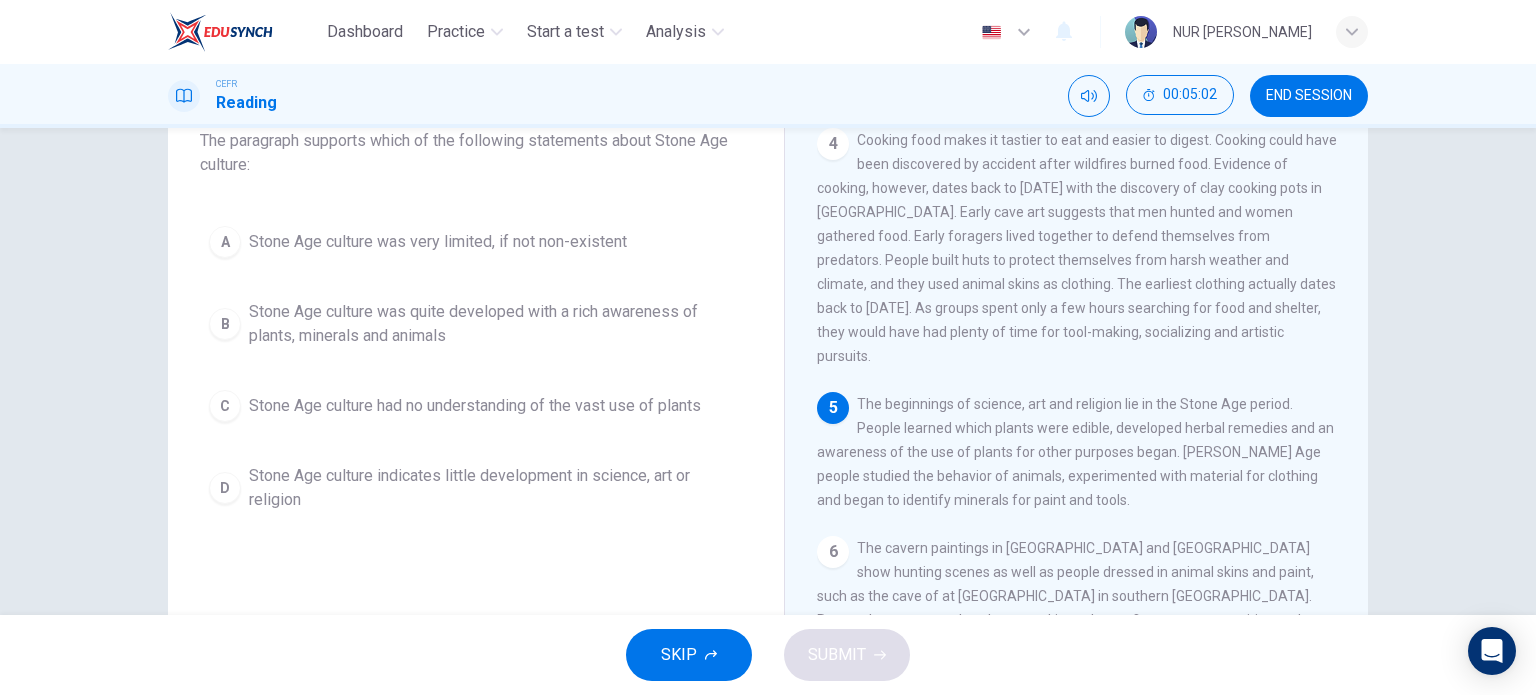 scroll, scrollTop: 134, scrollLeft: 0, axis: vertical 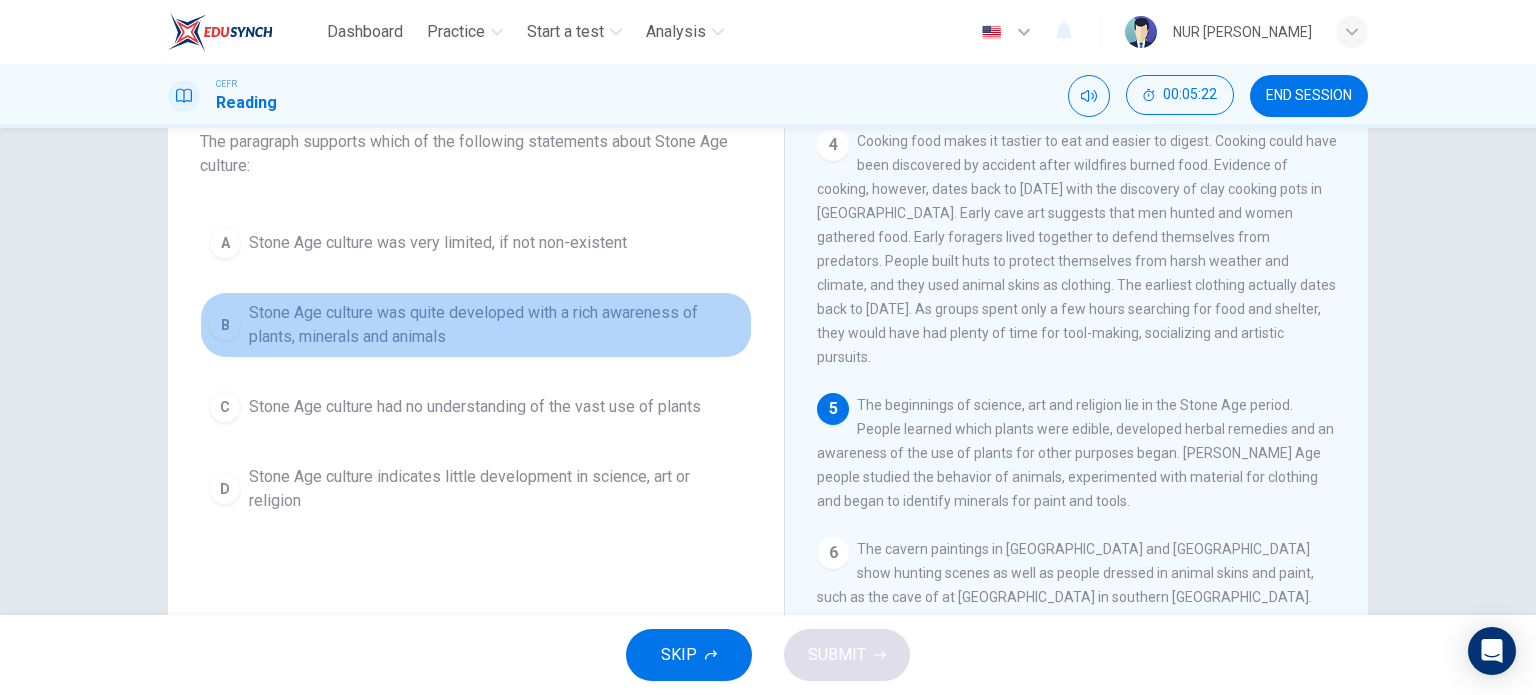 click on "B Stone Age culture was quite developed with a rich awareness of plants, minerals and animals" at bounding box center (476, 325) 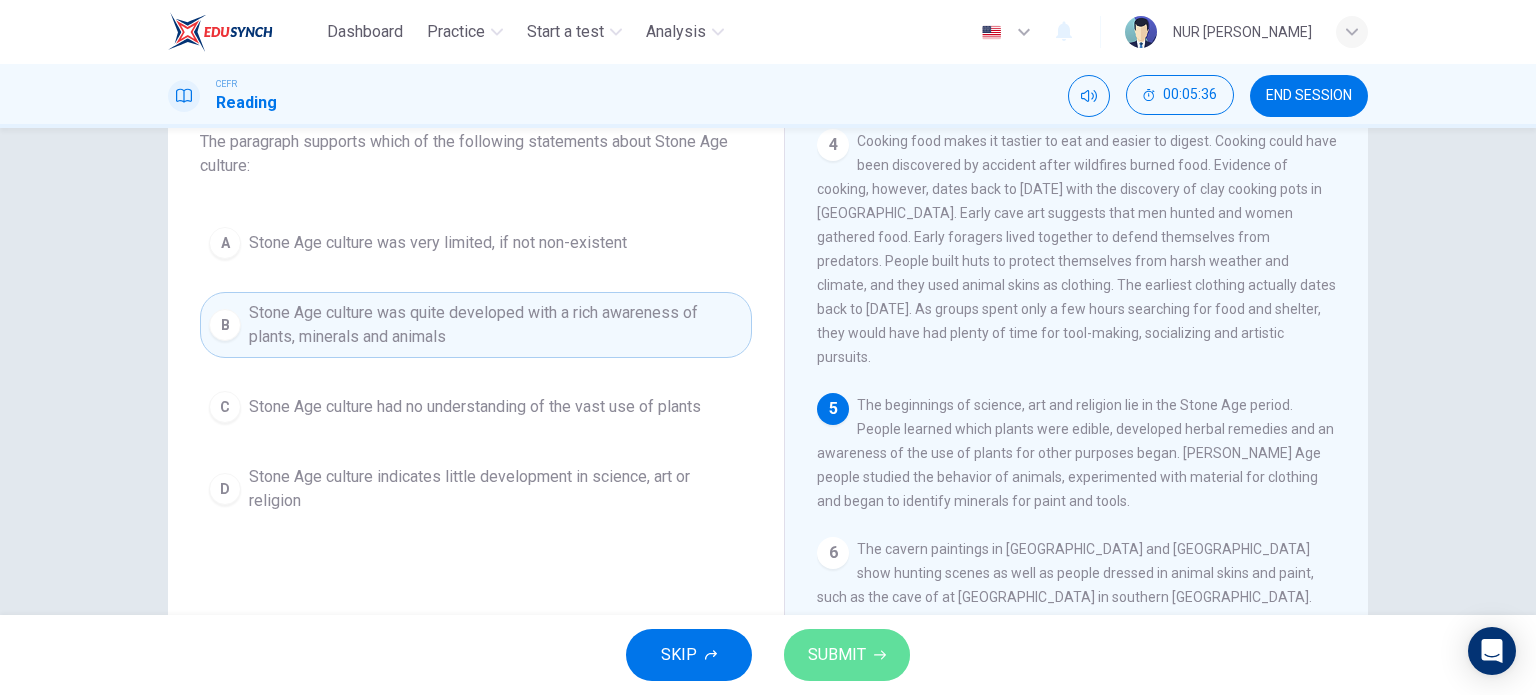 click 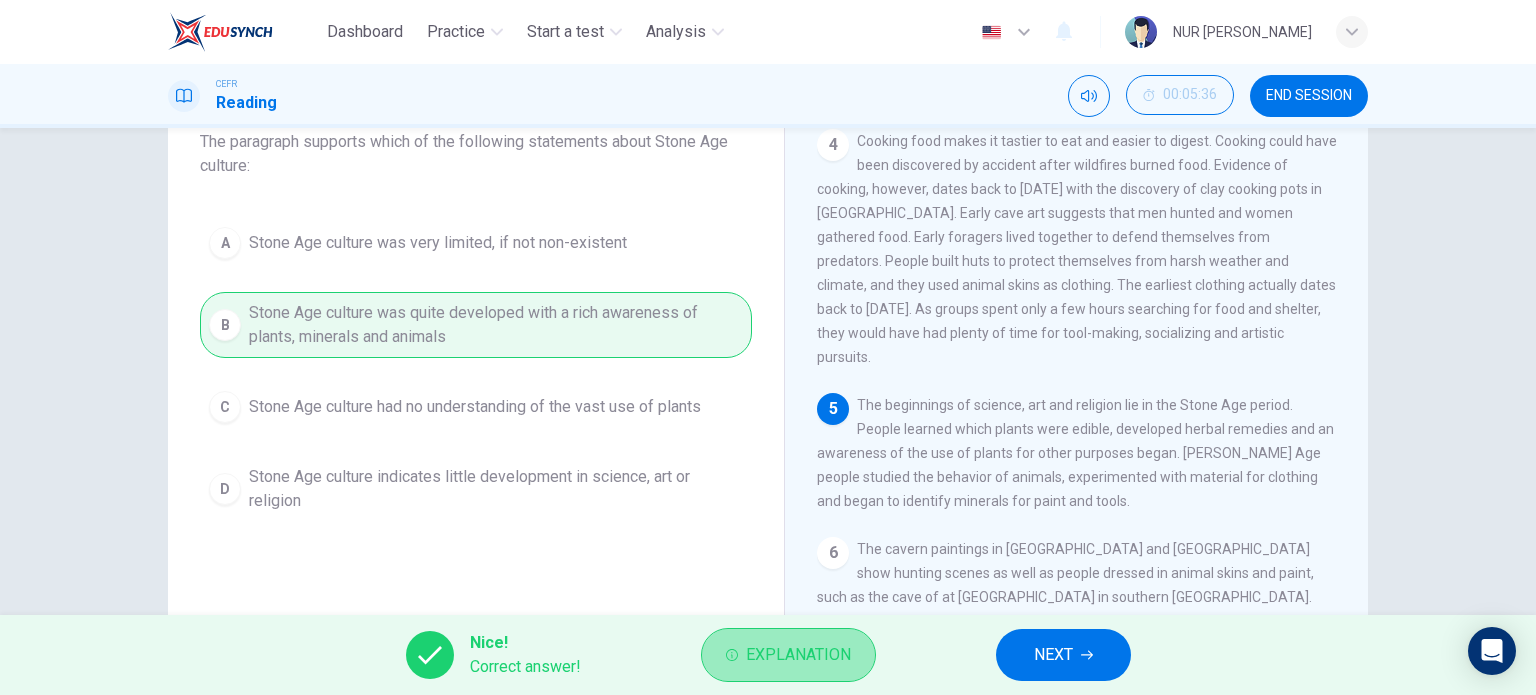 click on "Explanation" at bounding box center [798, 655] 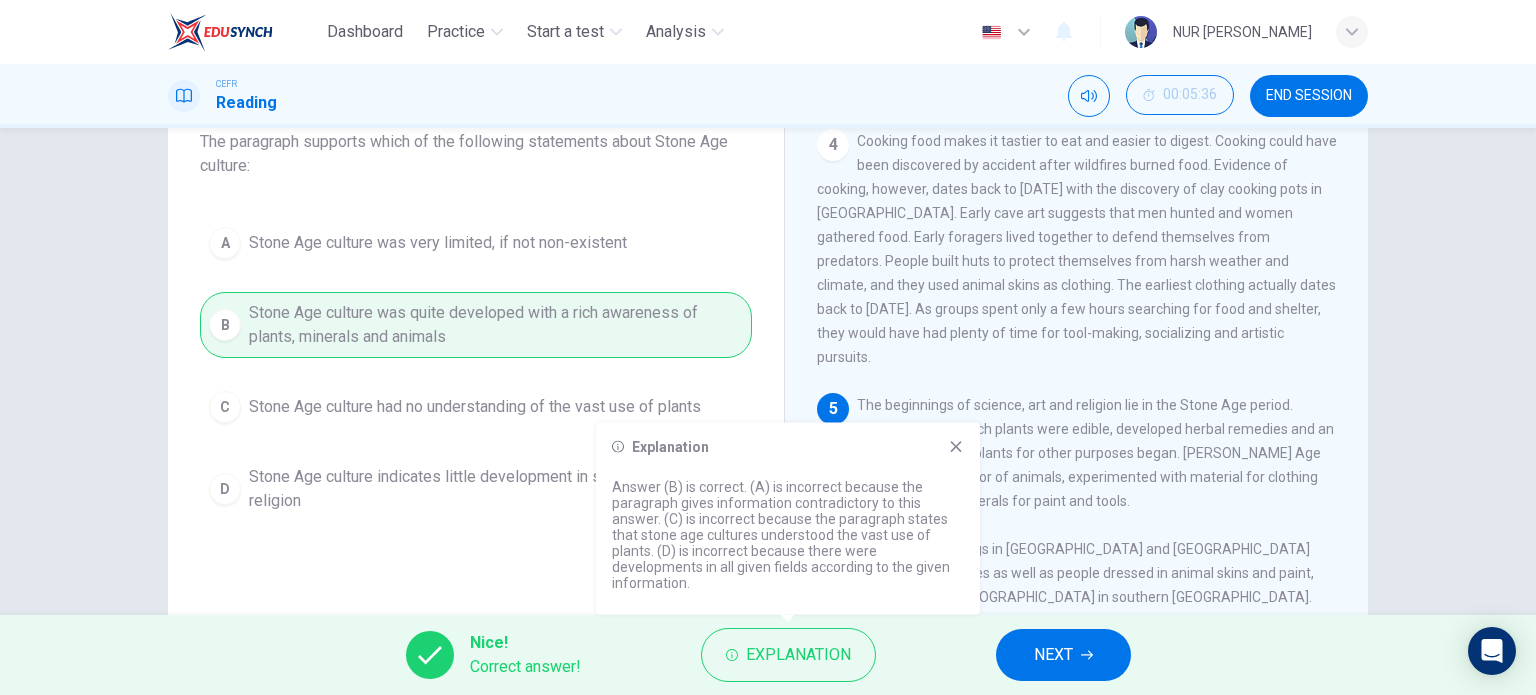 click 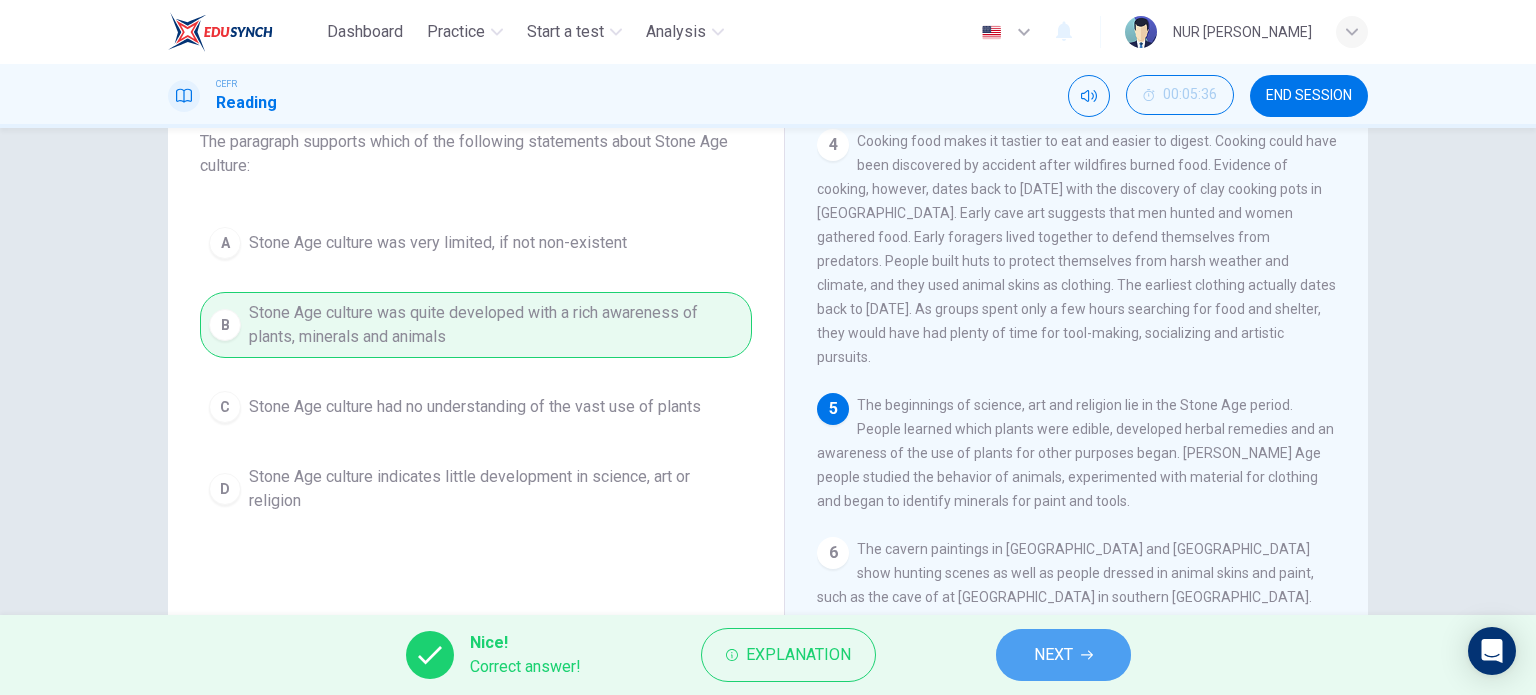 click on "NEXT" at bounding box center (1053, 655) 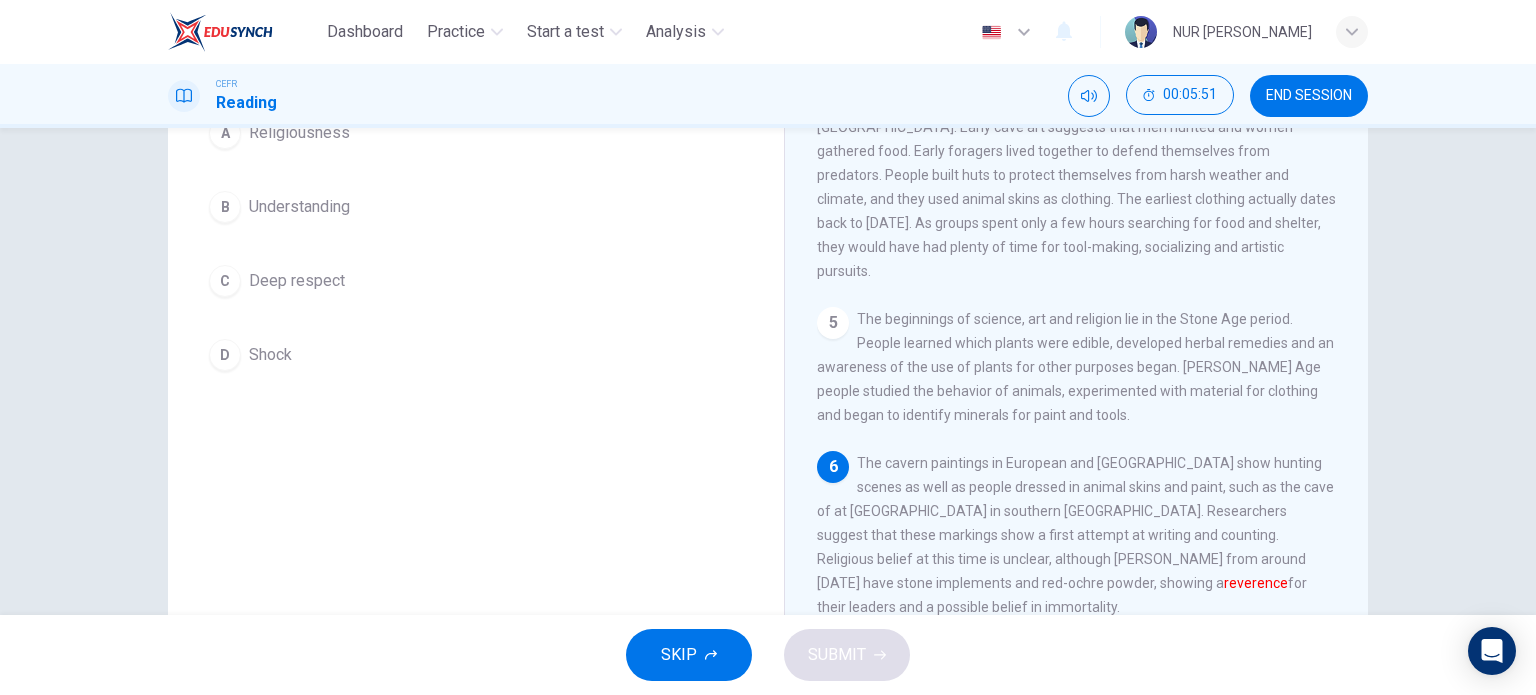 scroll, scrollTop: 220, scrollLeft: 0, axis: vertical 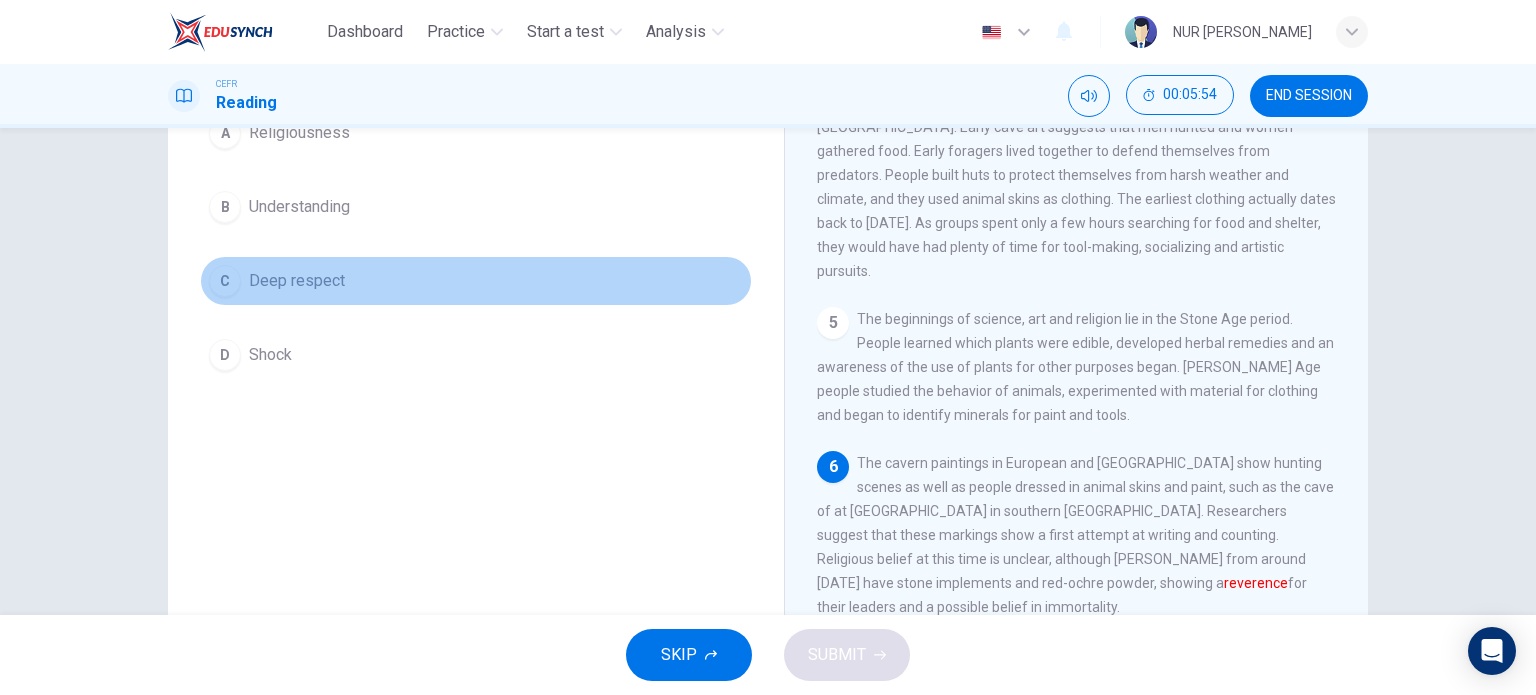 click on "C Deep respect" at bounding box center (476, 281) 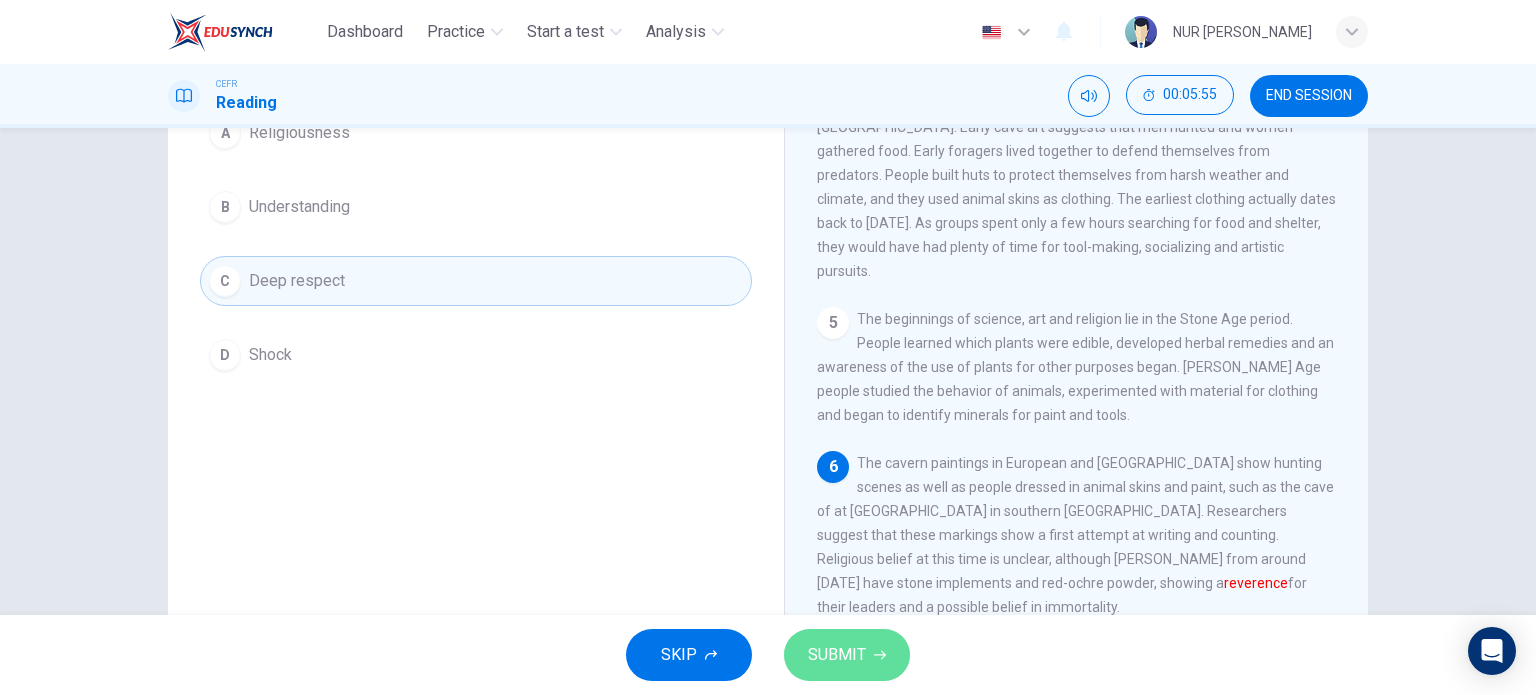 click on "SUBMIT" at bounding box center [837, 655] 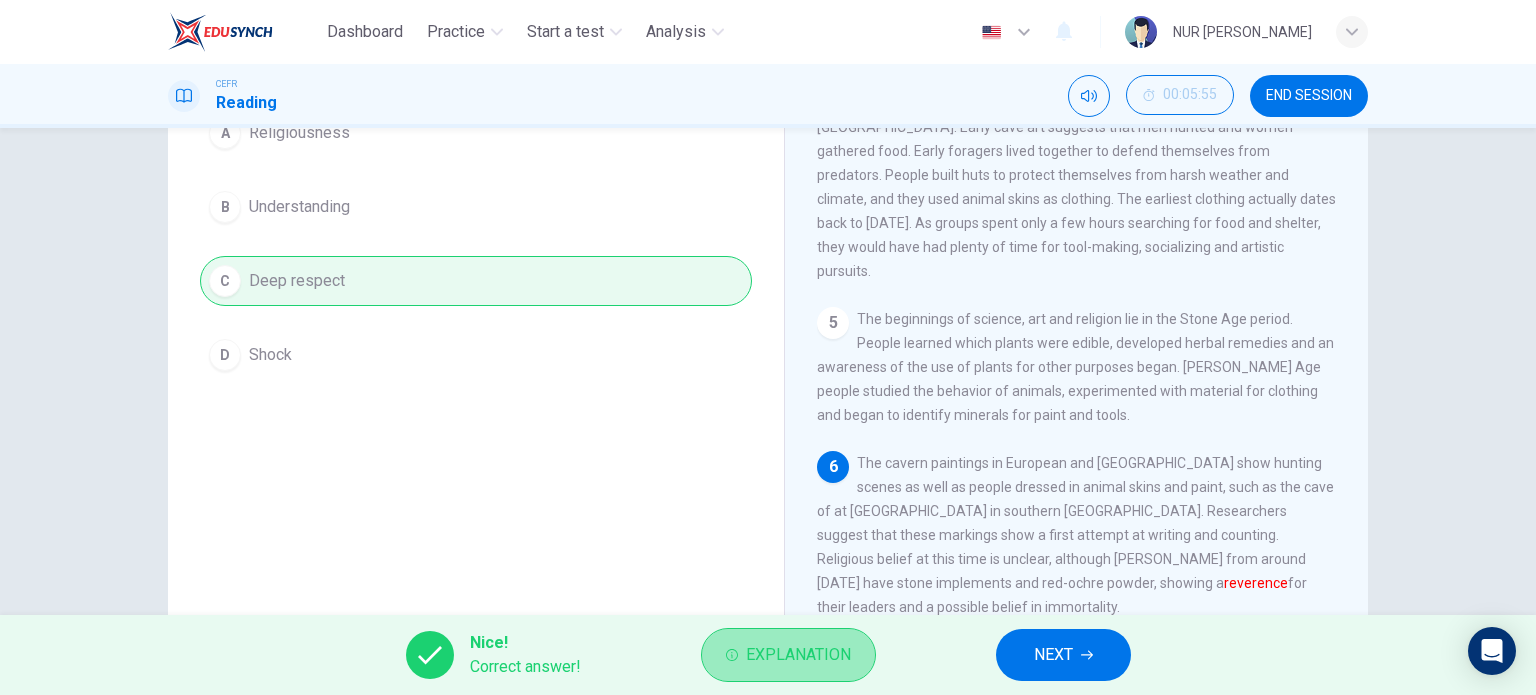 click on "Explanation" at bounding box center (798, 655) 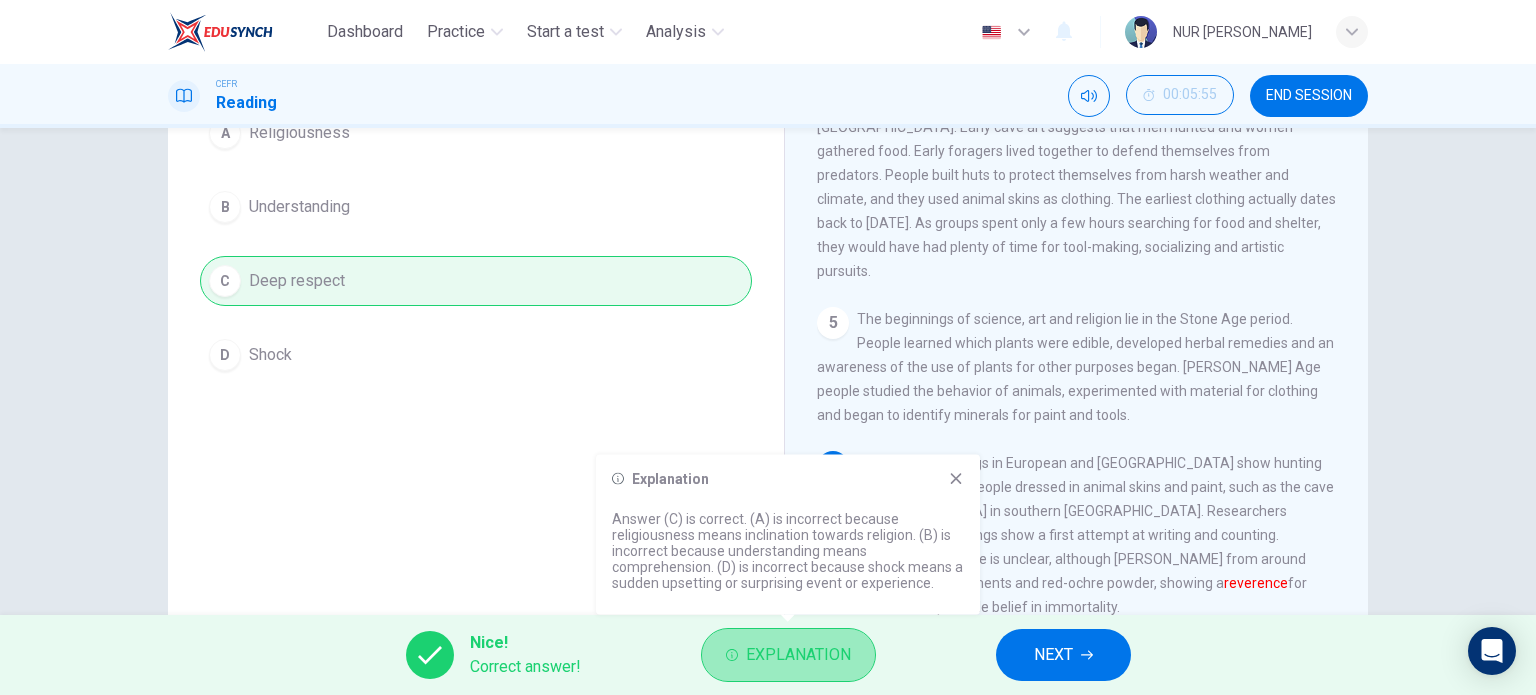 click on "Explanation" at bounding box center [798, 655] 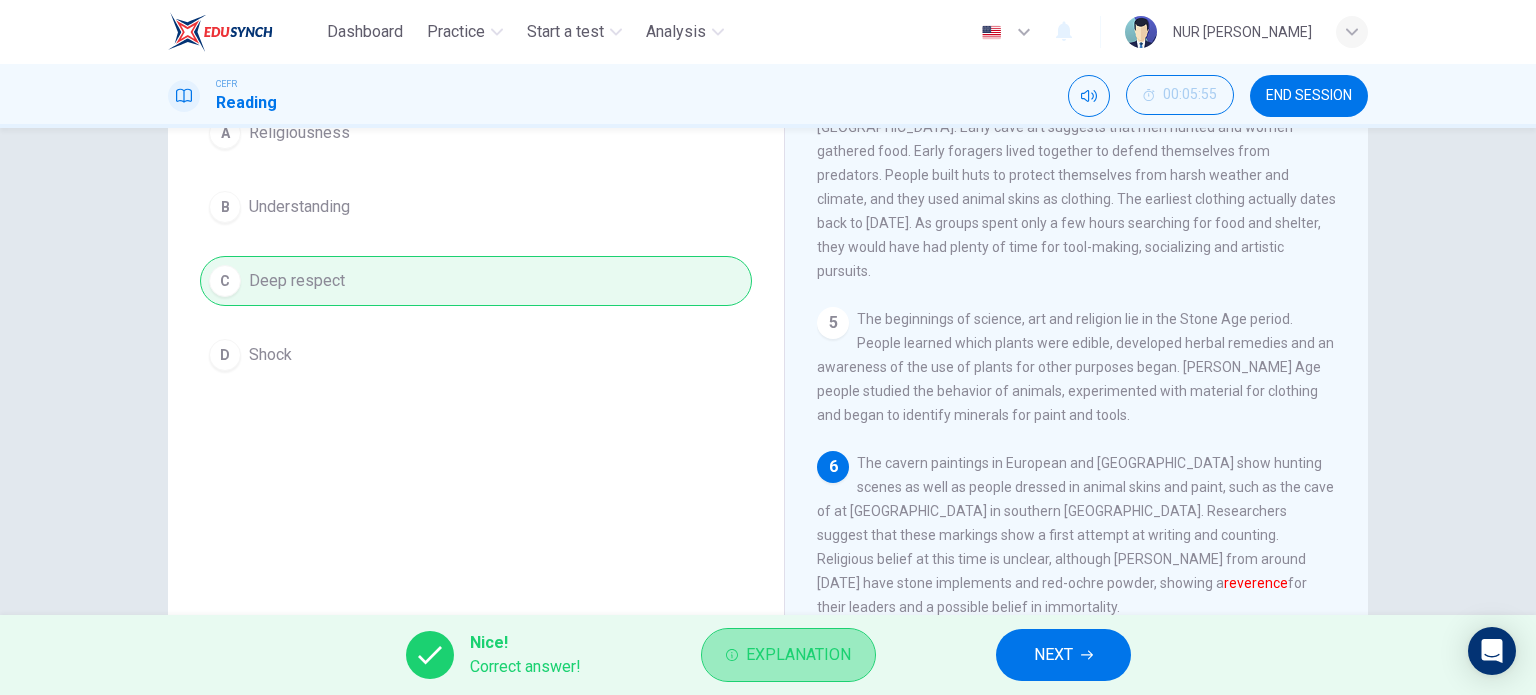 click on "Explanation" at bounding box center (798, 655) 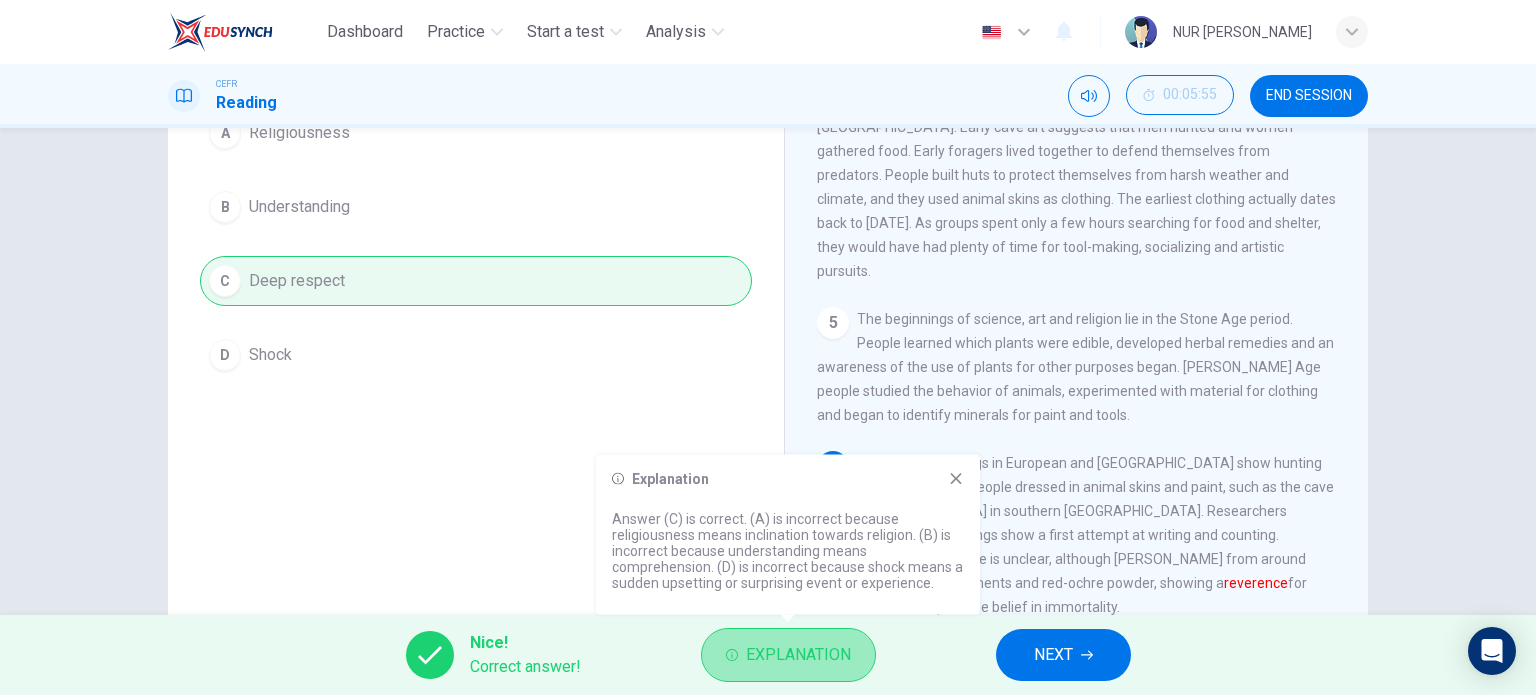 click on "Explanation" at bounding box center (798, 655) 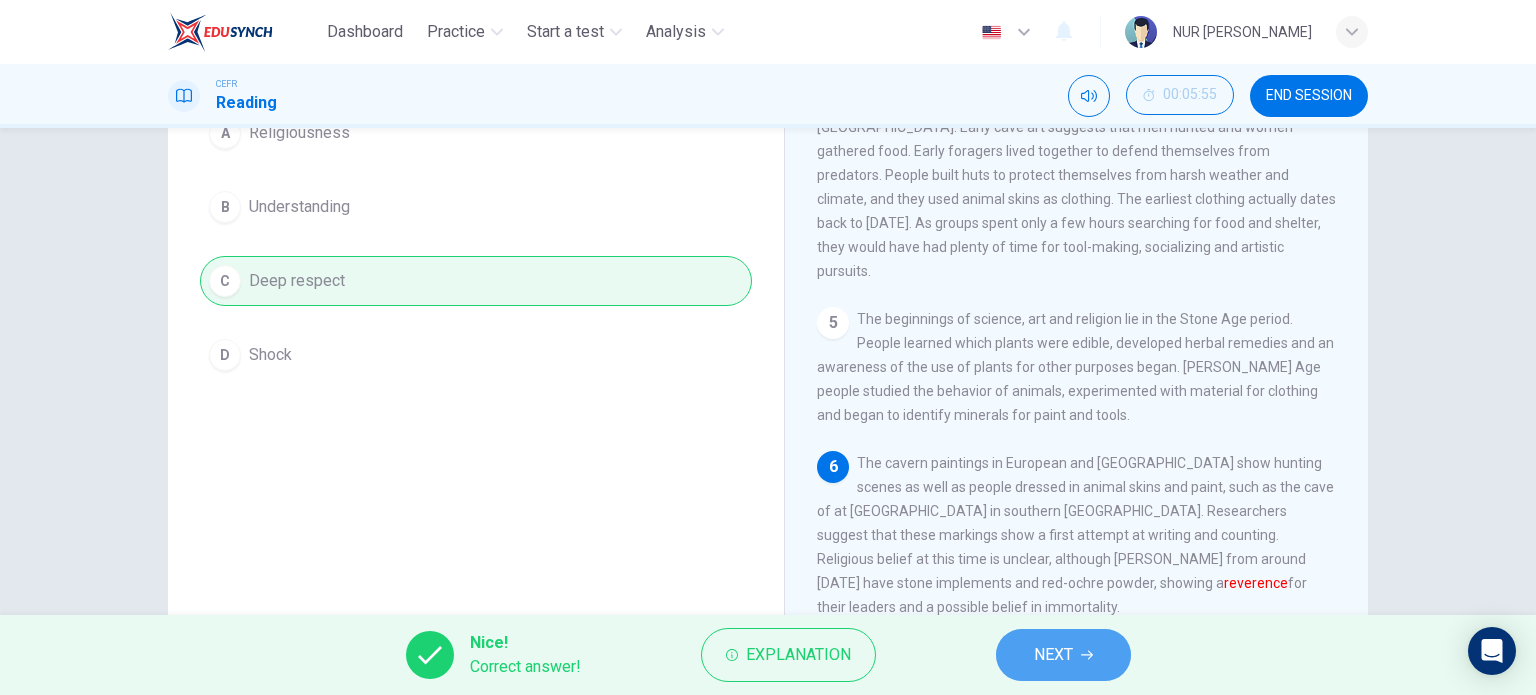 click on "NEXT" at bounding box center (1053, 655) 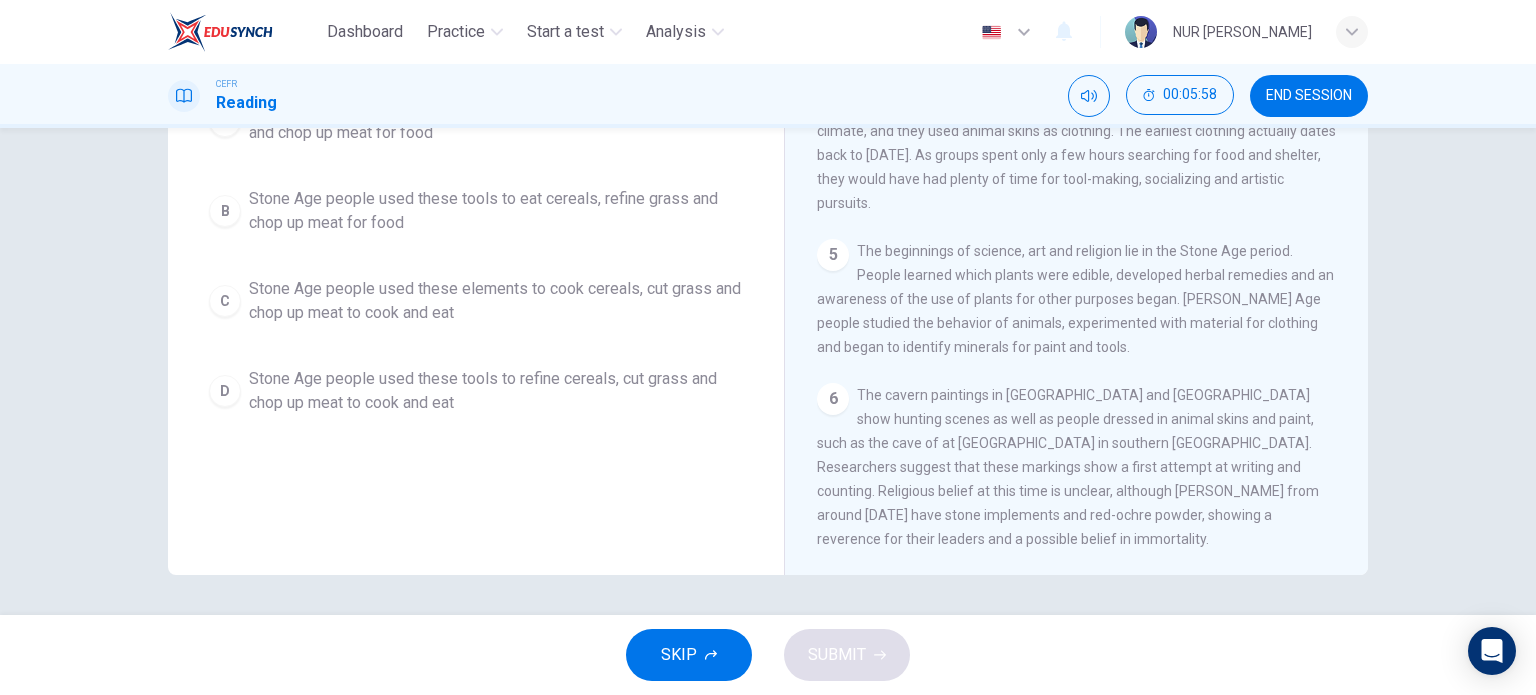 scroll, scrollTop: 286, scrollLeft: 0, axis: vertical 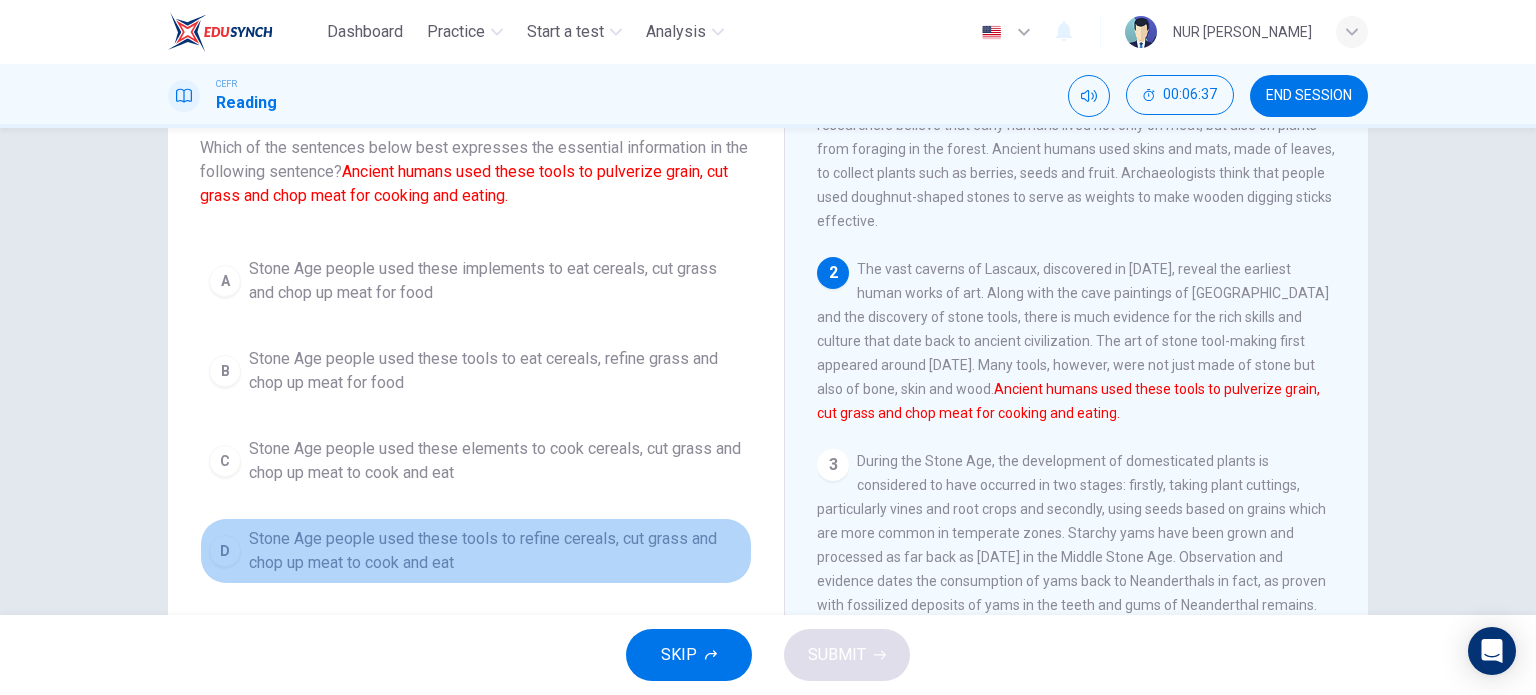 click on "Stone Age people used these tools to refine cereals, cut grass and chop up meat to cook and eat" at bounding box center [496, 551] 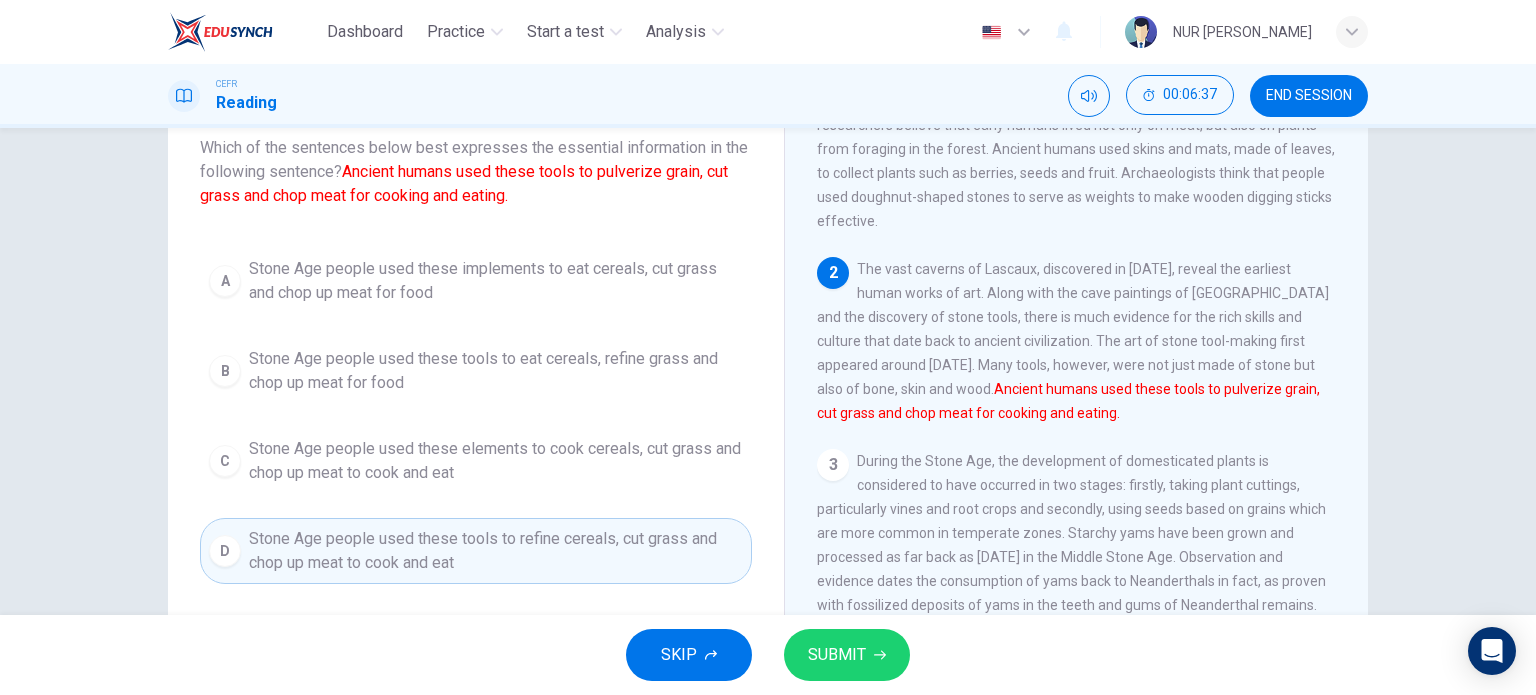 click on "SUBMIT" at bounding box center (847, 655) 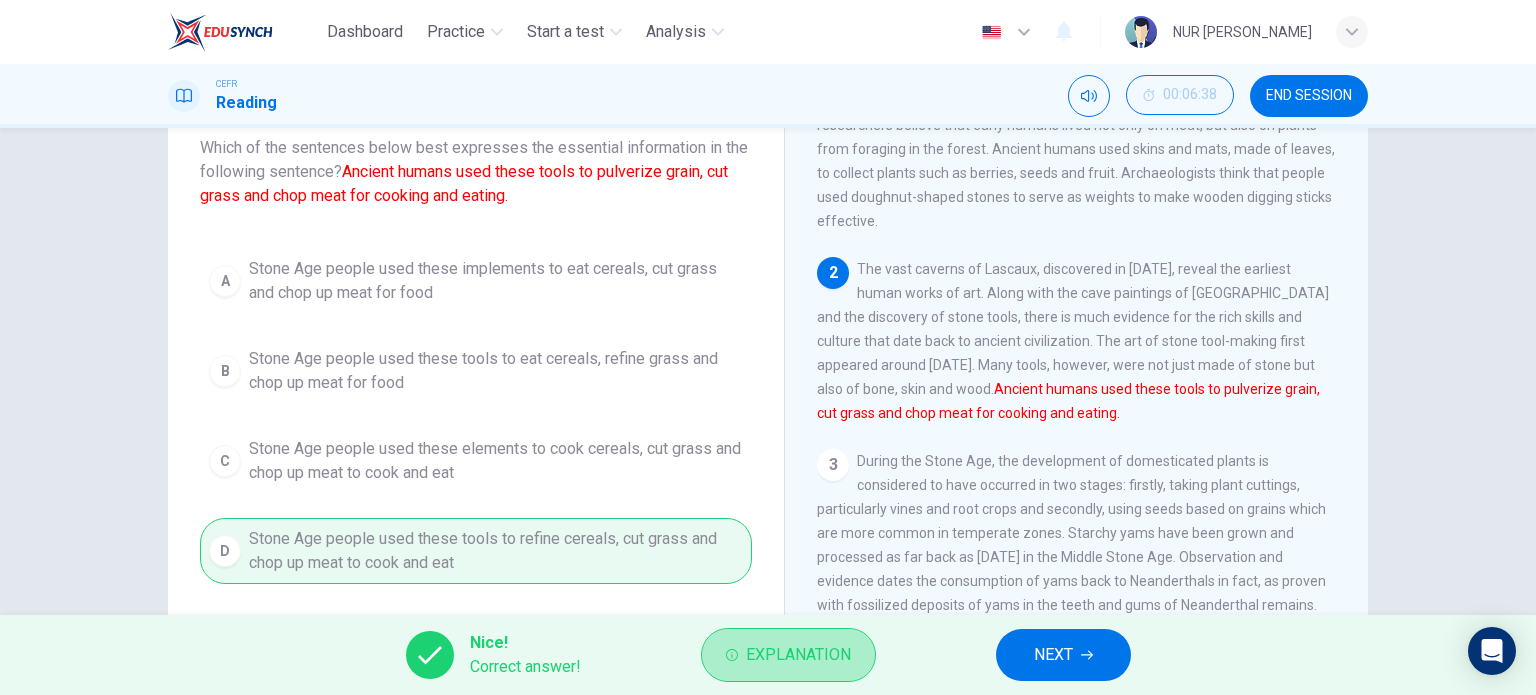 click on "Explanation" at bounding box center [788, 655] 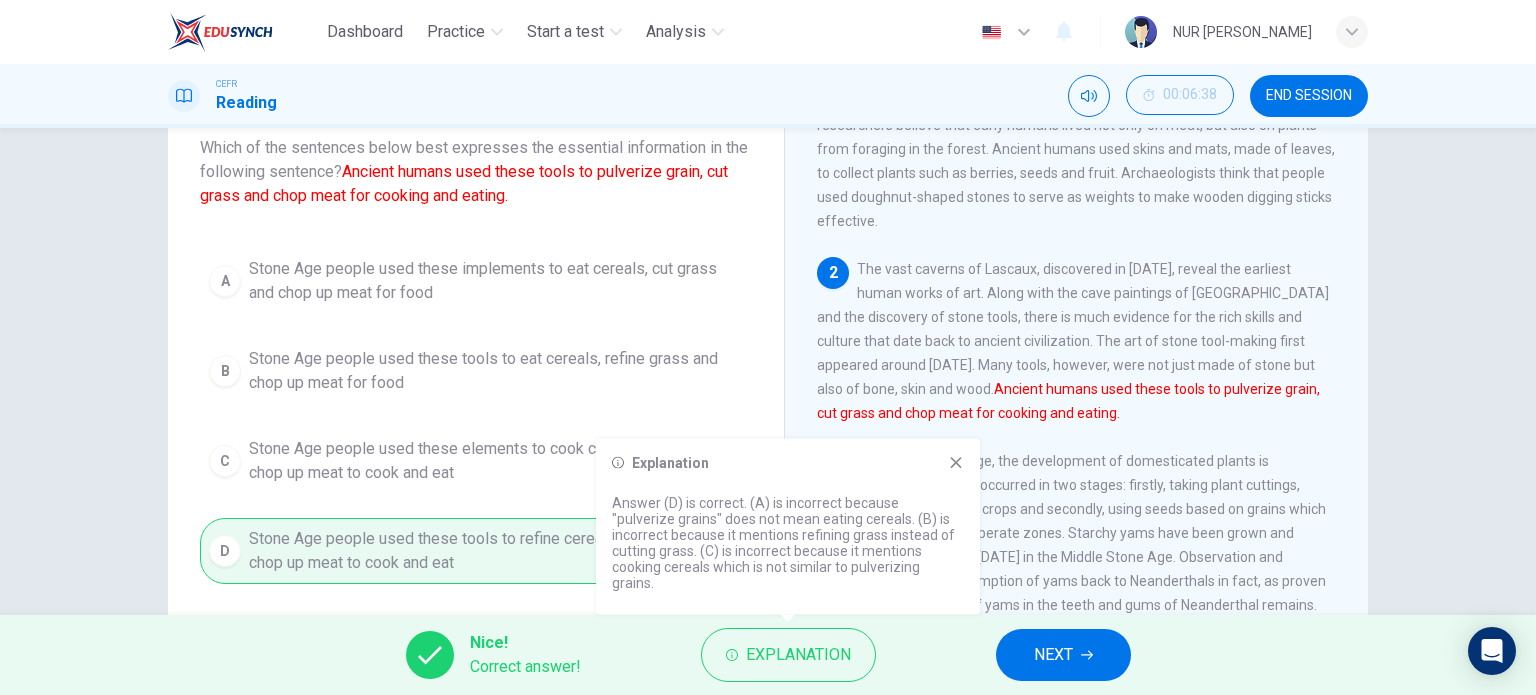 click 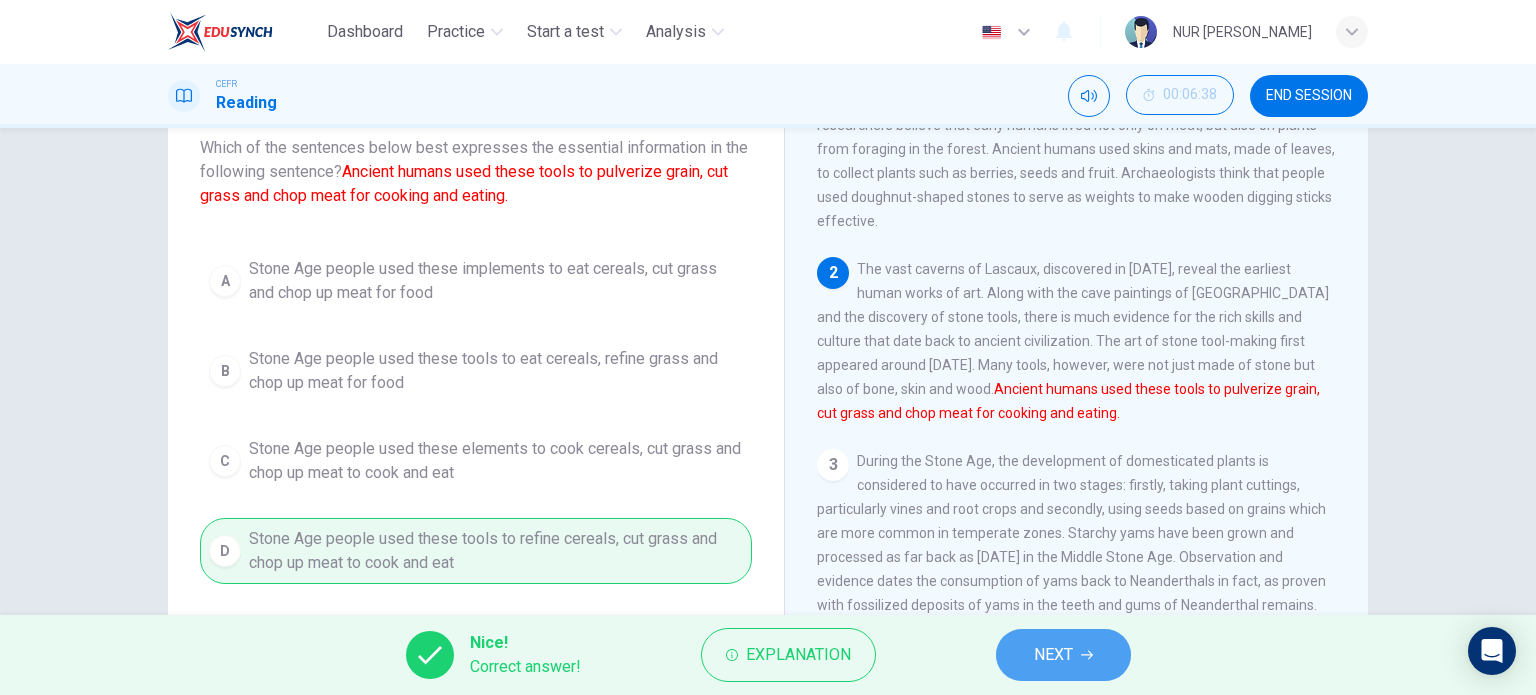 click on "NEXT" at bounding box center (1053, 655) 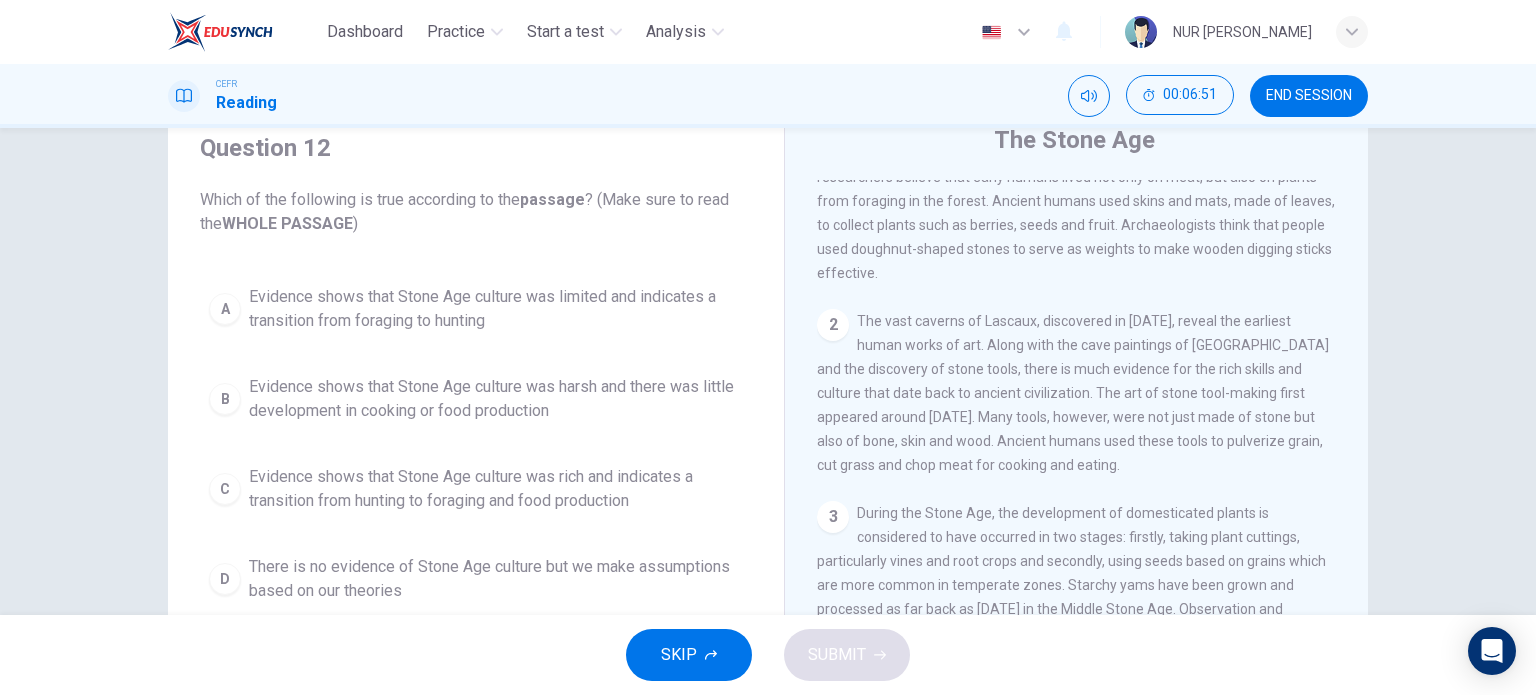 scroll, scrollTop: 78, scrollLeft: 0, axis: vertical 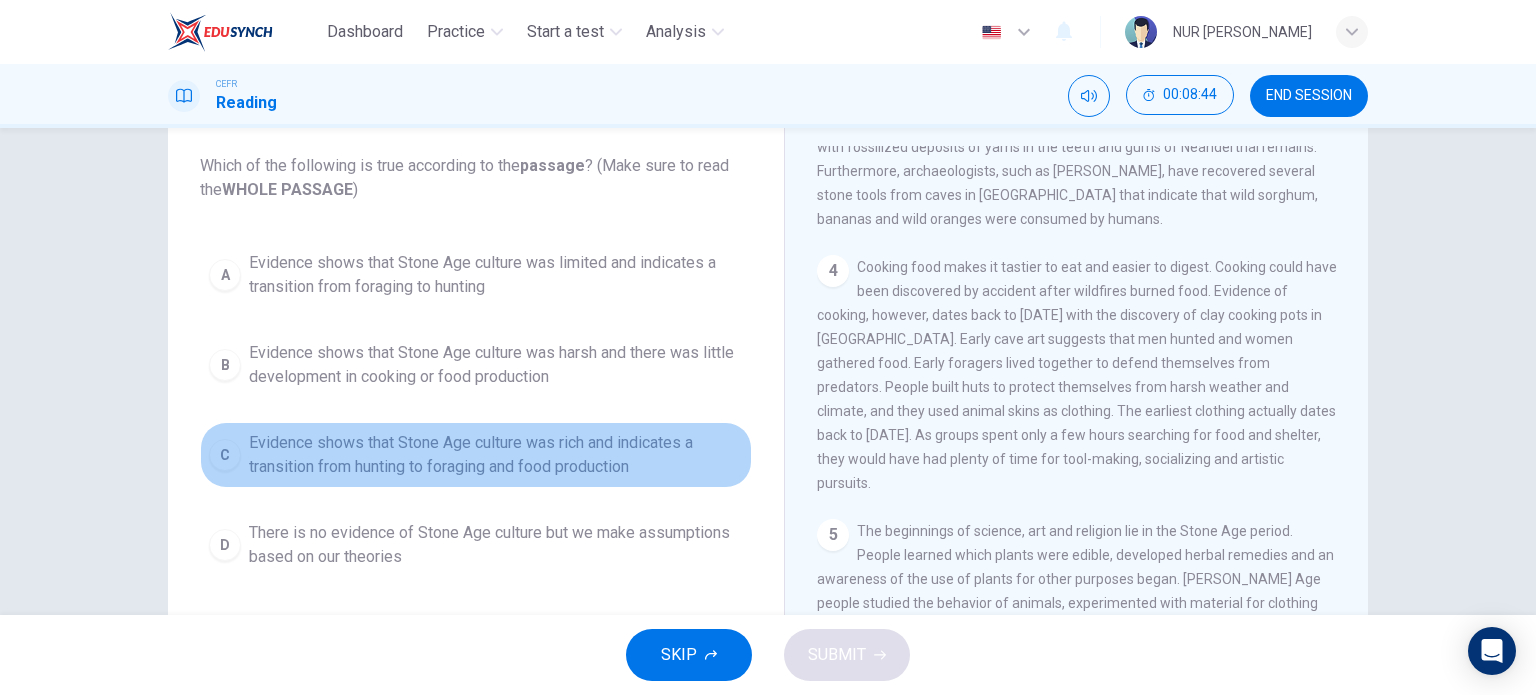 click on "Evidence shows that Stone Age culture was rich and indicates a transition from hunting to foraging and food production" at bounding box center (496, 455) 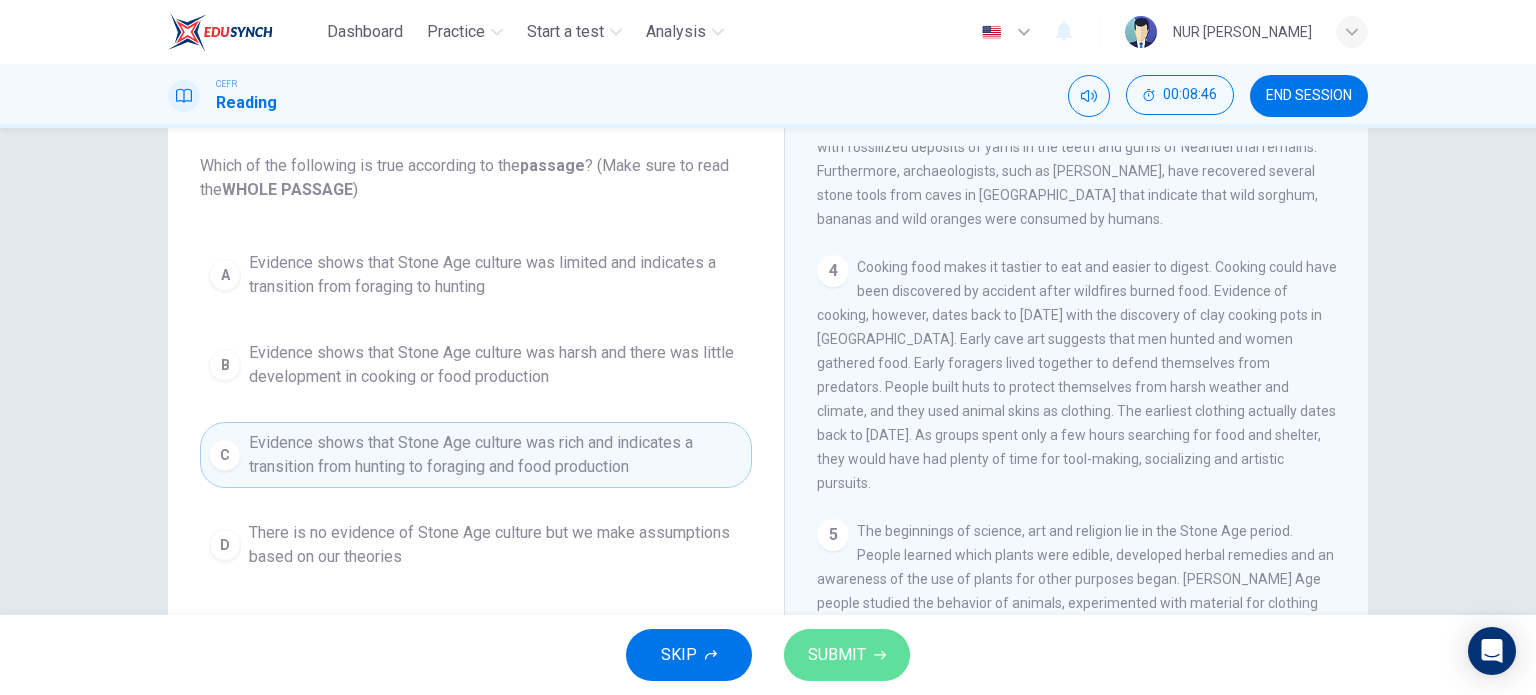 click on "SUBMIT" at bounding box center (837, 655) 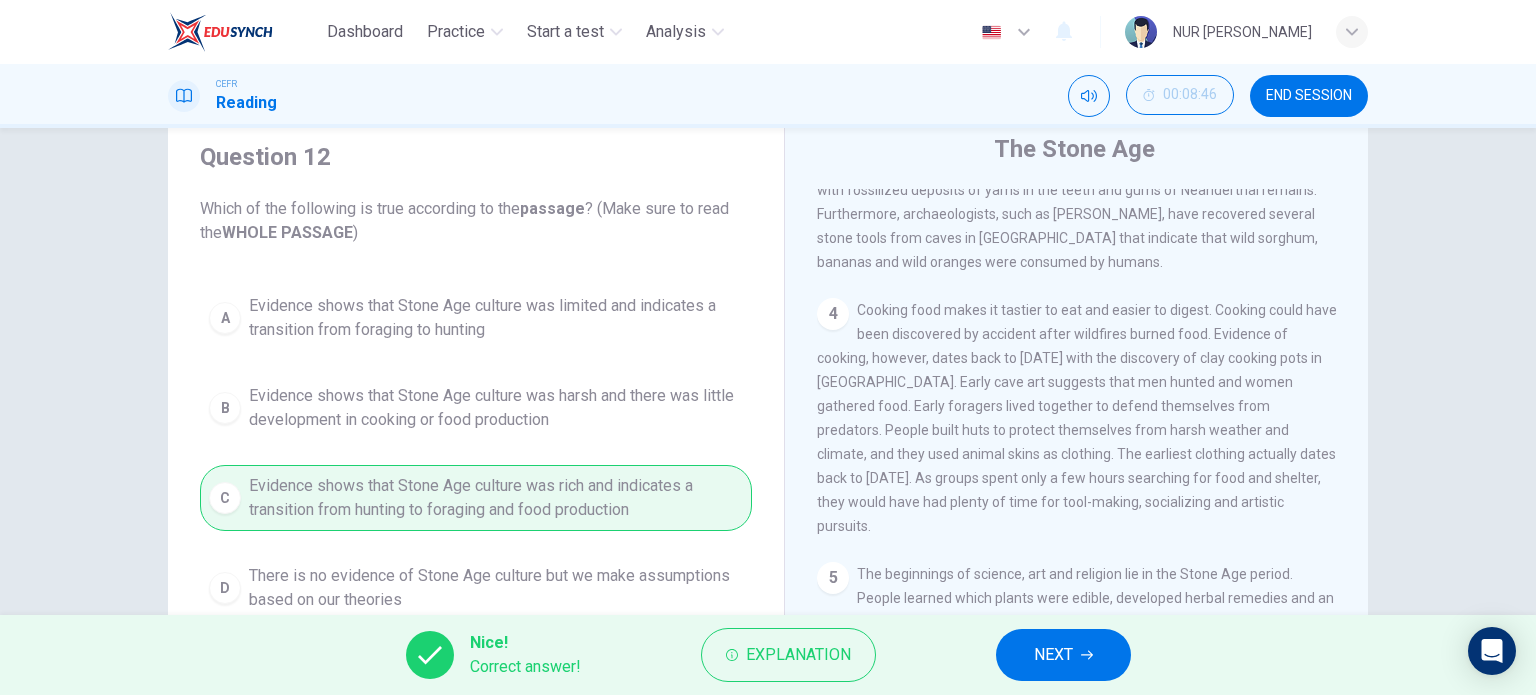 scroll, scrollTop: 68, scrollLeft: 0, axis: vertical 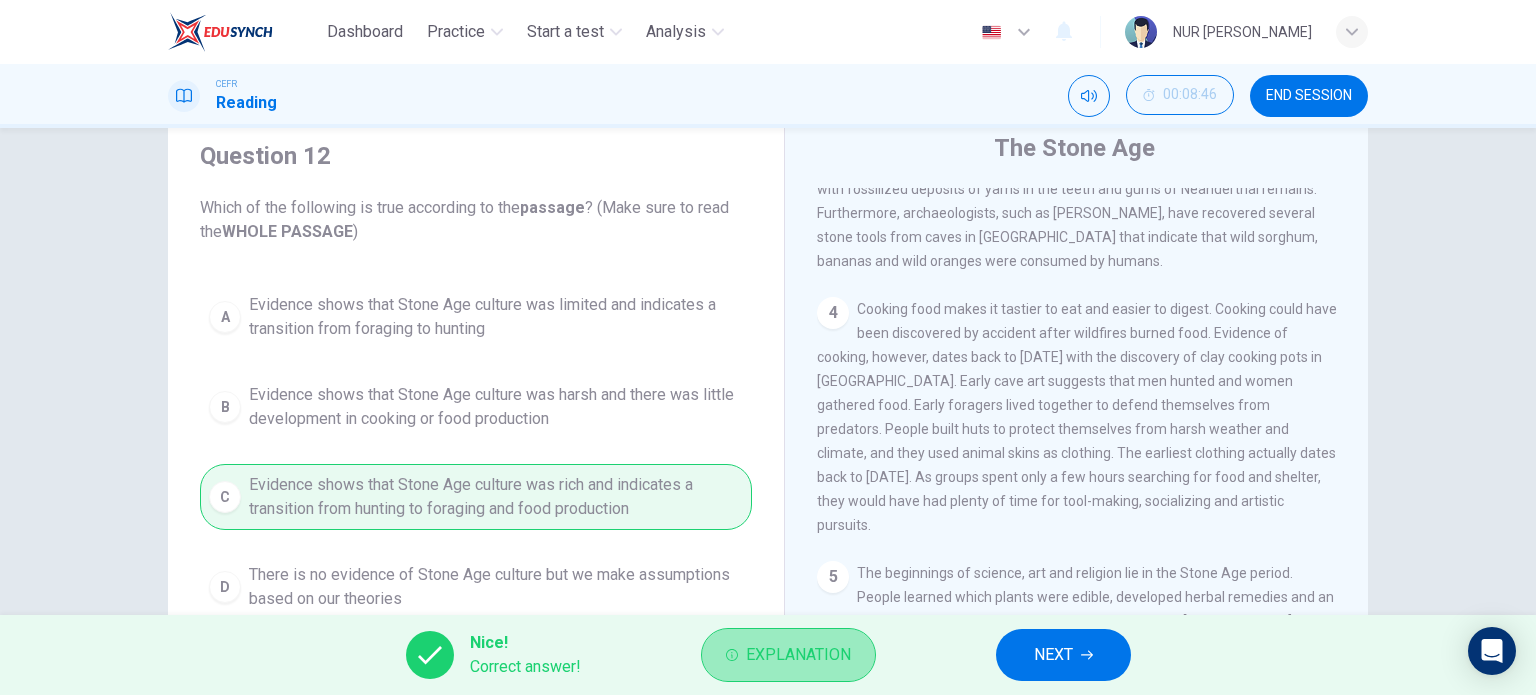click on "Explanation" at bounding box center (798, 655) 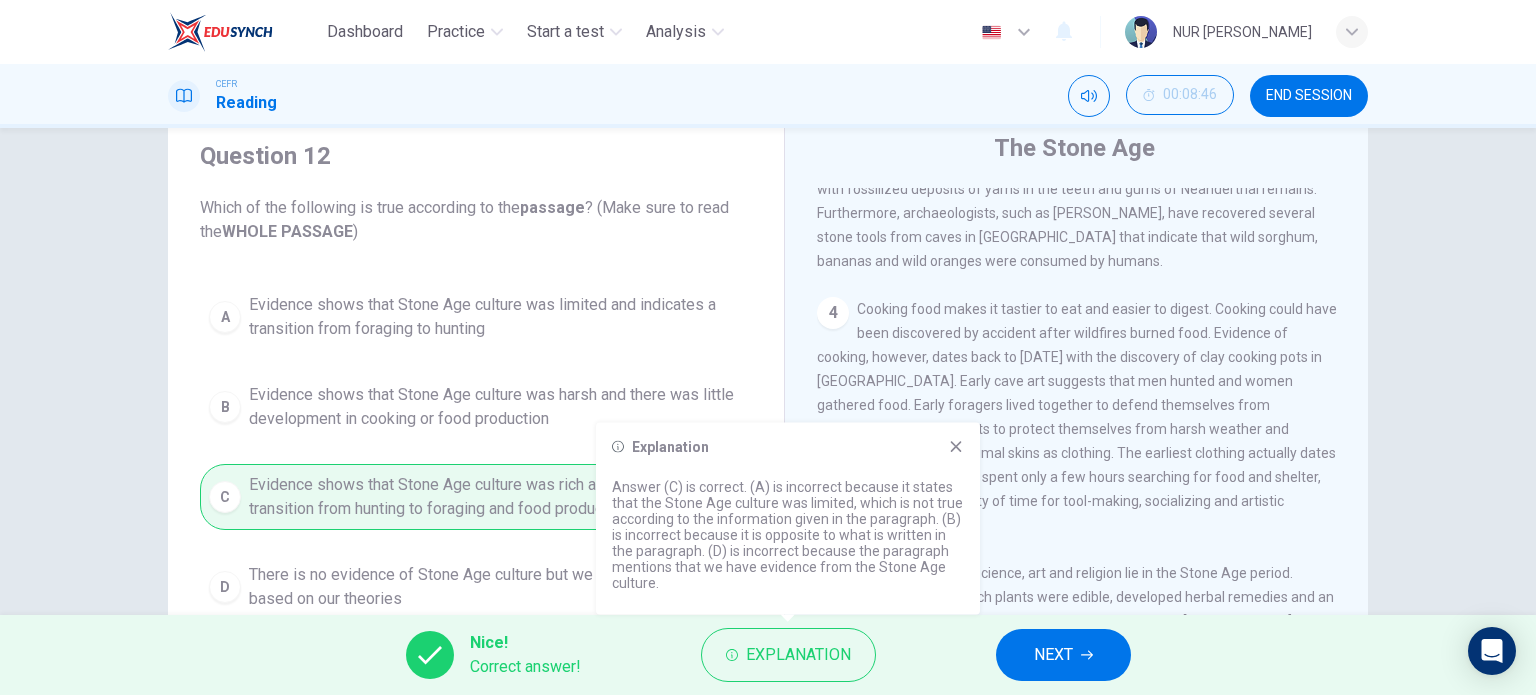 click 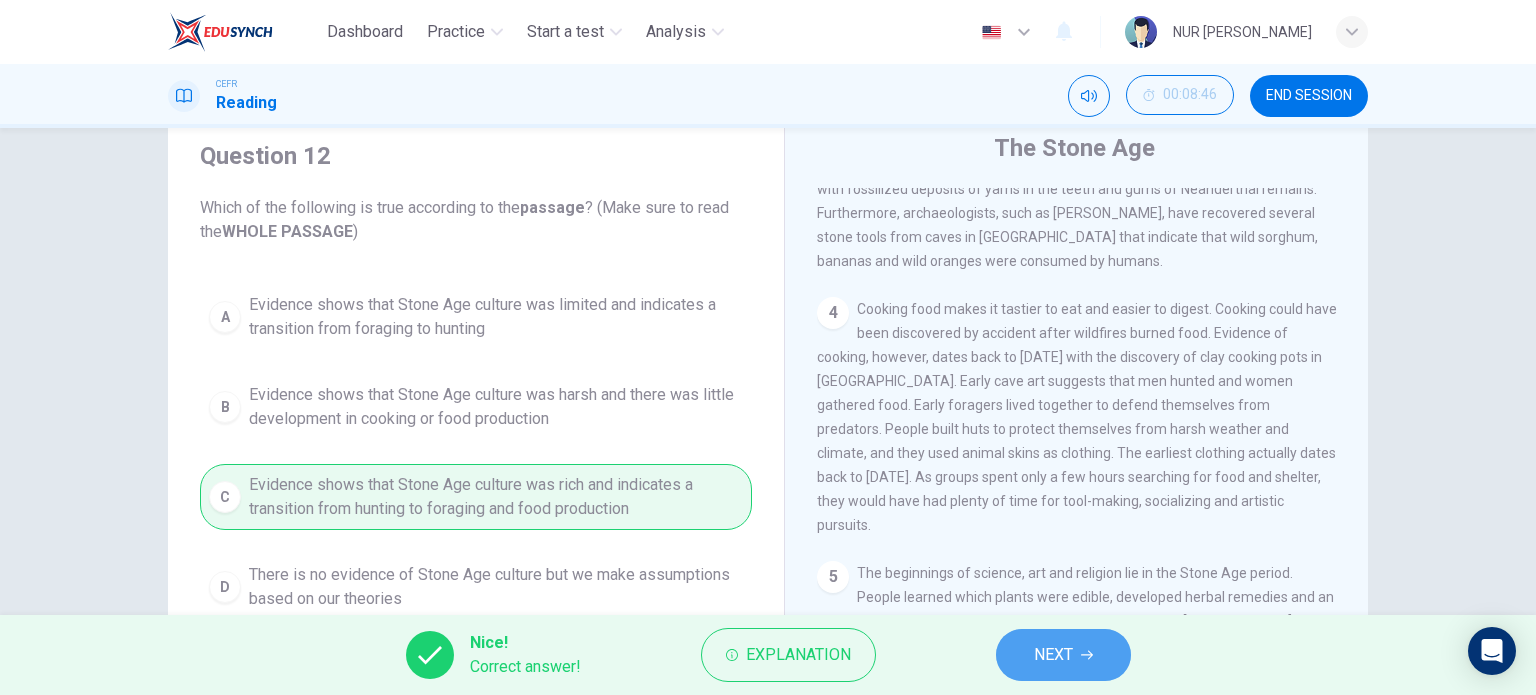 click on "NEXT" at bounding box center (1053, 655) 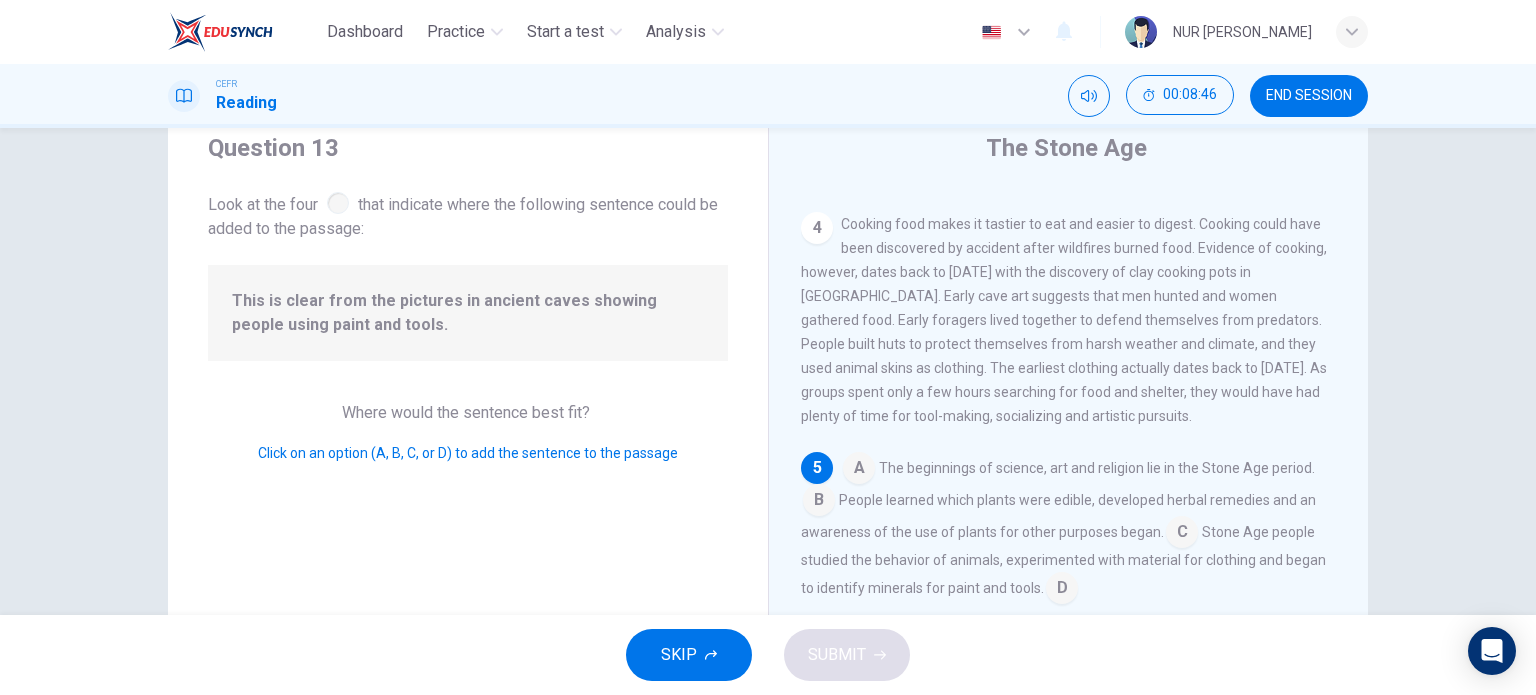 scroll, scrollTop: 737, scrollLeft: 0, axis: vertical 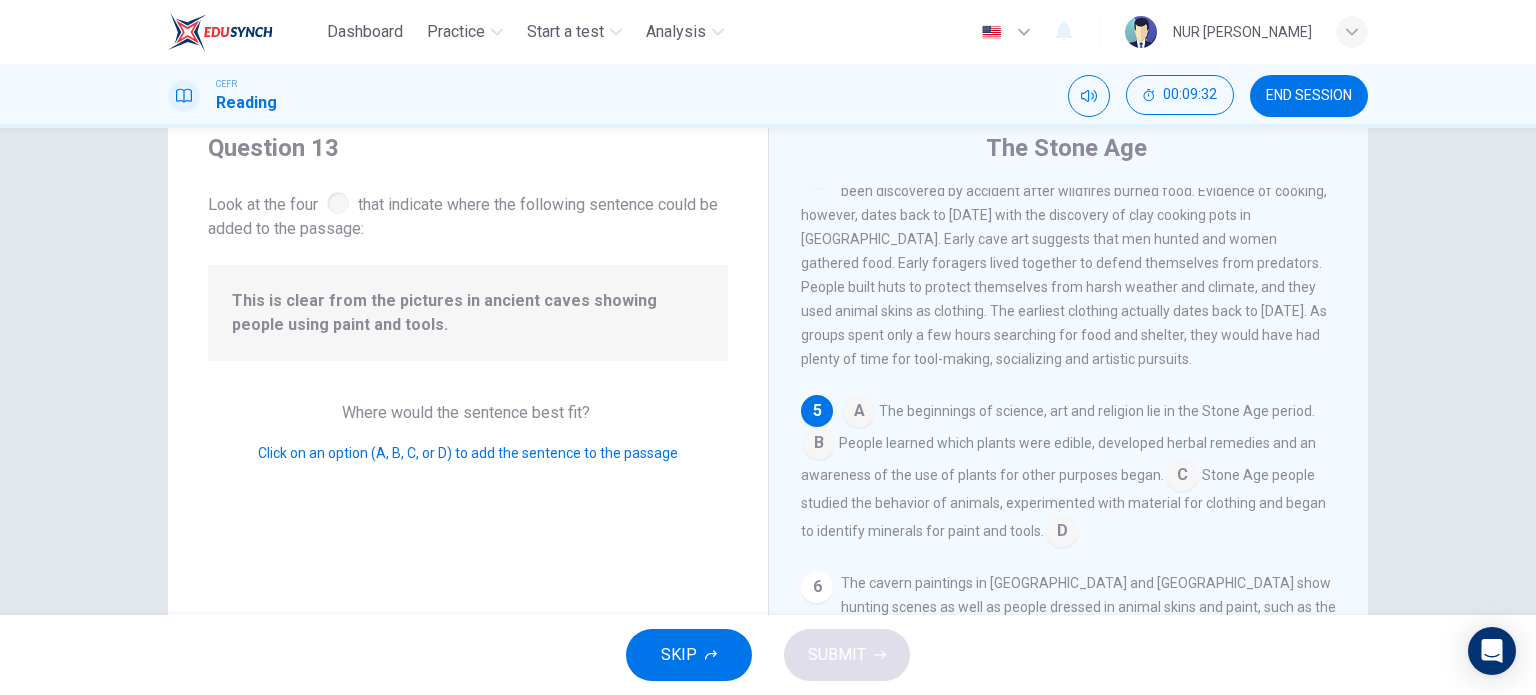 click at bounding box center (1062, 533) 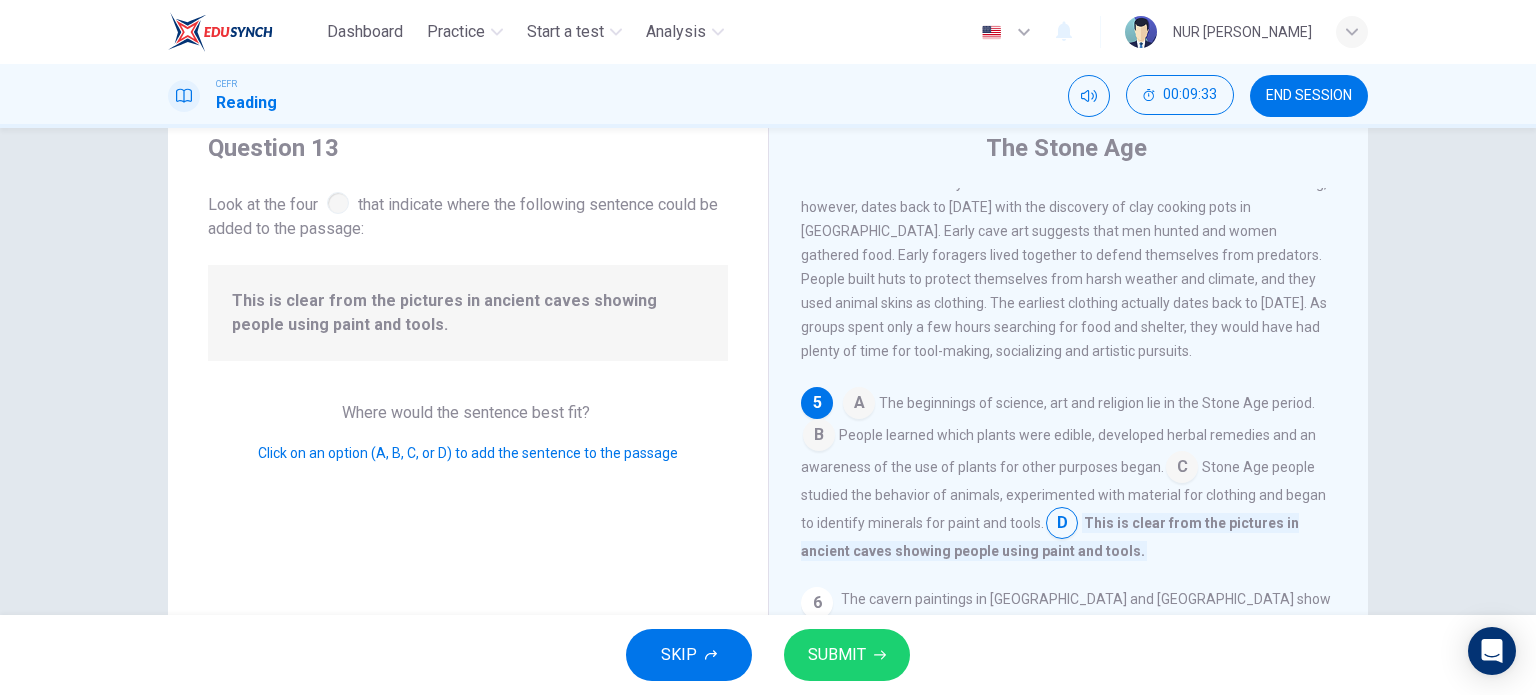 scroll, scrollTop: 761, scrollLeft: 0, axis: vertical 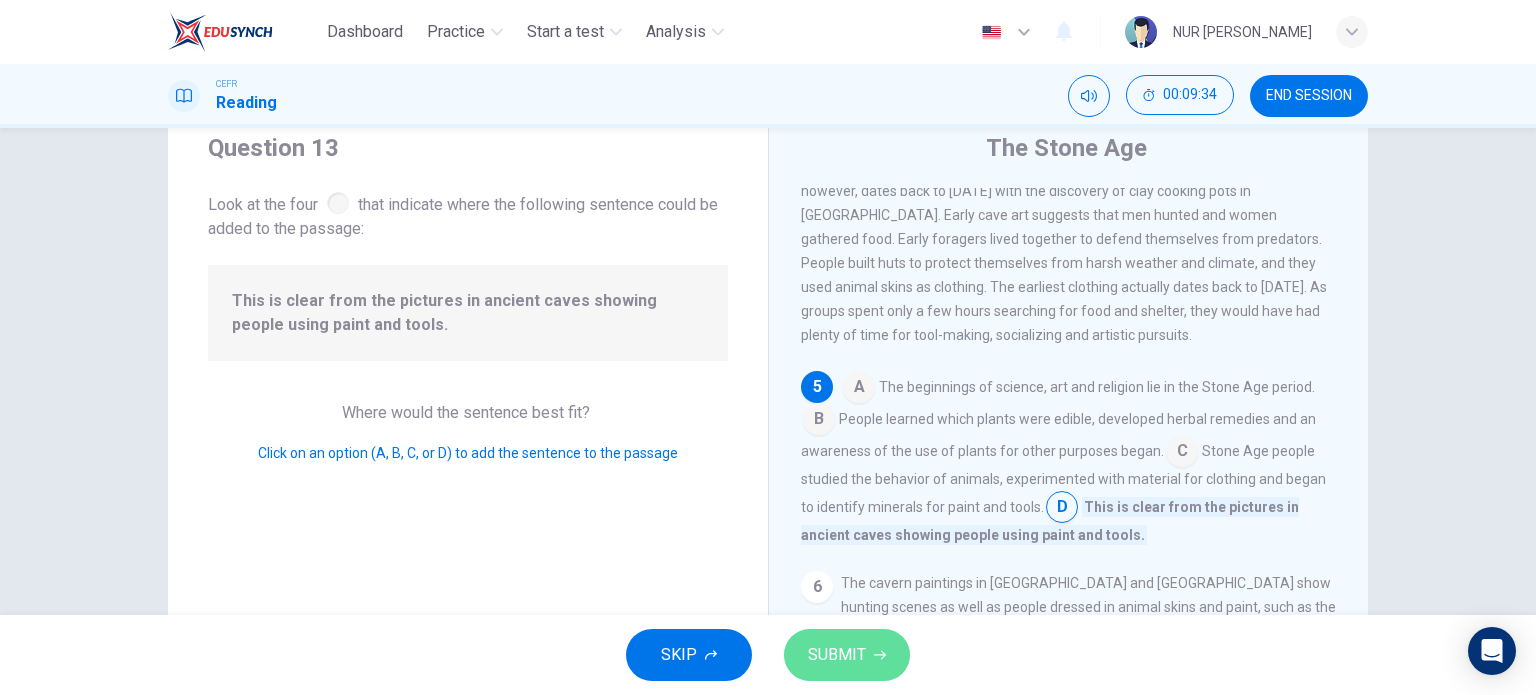 click 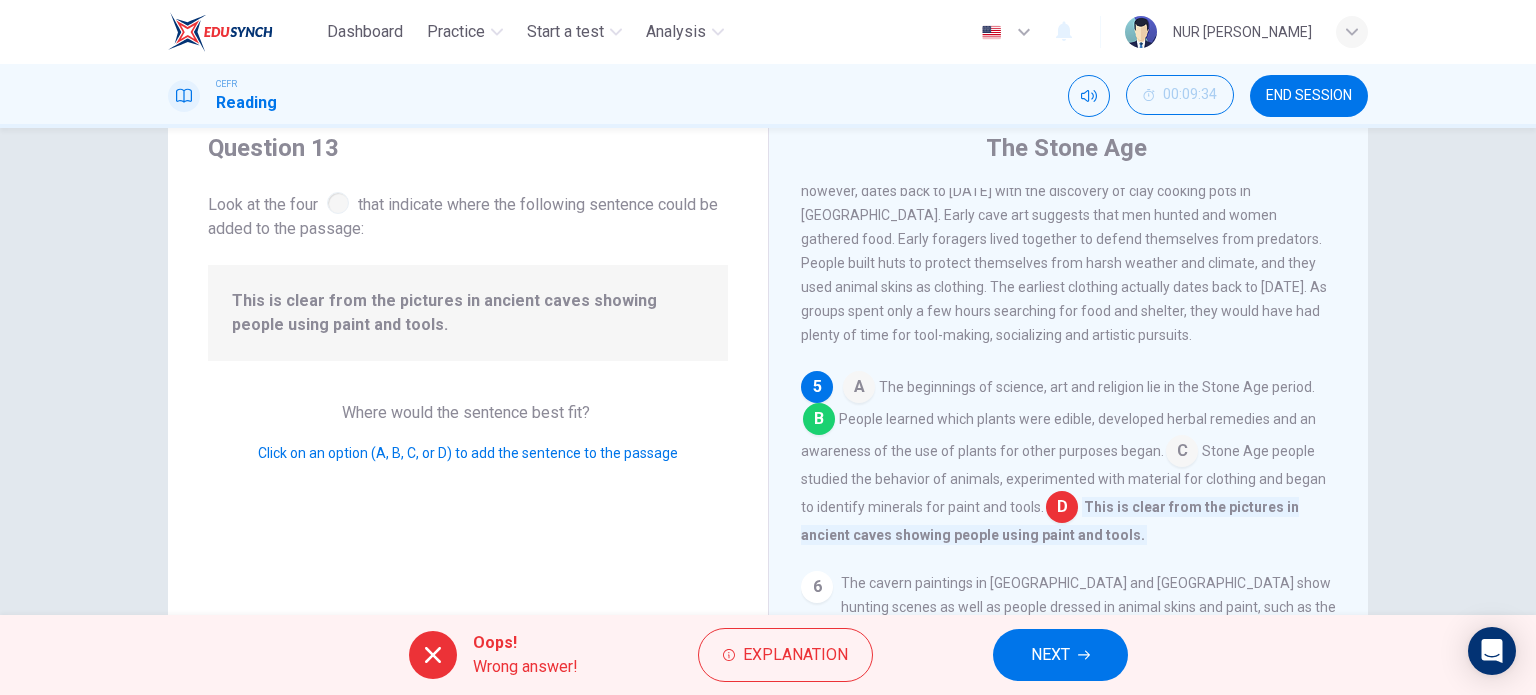 click at bounding box center (819, 421) 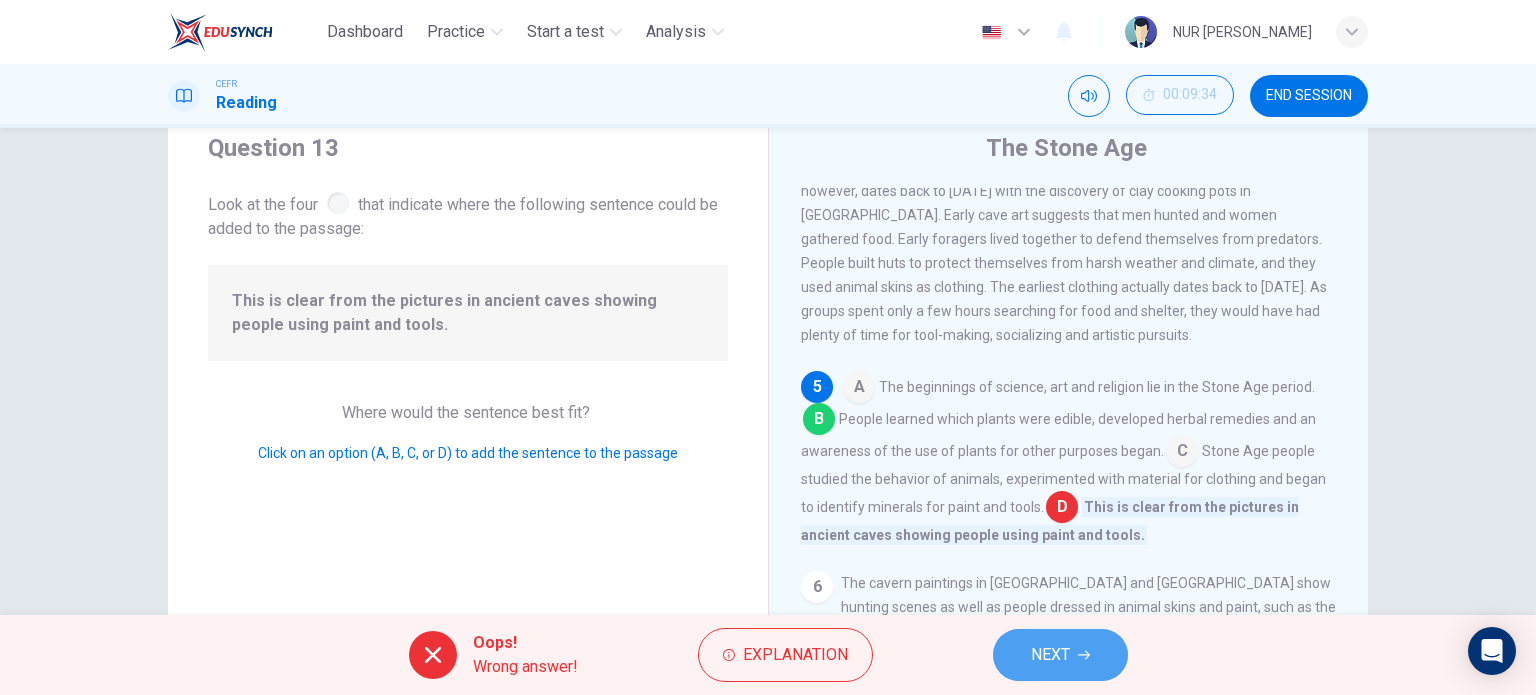 click on "NEXT" at bounding box center [1050, 655] 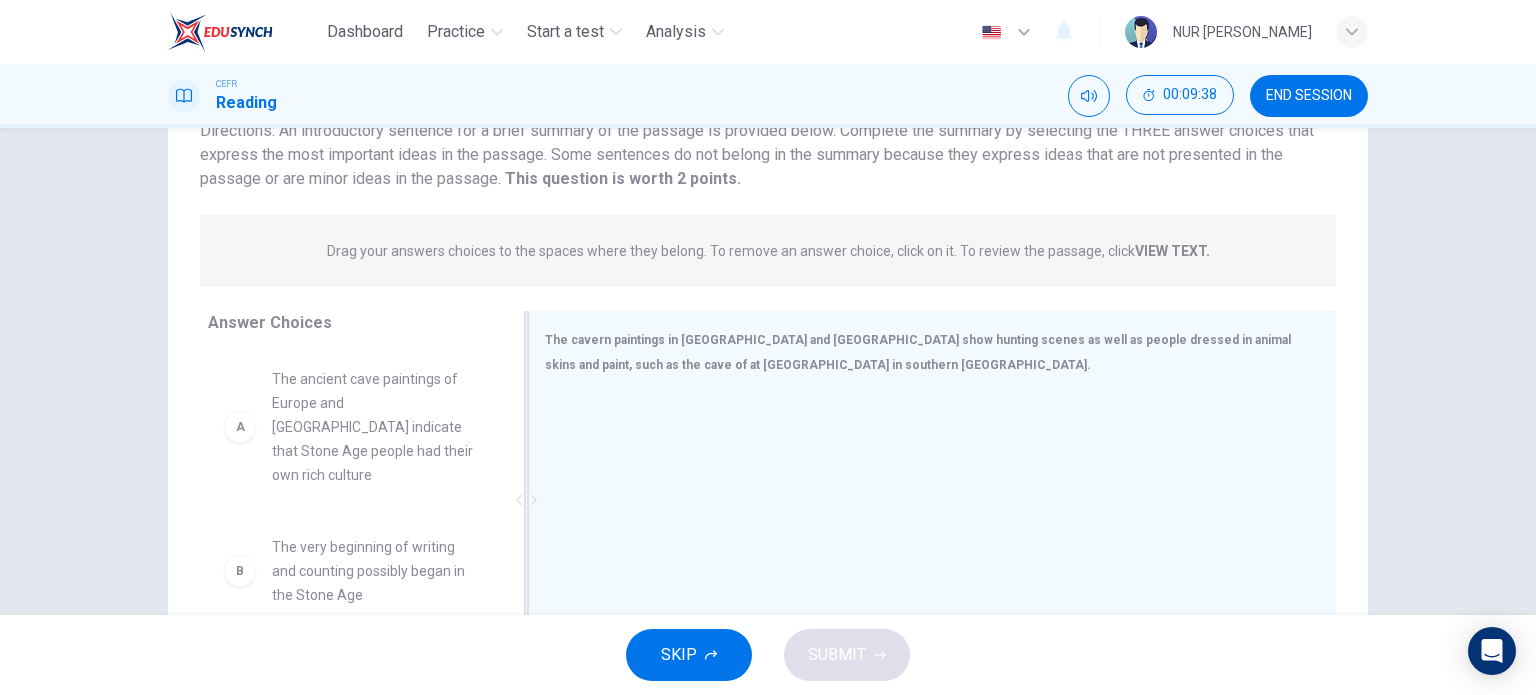 scroll, scrollTop: 163, scrollLeft: 0, axis: vertical 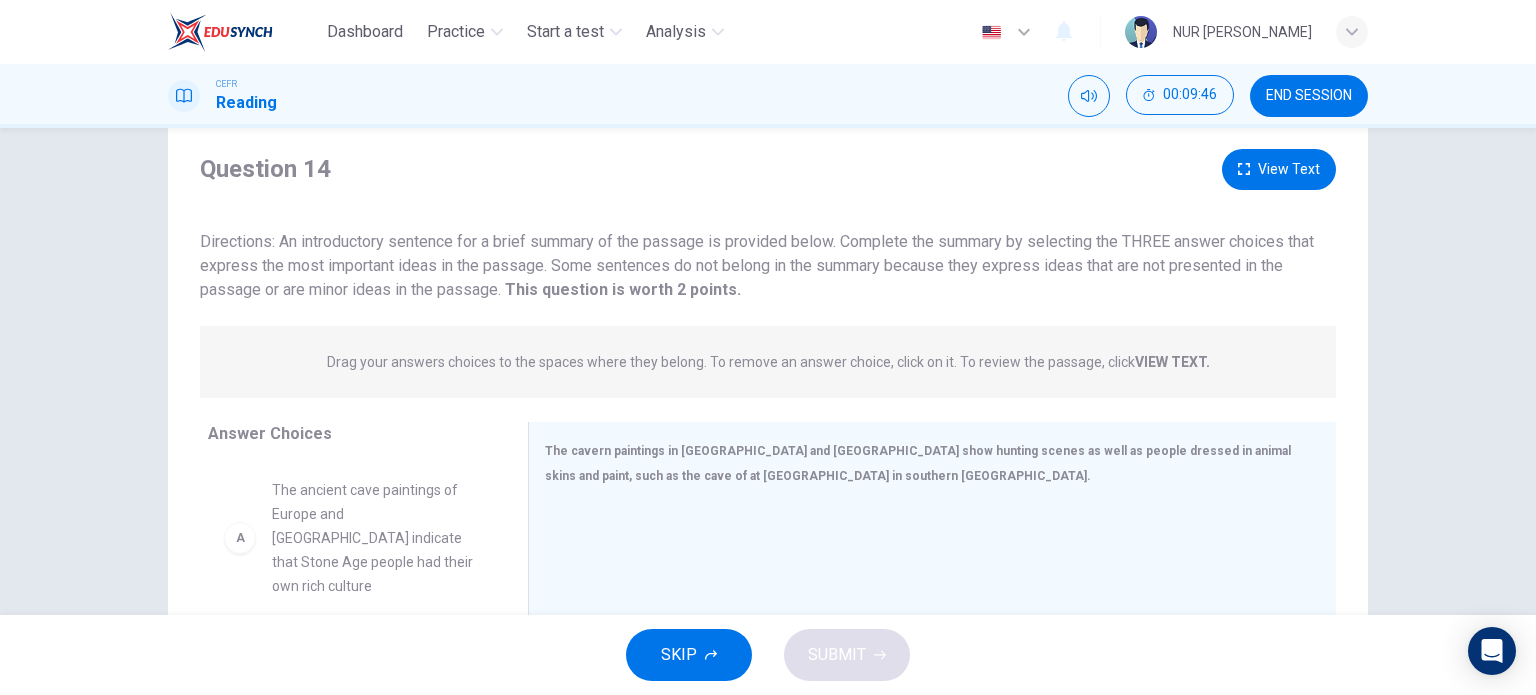 click on "View Text" at bounding box center (1279, 169) 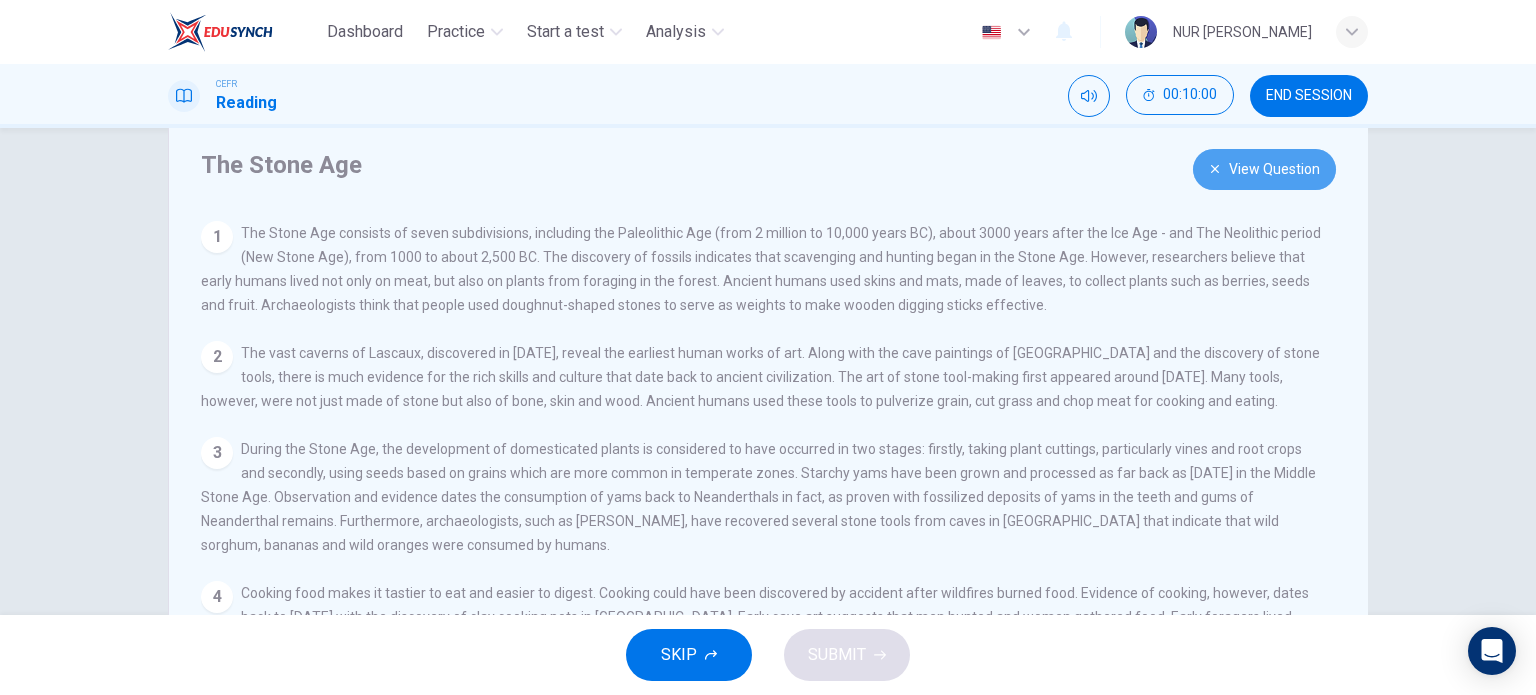 click on "View Question" at bounding box center (1264, 169) 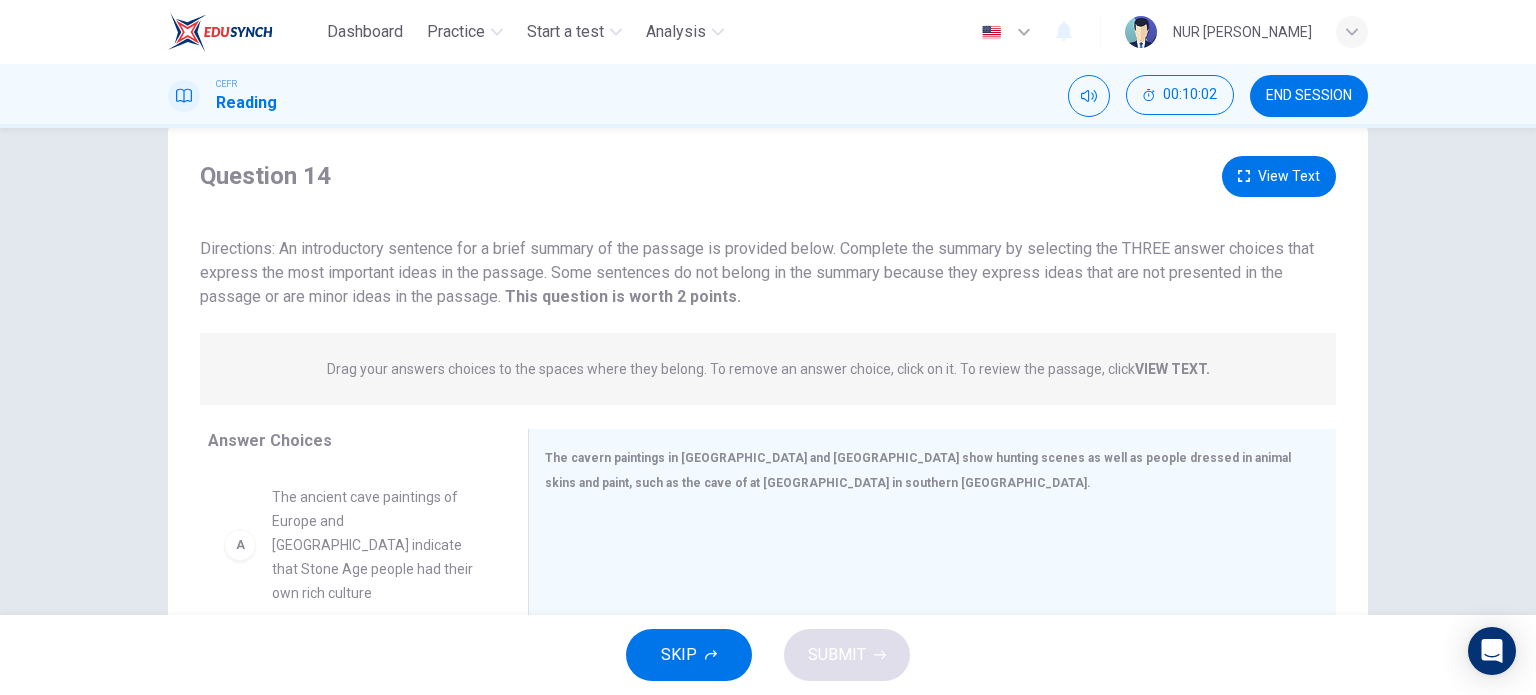 scroll, scrollTop: 40, scrollLeft: 0, axis: vertical 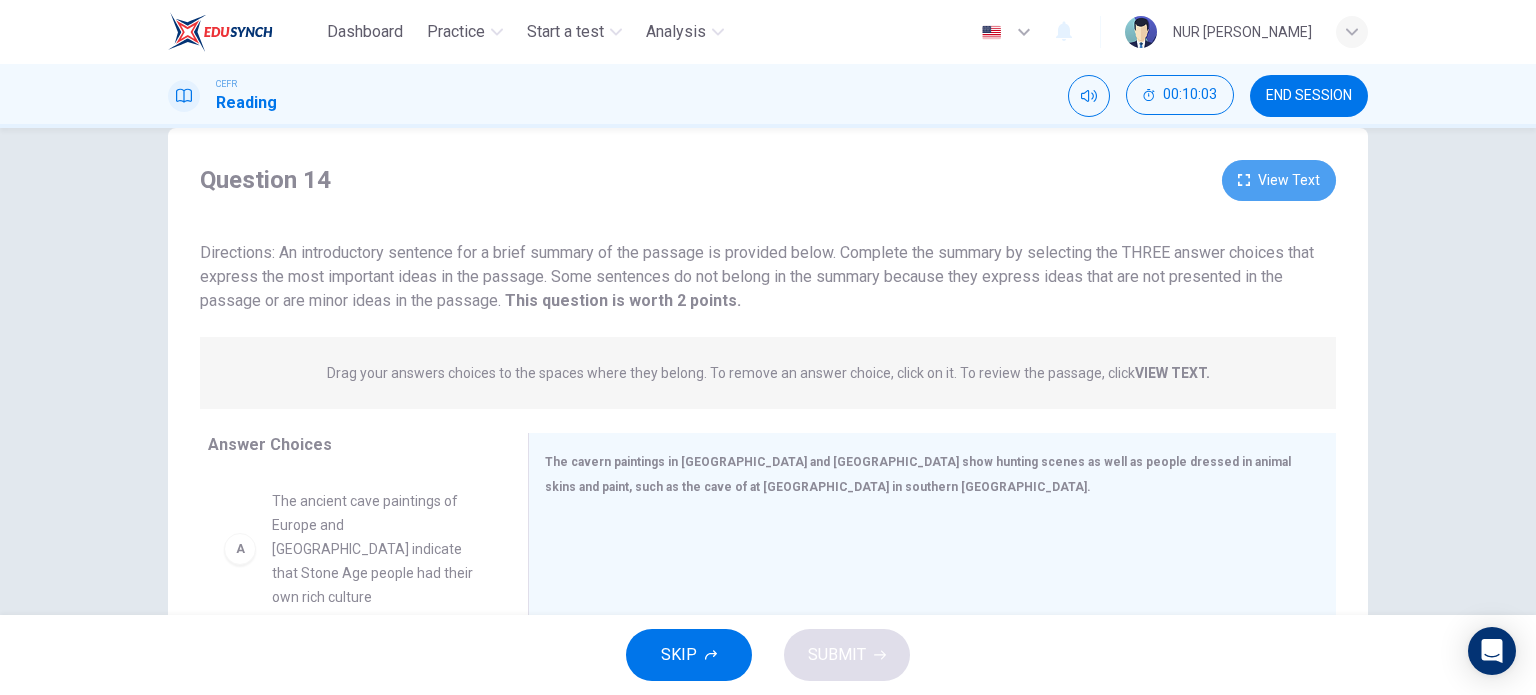 click on "View Text" at bounding box center (1279, 180) 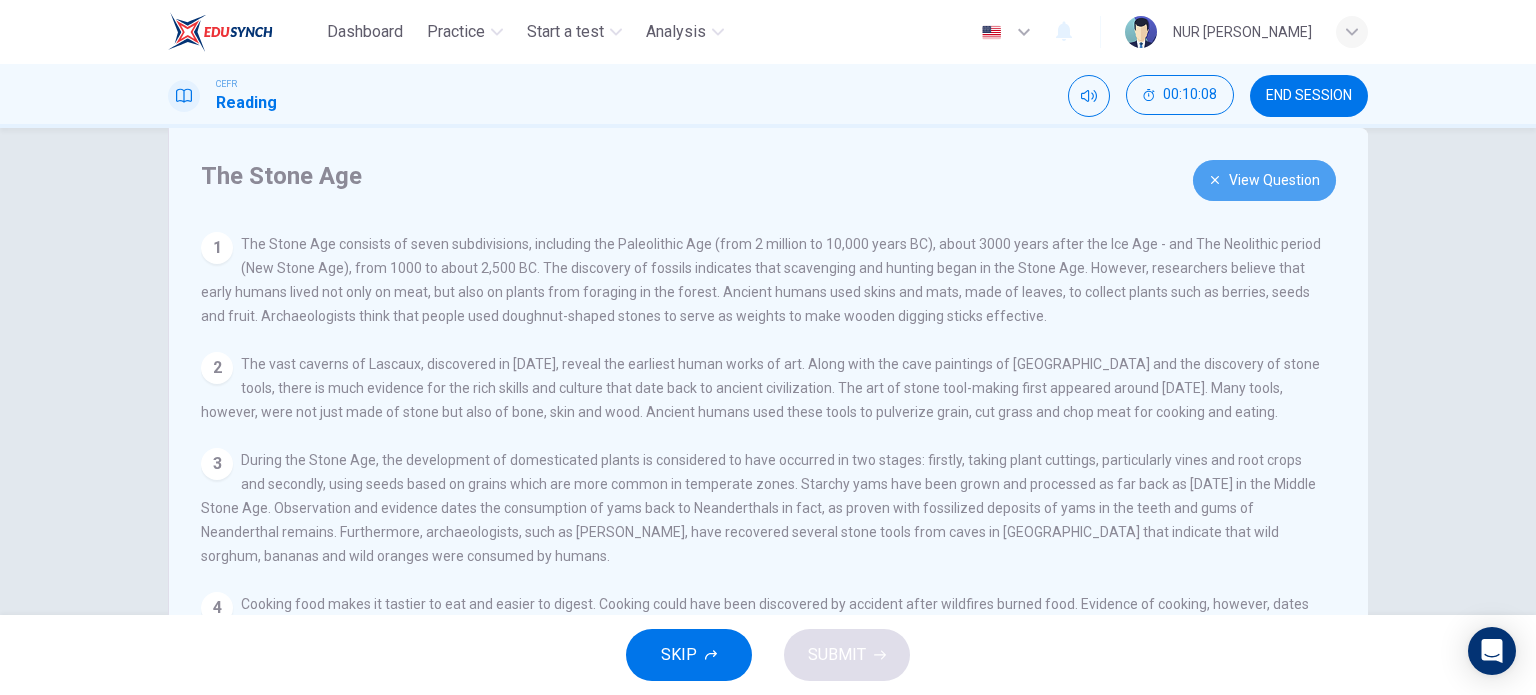 click on "View Question" at bounding box center (1264, 180) 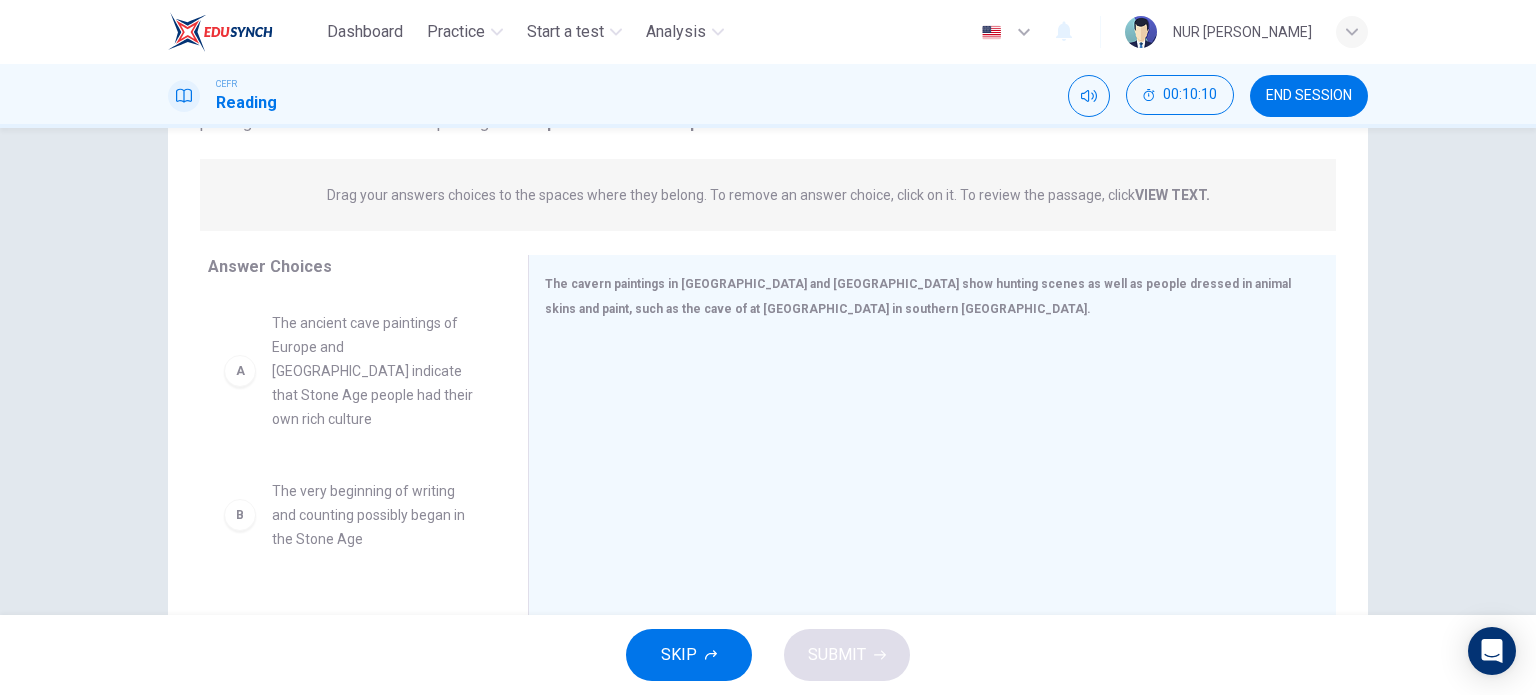 scroll, scrollTop: 216, scrollLeft: 0, axis: vertical 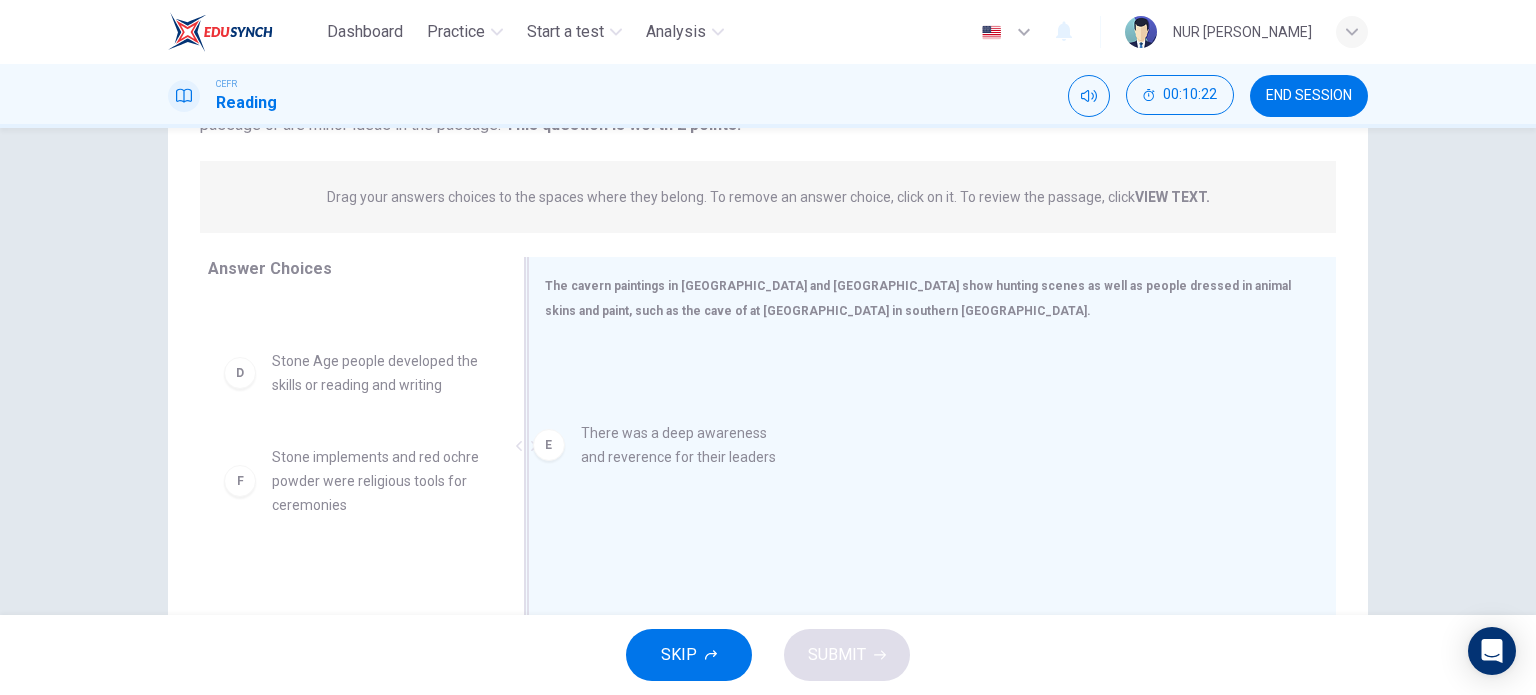 drag, startPoint x: 388, startPoint y: 446, endPoint x: 808, endPoint y: 432, distance: 420.23328 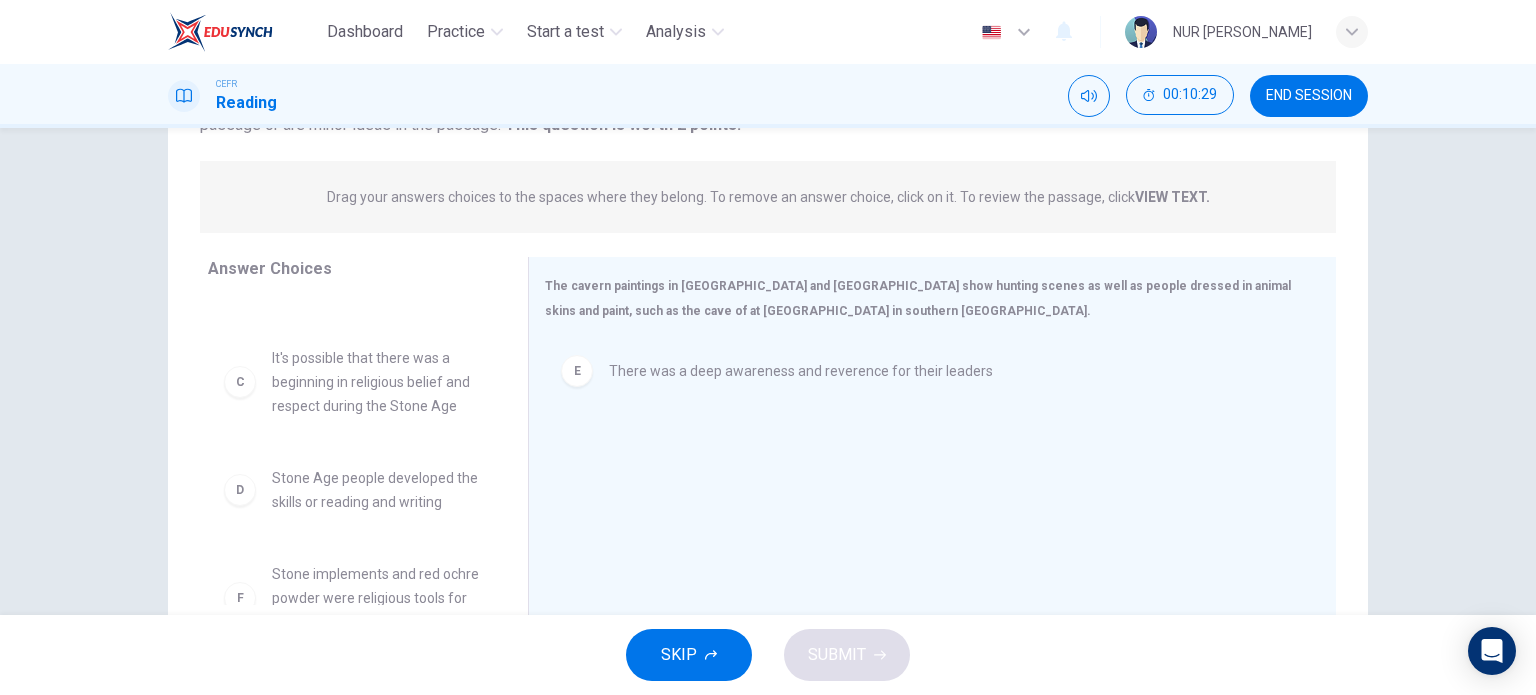 scroll, scrollTop: 276, scrollLeft: 0, axis: vertical 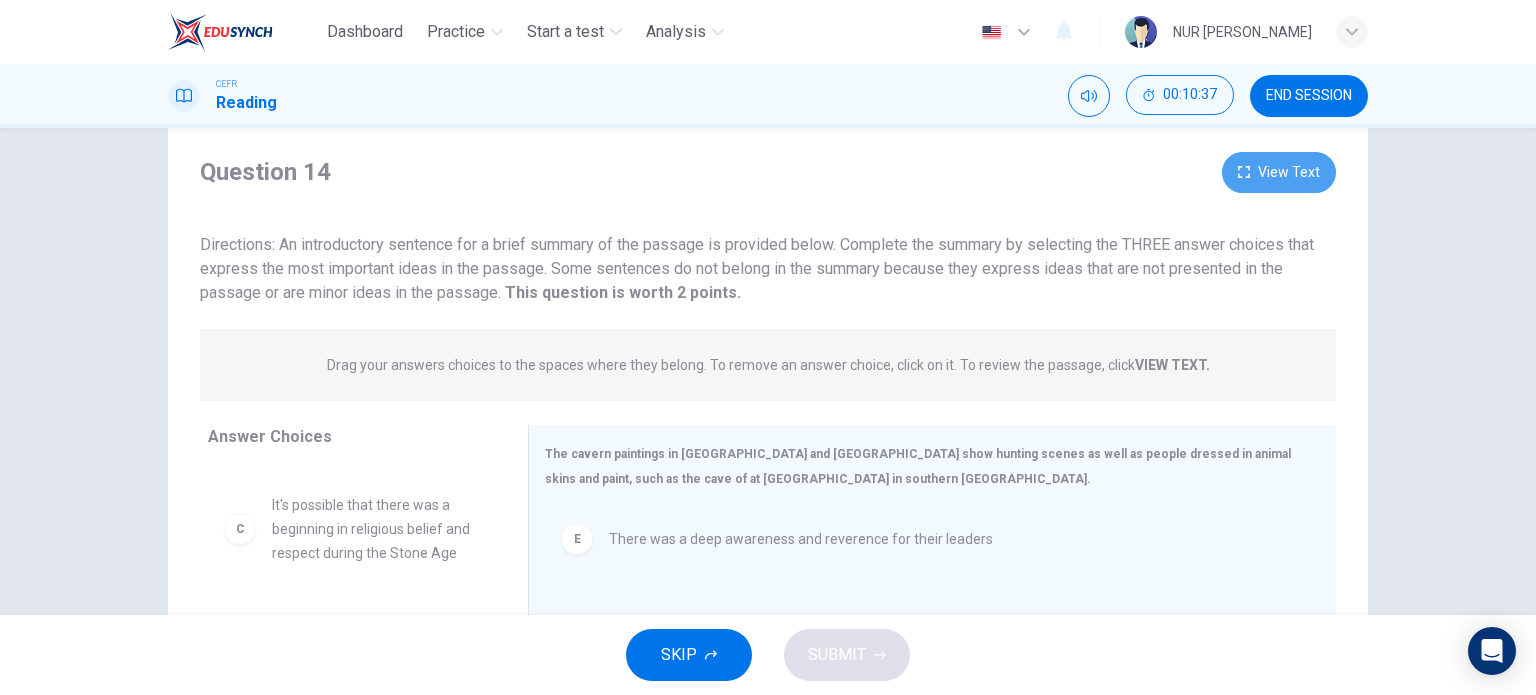 click on "View Text" at bounding box center (1279, 172) 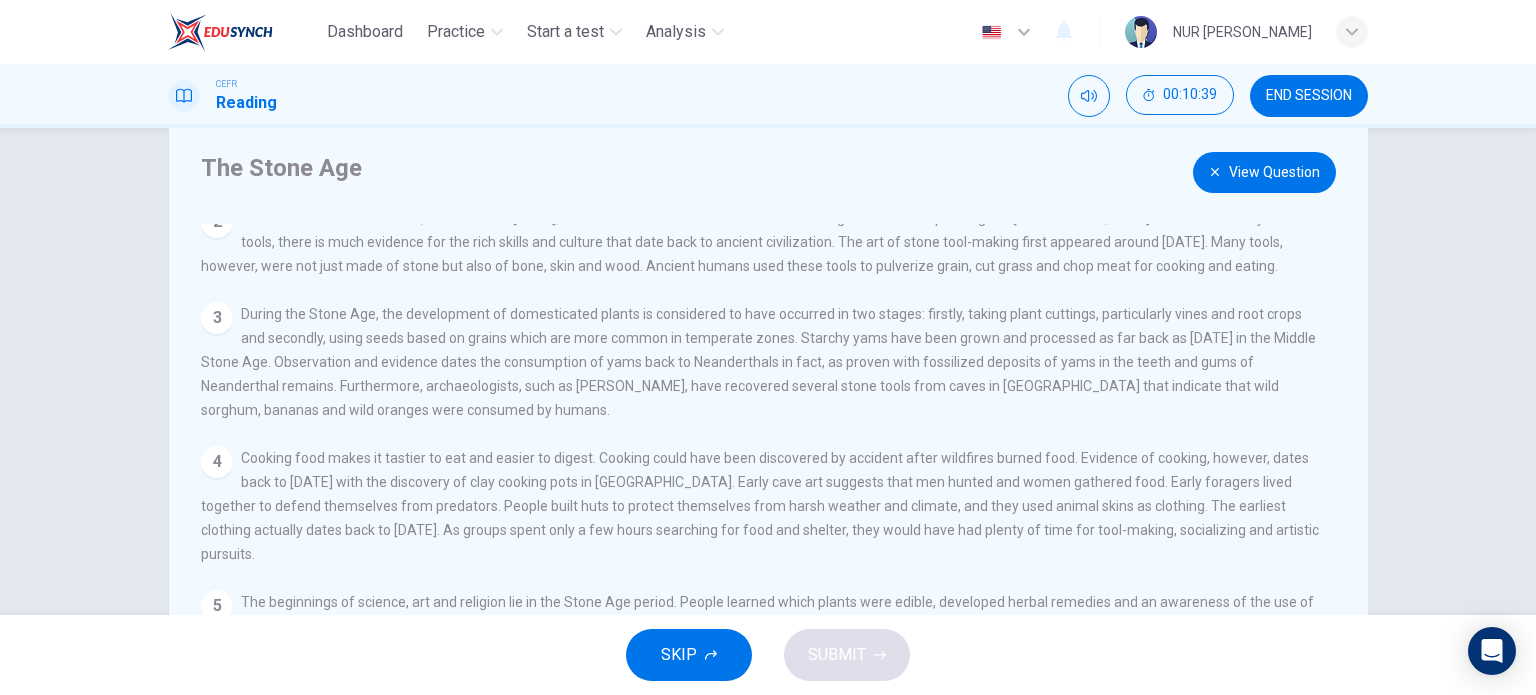 scroll, scrollTop: 139, scrollLeft: 0, axis: vertical 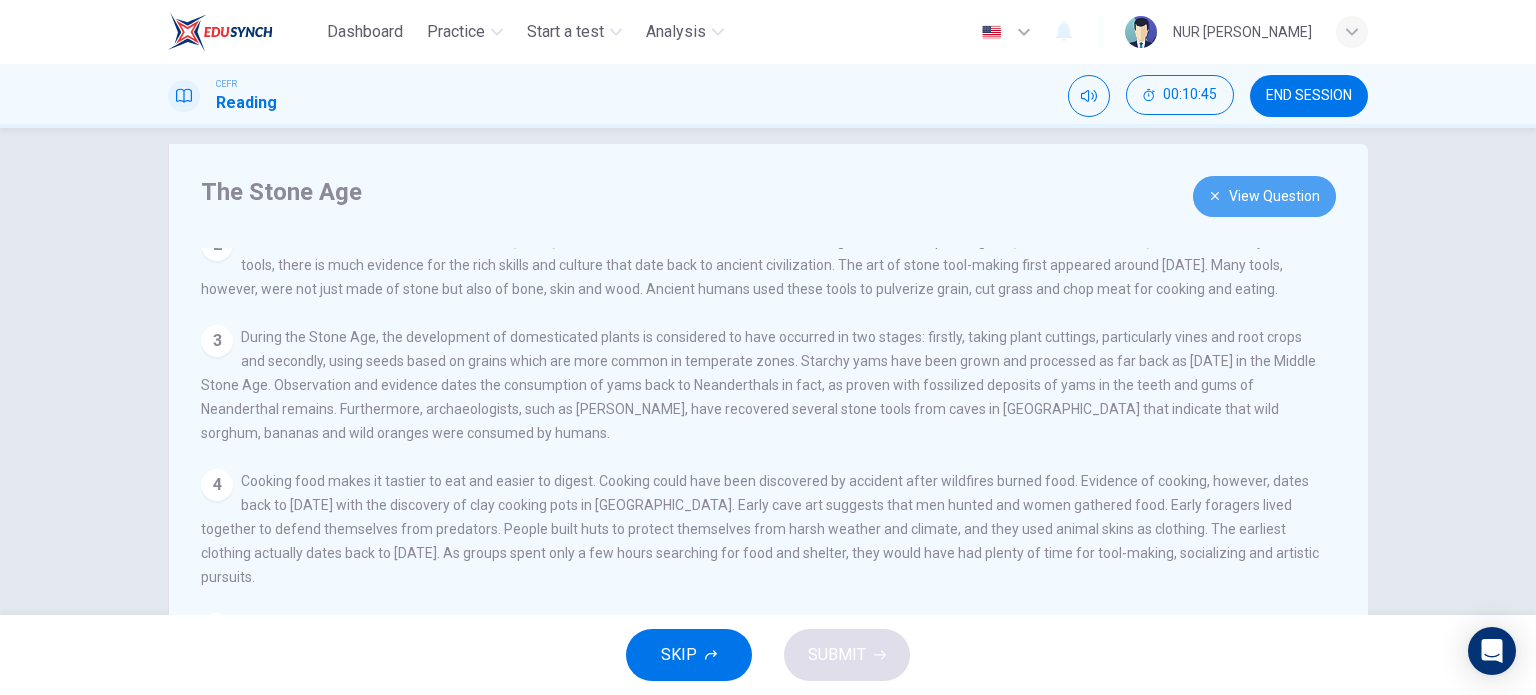 click on "View Question" at bounding box center [1264, 196] 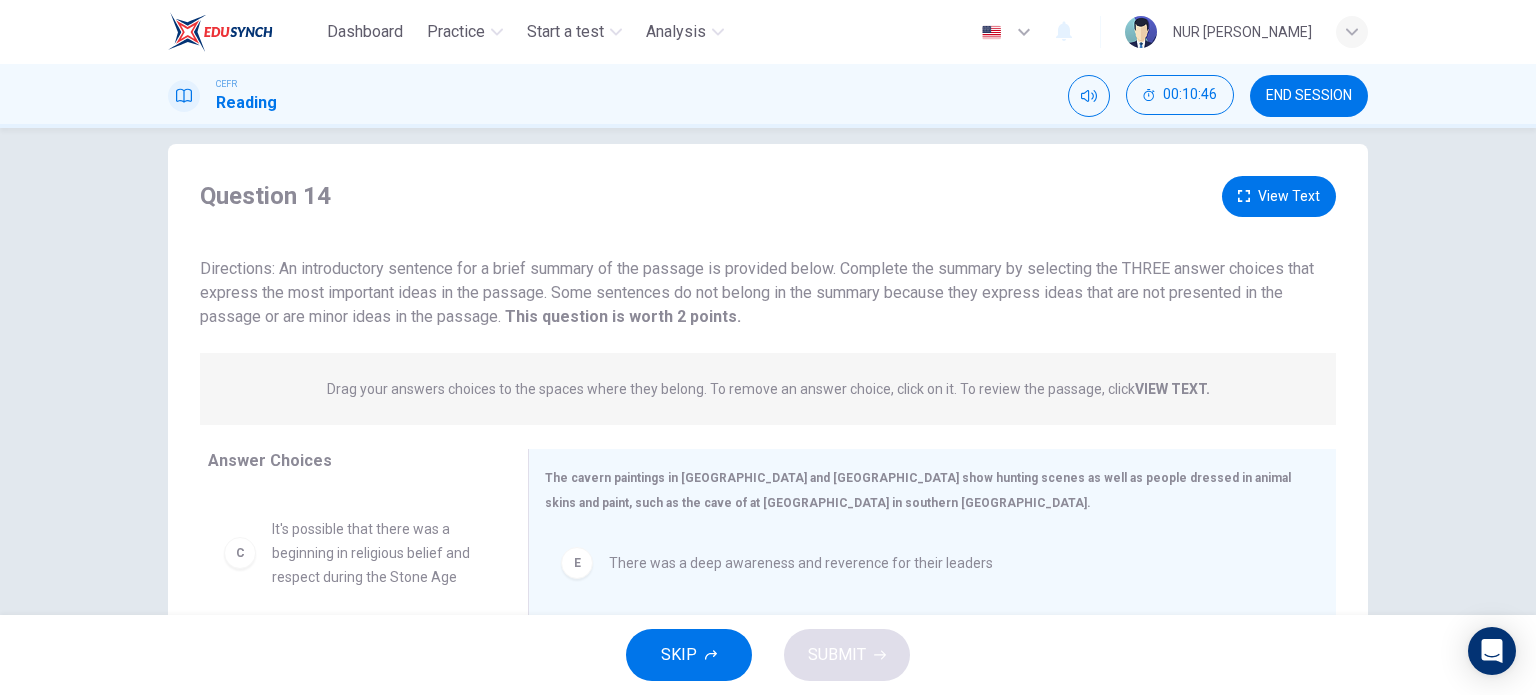 scroll, scrollTop: 0, scrollLeft: 0, axis: both 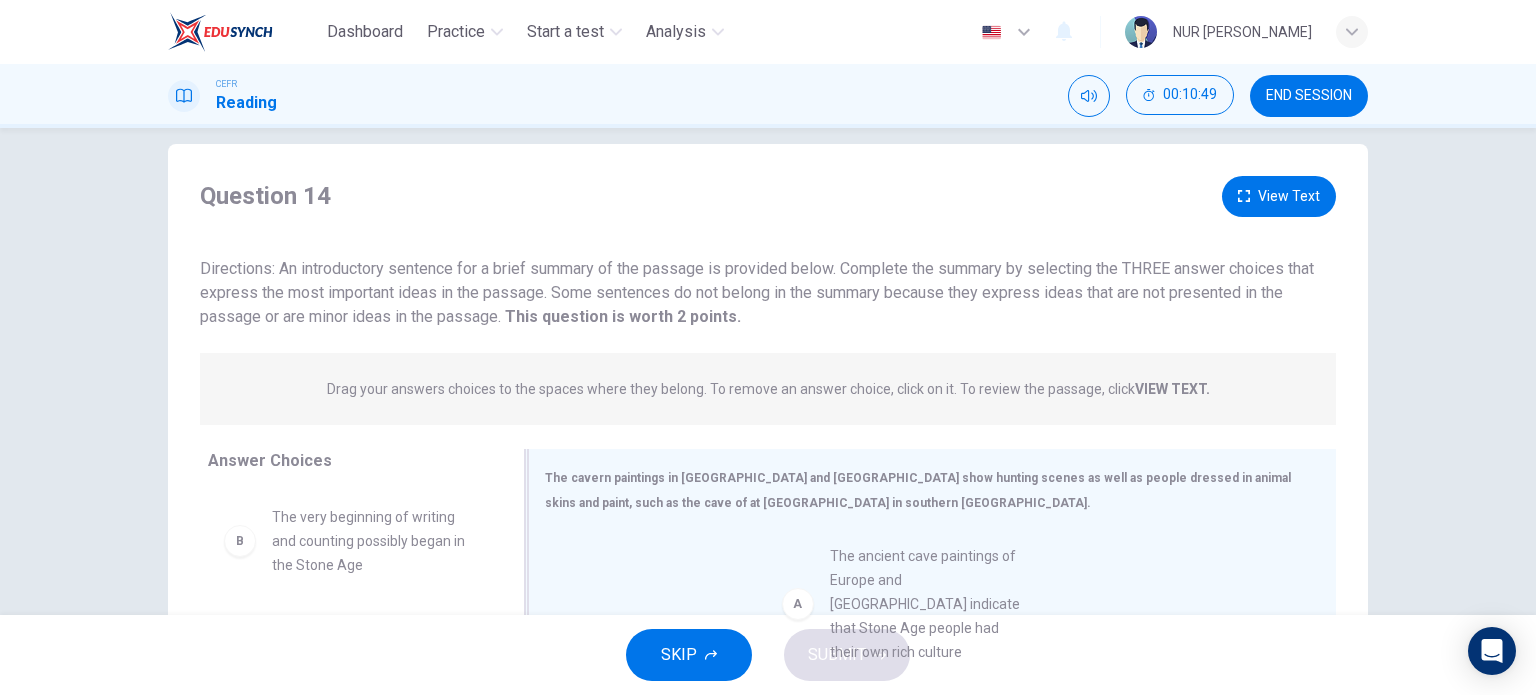 drag, startPoint x: 332, startPoint y: 568, endPoint x: 901, endPoint y: 613, distance: 570.7767 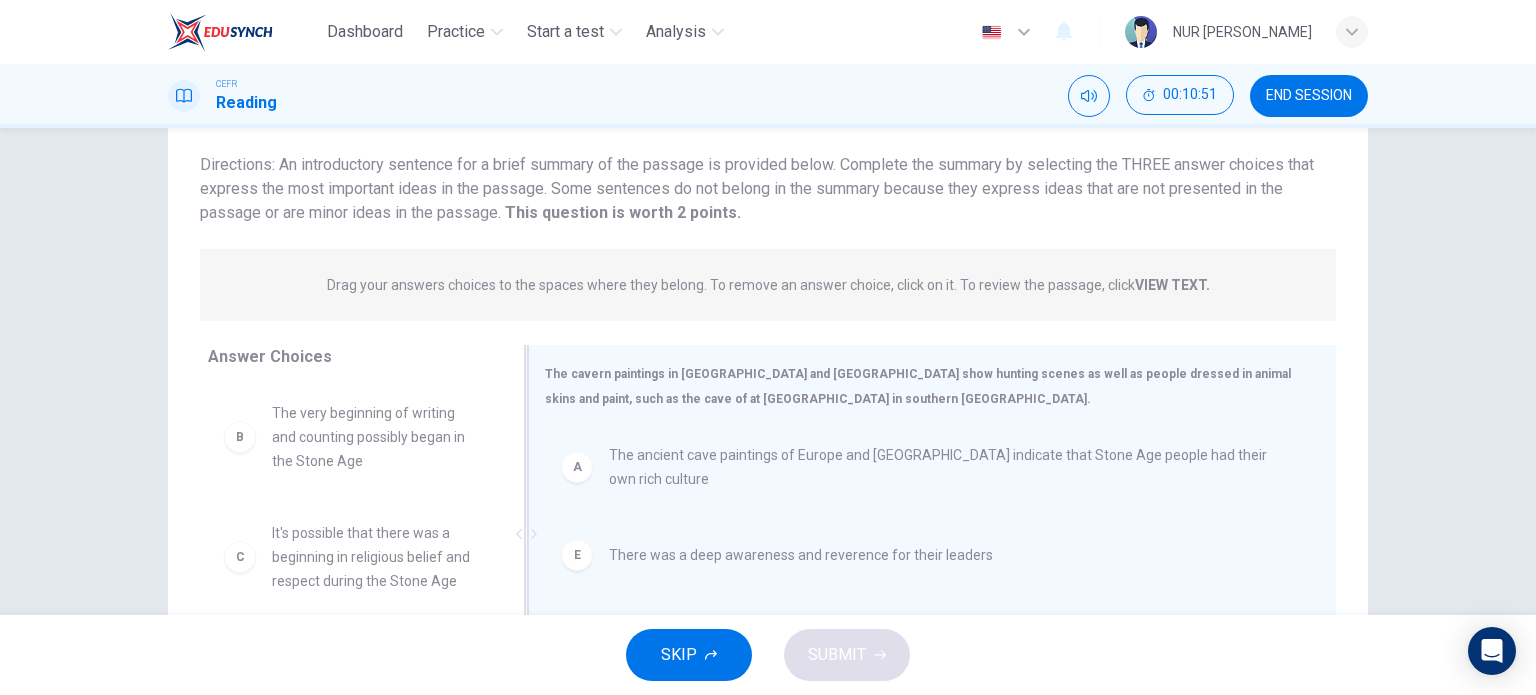scroll, scrollTop: 31, scrollLeft: 0, axis: vertical 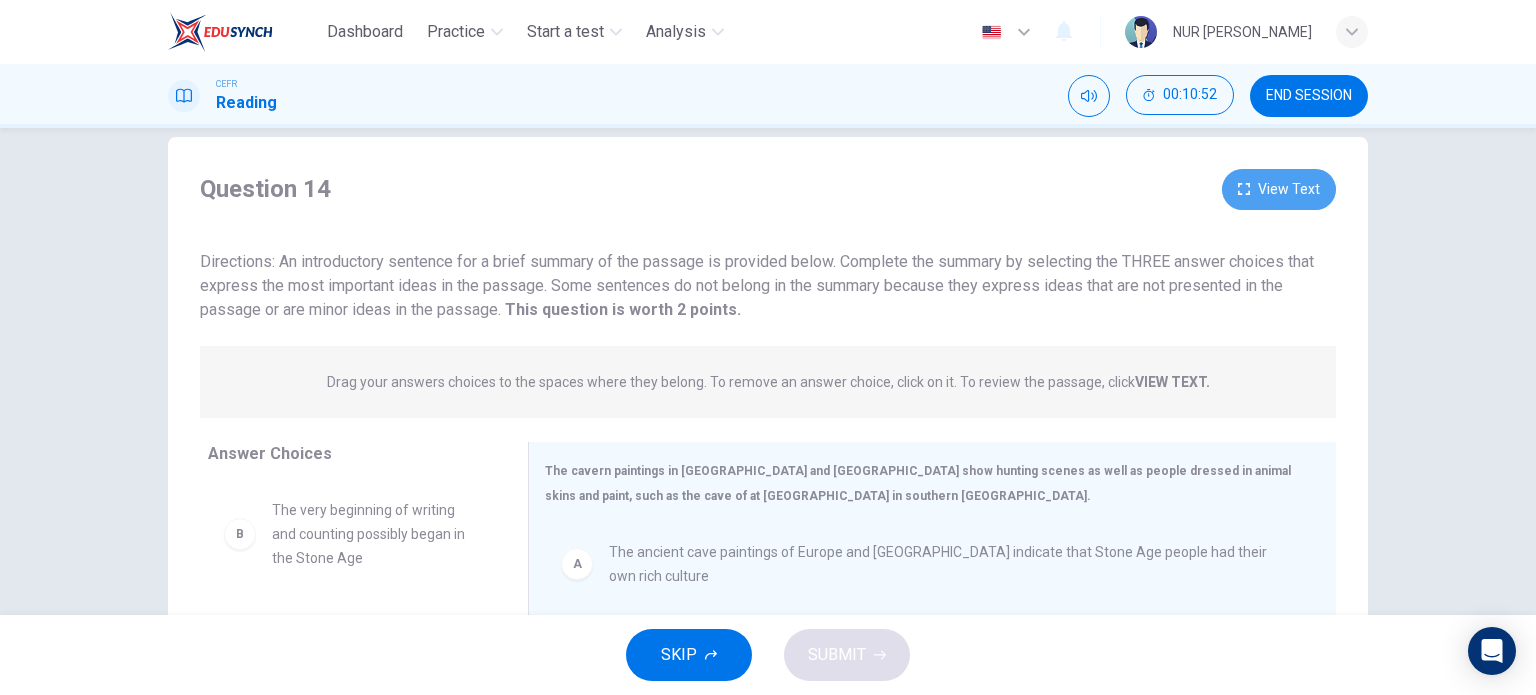 click on "View Text" at bounding box center [1279, 189] 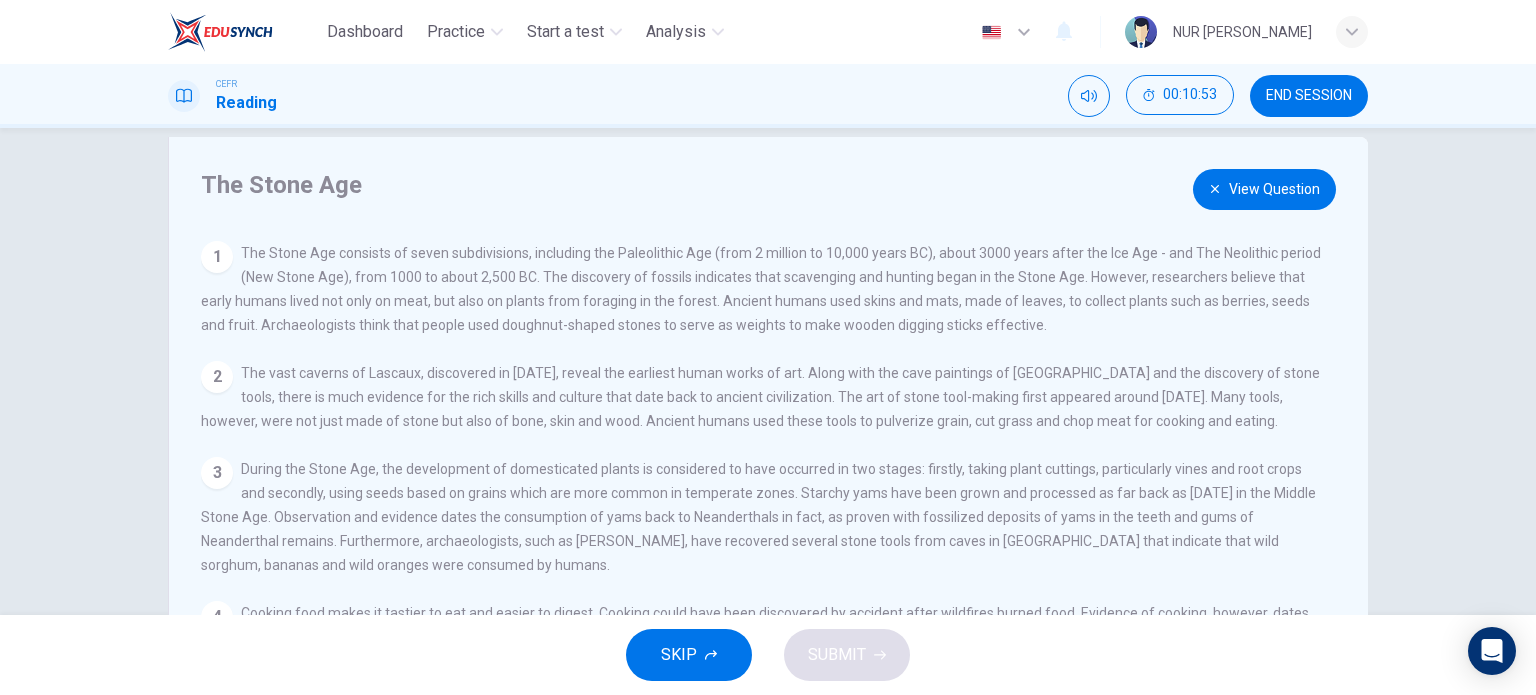 scroll, scrollTop: 139, scrollLeft: 0, axis: vertical 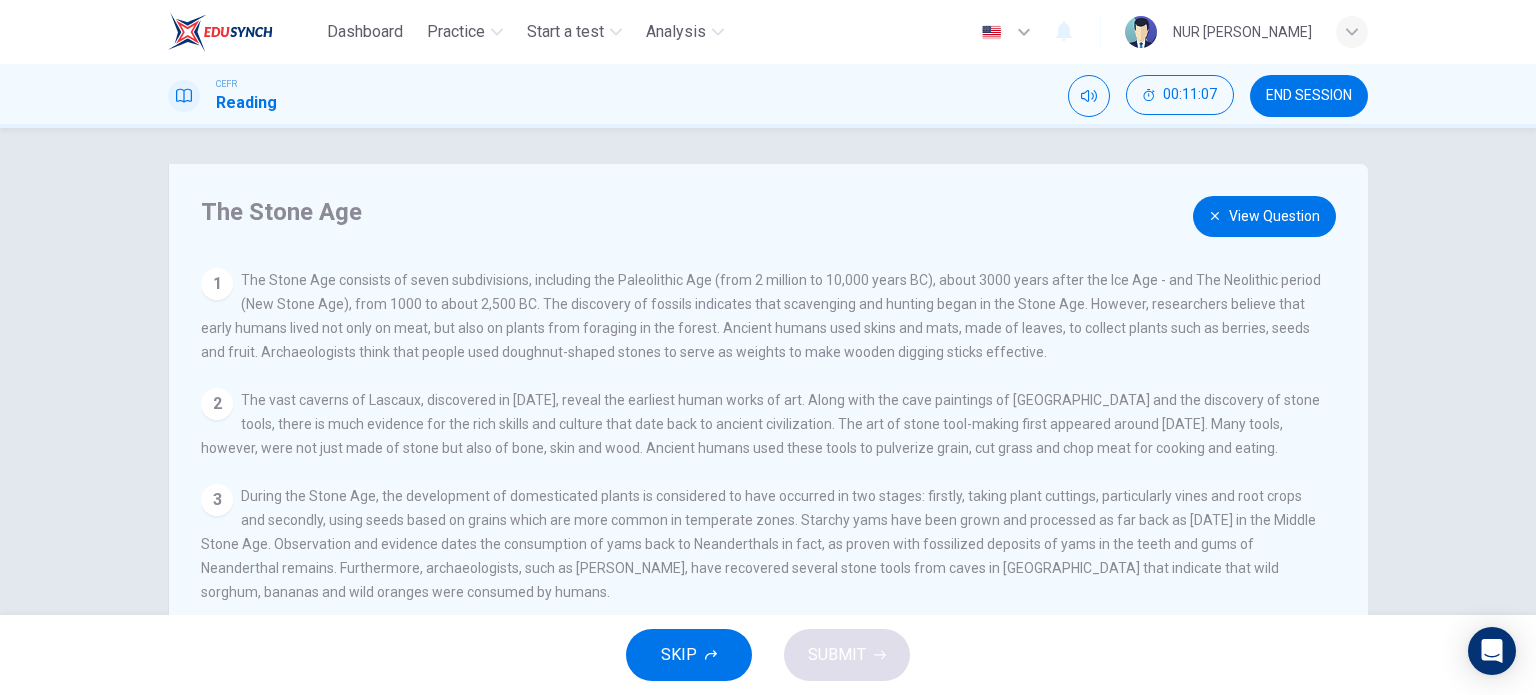 click on "View Question" at bounding box center (1264, 216) 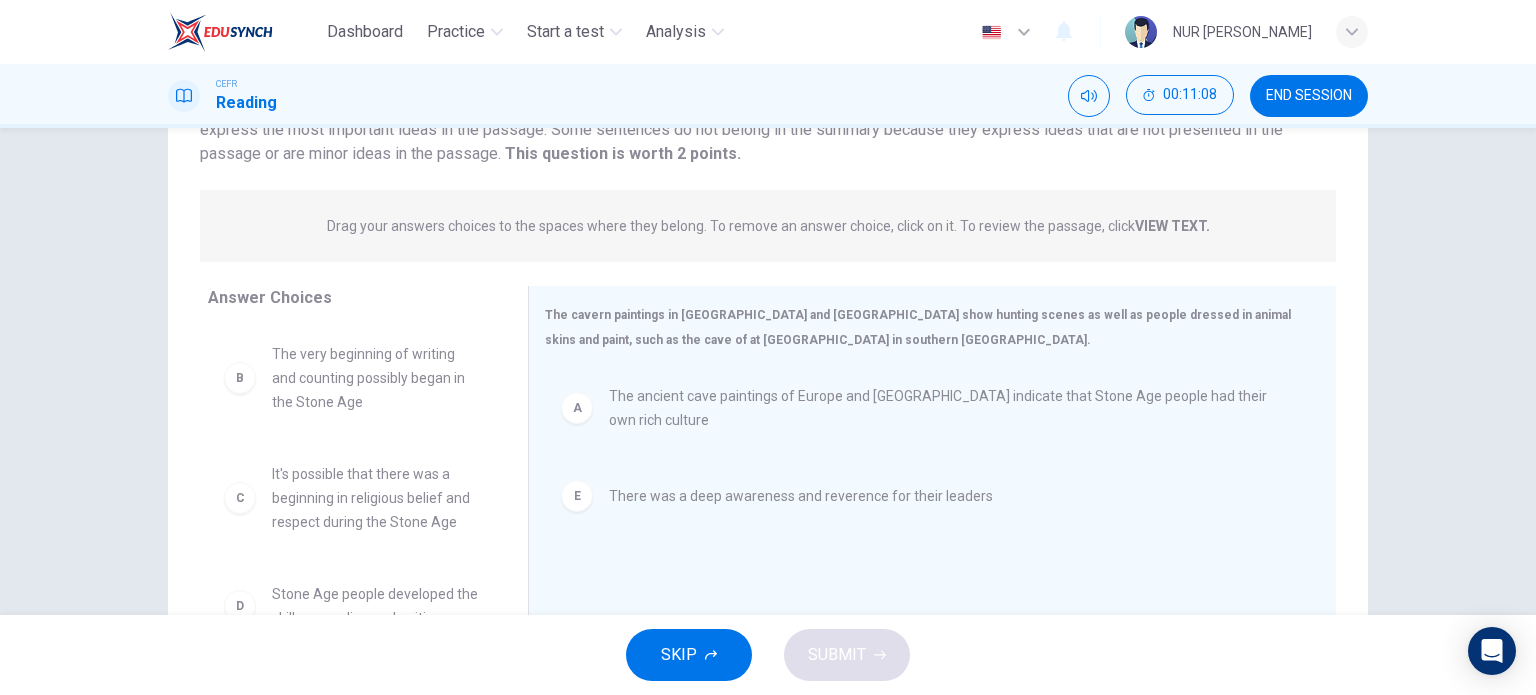scroll, scrollTop: 192, scrollLeft: 0, axis: vertical 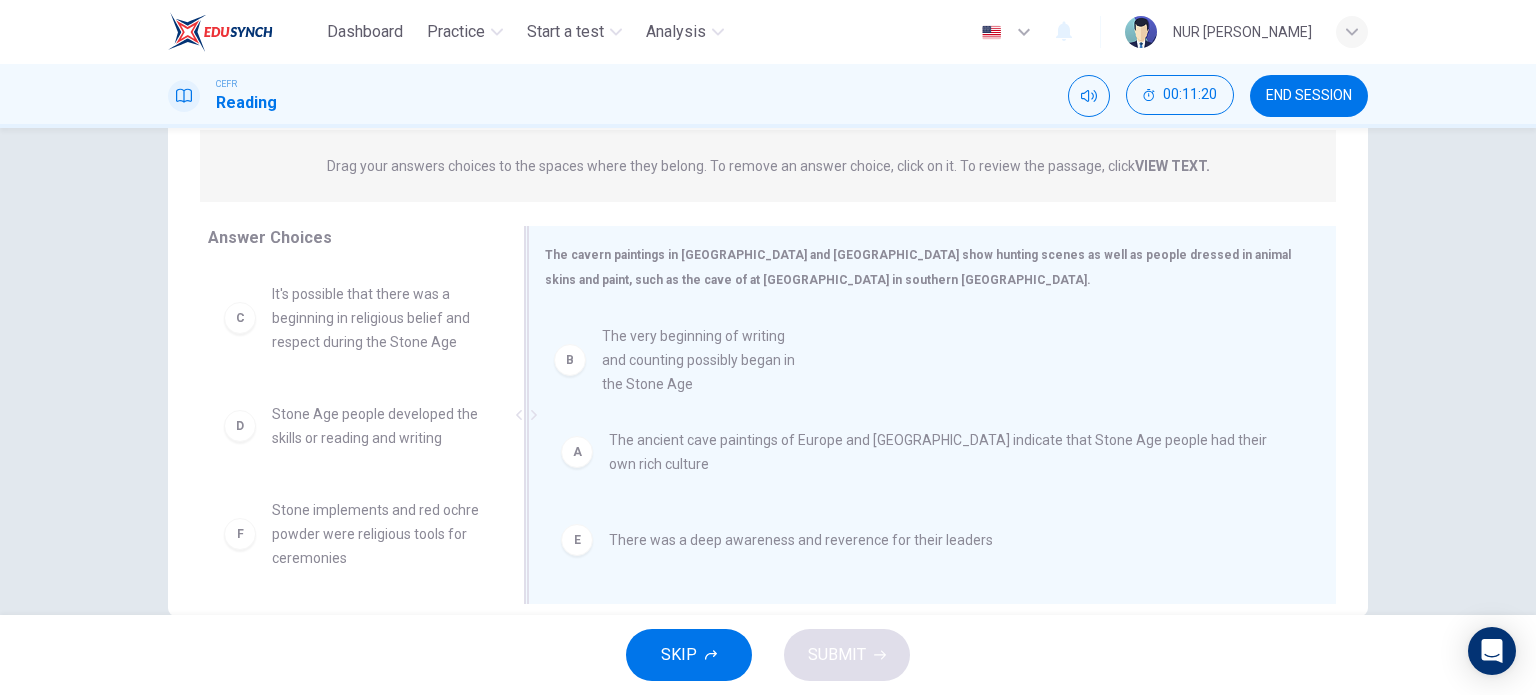 drag, startPoint x: 339, startPoint y: 333, endPoint x: 729, endPoint y: 384, distance: 393.32047 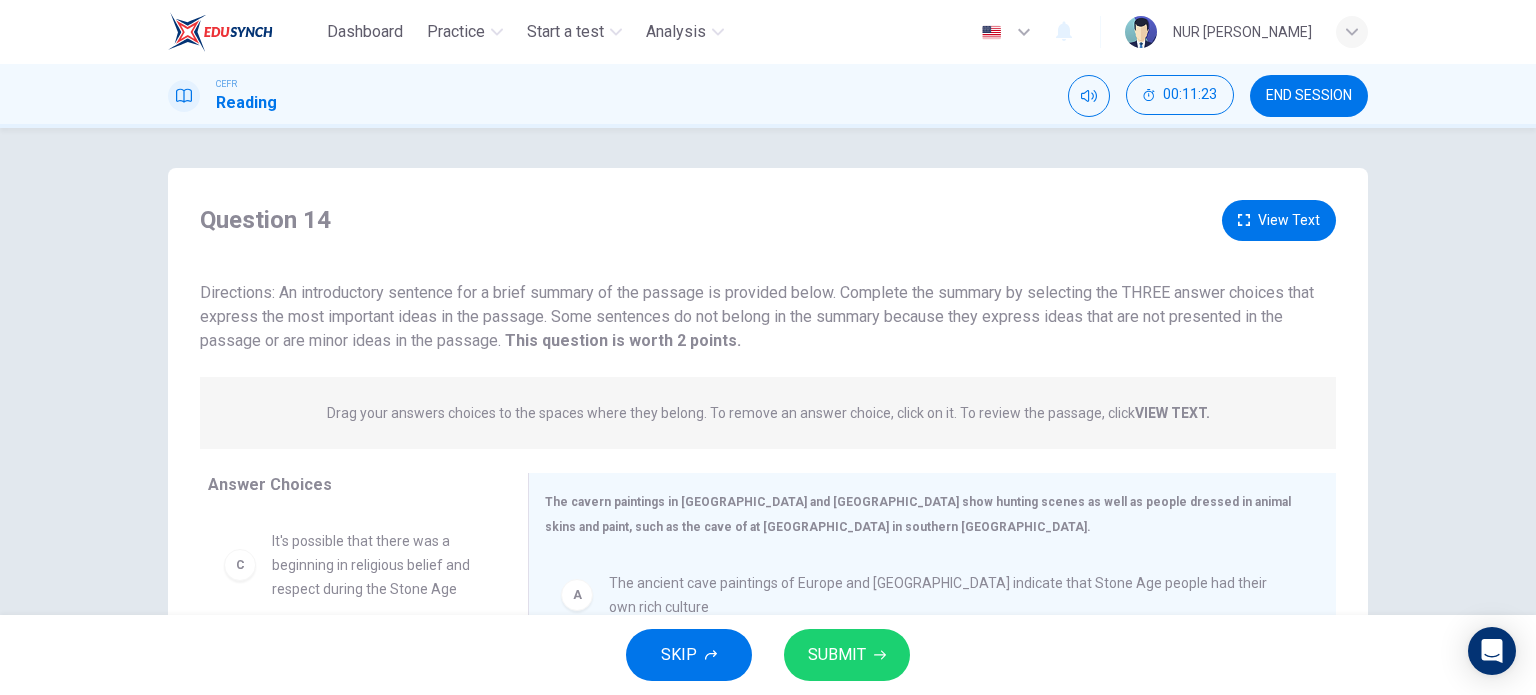 scroll, scrollTop: 0, scrollLeft: 0, axis: both 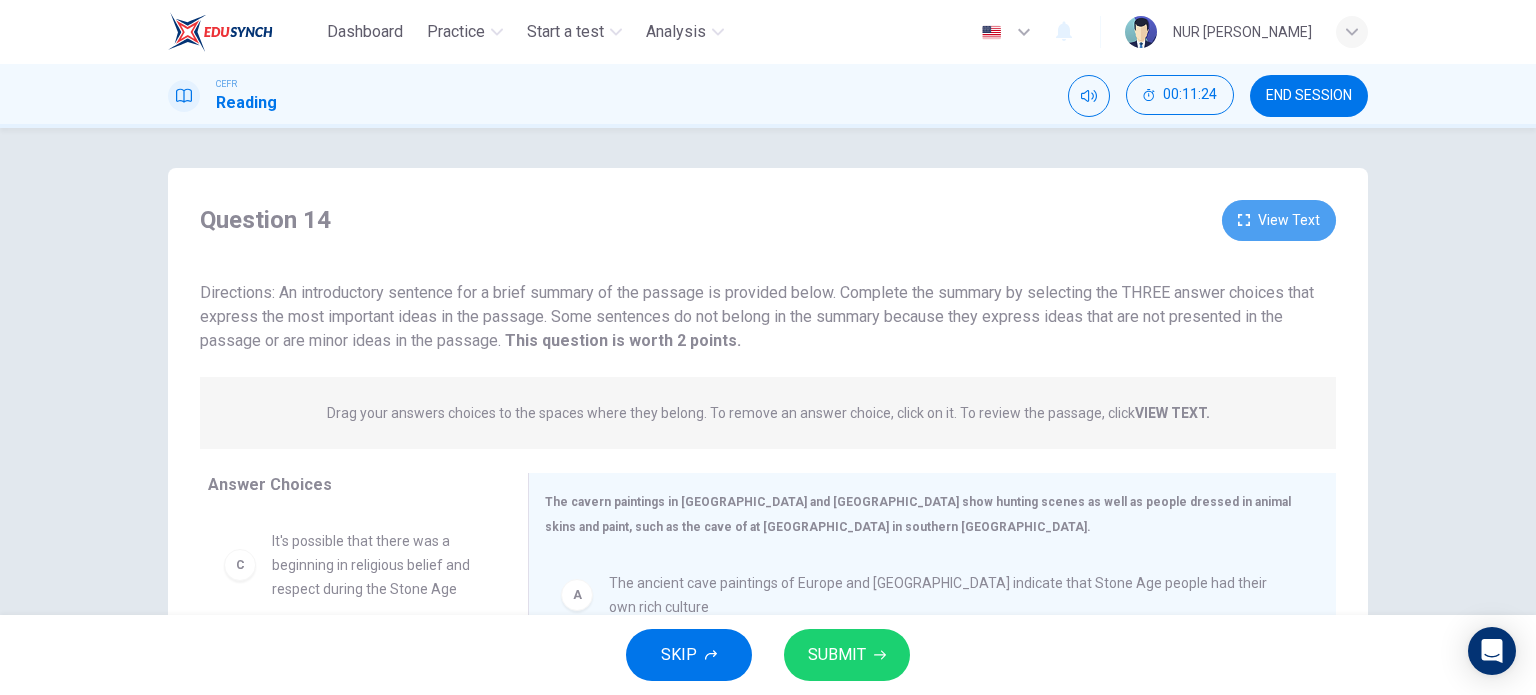 click on "View Text" at bounding box center (1279, 220) 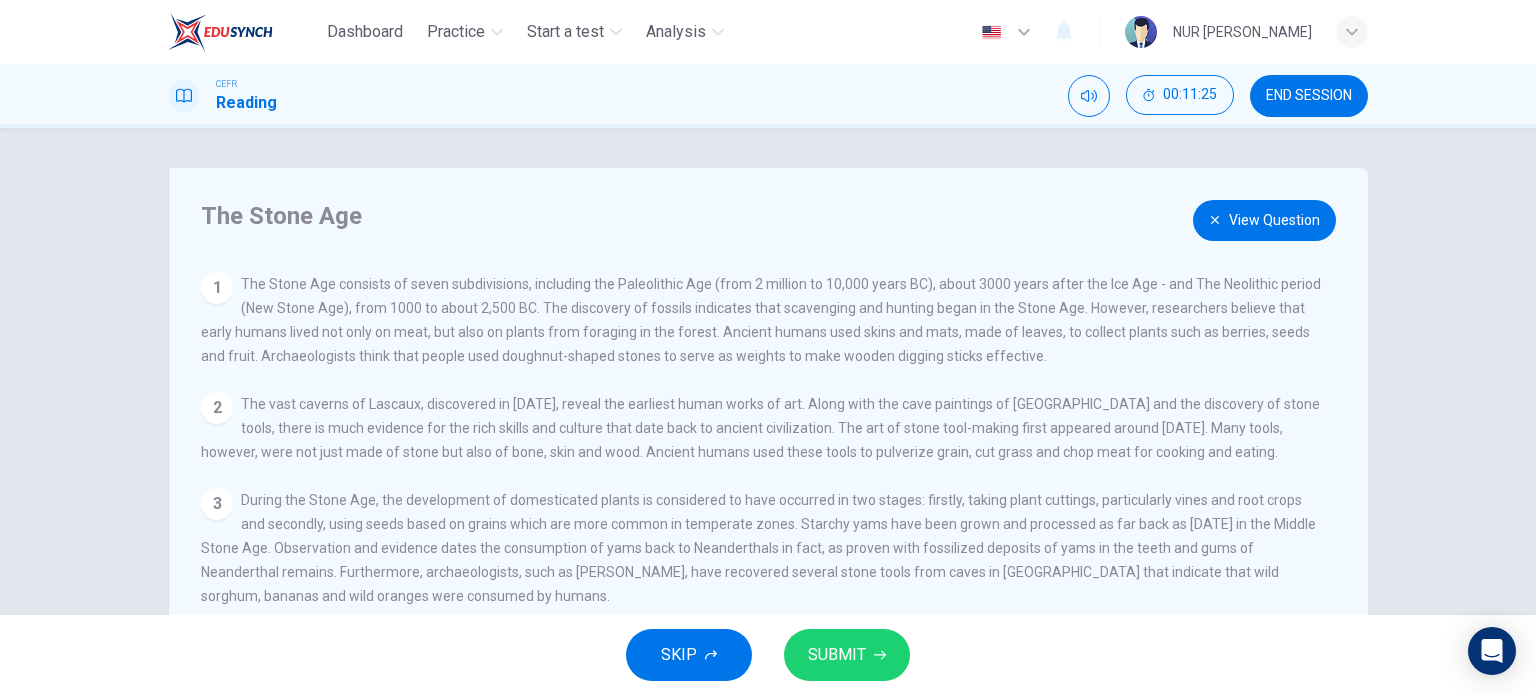 scroll, scrollTop: 139, scrollLeft: 0, axis: vertical 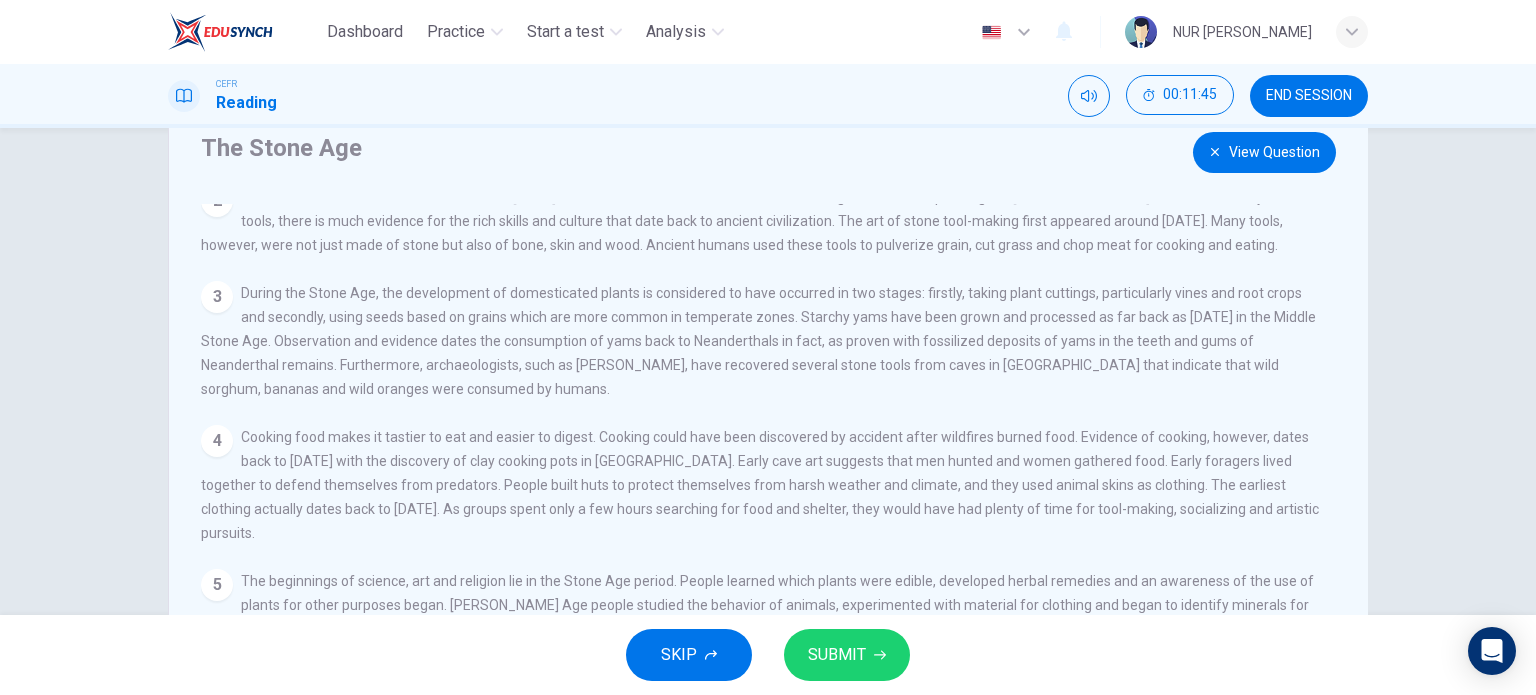 click 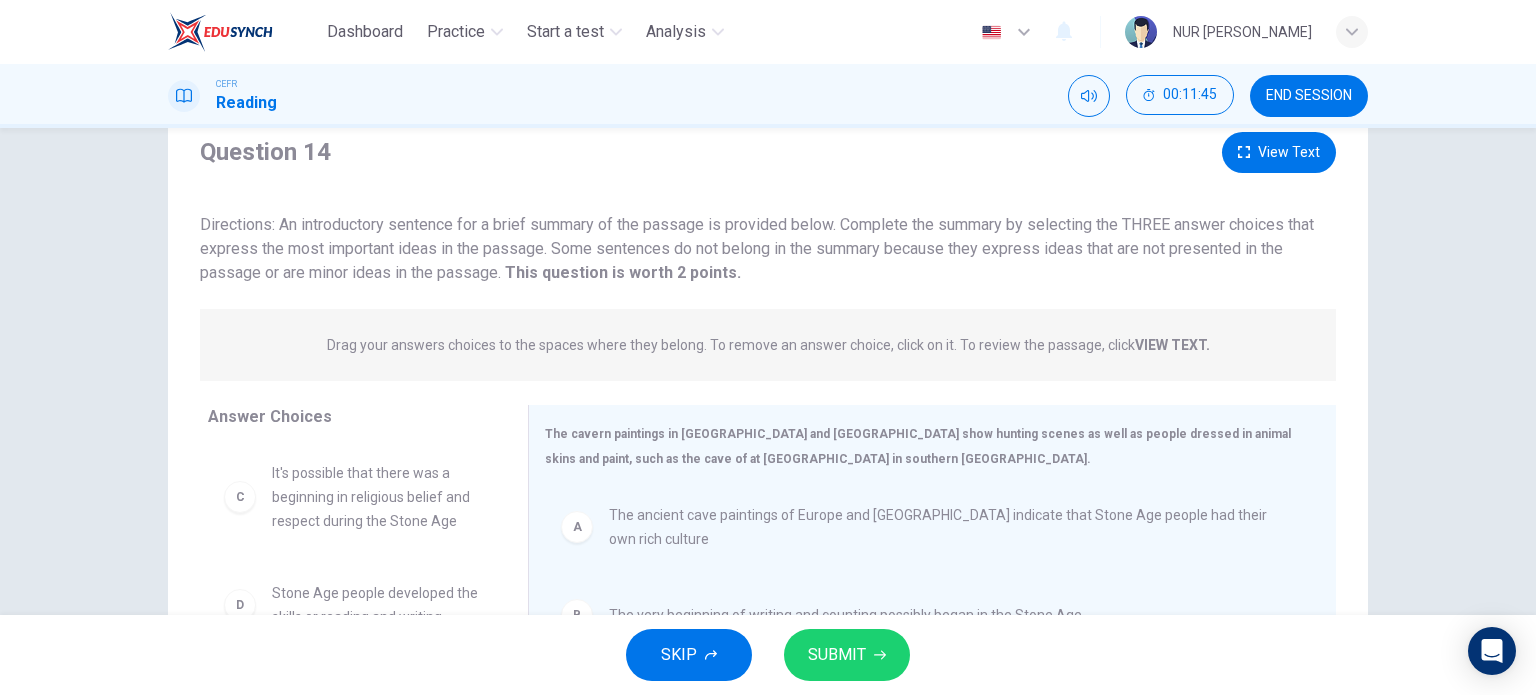 scroll, scrollTop: 12, scrollLeft: 0, axis: vertical 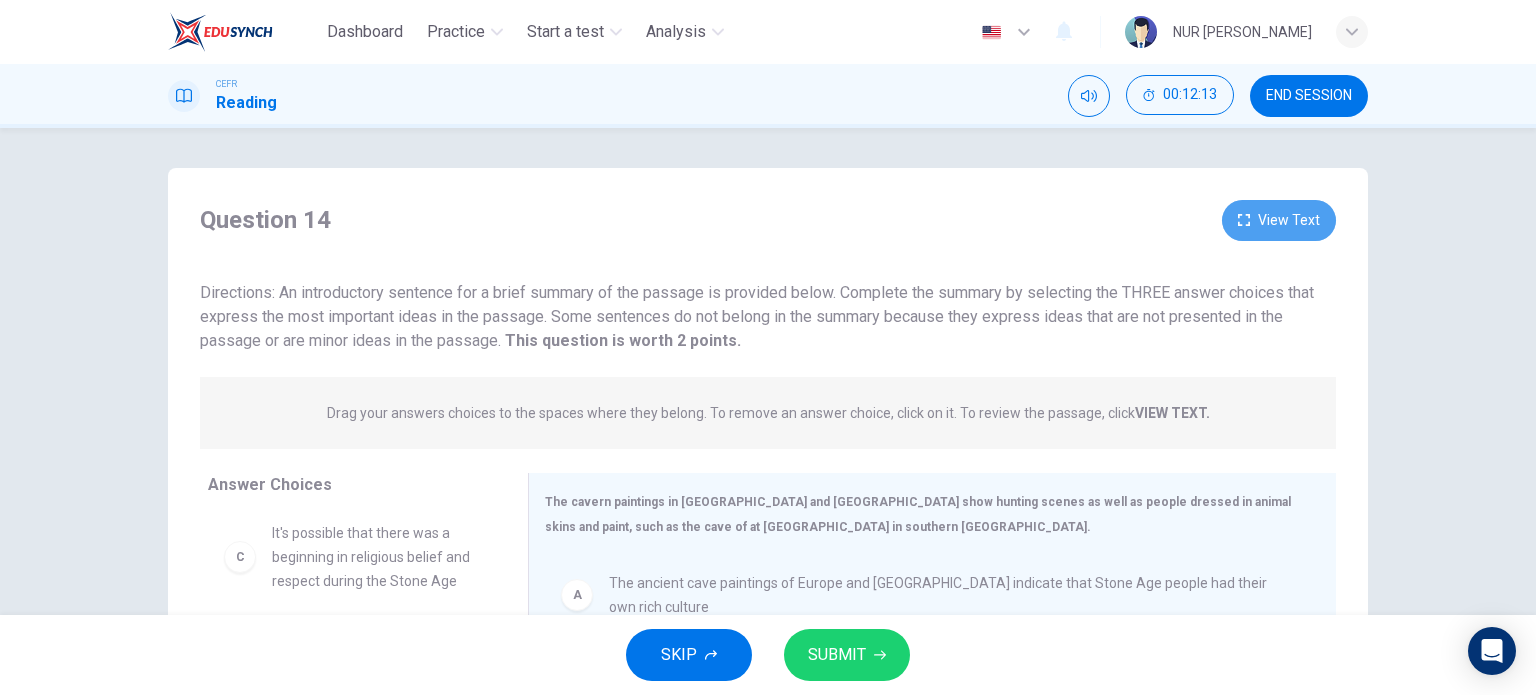 click on "View Text" at bounding box center (1279, 220) 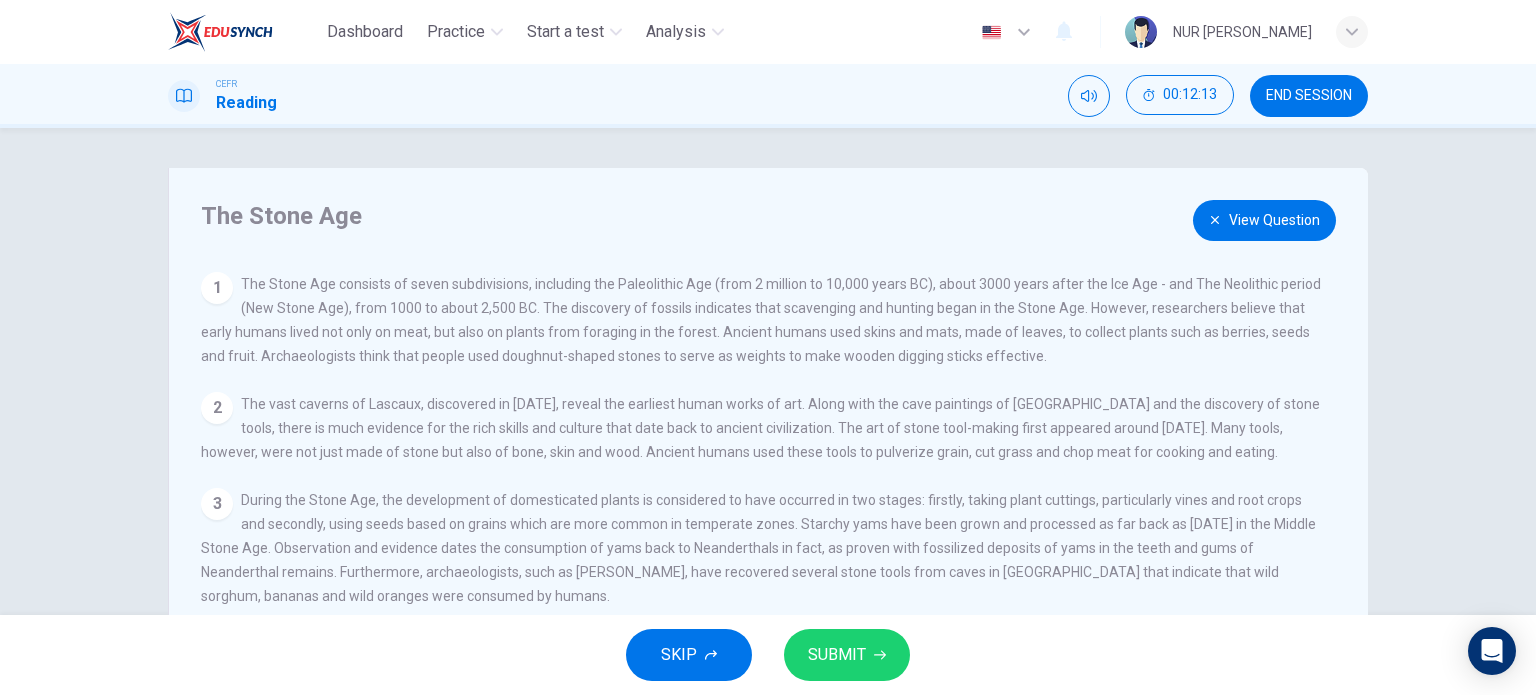 scroll, scrollTop: 139, scrollLeft: 0, axis: vertical 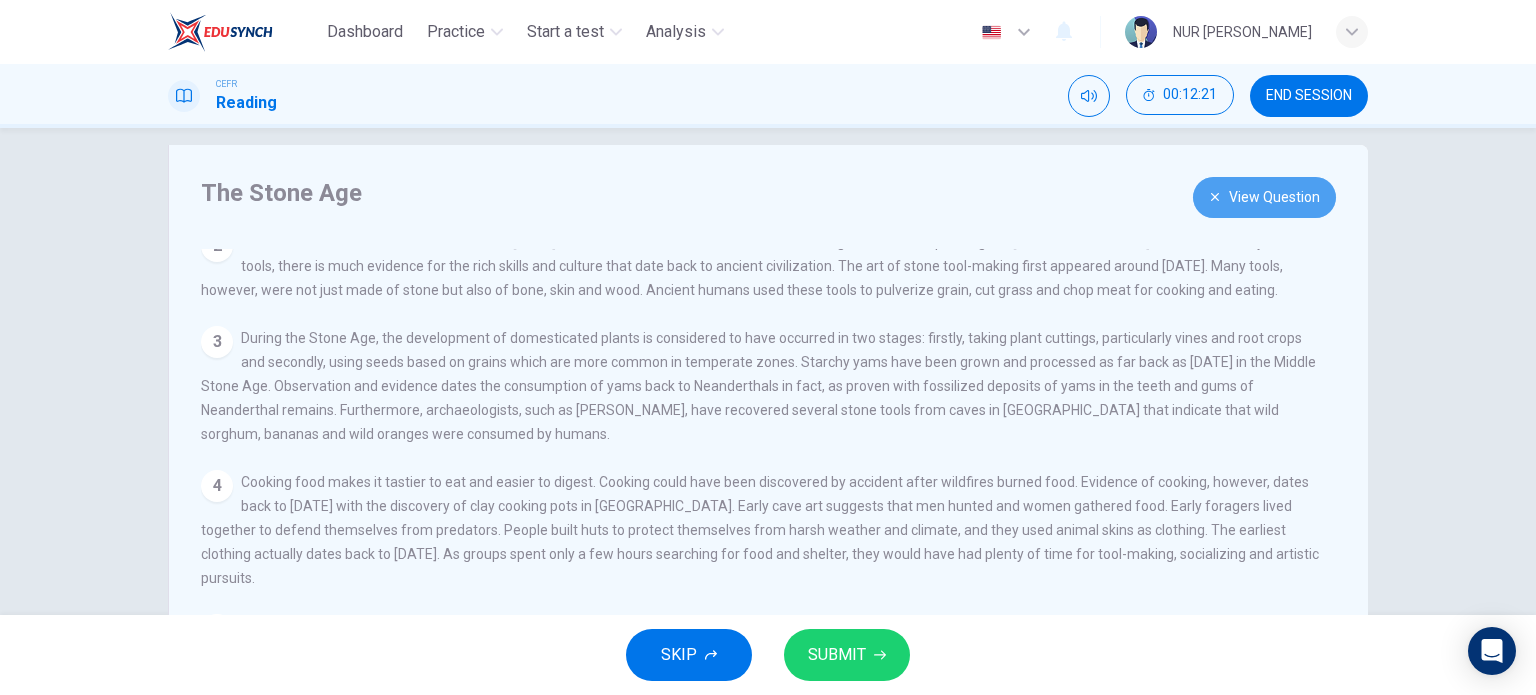 click on "View Question" at bounding box center [1264, 197] 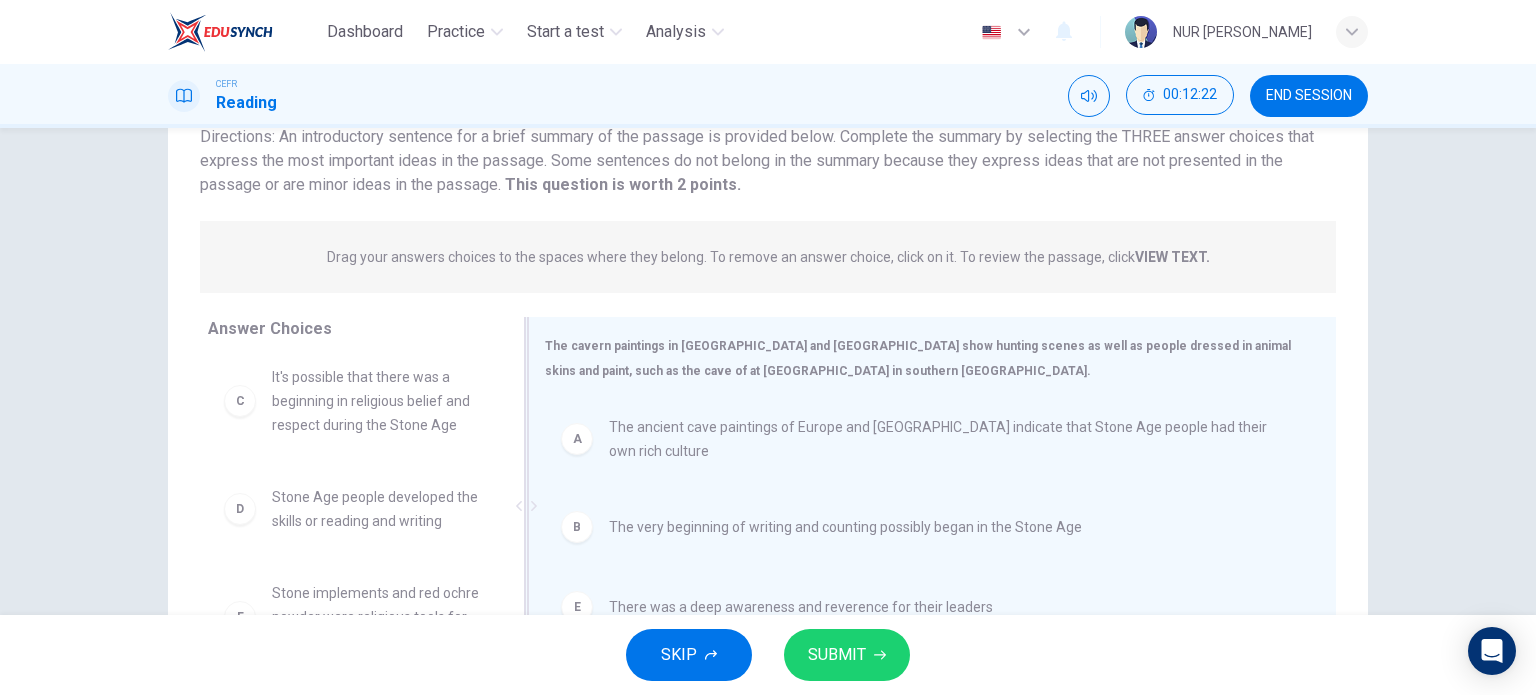 scroll, scrollTop: 288, scrollLeft: 0, axis: vertical 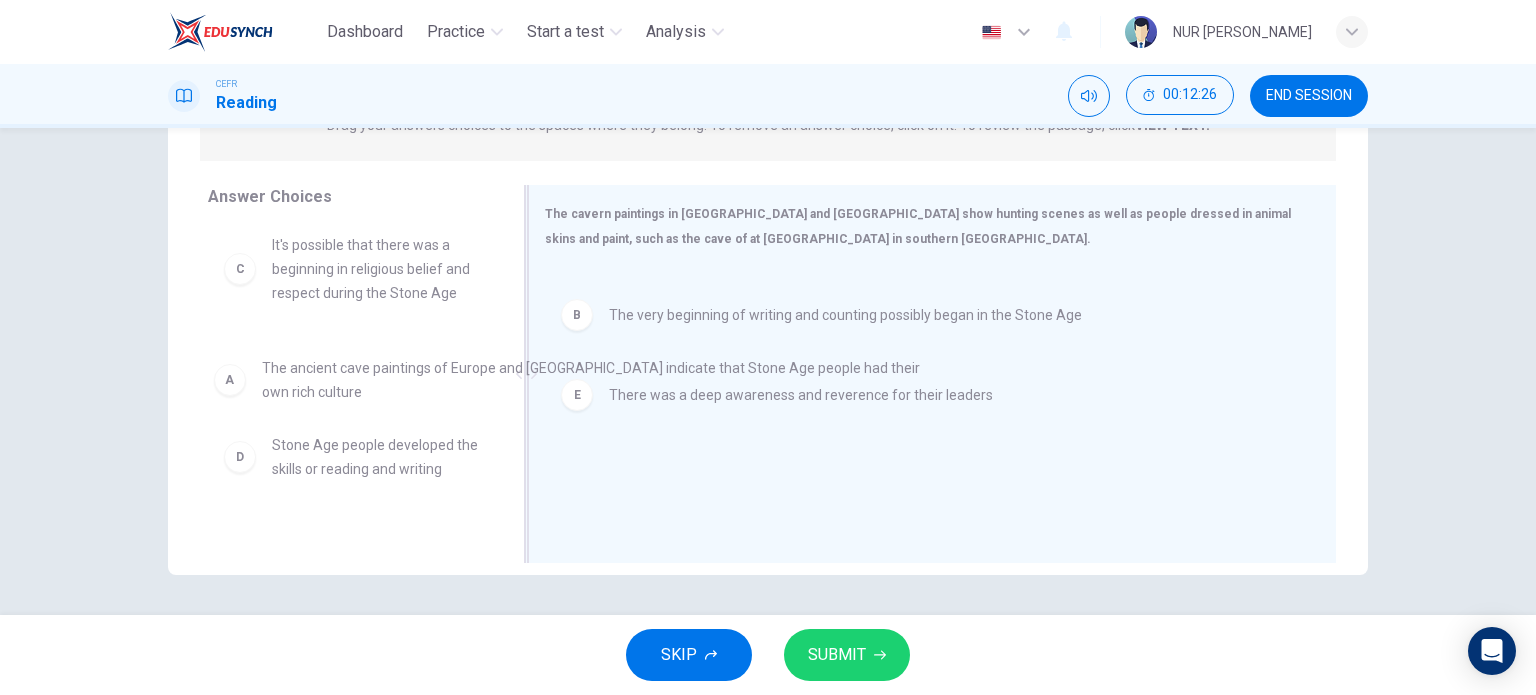 drag, startPoint x: 680, startPoint y: 306, endPoint x: 323, endPoint y: 377, distance: 363.99176 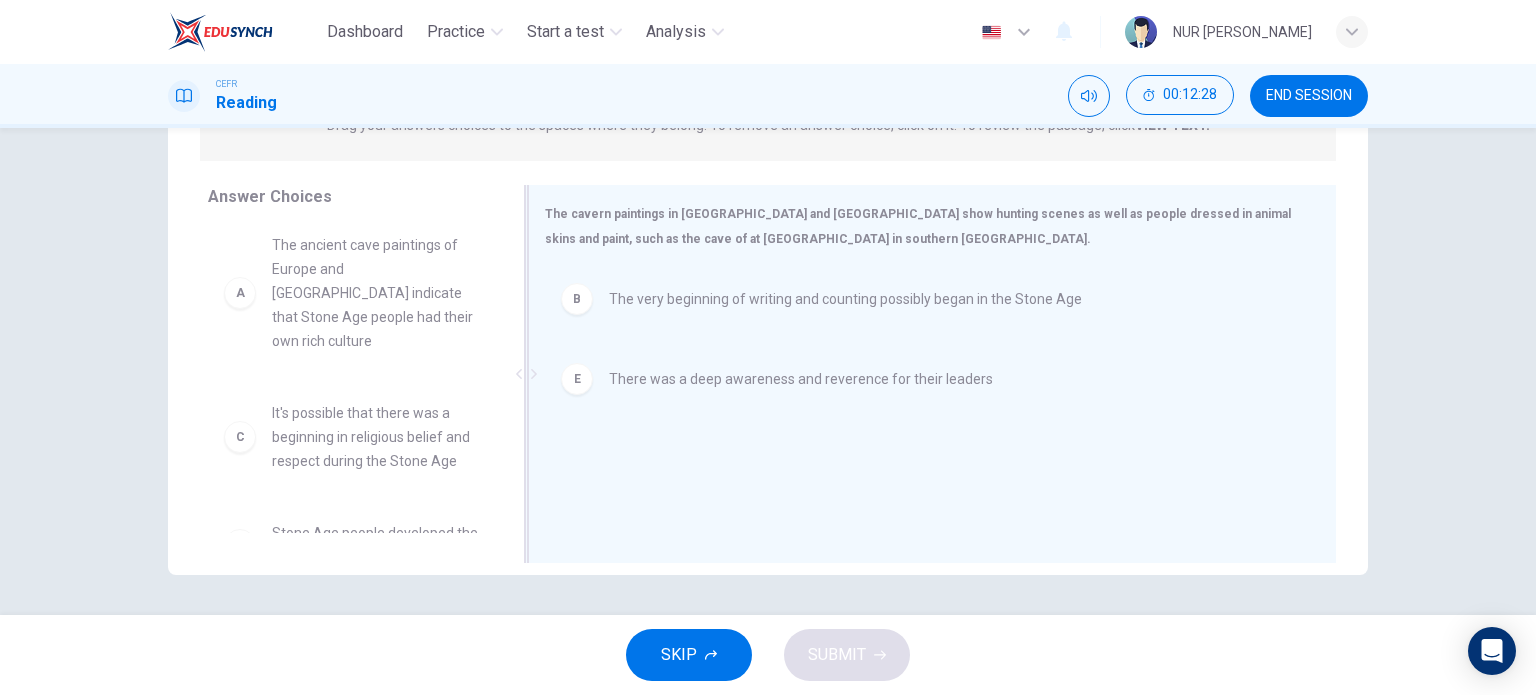 drag, startPoint x: 377, startPoint y: 444, endPoint x: 709, endPoint y: 437, distance: 332.0738 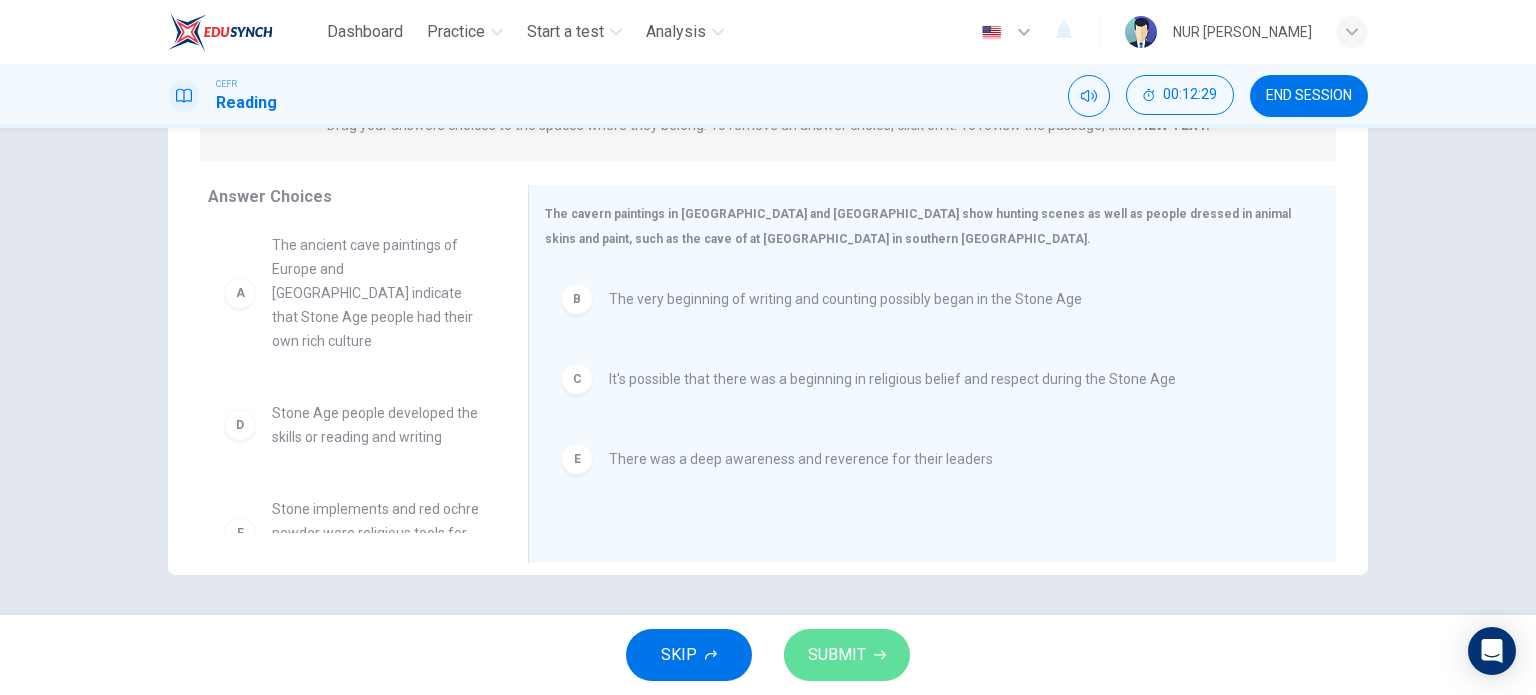 click on "SUBMIT" at bounding box center (837, 655) 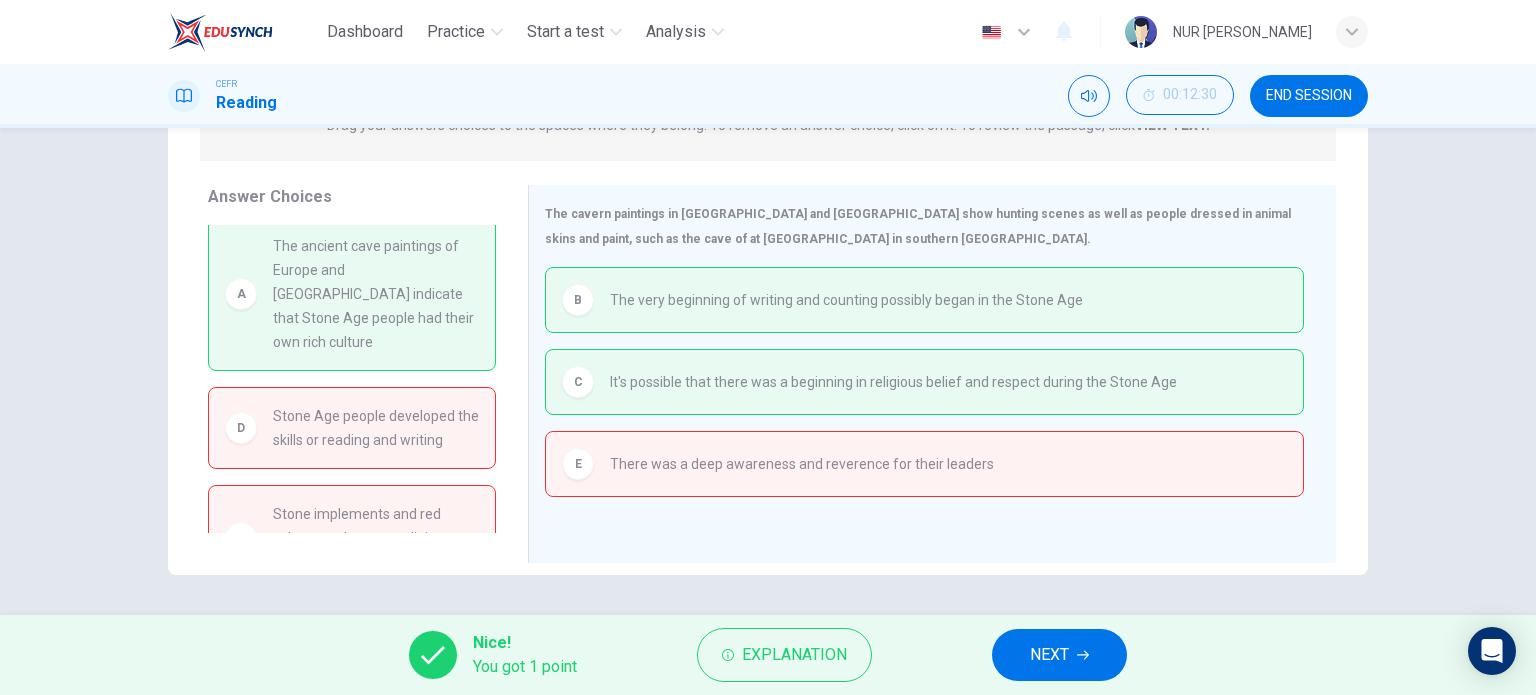 scroll, scrollTop: 0, scrollLeft: 0, axis: both 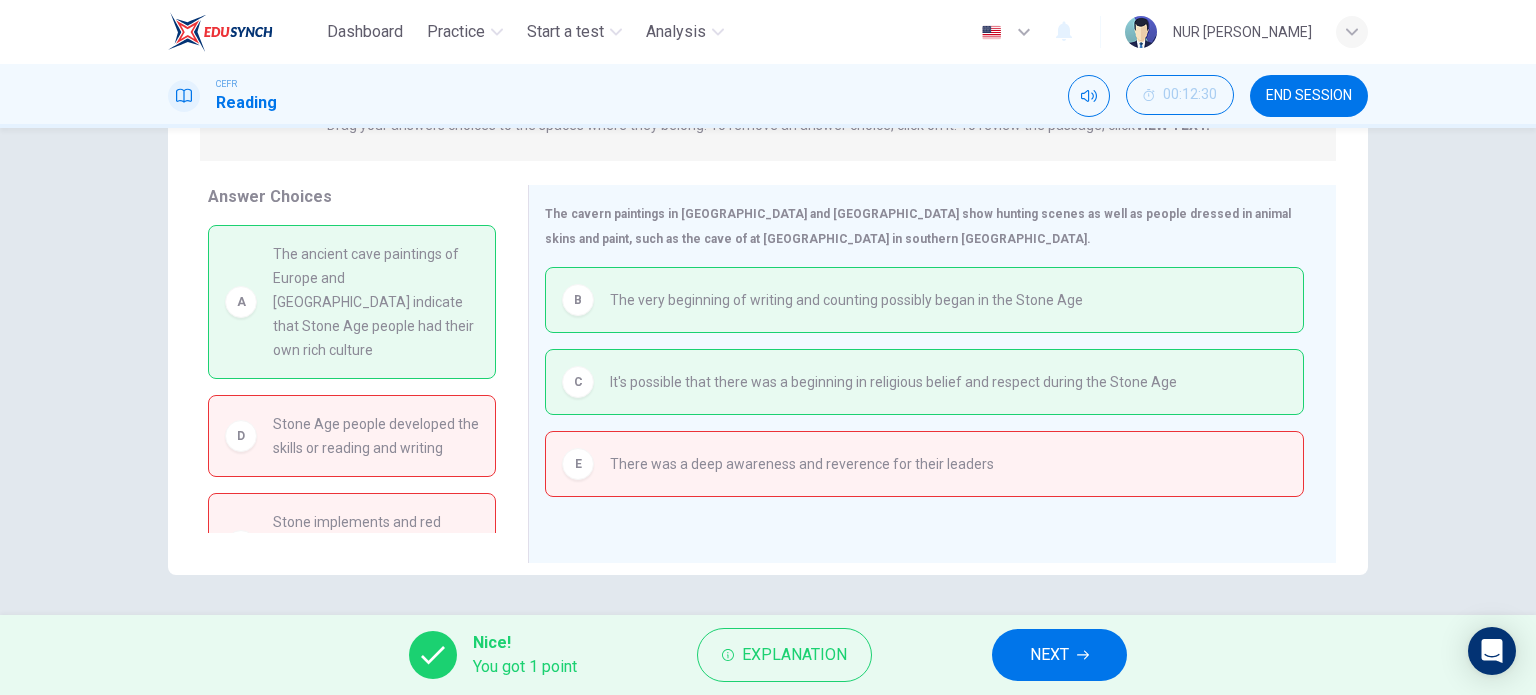drag, startPoint x: 400, startPoint y: 297, endPoint x: 460, endPoint y: 332, distance: 69.46222 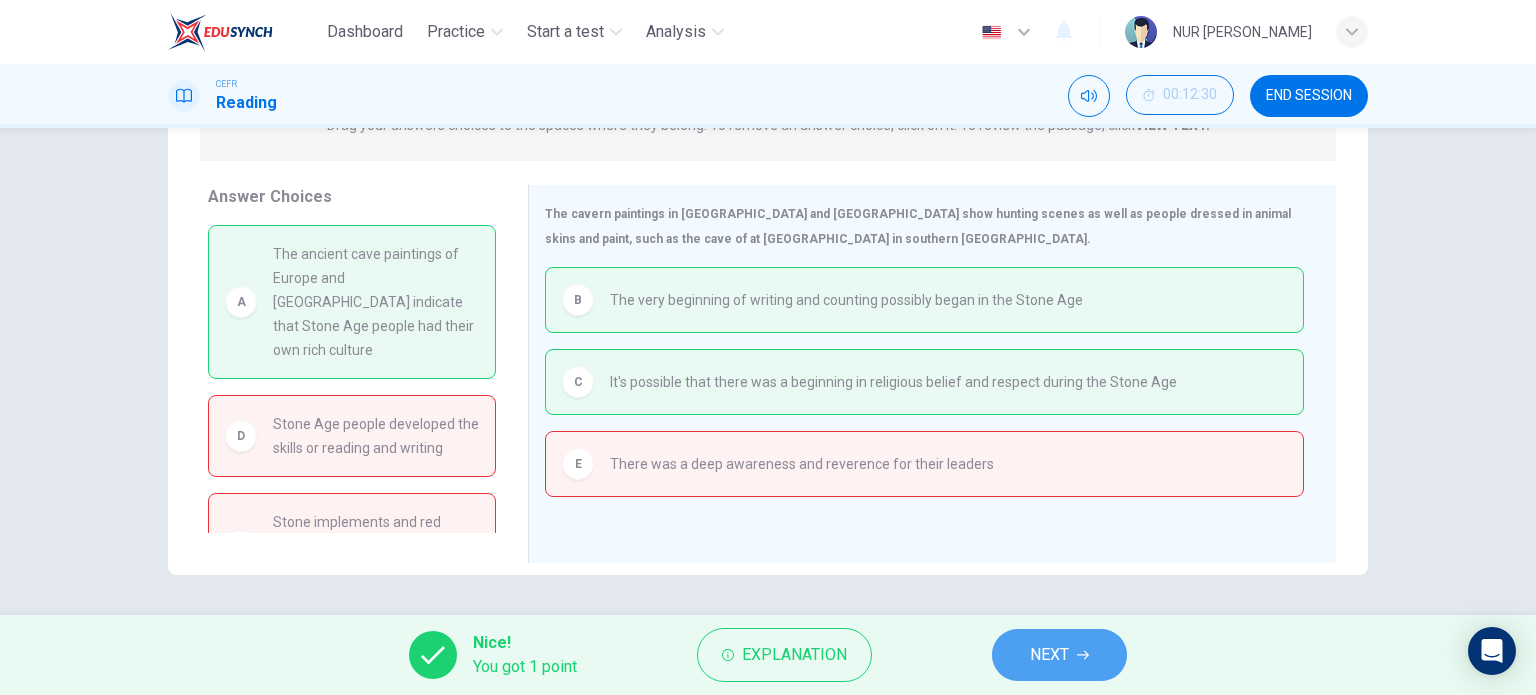 click on "NEXT" at bounding box center (1049, 655) 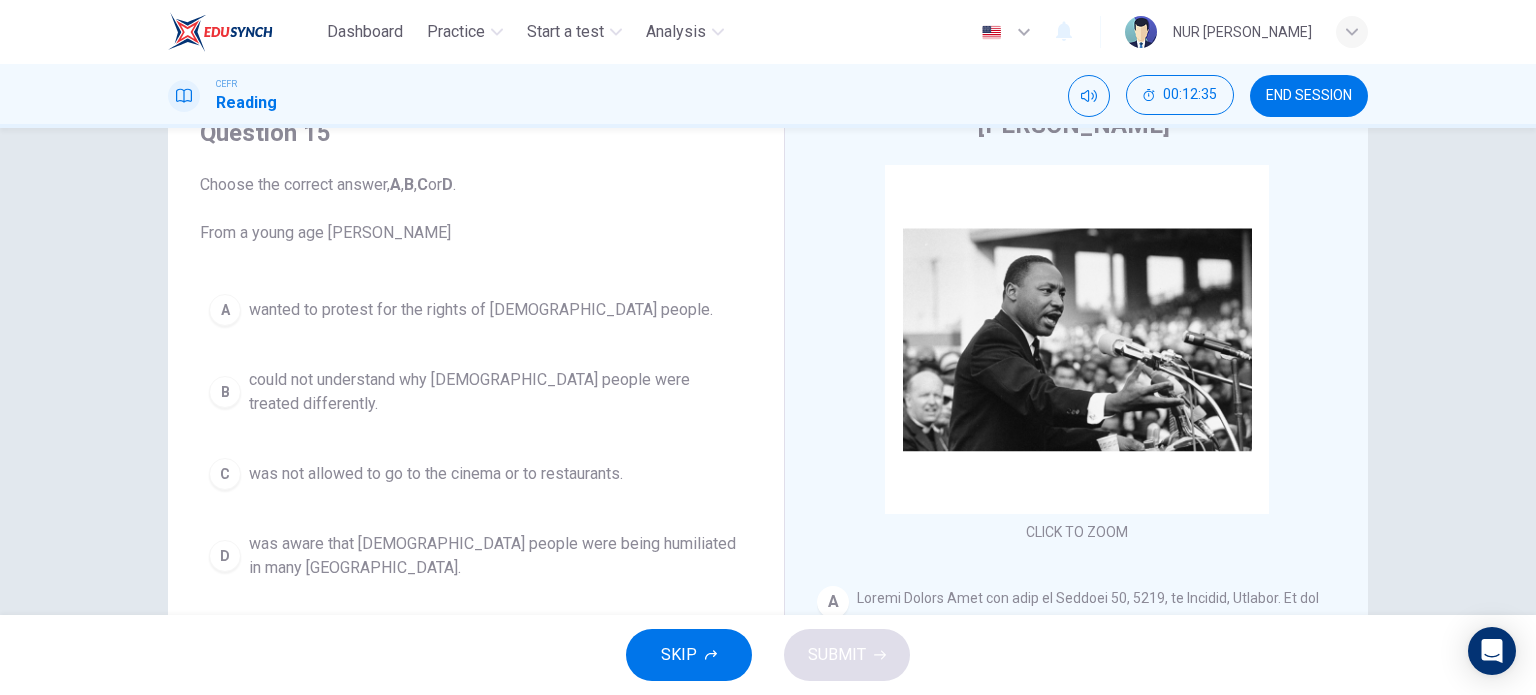 scroll, scrollTop: 96, scrollLeft: 0, axis: vertical 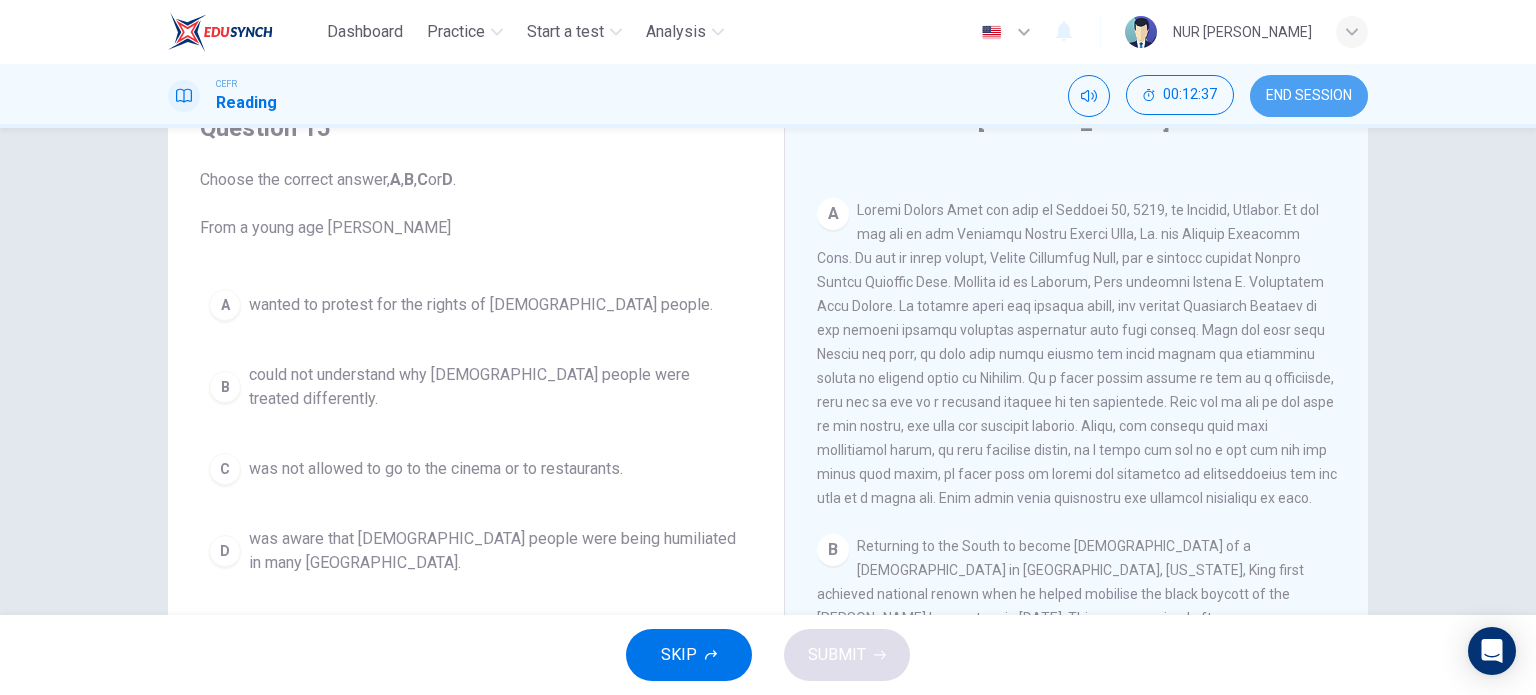 click on "END SESSION" at bounding box center [1309, 96] 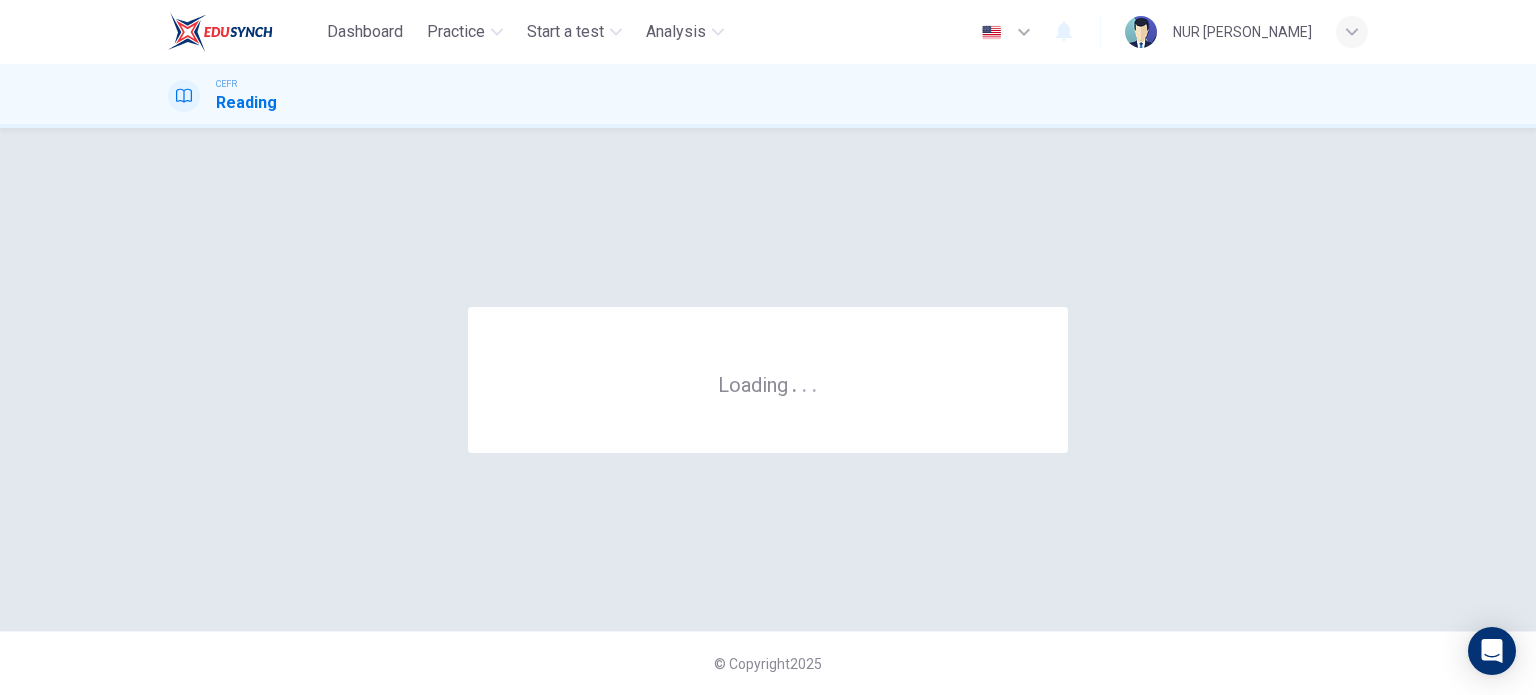 scroll, scrollTop: 0, scrollLeft: 0, axis: both 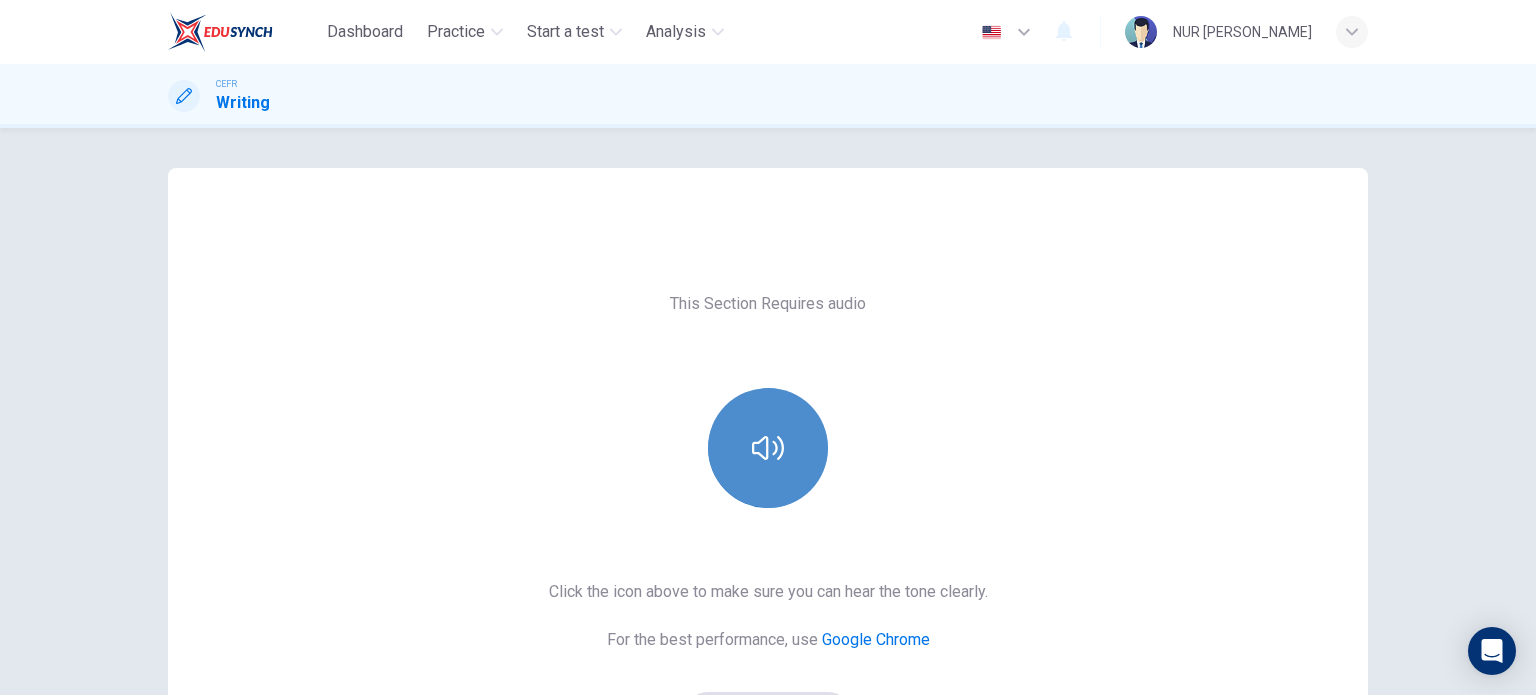 click at bounding box center (768, 448) 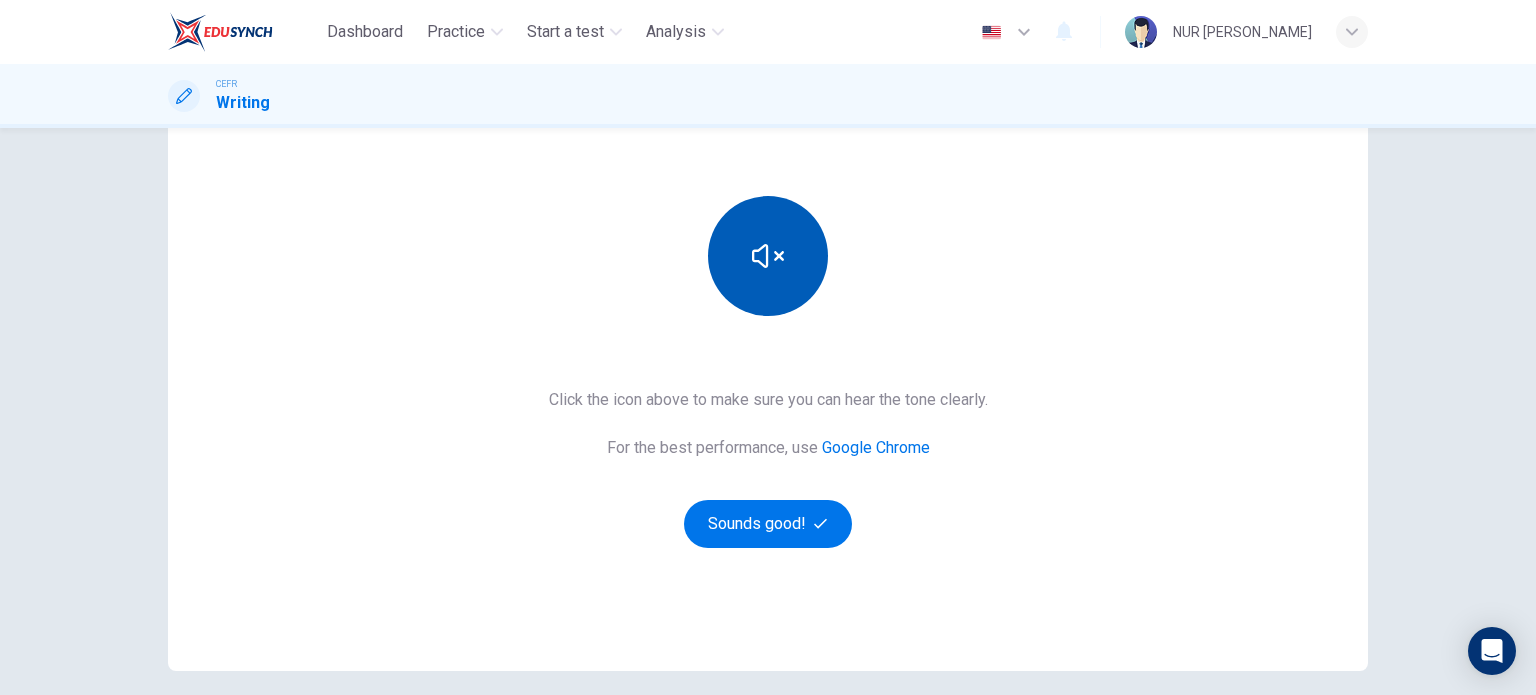 scroll, scrollTop: 194, scrollLeft: 0, axis: vertical 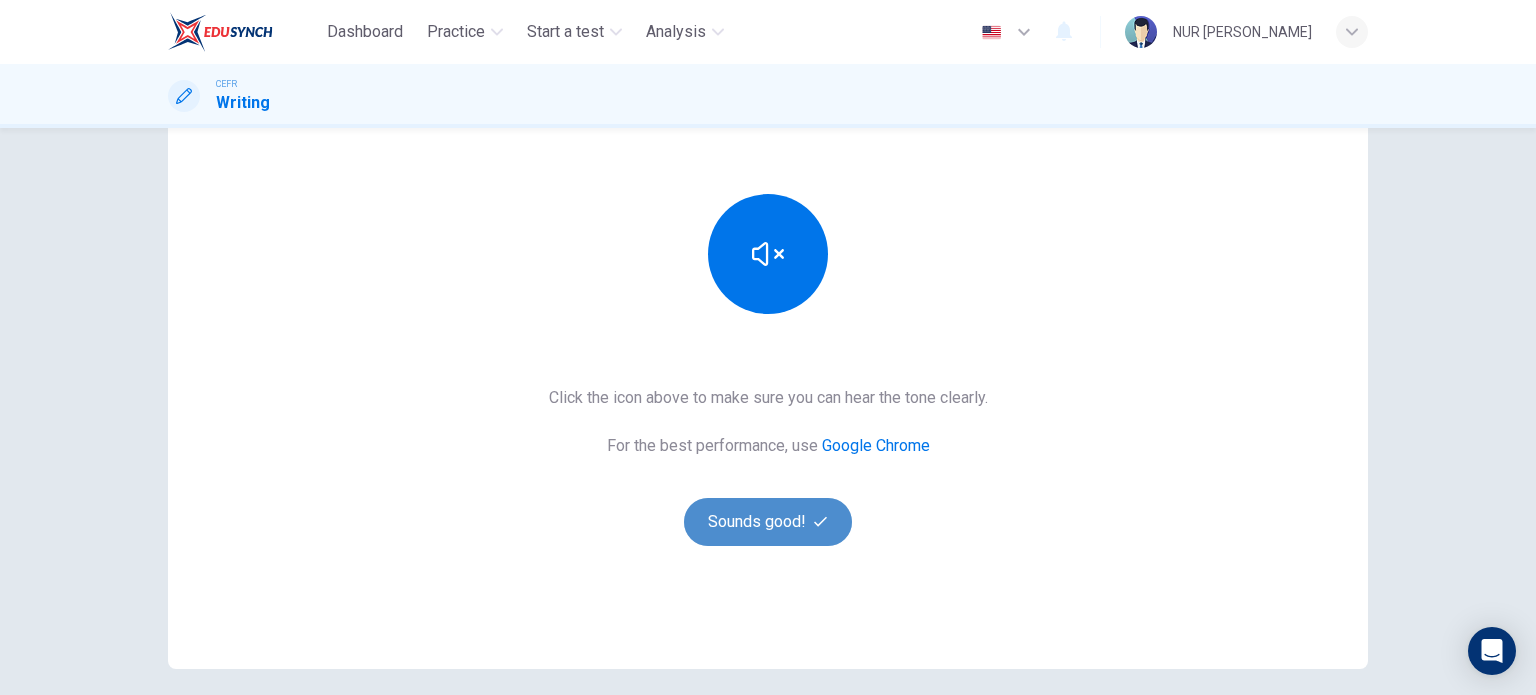 click on "Sounds good!" at bounding box center (768, 522) 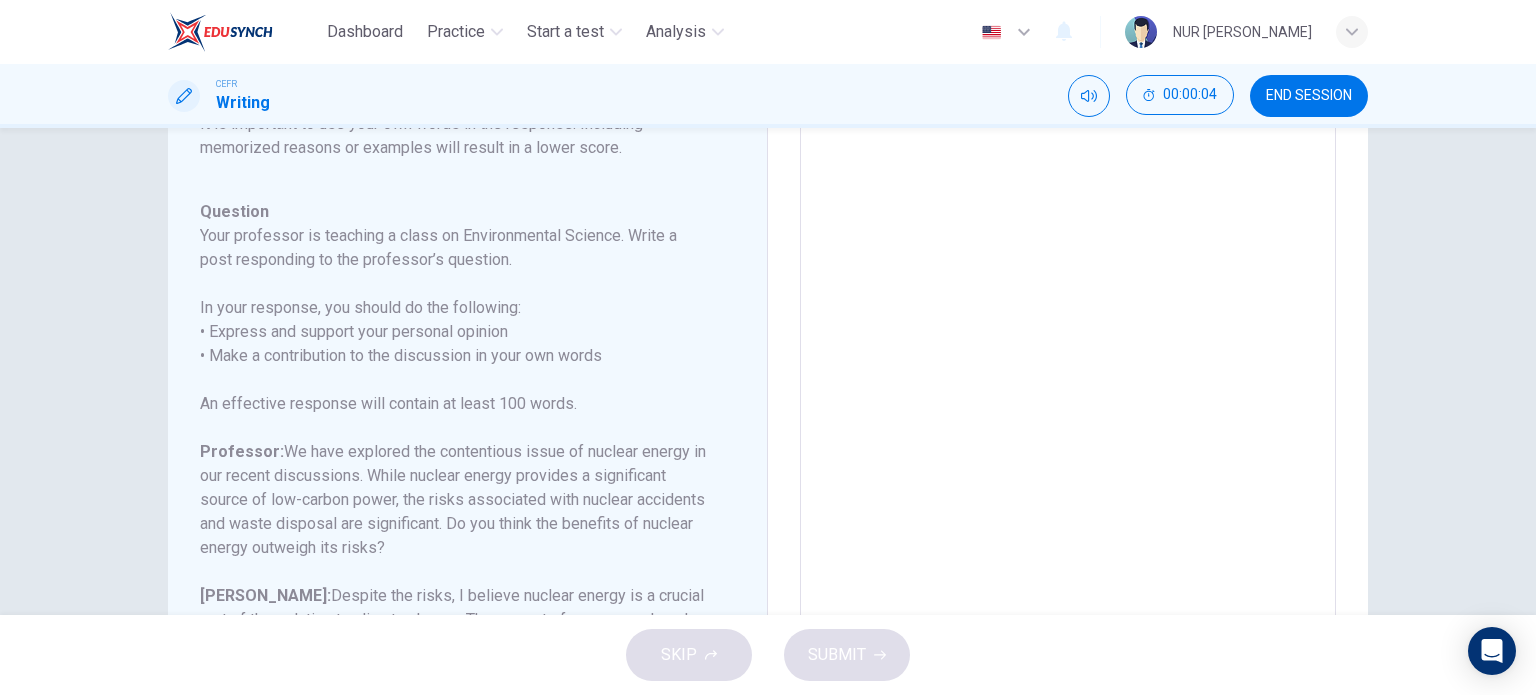 scroll, scrollTop: 269, scrollLeft: 0, axis: vertical 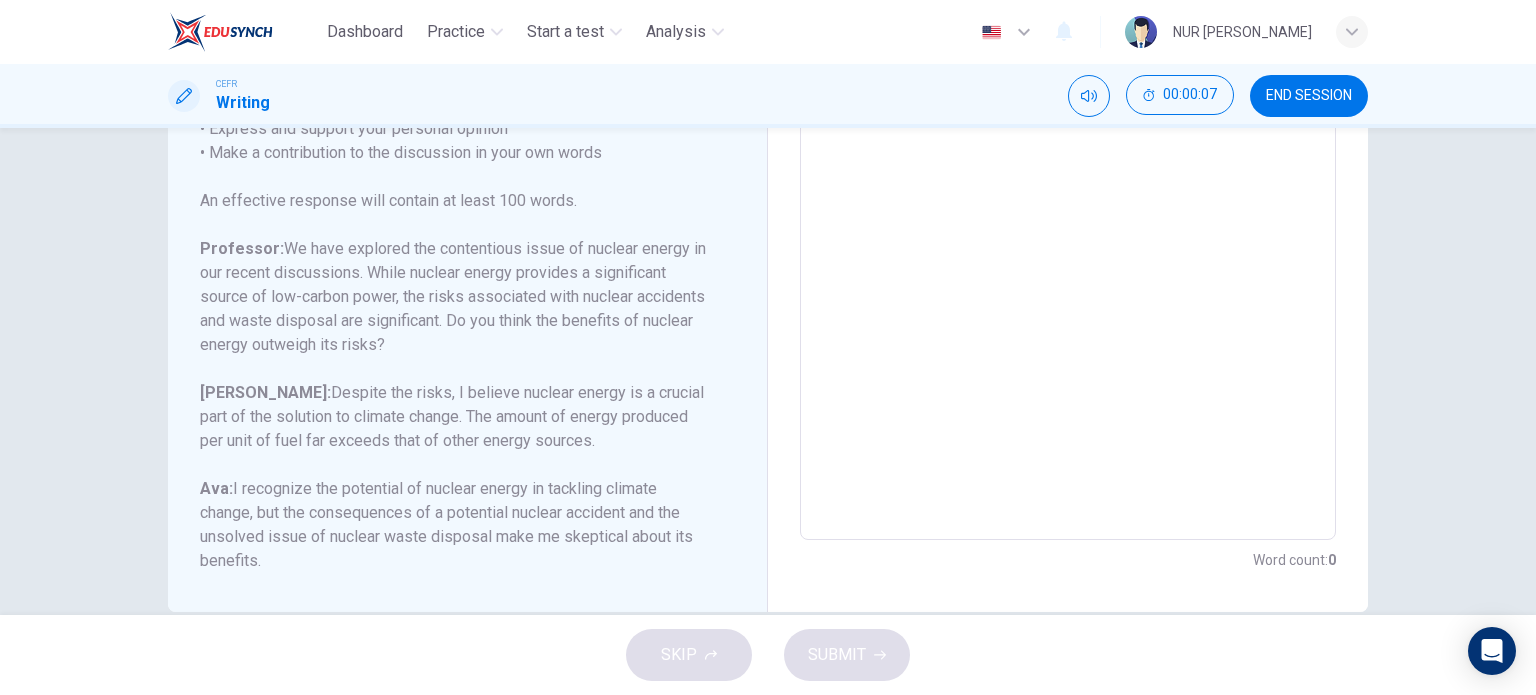 click at bounding box center (1068, 206) 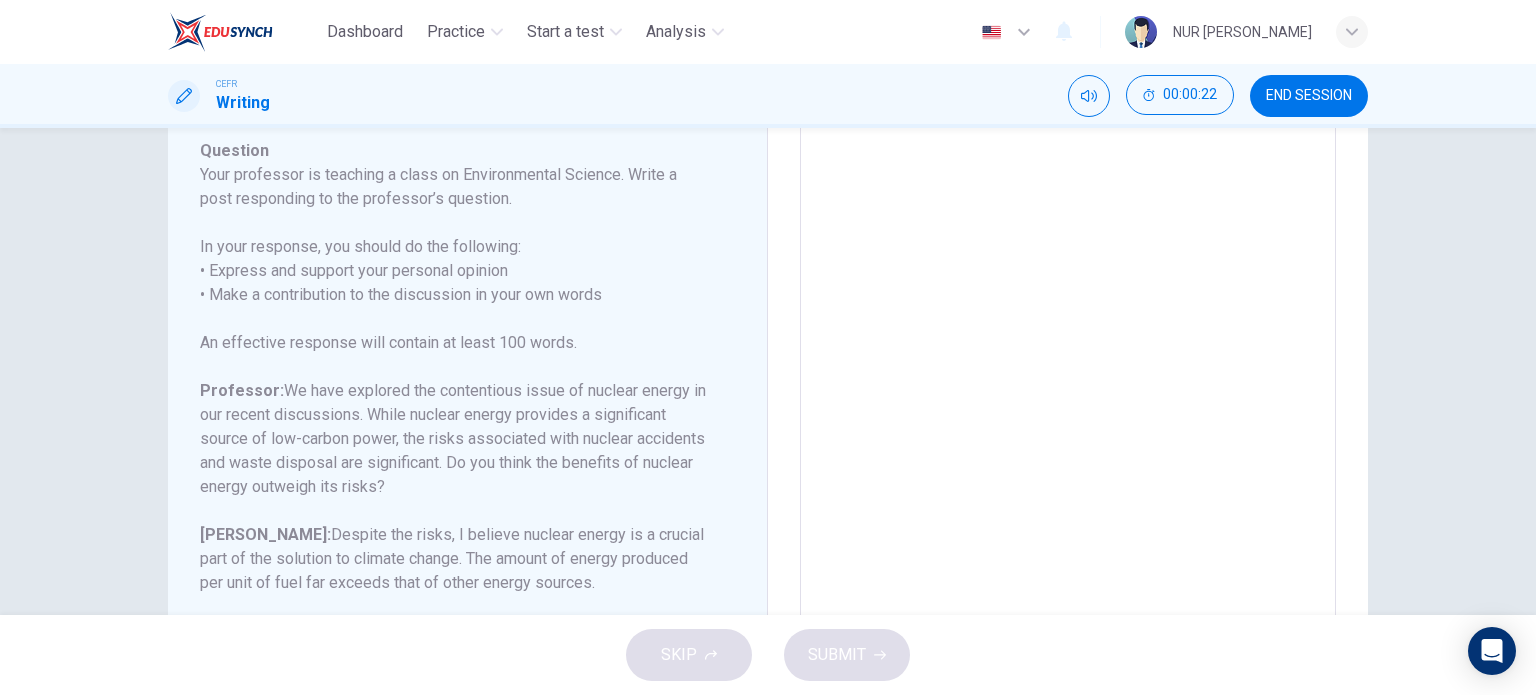 scroll, scrollTop: 224, scrollLeft: 0, axis: vertical 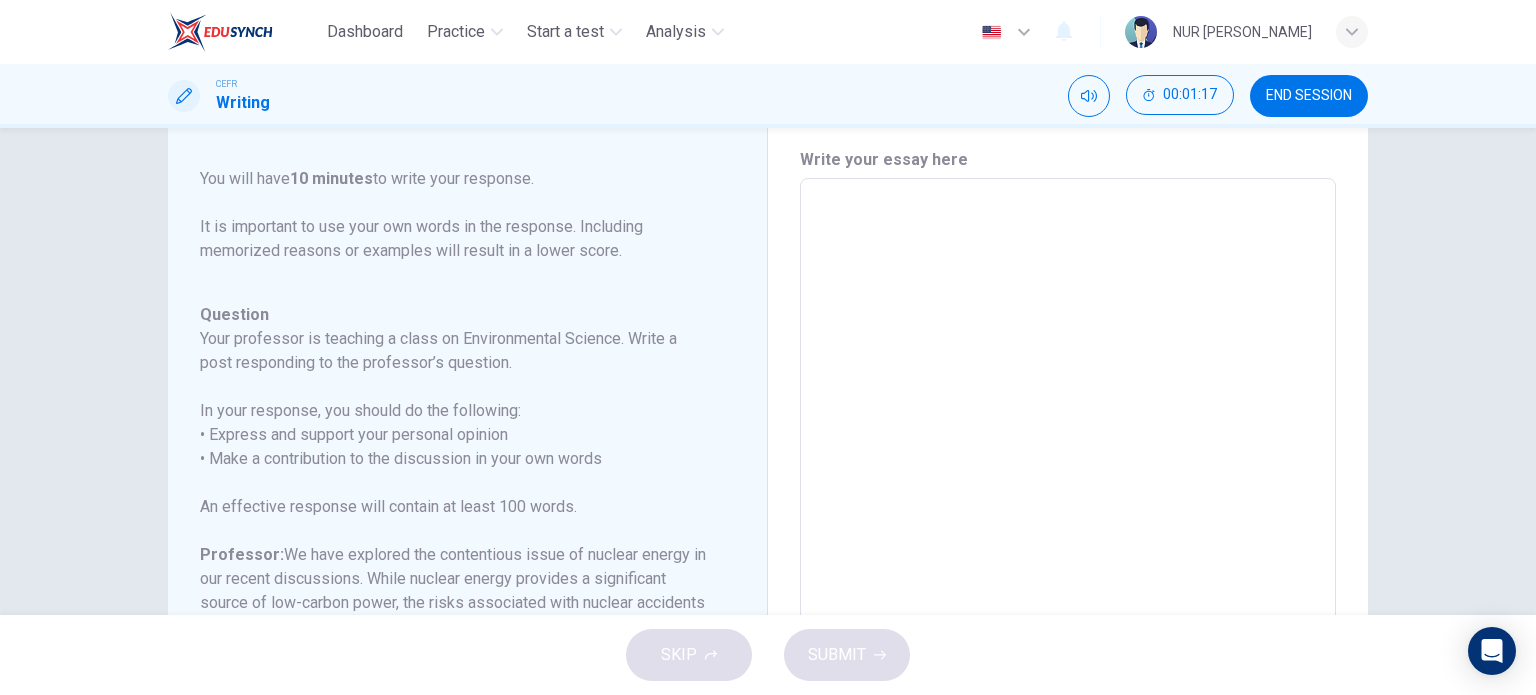 type on "I" 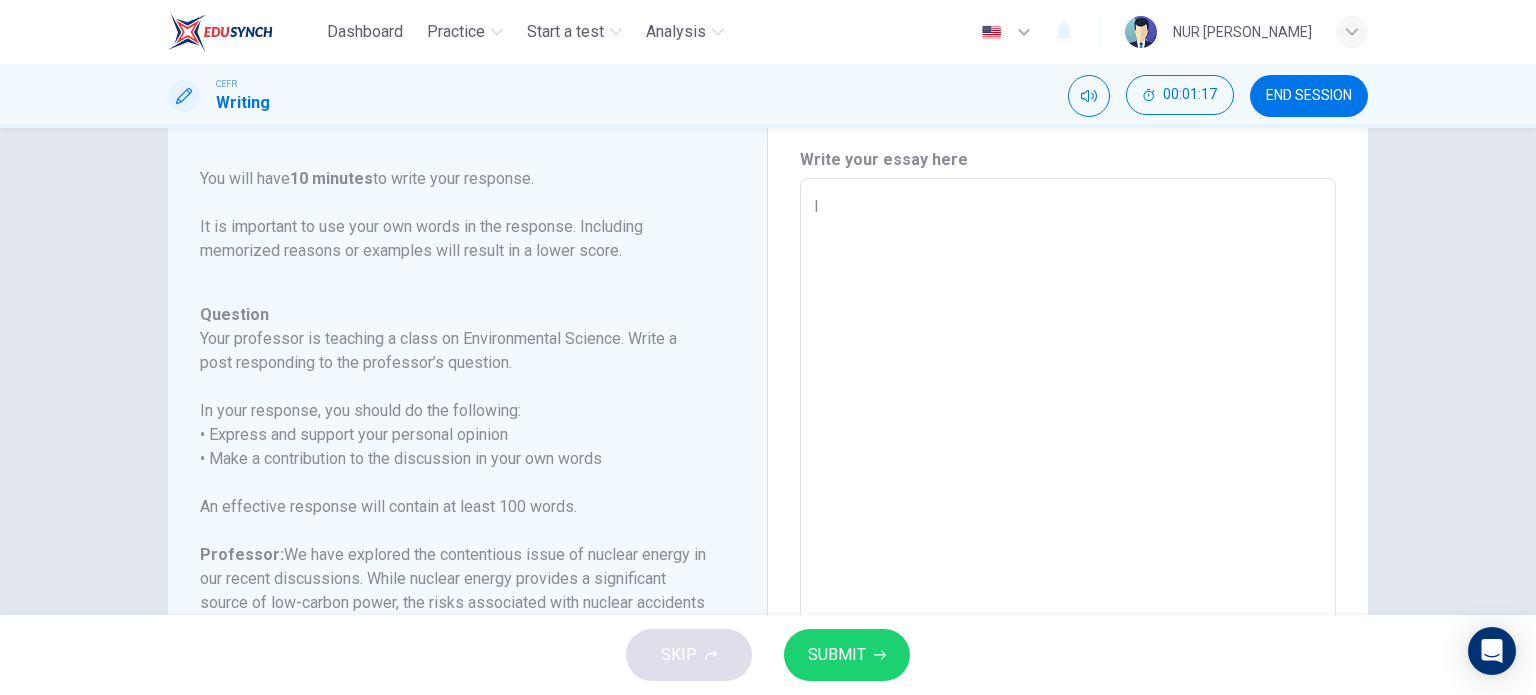 type on "It" 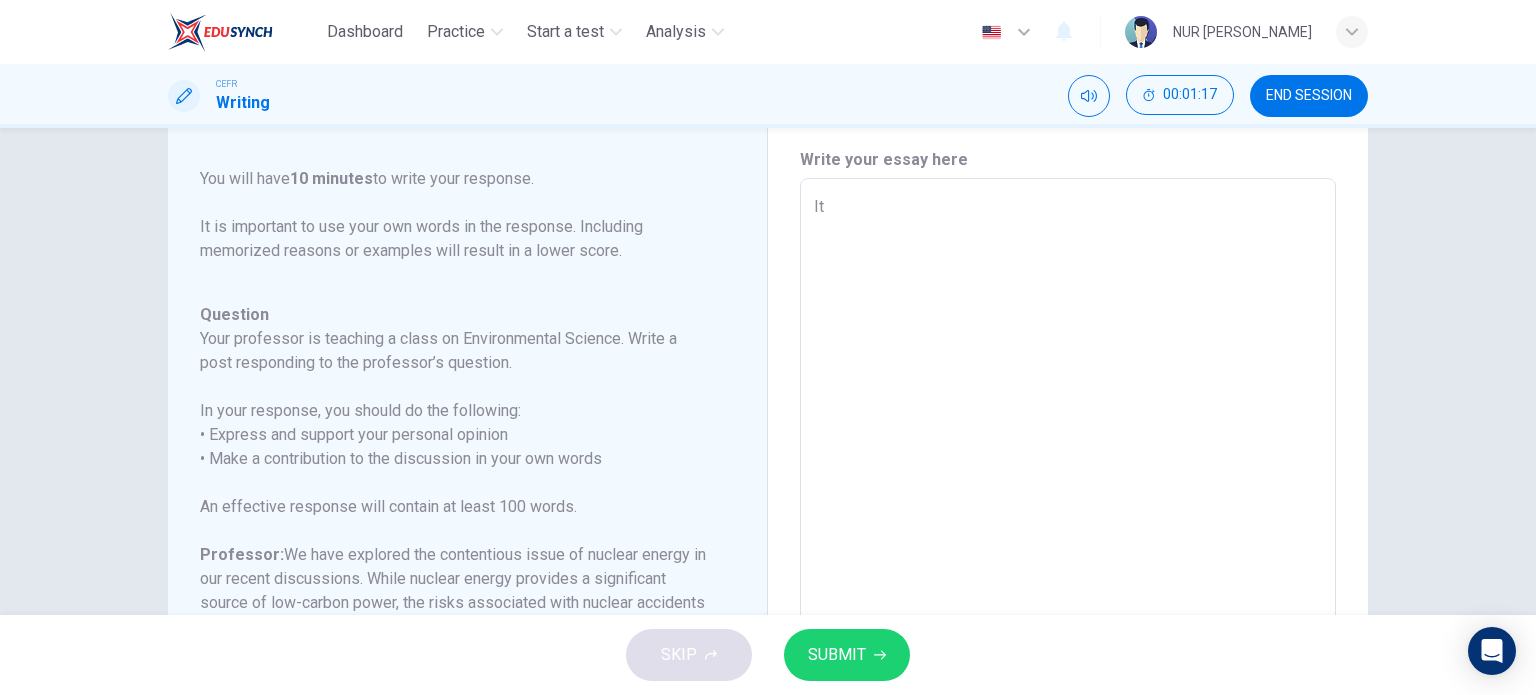 type on "x" 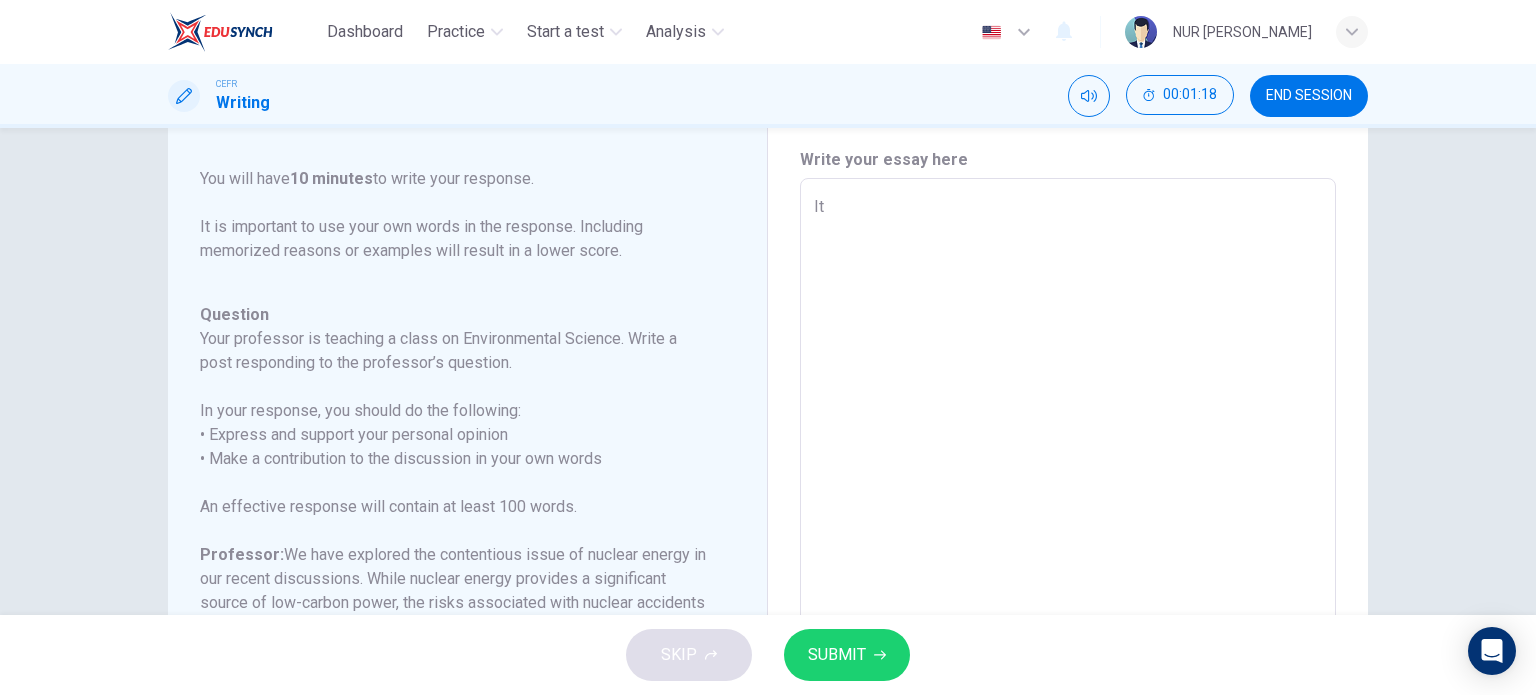type on "It" 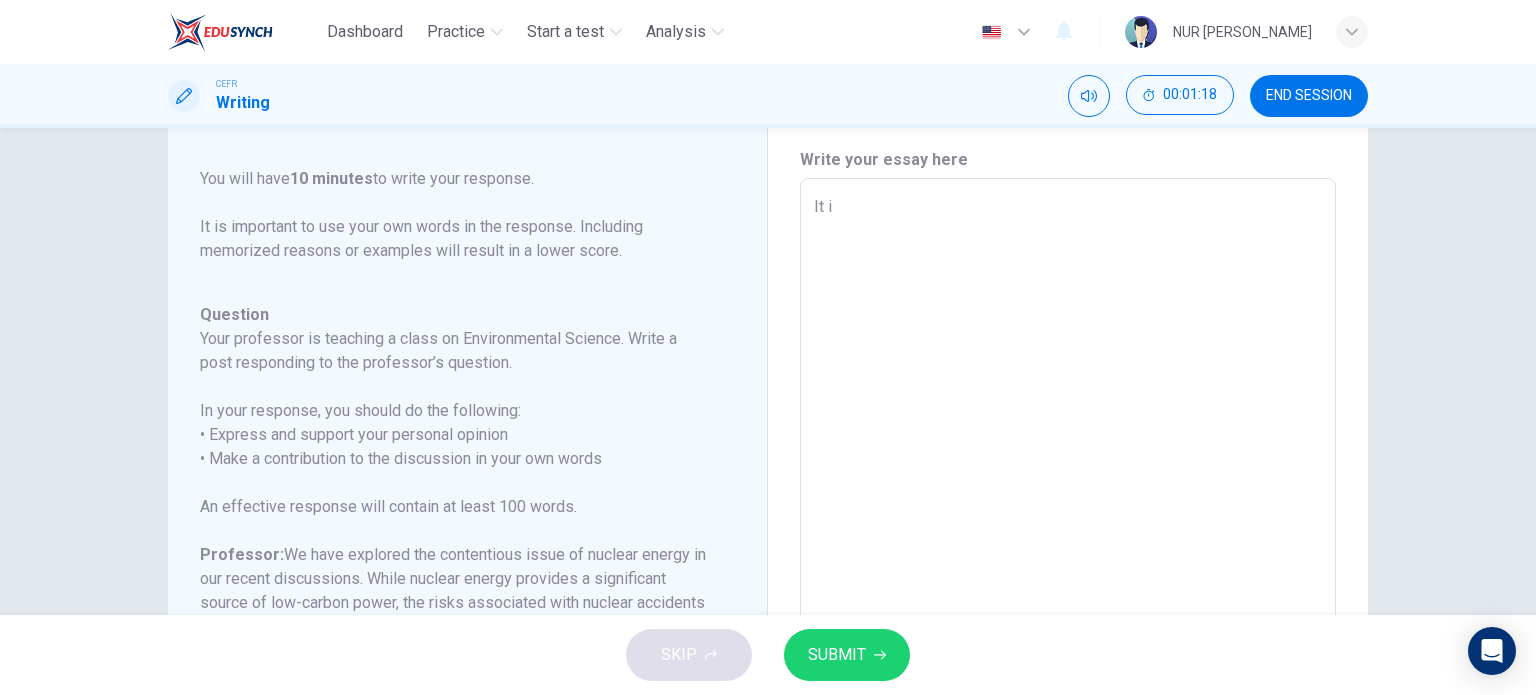 type on "x" 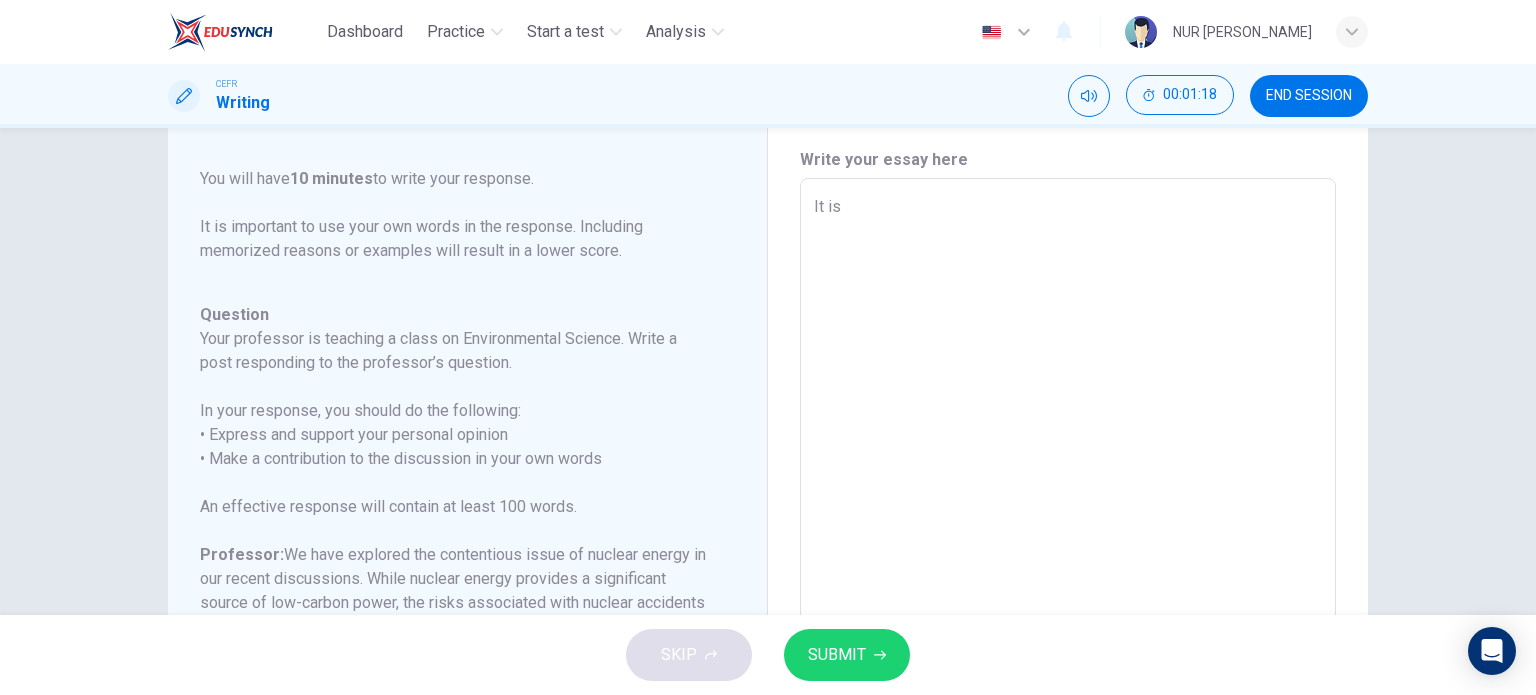 type on "x" 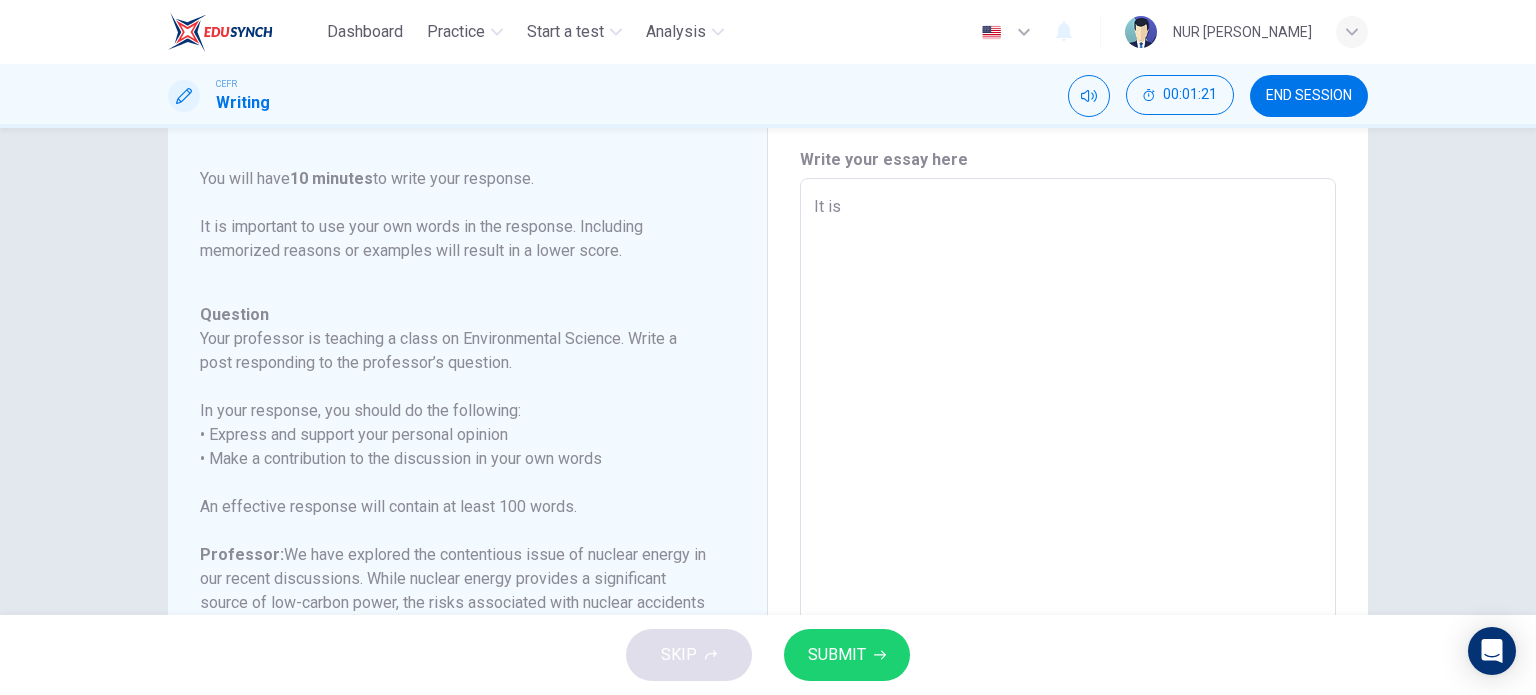 type on "It is a" 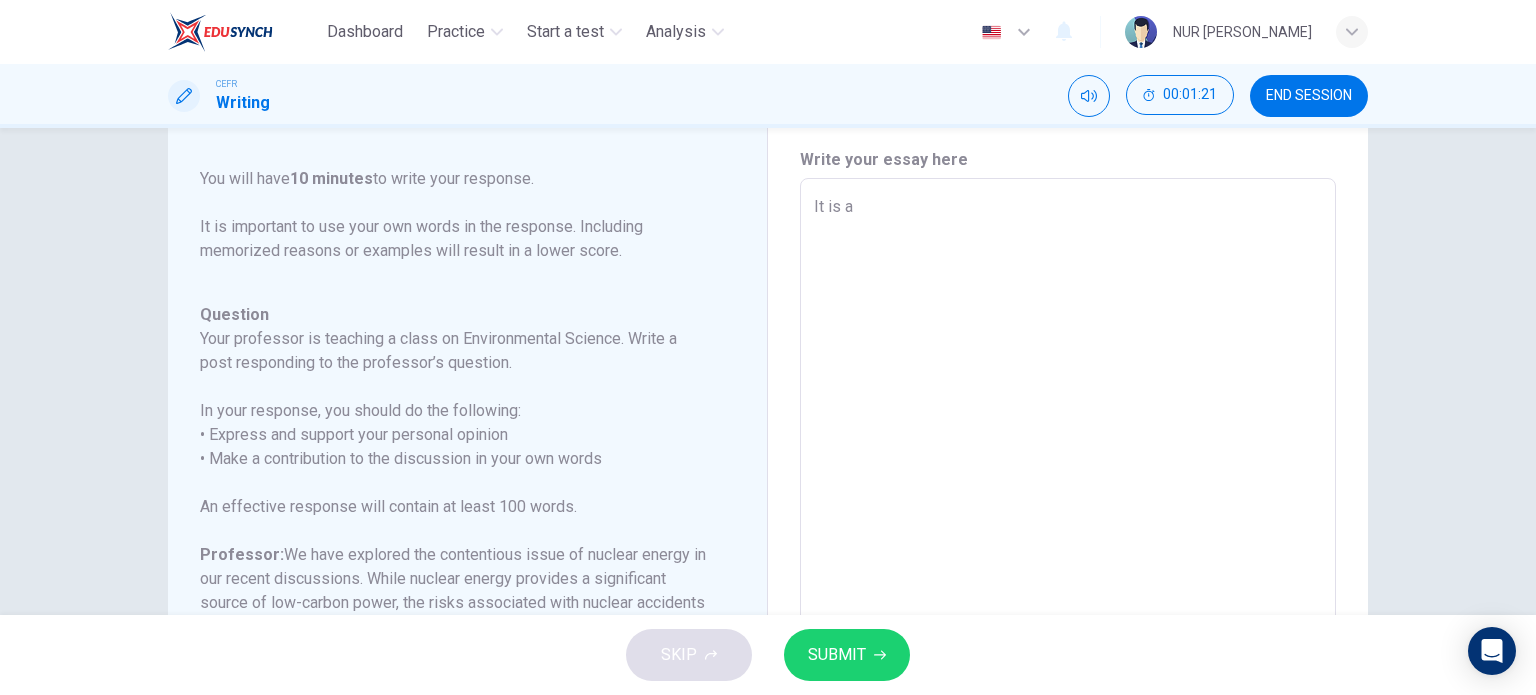 type on "It is an" 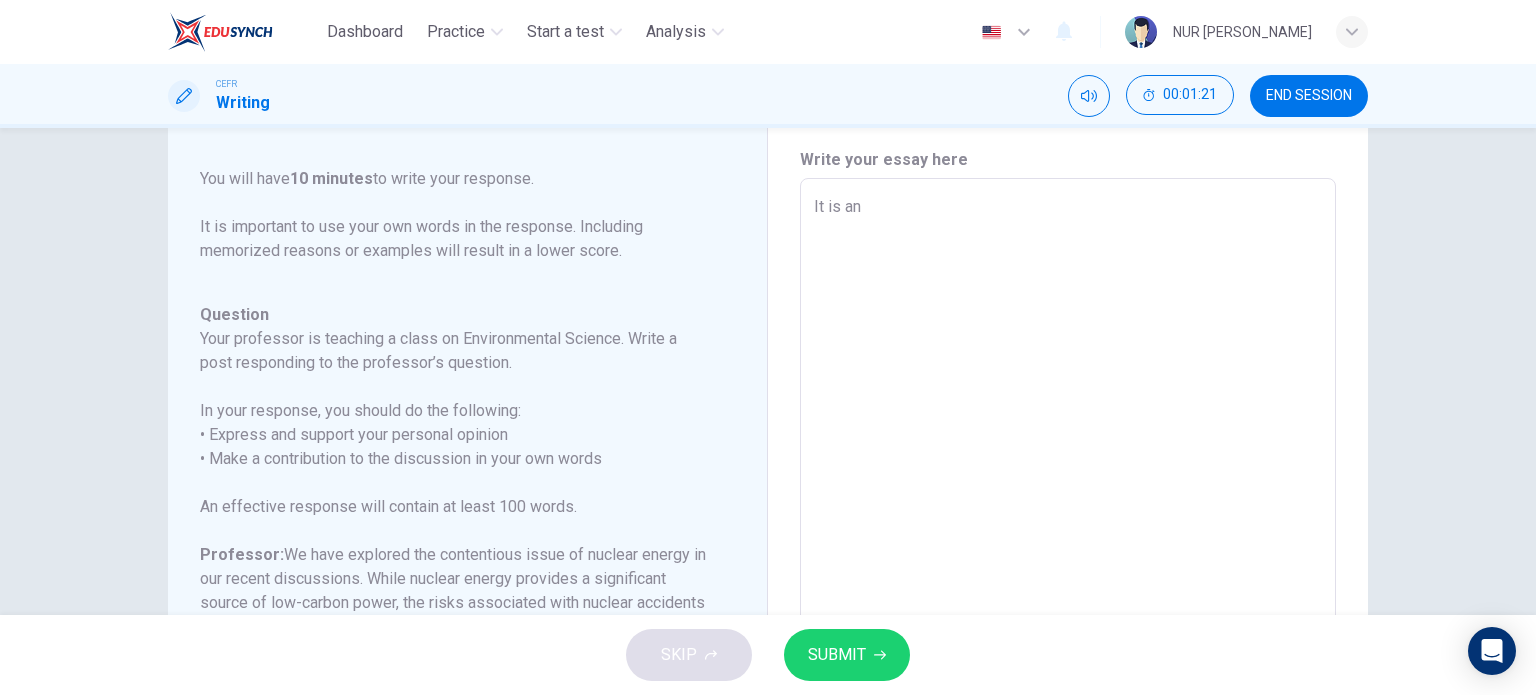 type on "x" 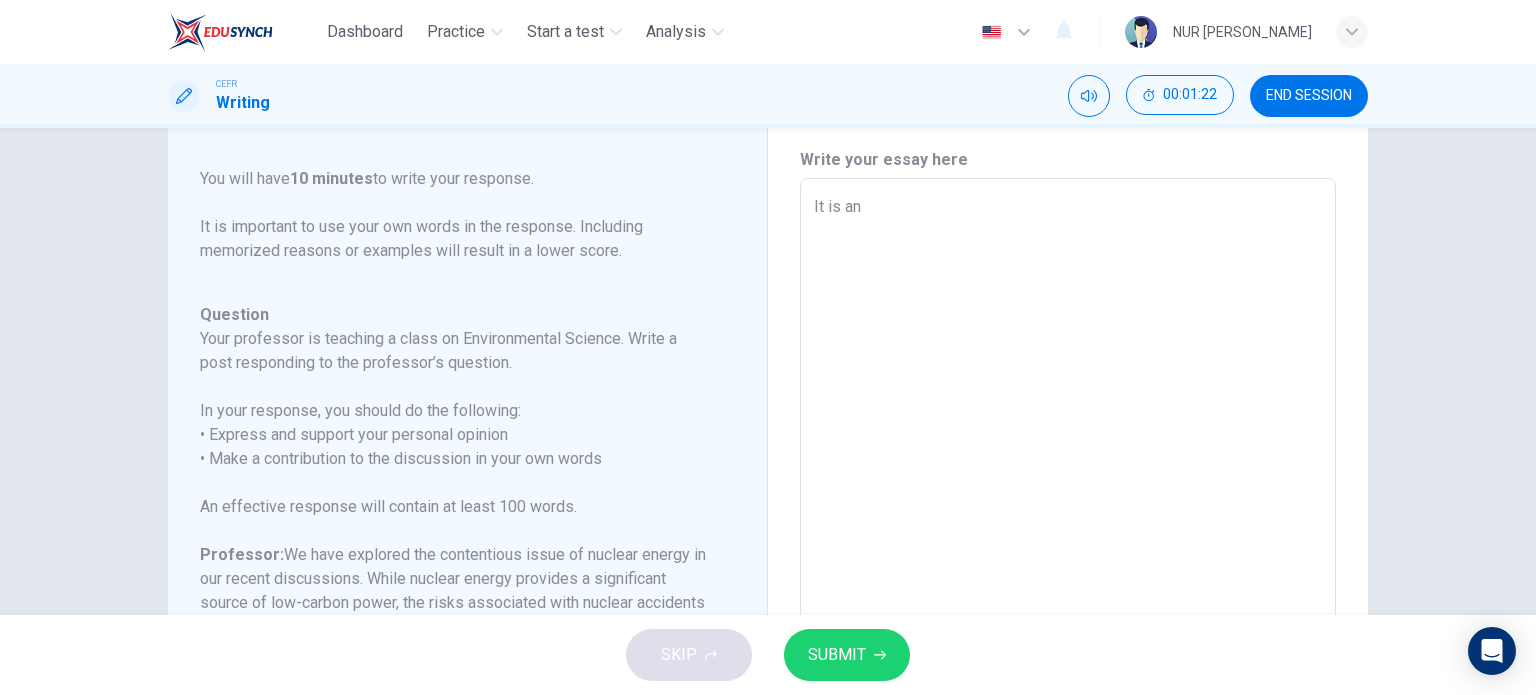 type on "It is an i" 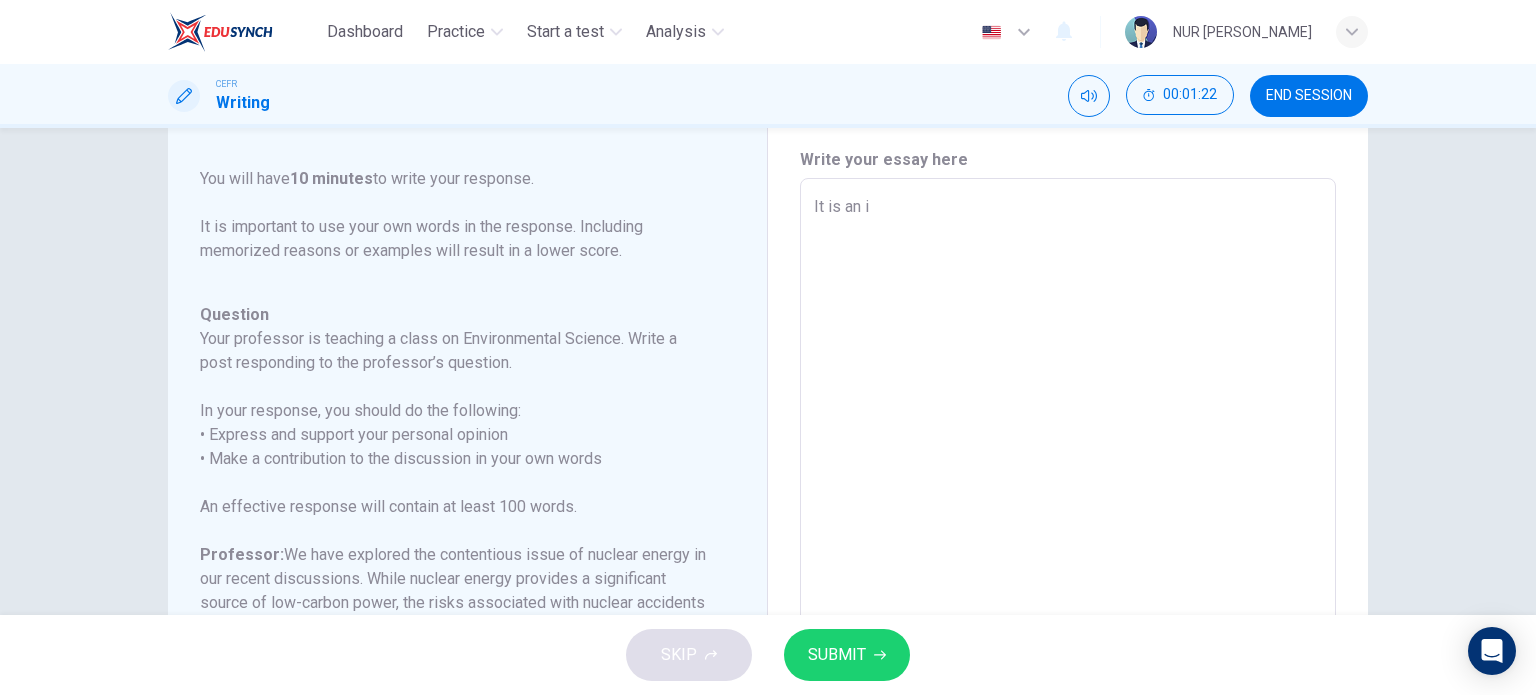 type on "It is an in" 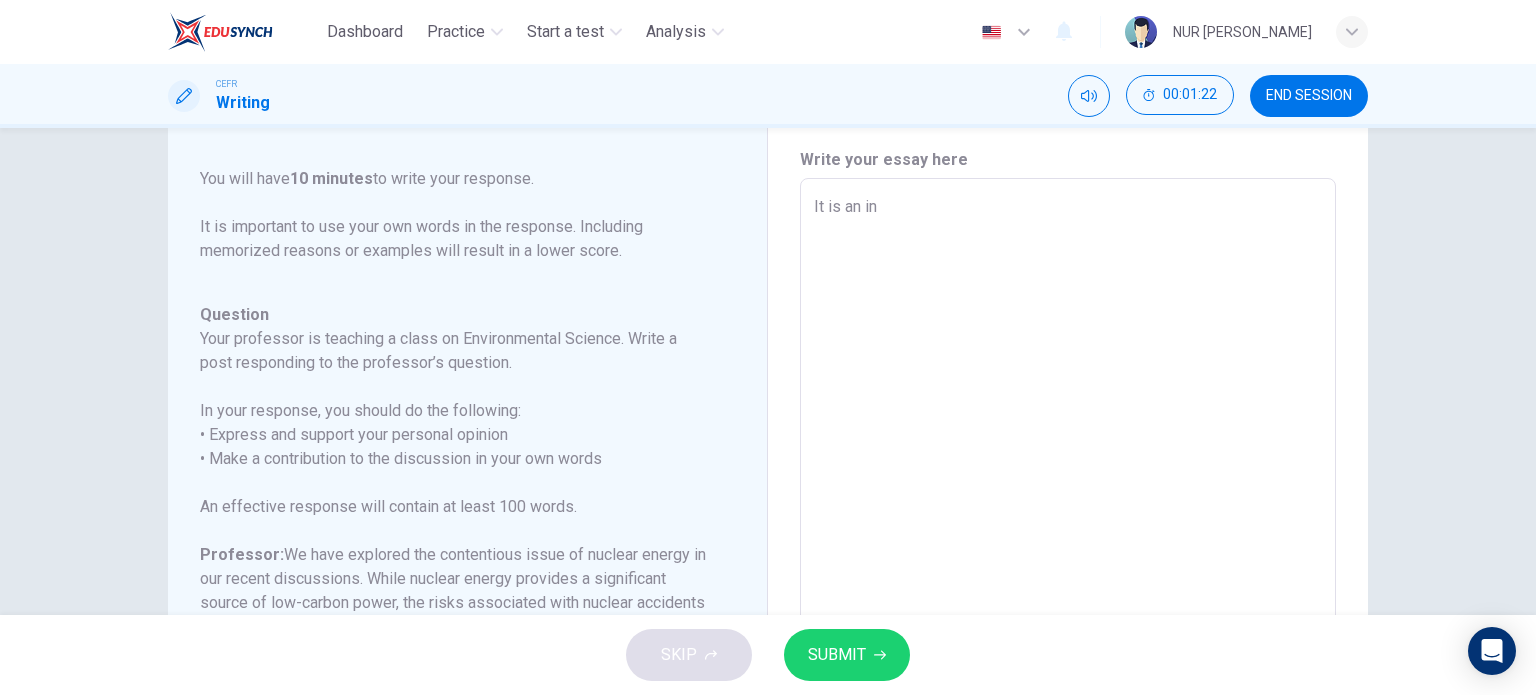 type on "x" 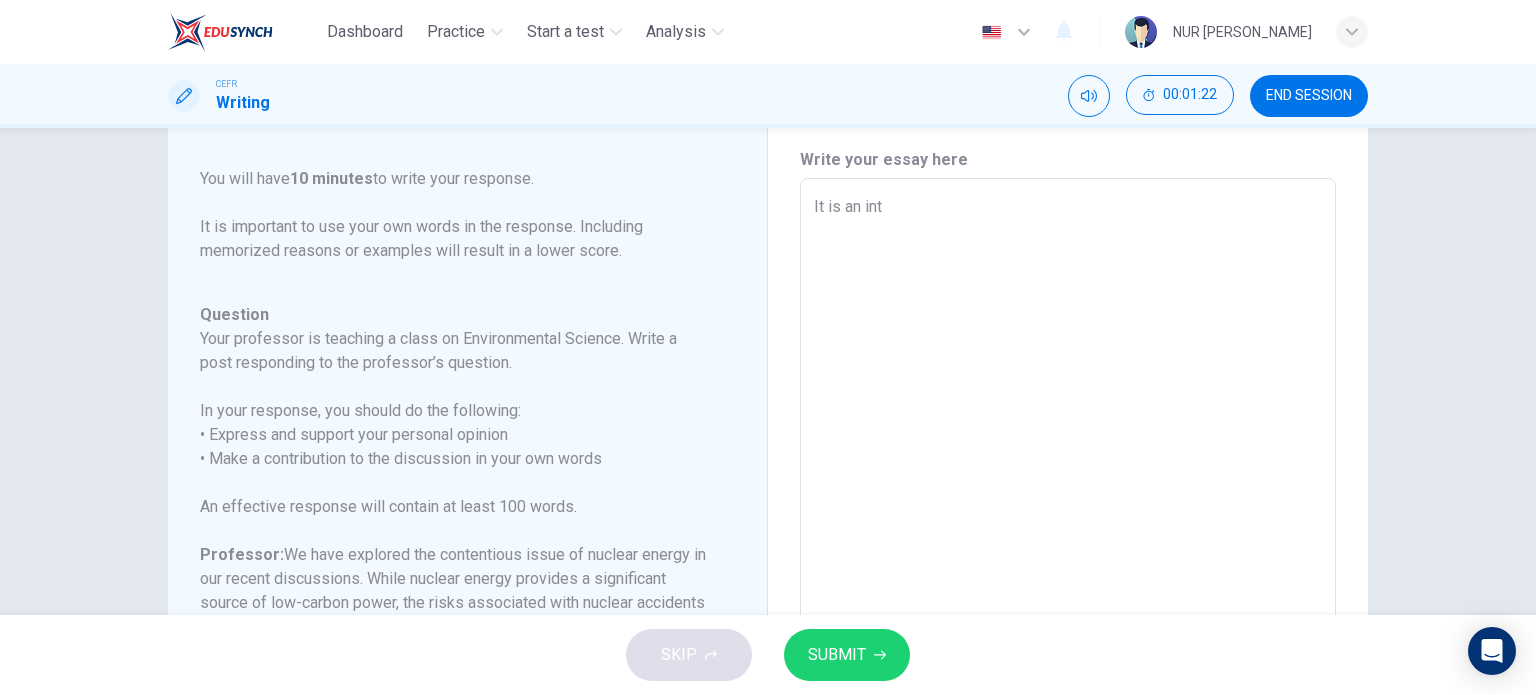 type on "It is an inte" 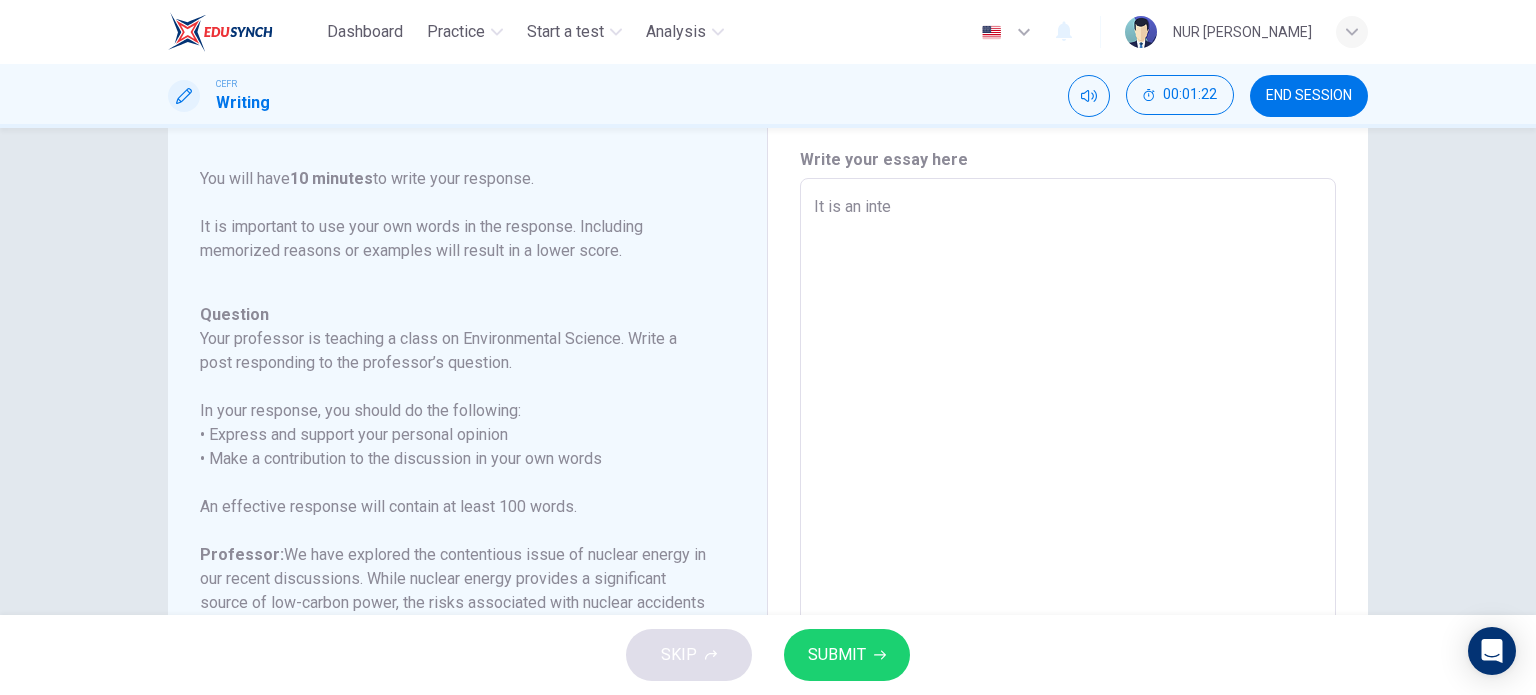 type on "x" 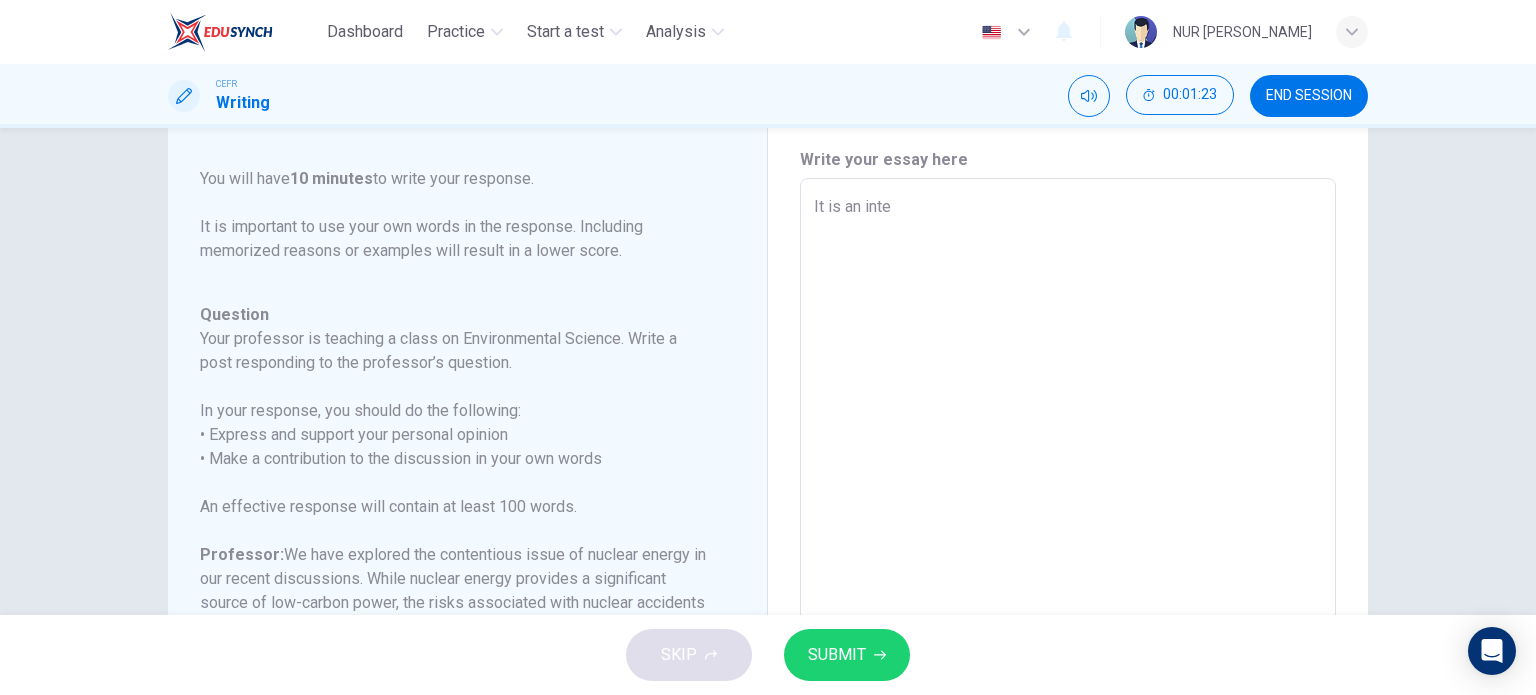 type on "It is an inter" 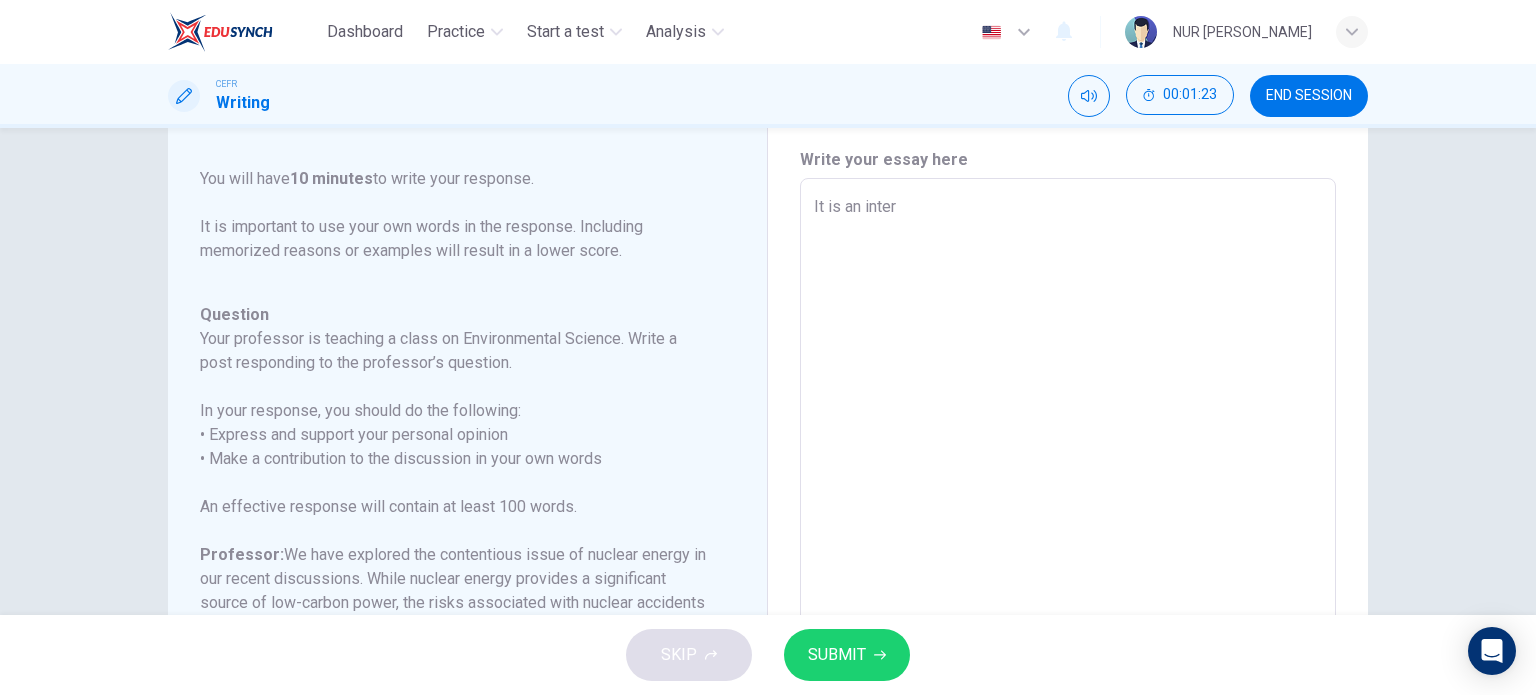 type on "x" 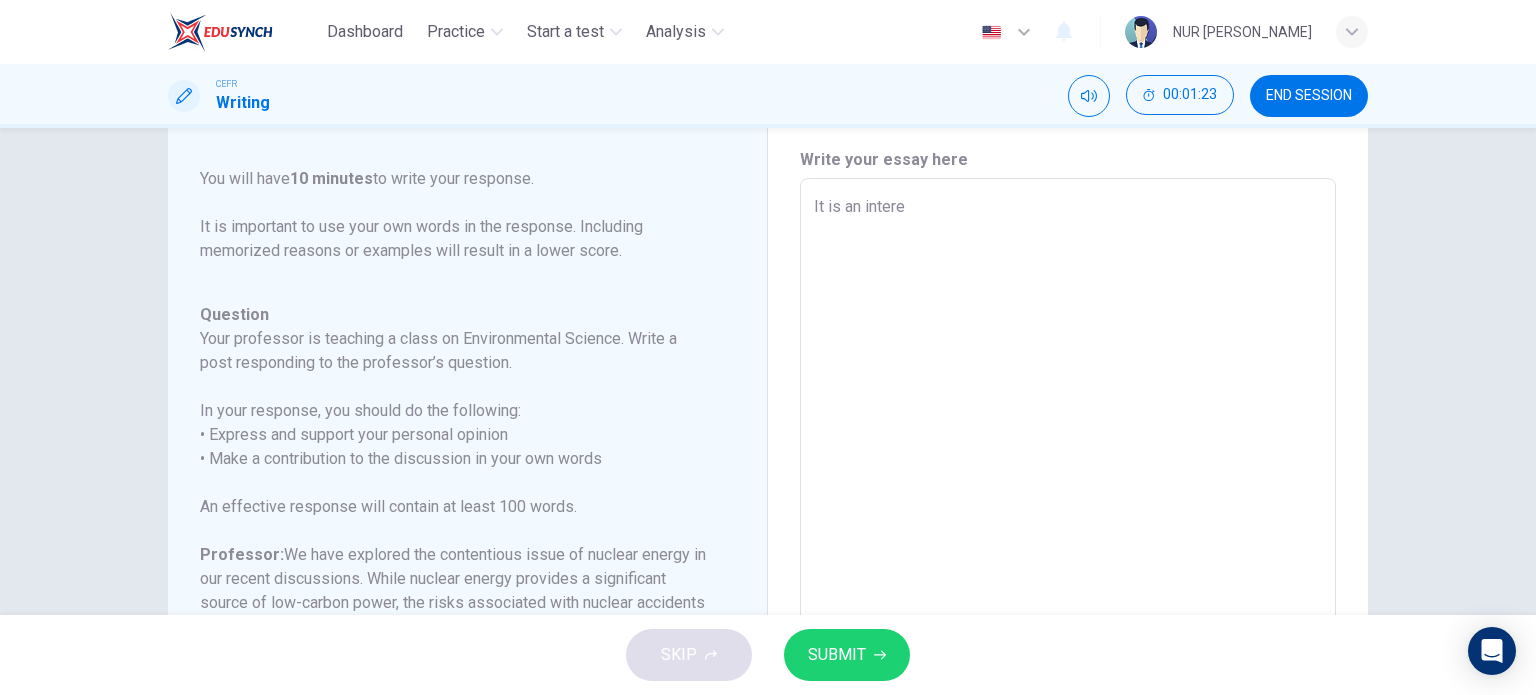 type on "x" 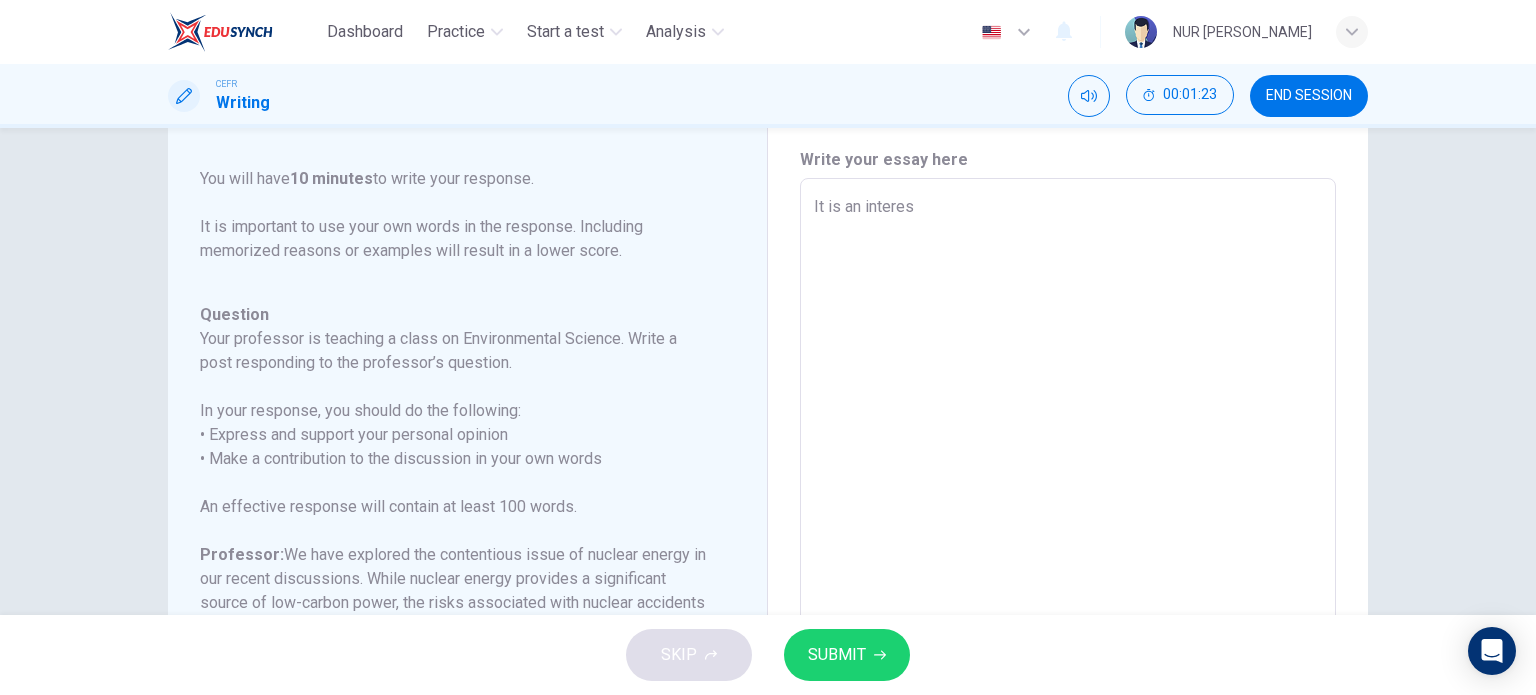type on "x" 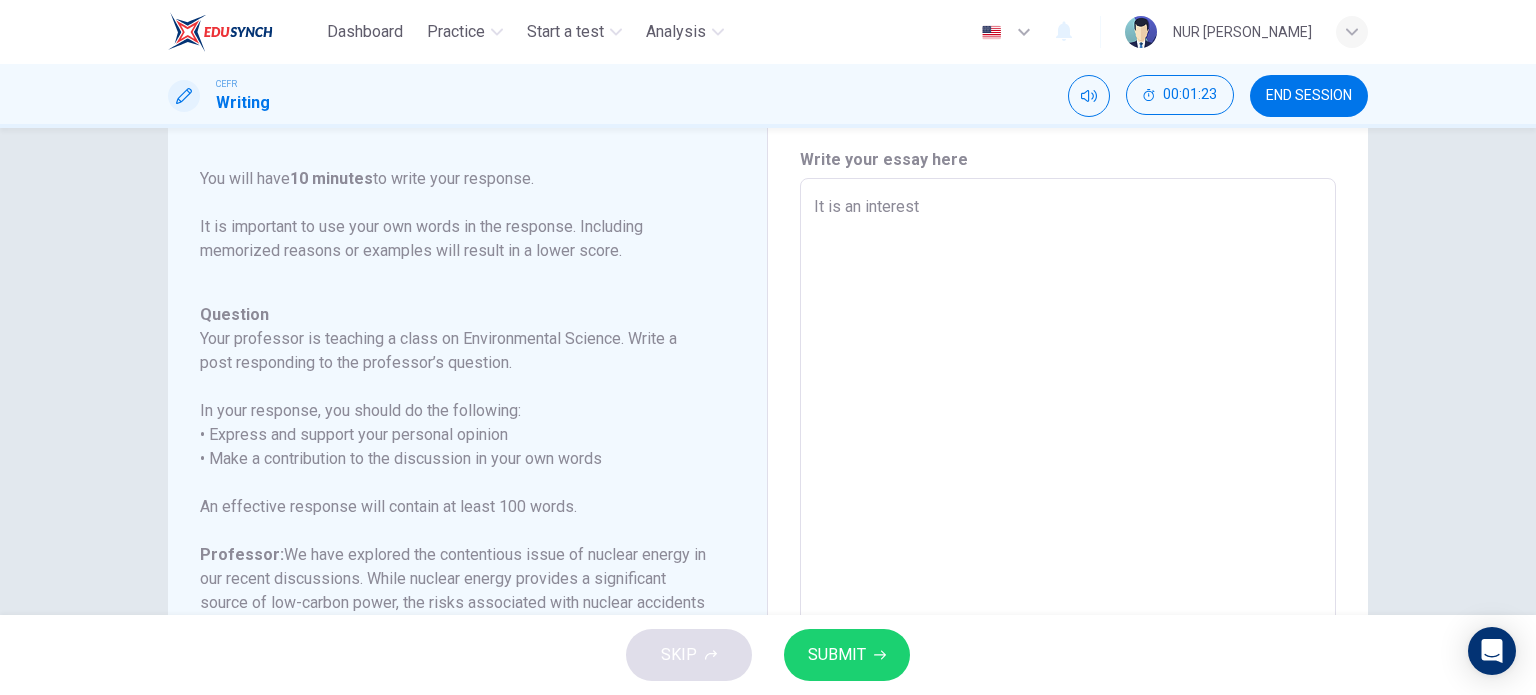 type on "It is an interesti" 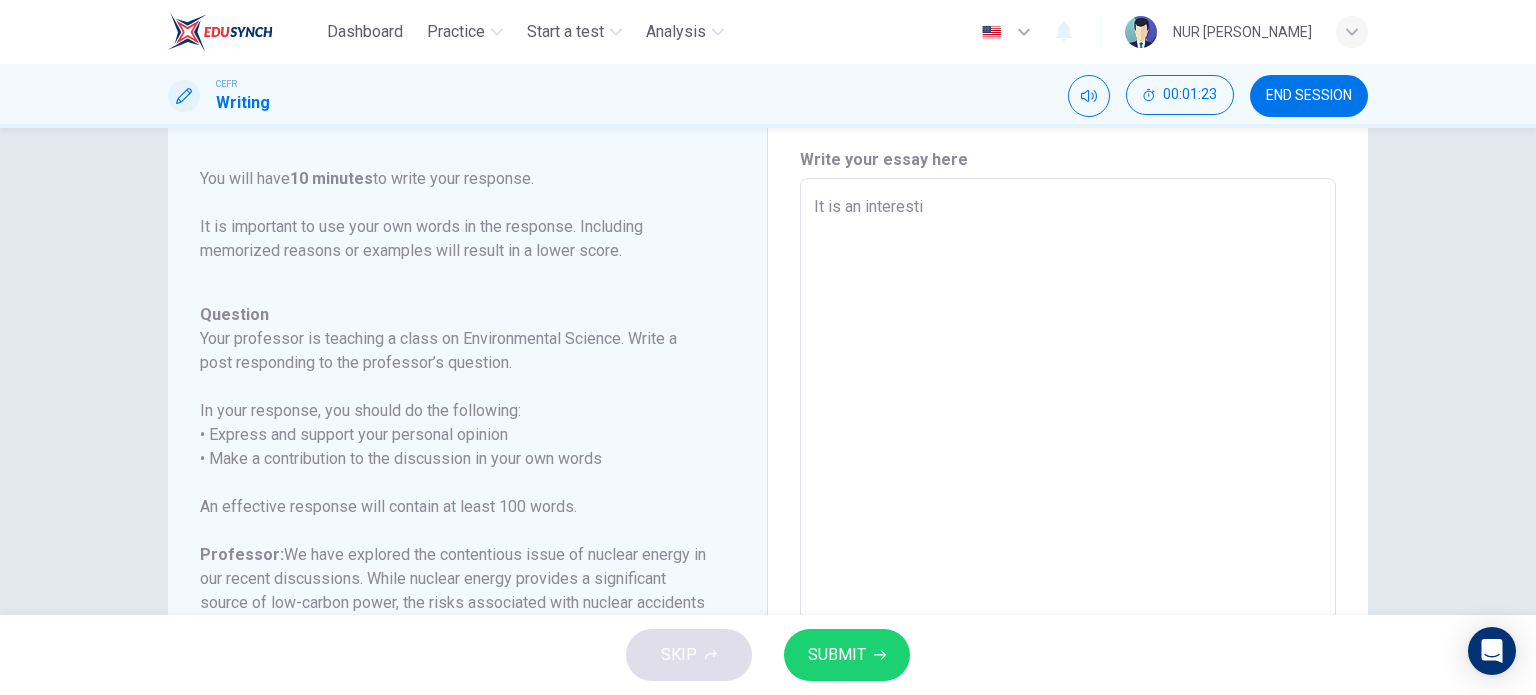 type on "x" 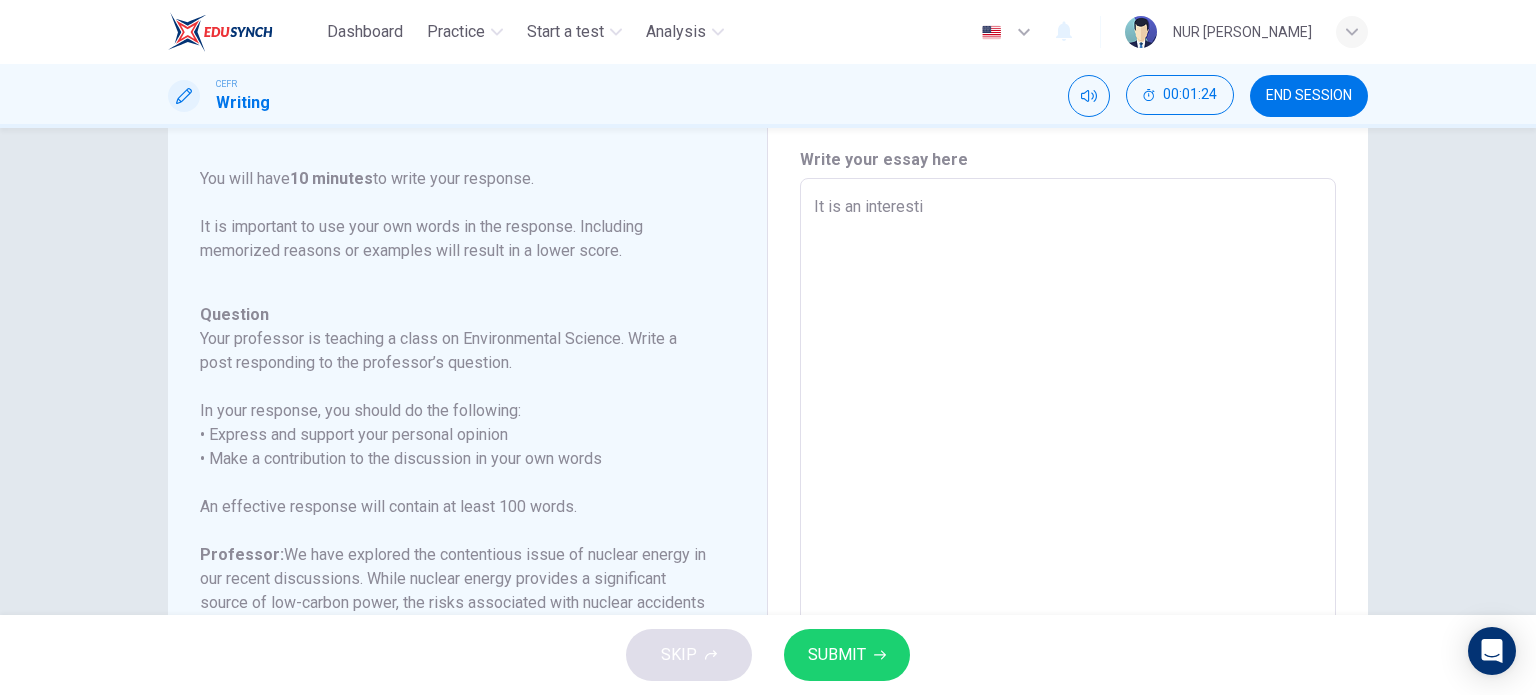 type on "It is an interestin" 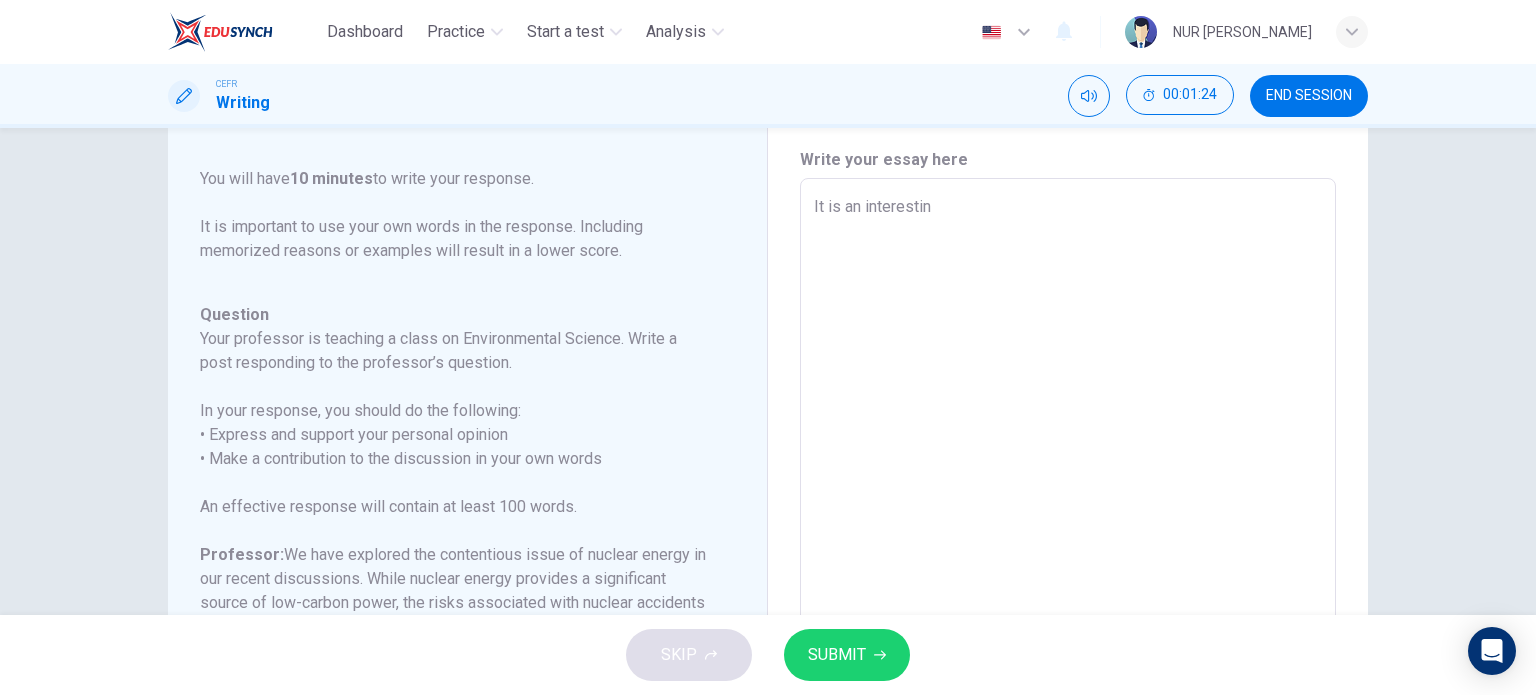 type on "x" 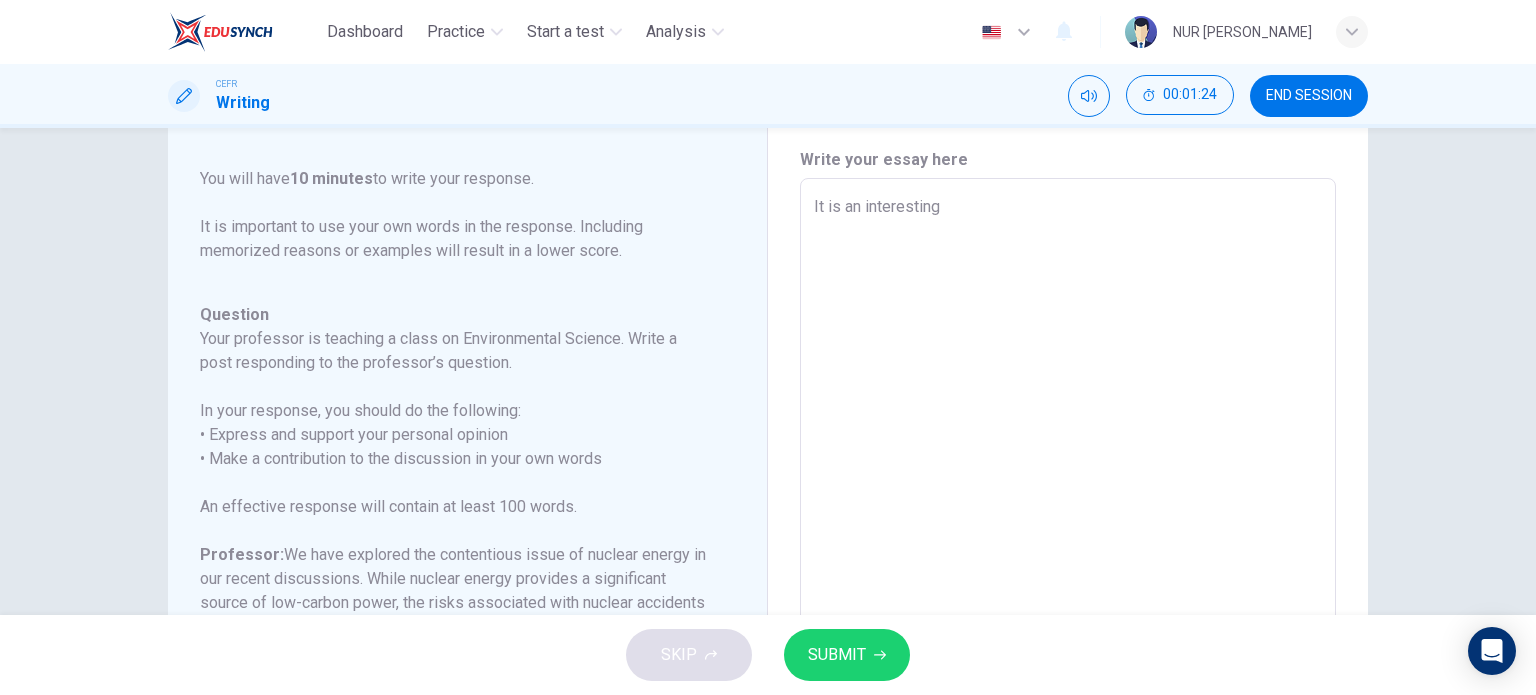type on "x" 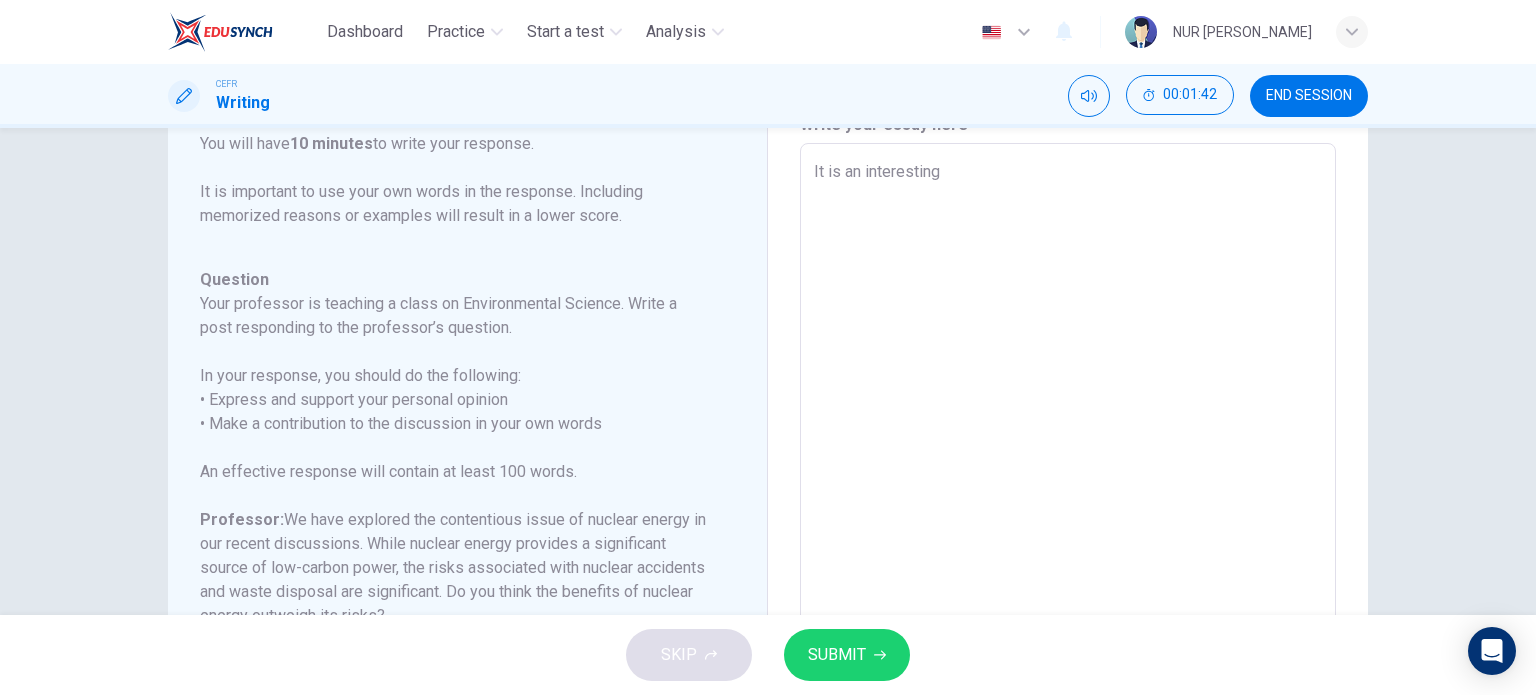 scroll, scrollTop: 98, scrollLeft: 0, axis: vertical 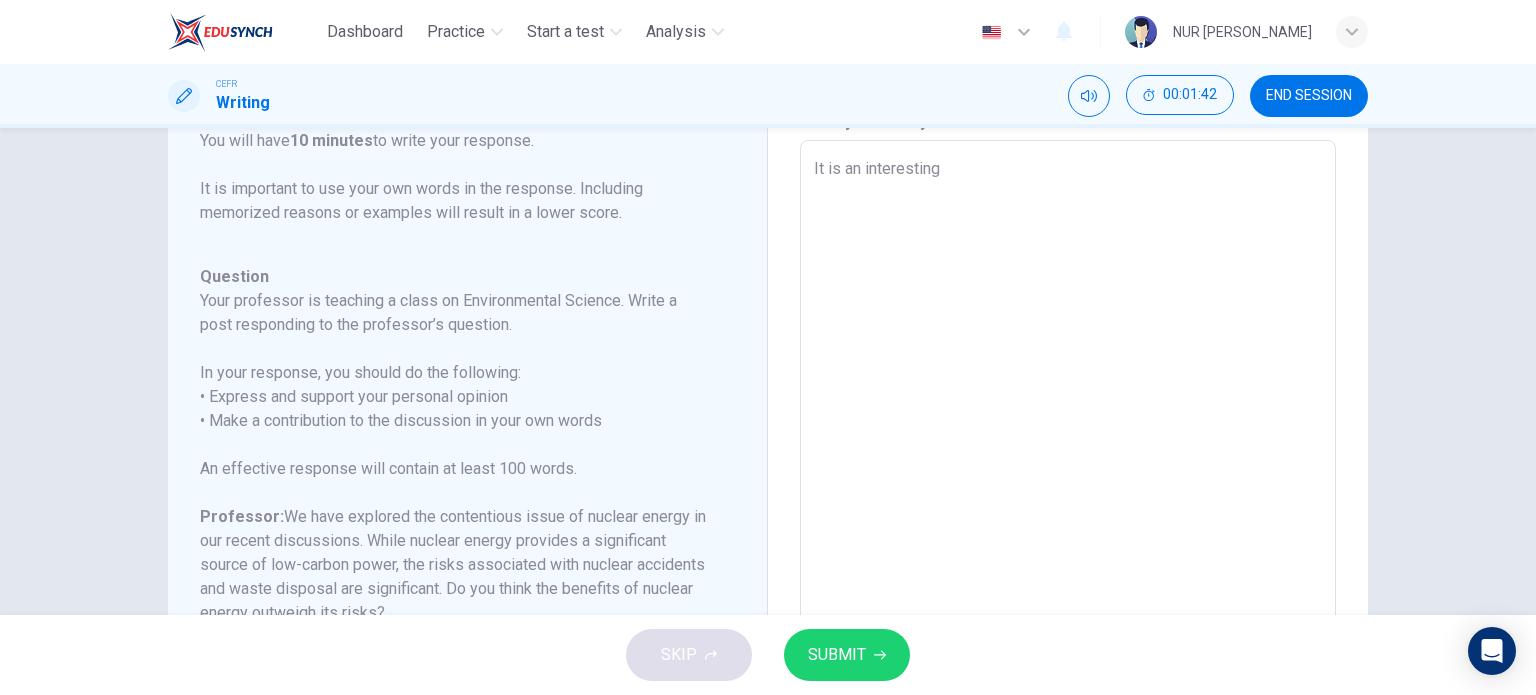 type on "It is an interesting" 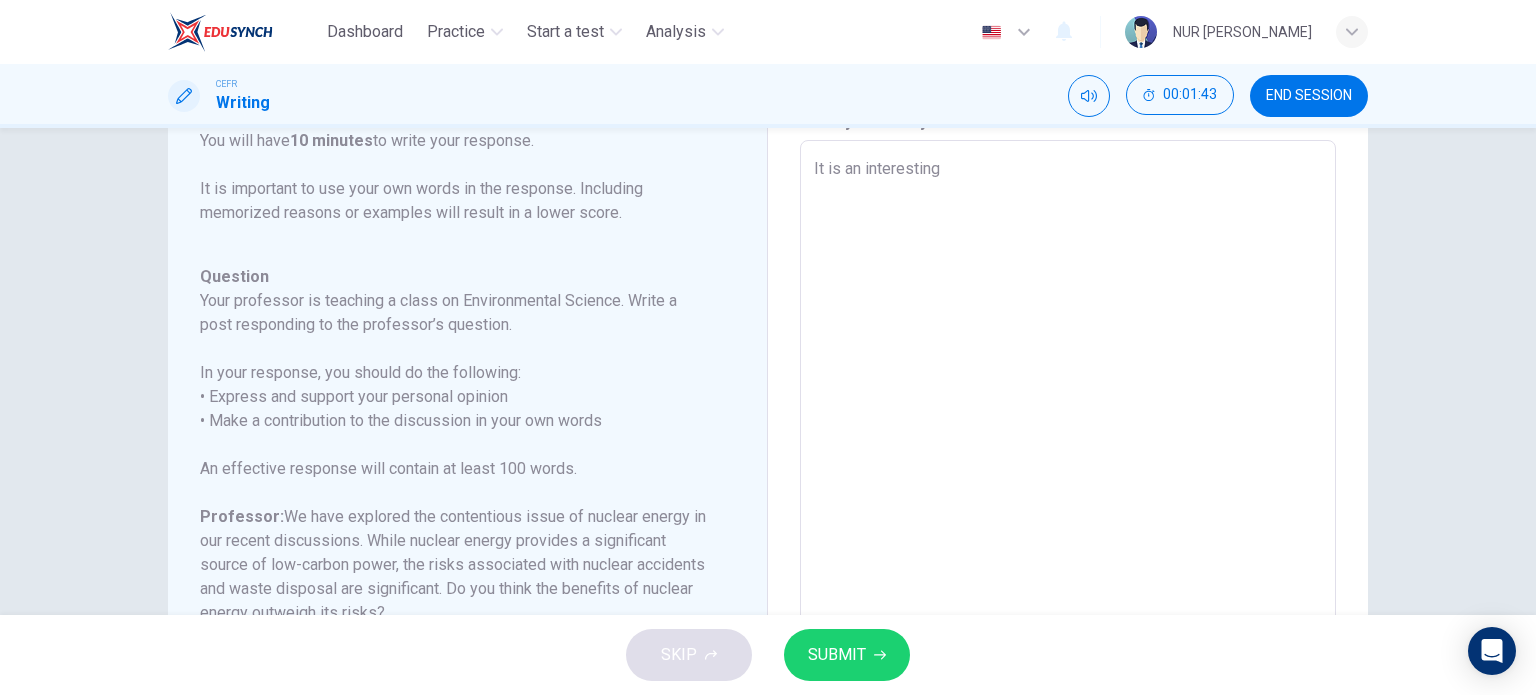 type on "It is an interestin" 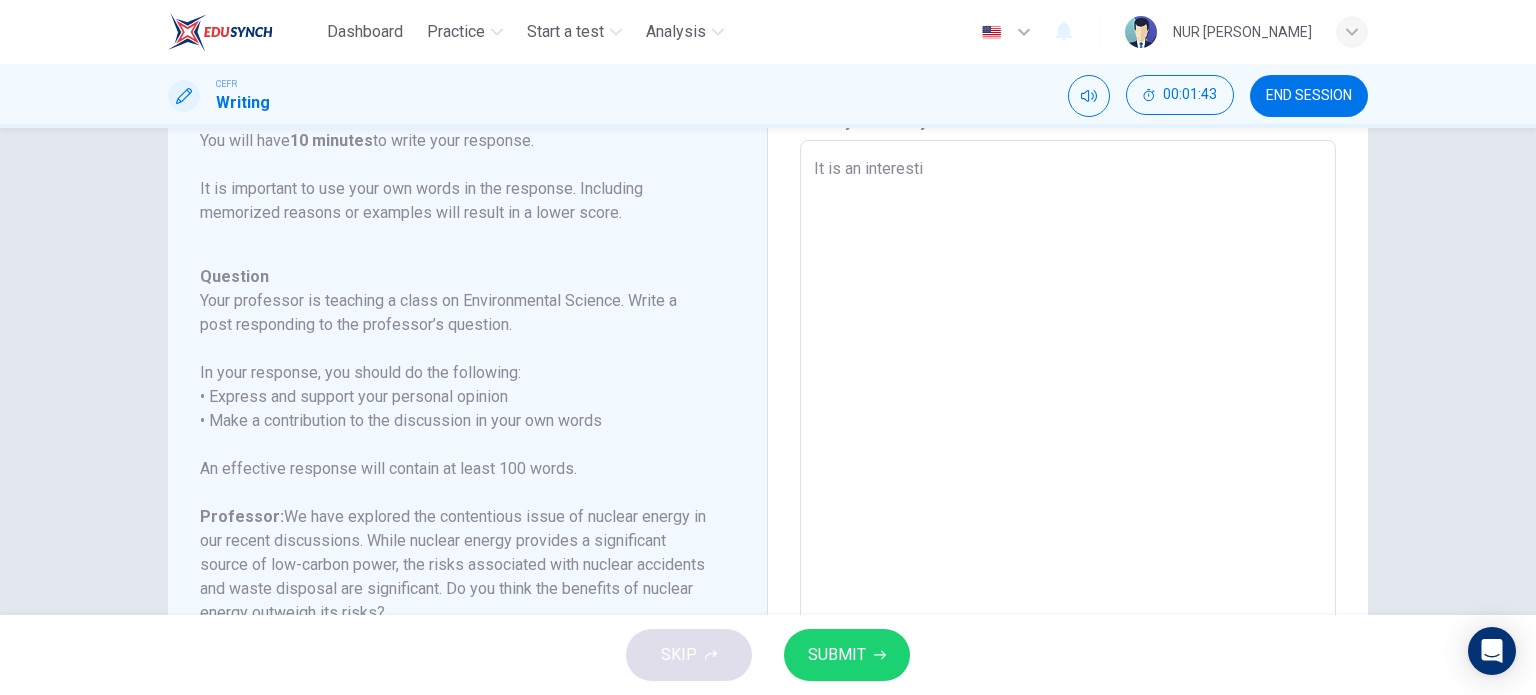 type on "It is an interest" 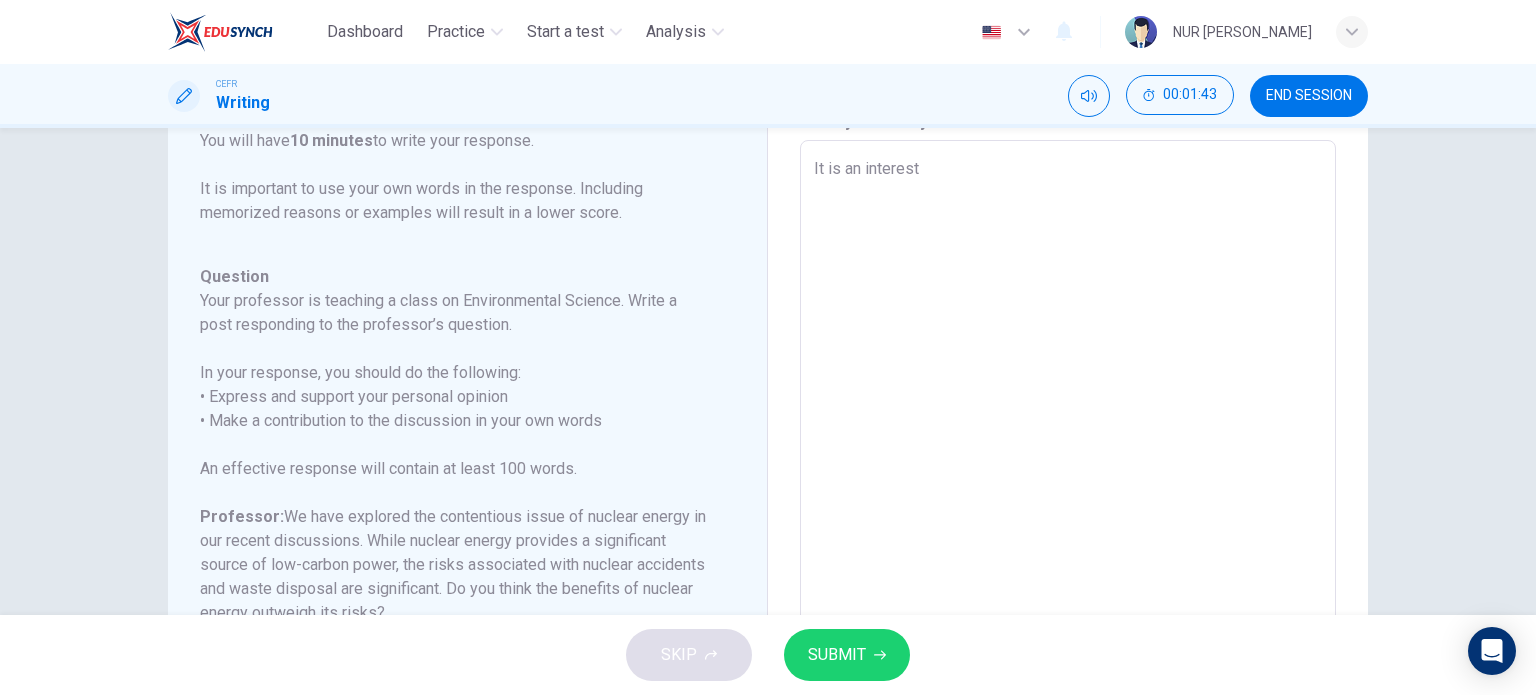 type on "x" 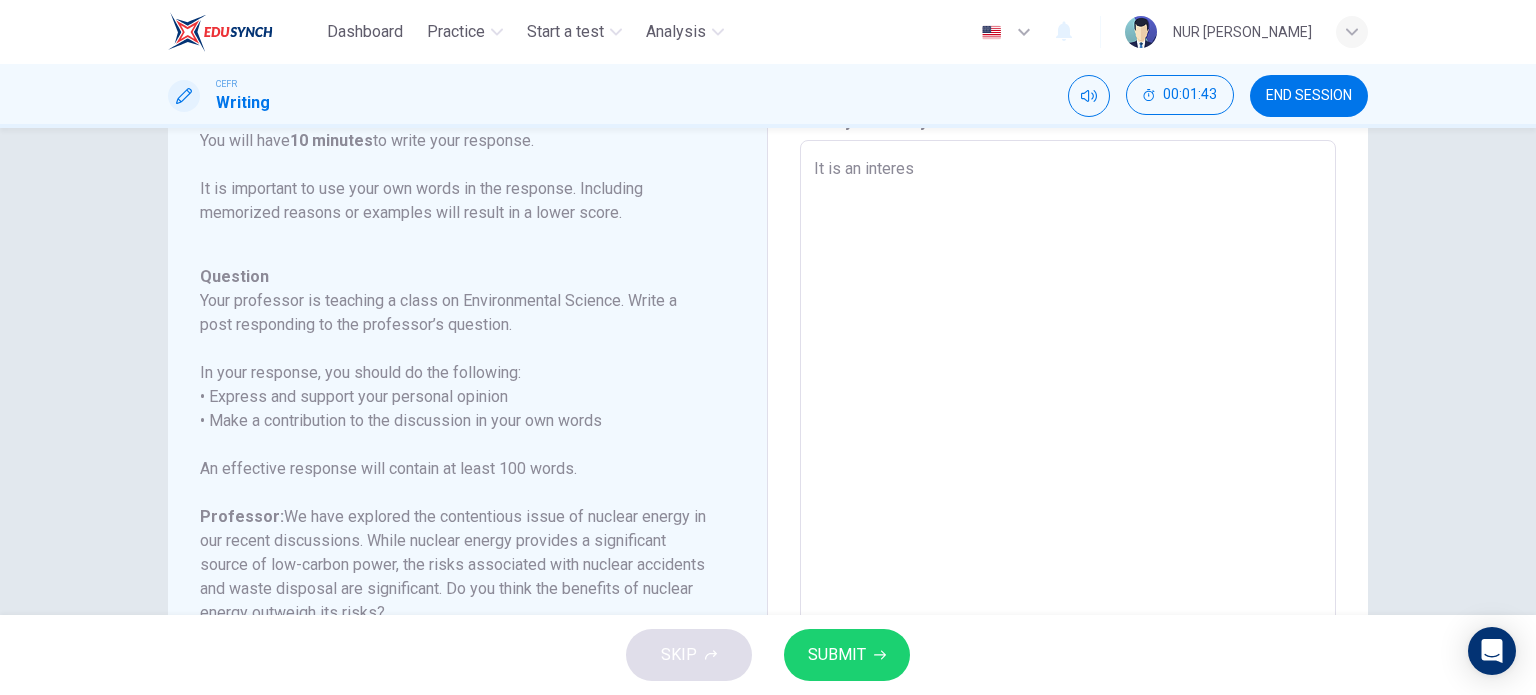 type on "x" 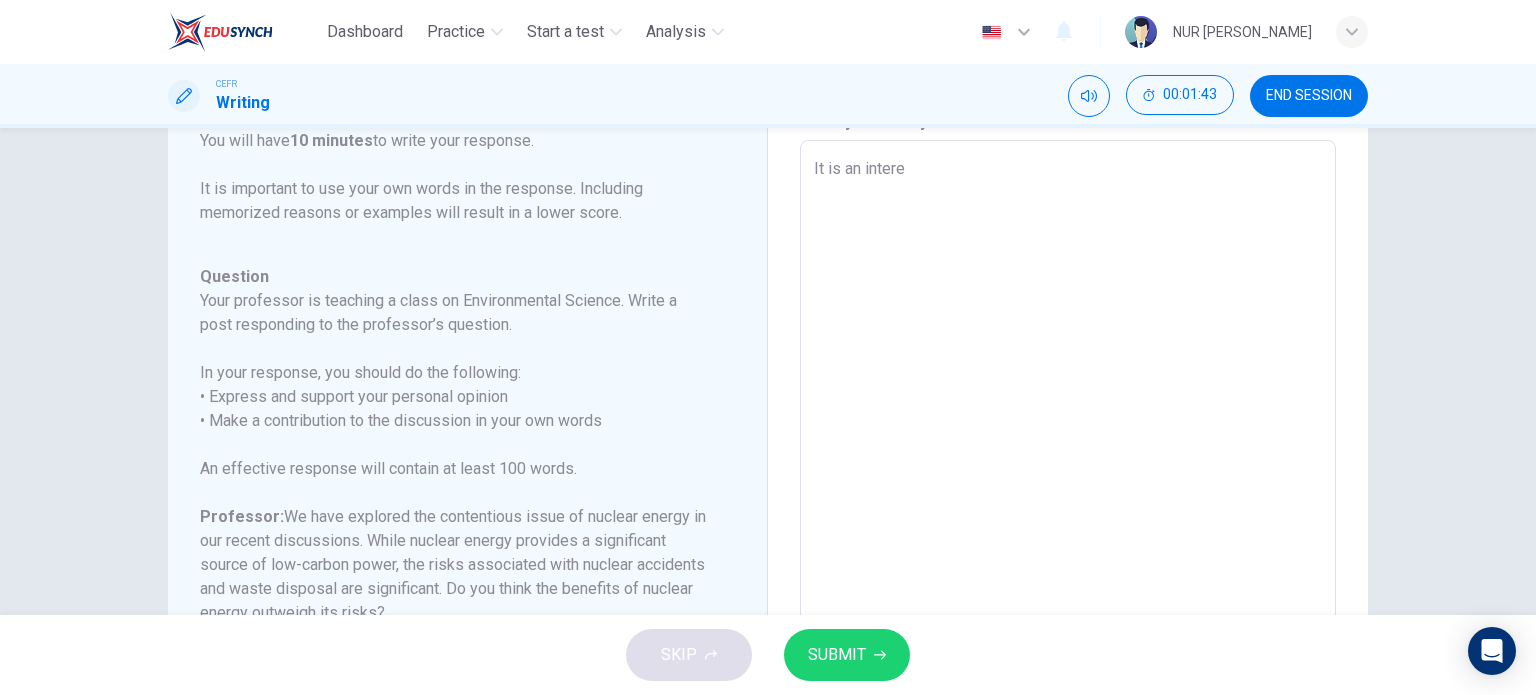 type on "It is an inter" 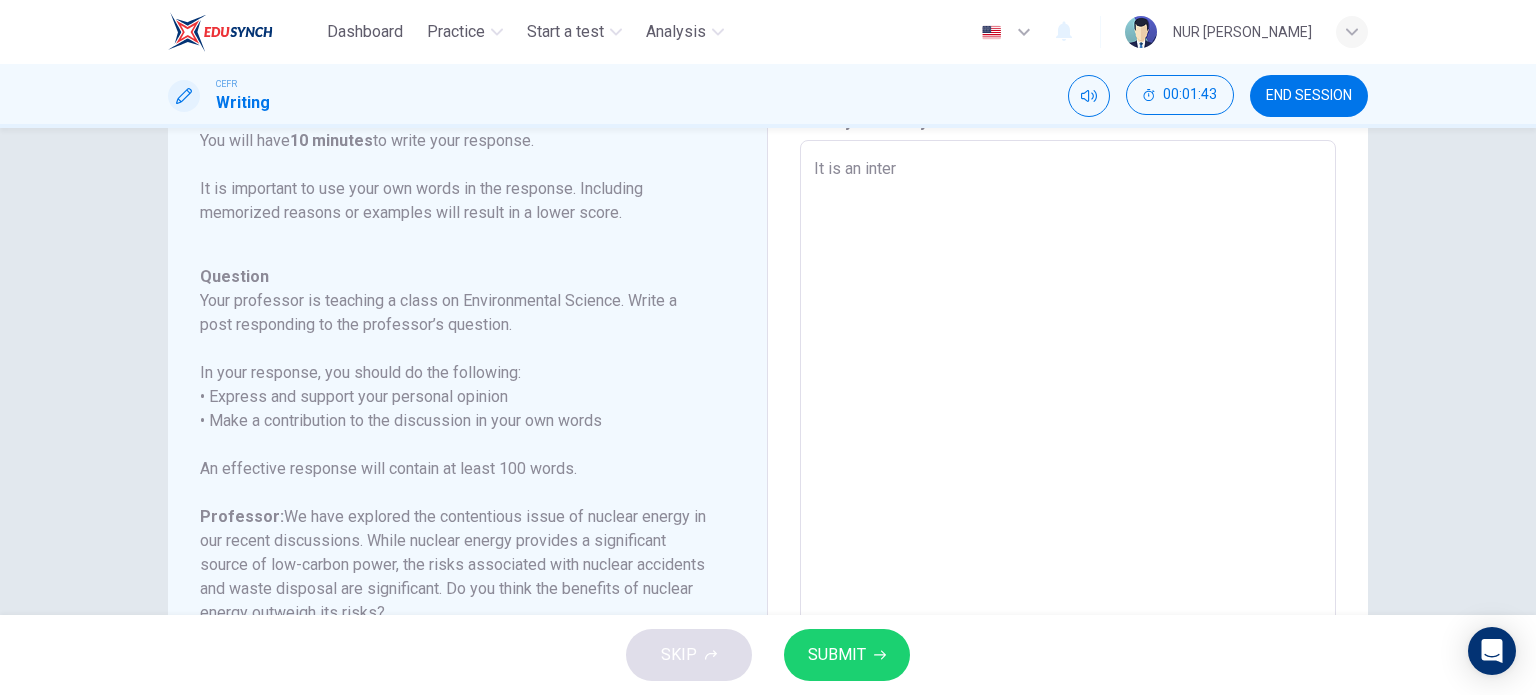 type on "It is an inte" 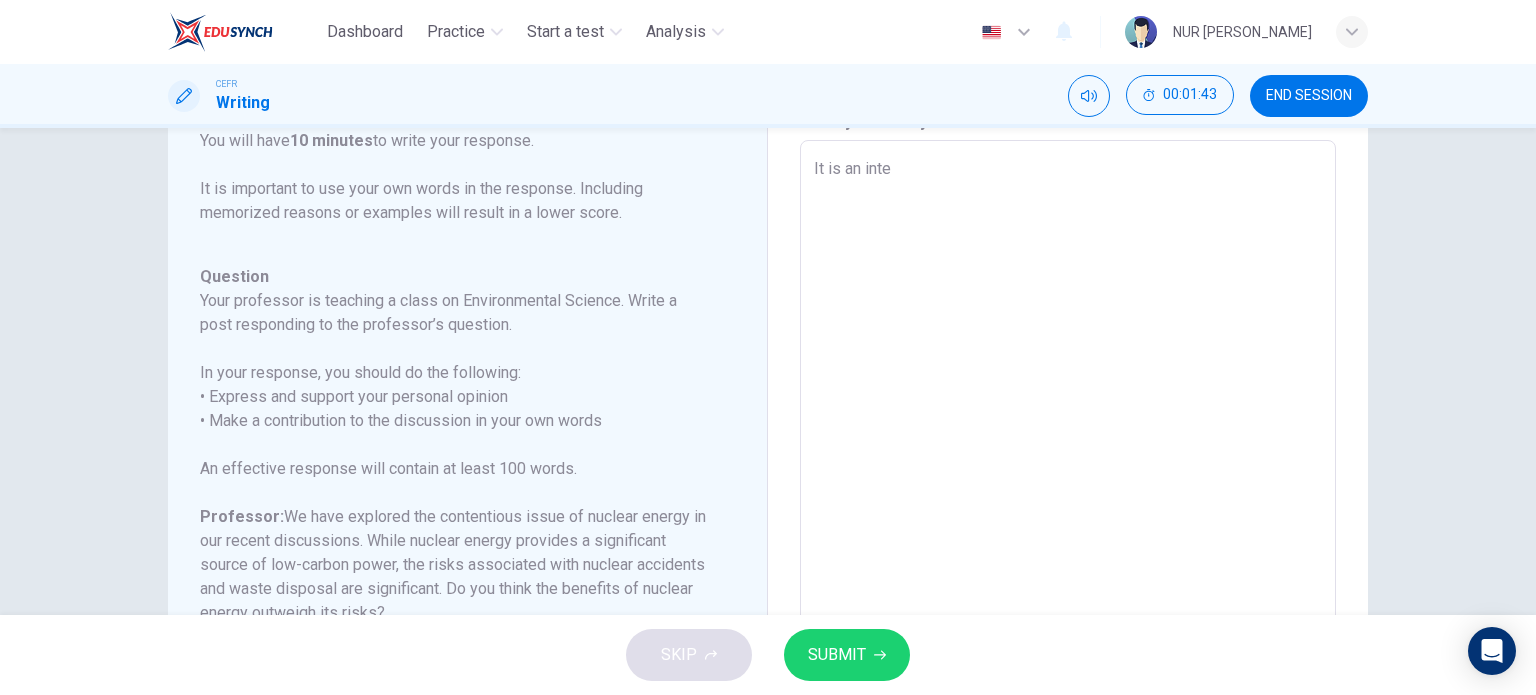 type on "x" 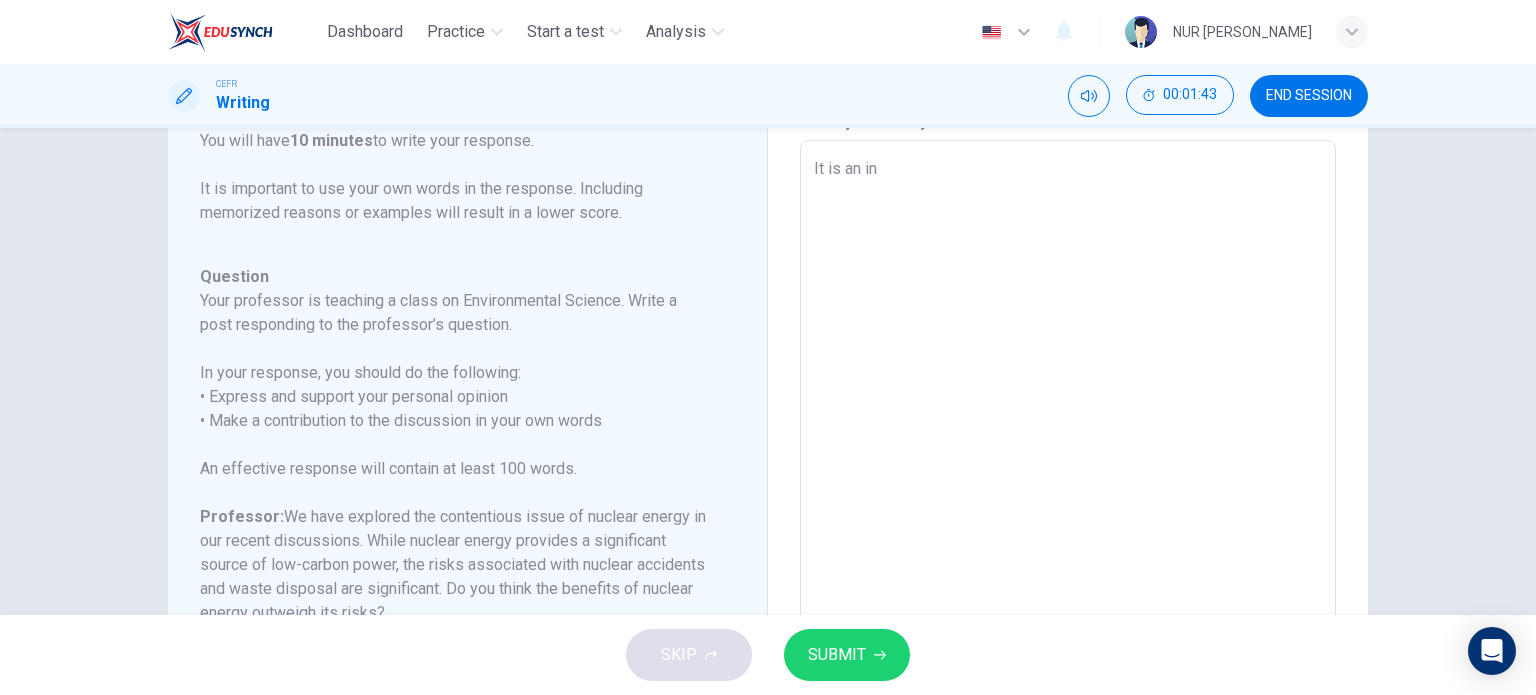 type on "It is an i" 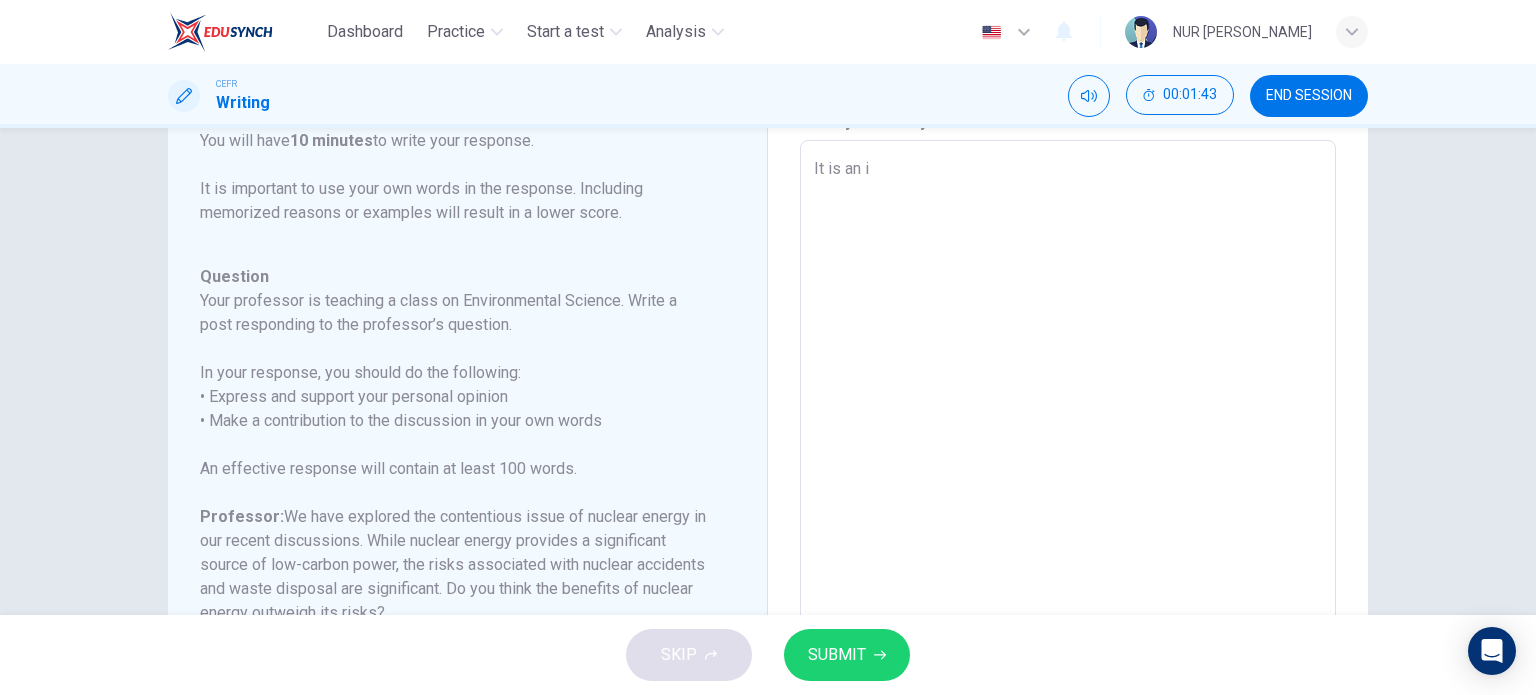 type on "It is an" 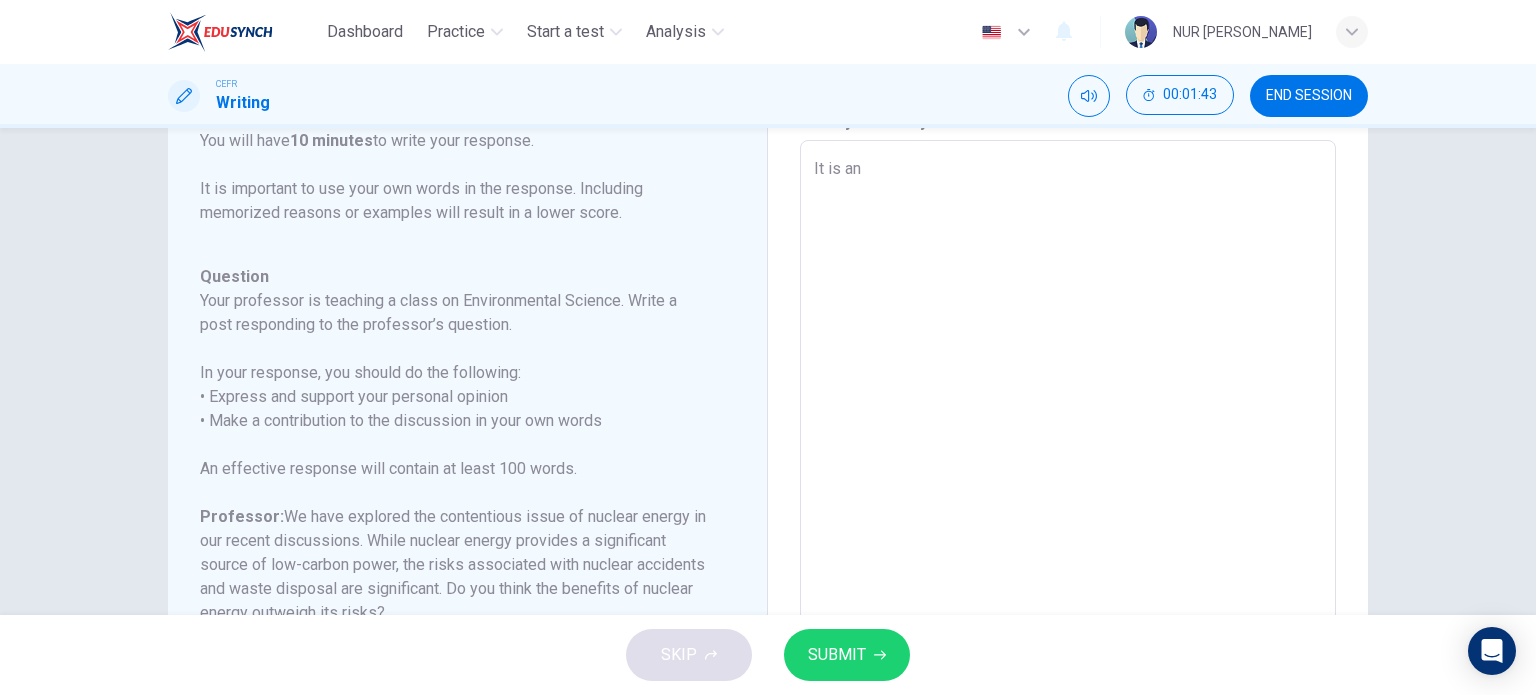 type on "It is an" 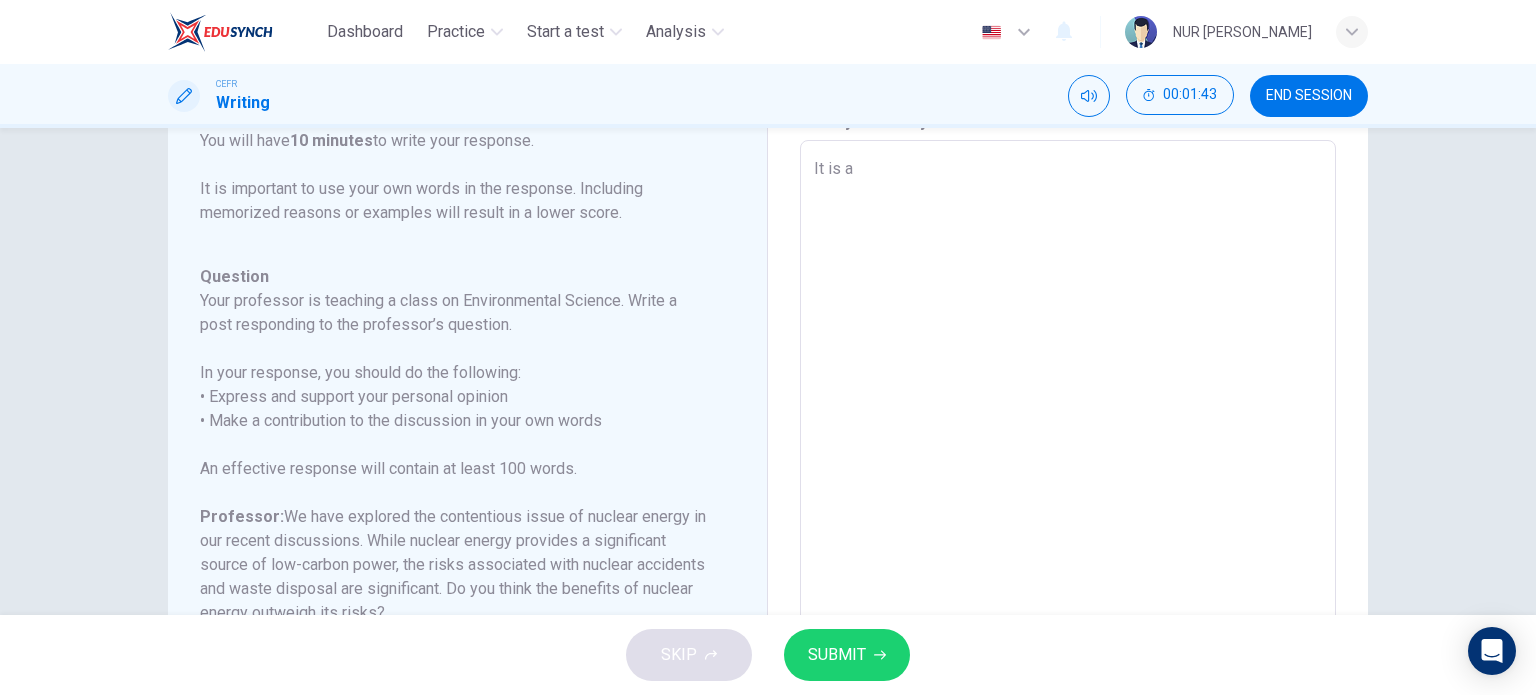 type on "x" 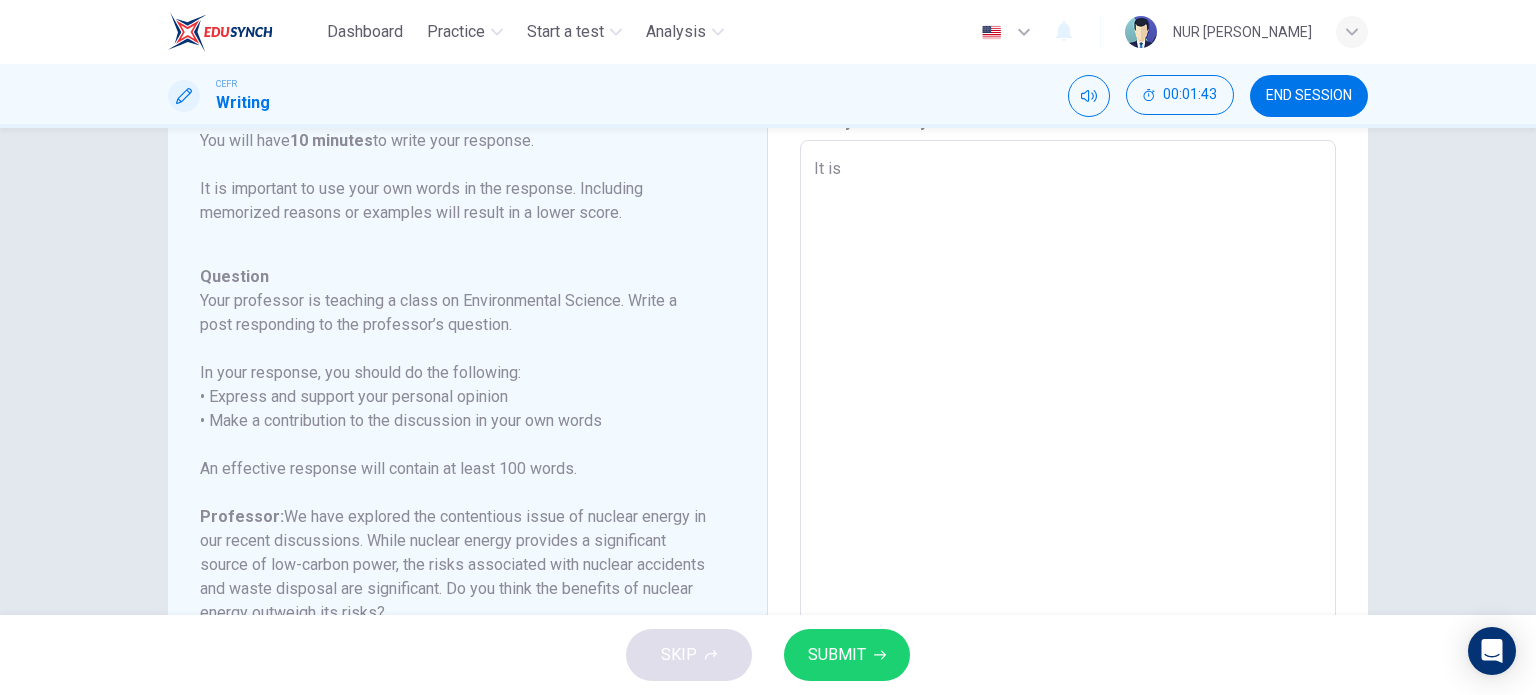 type on "It is" 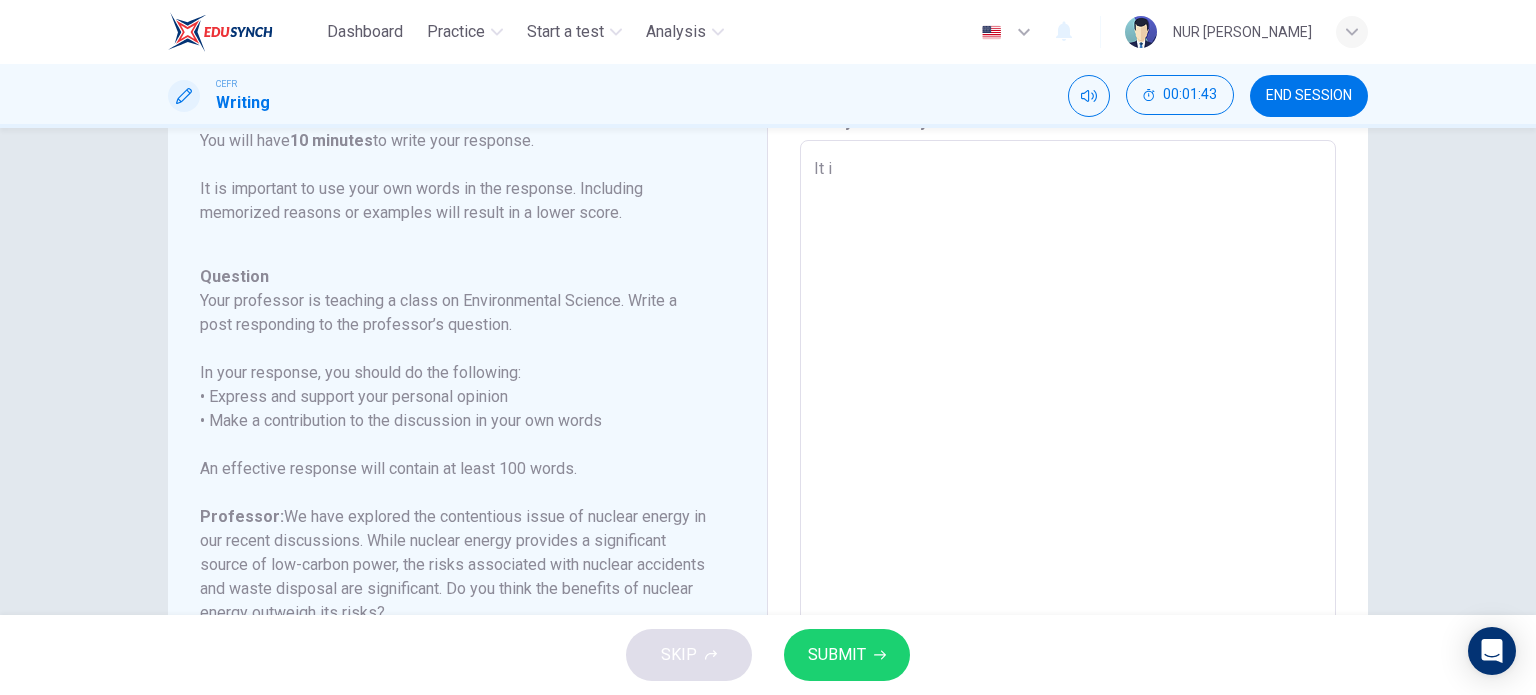 type on "It" 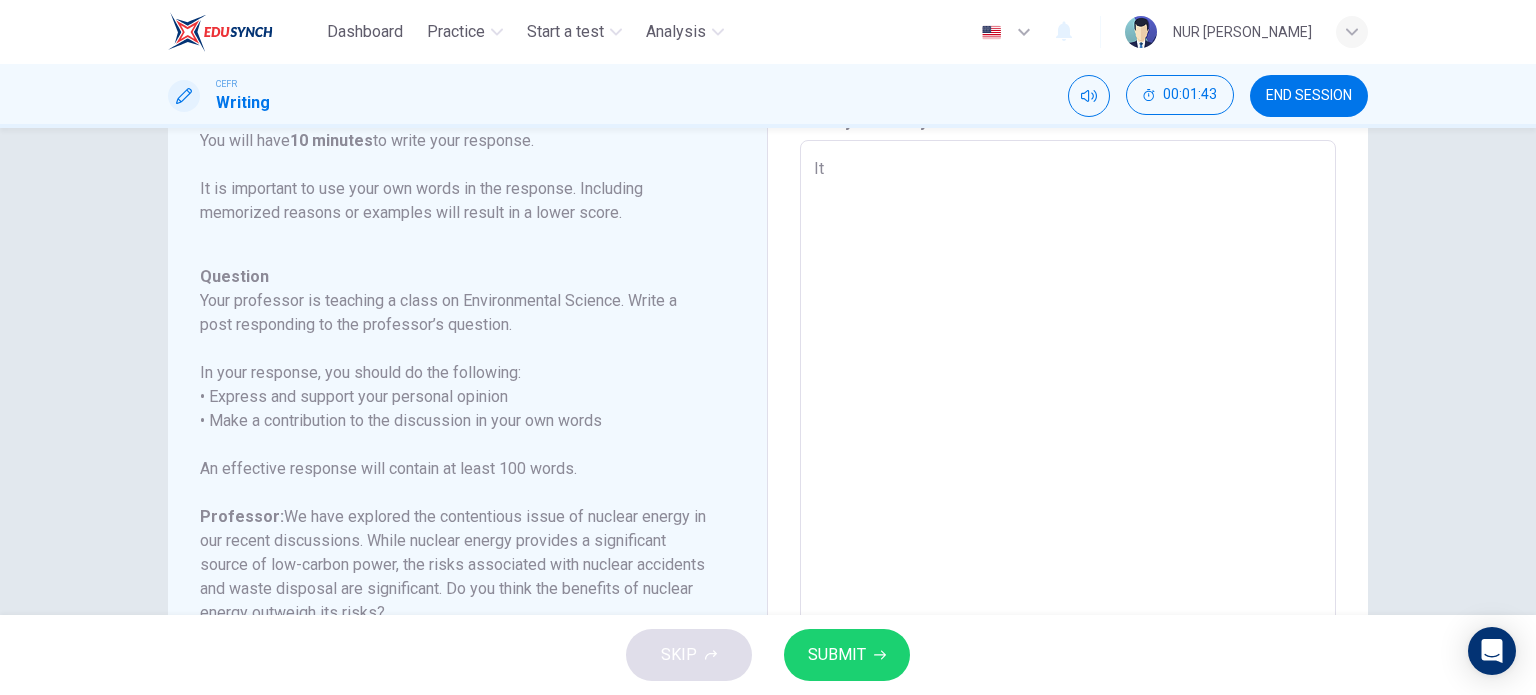 type on "It" 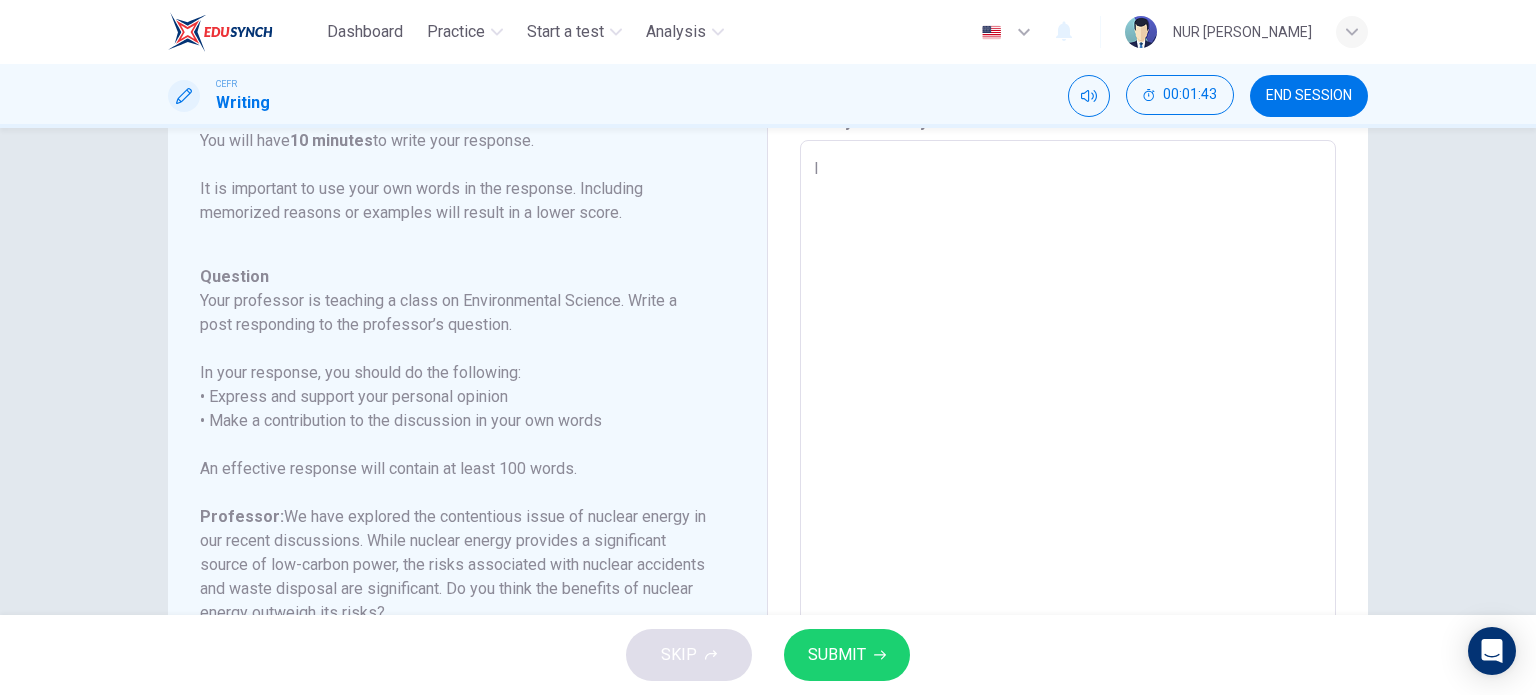 type 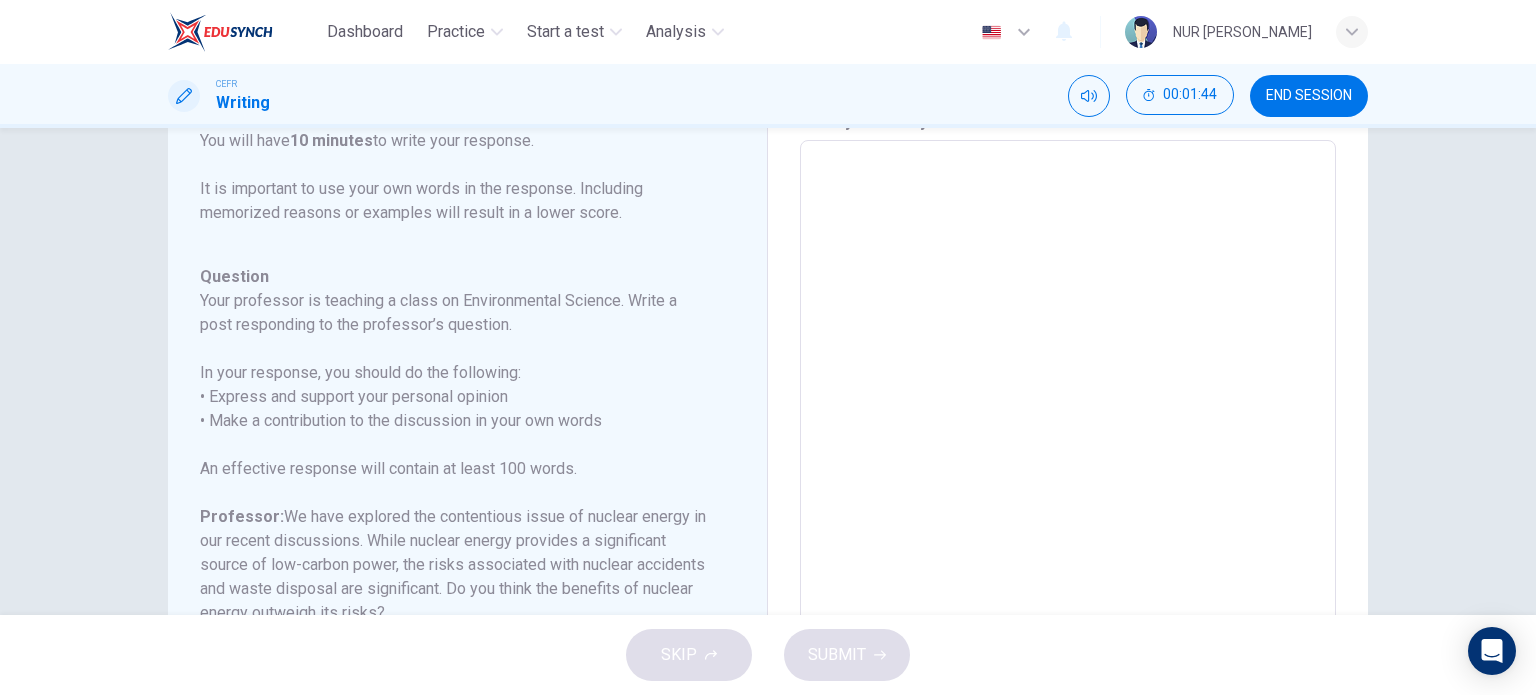 type on "T" 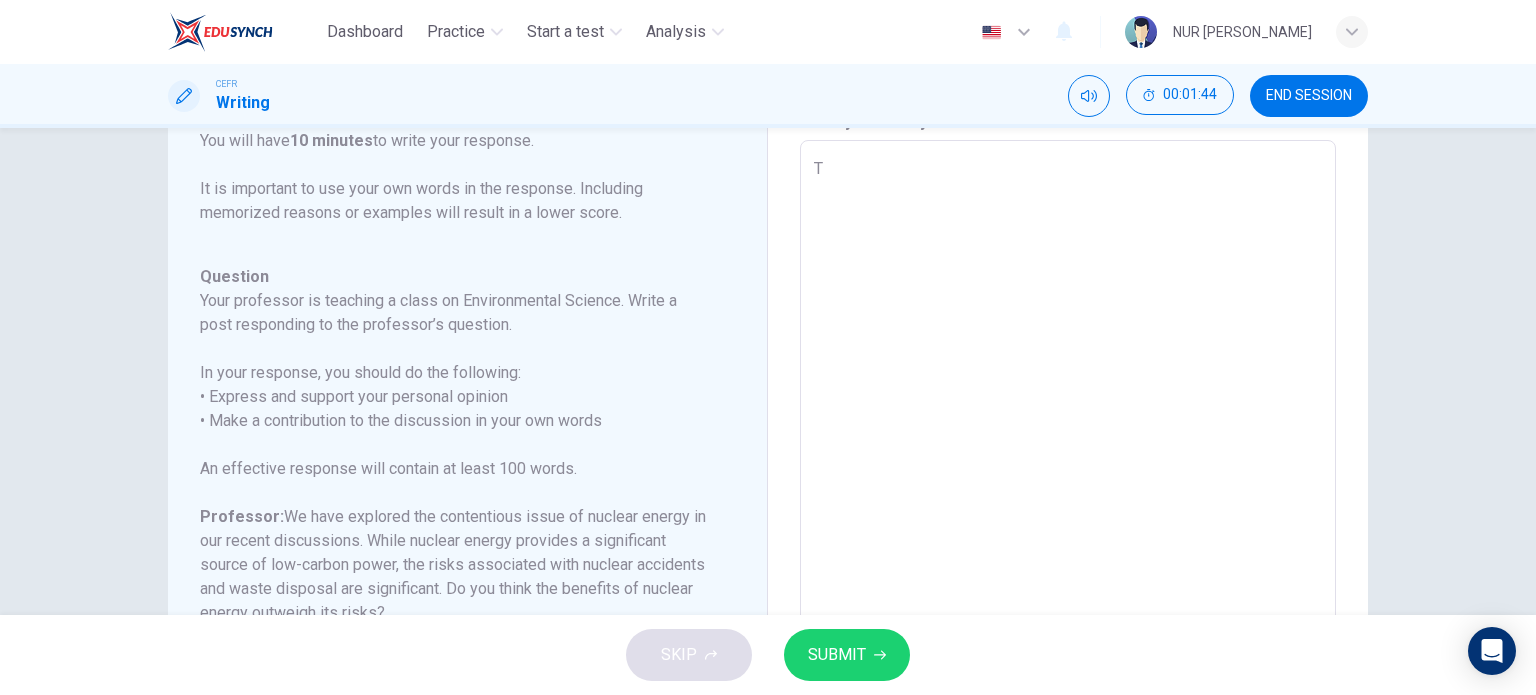 type on "x" 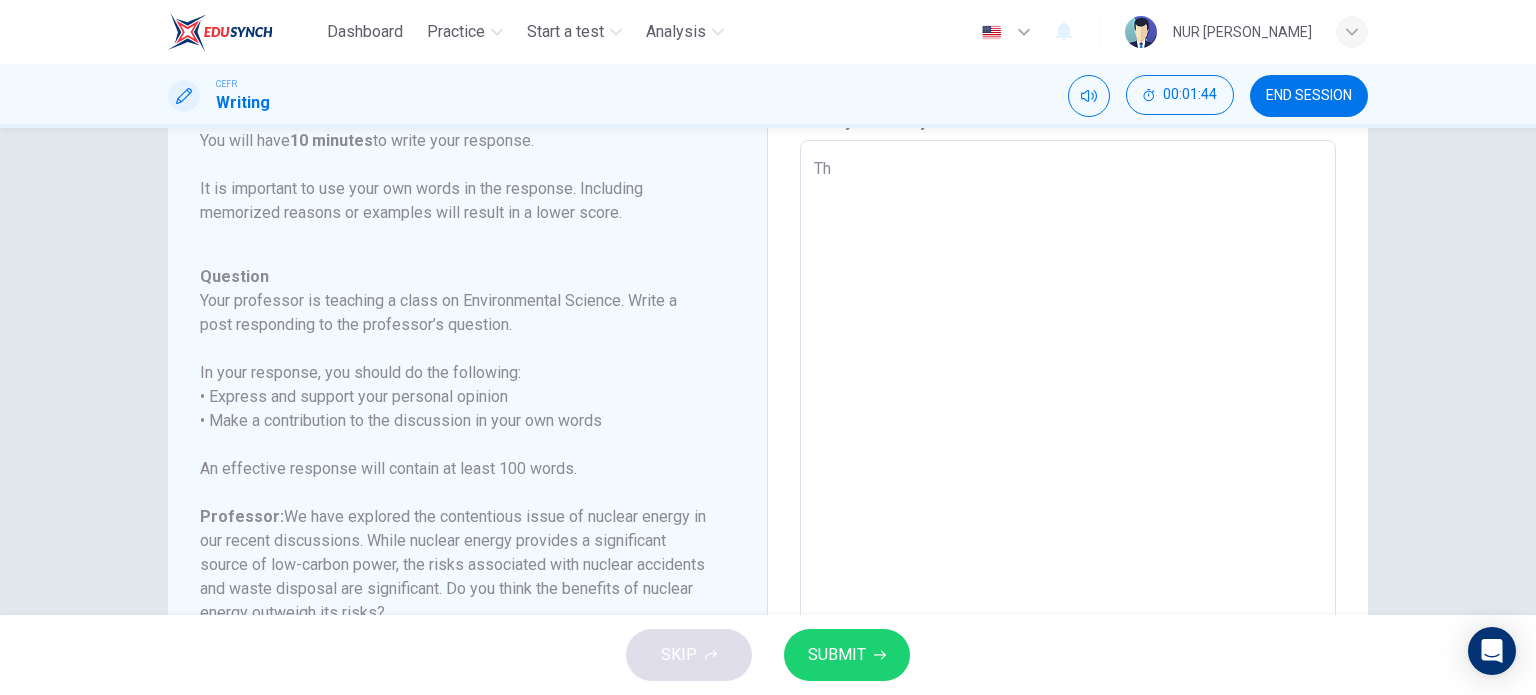 type on "x" 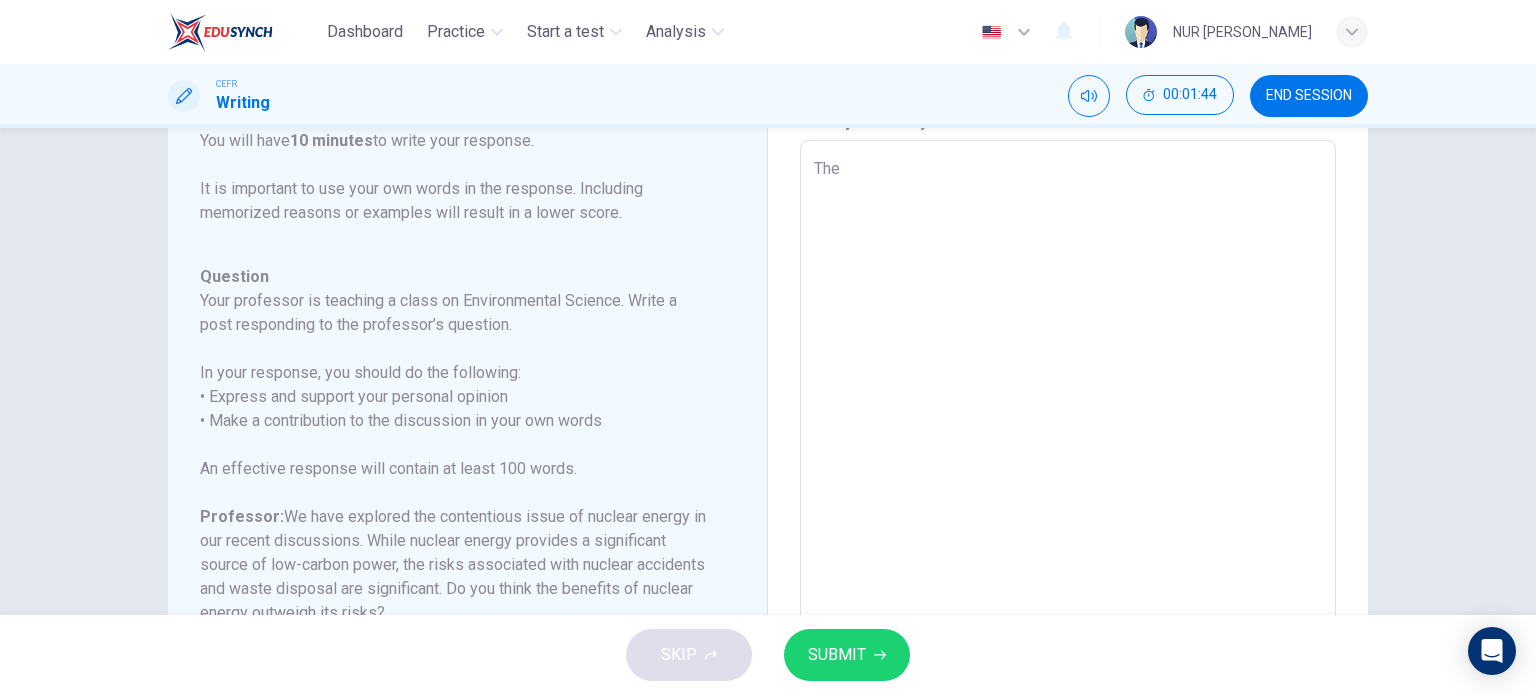 type on "x" 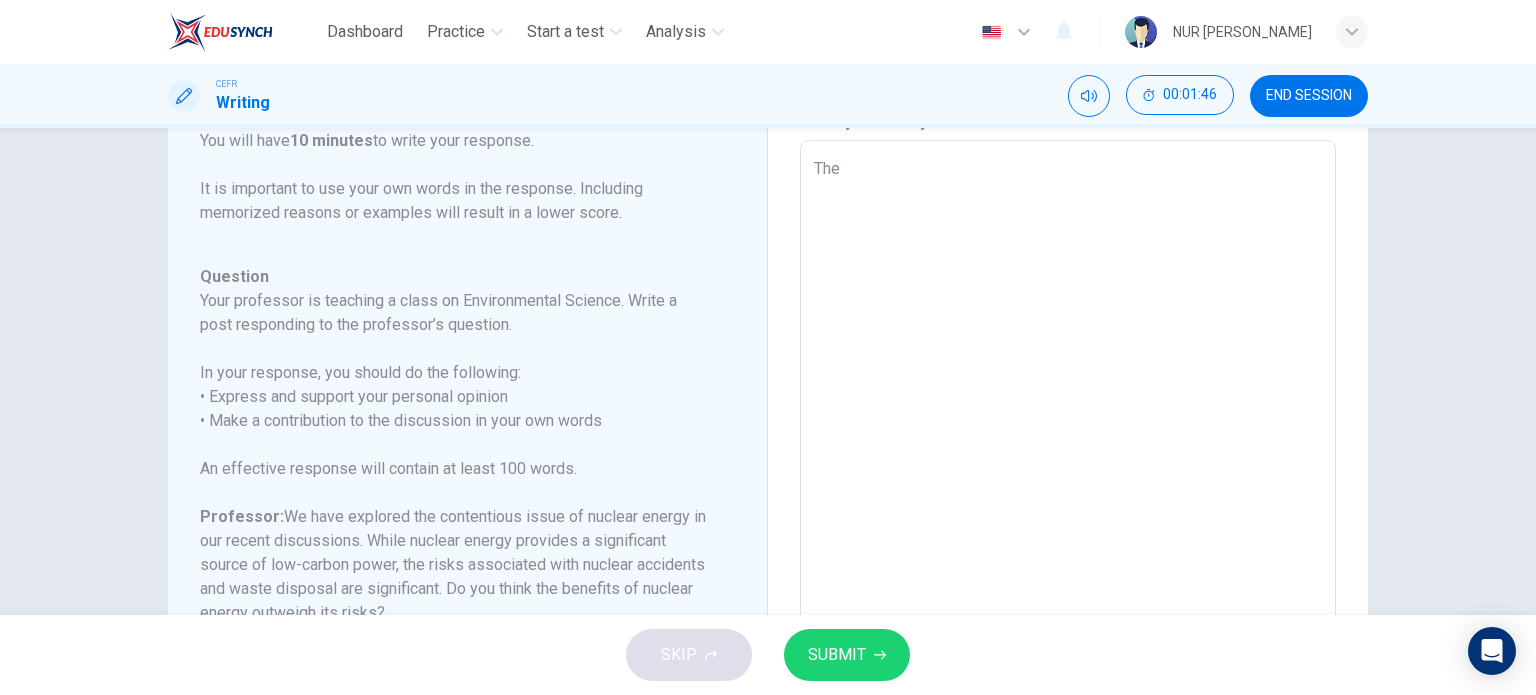type on "The i" 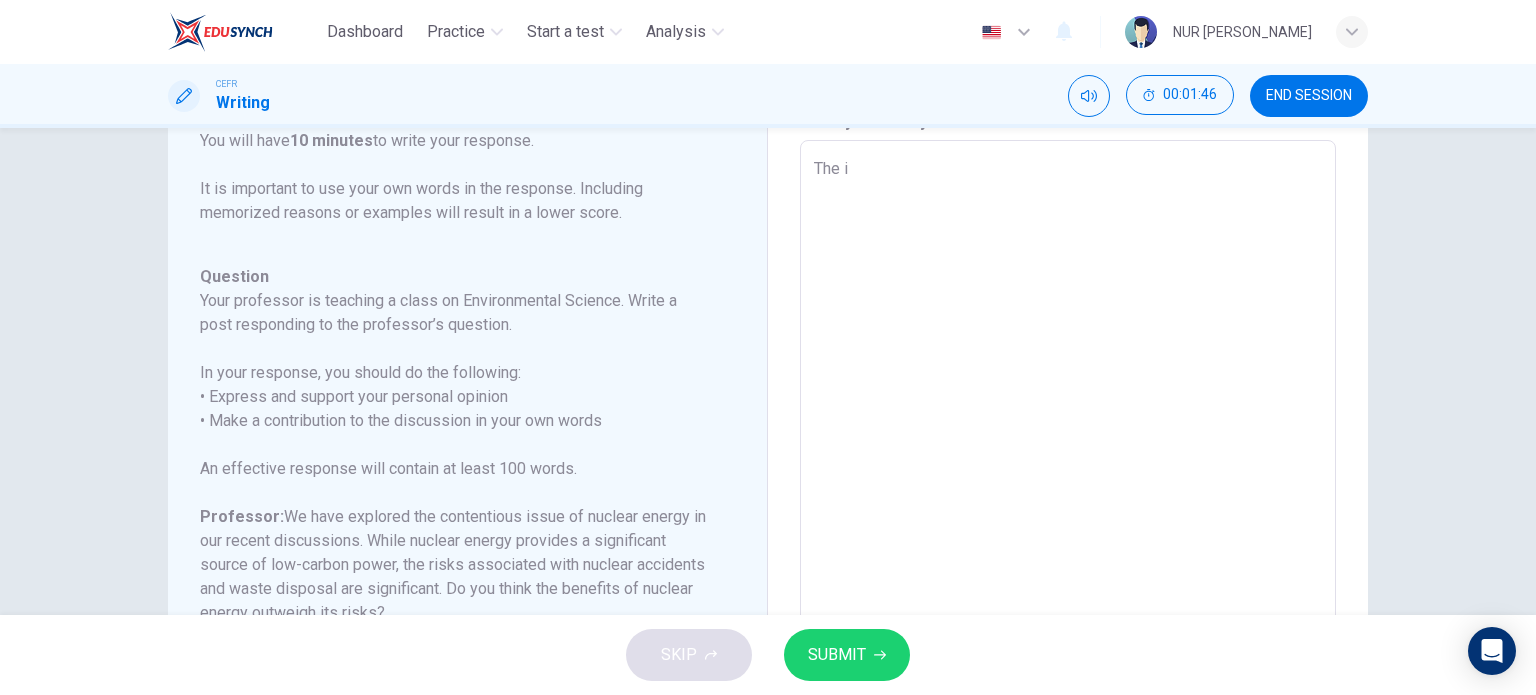 type on "The im" 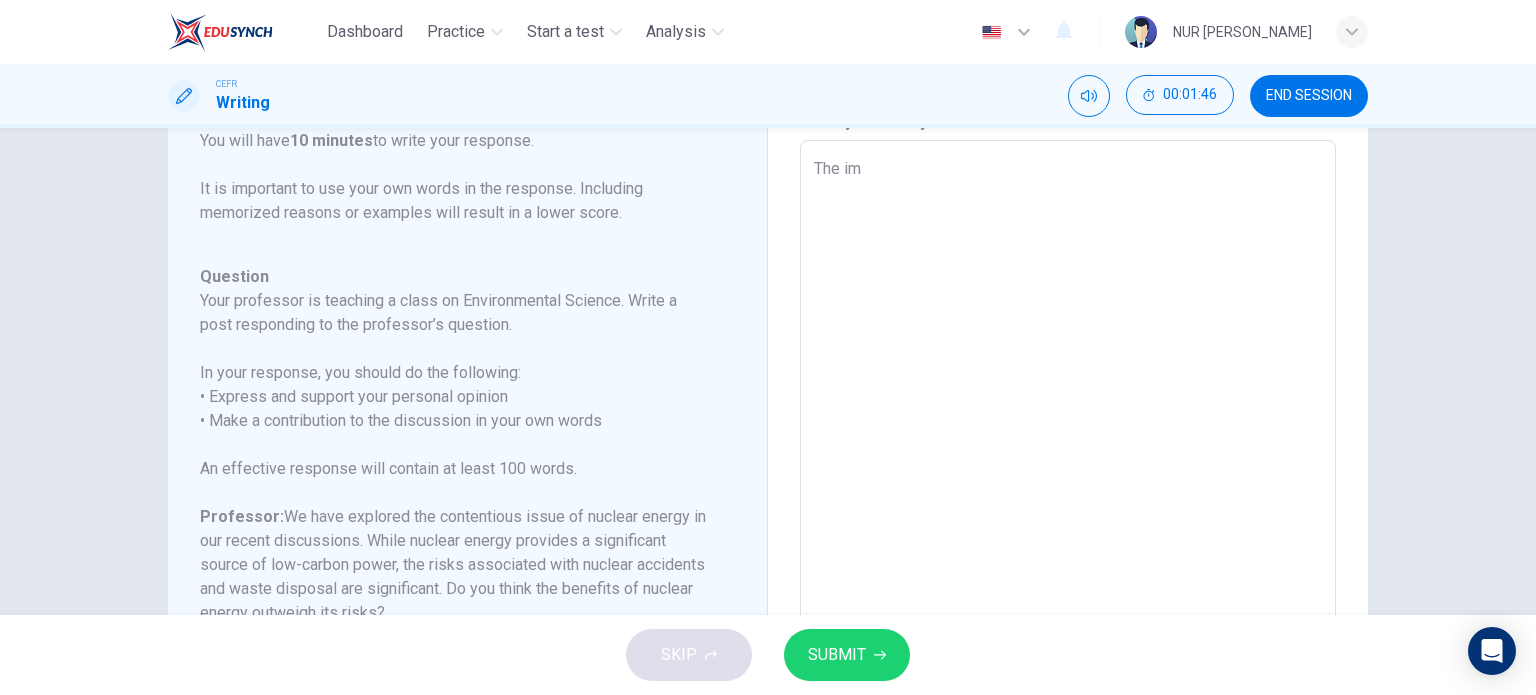 type on "x" 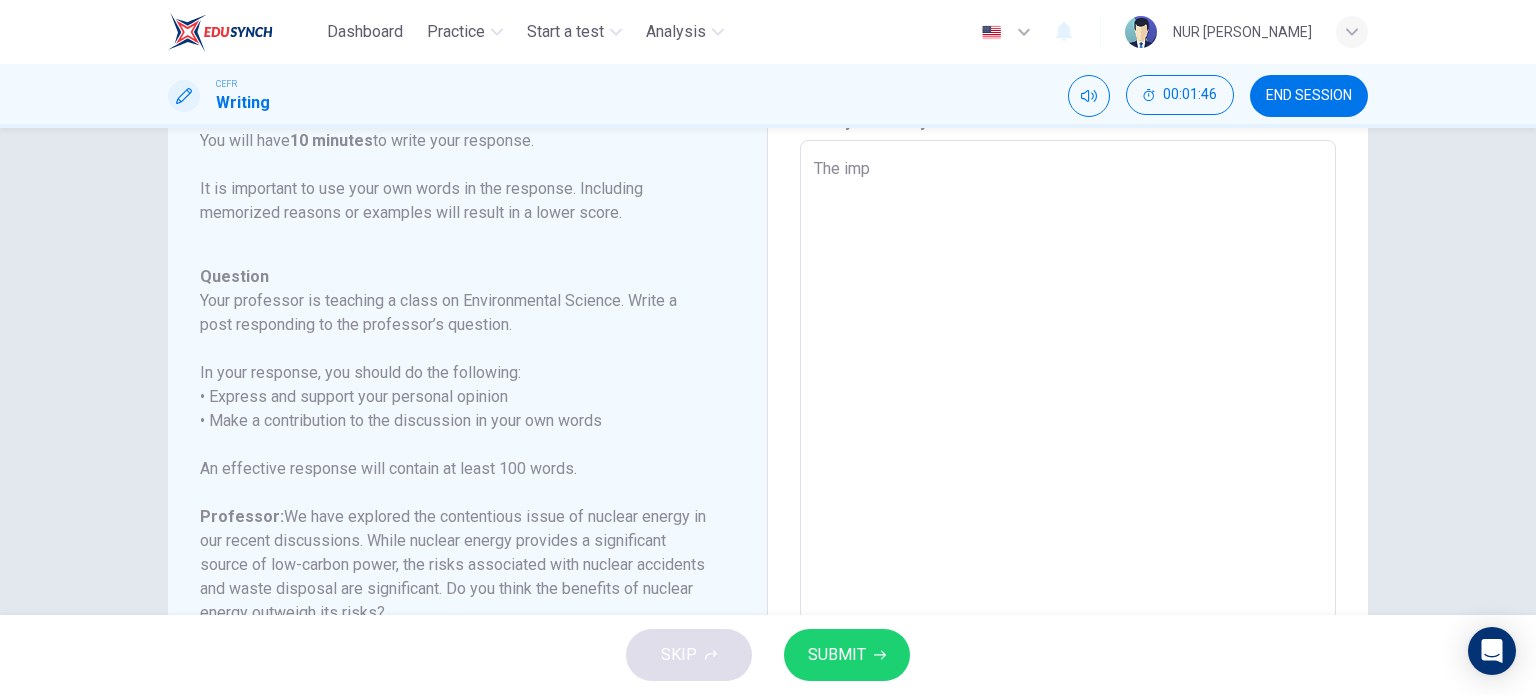 type on "x" 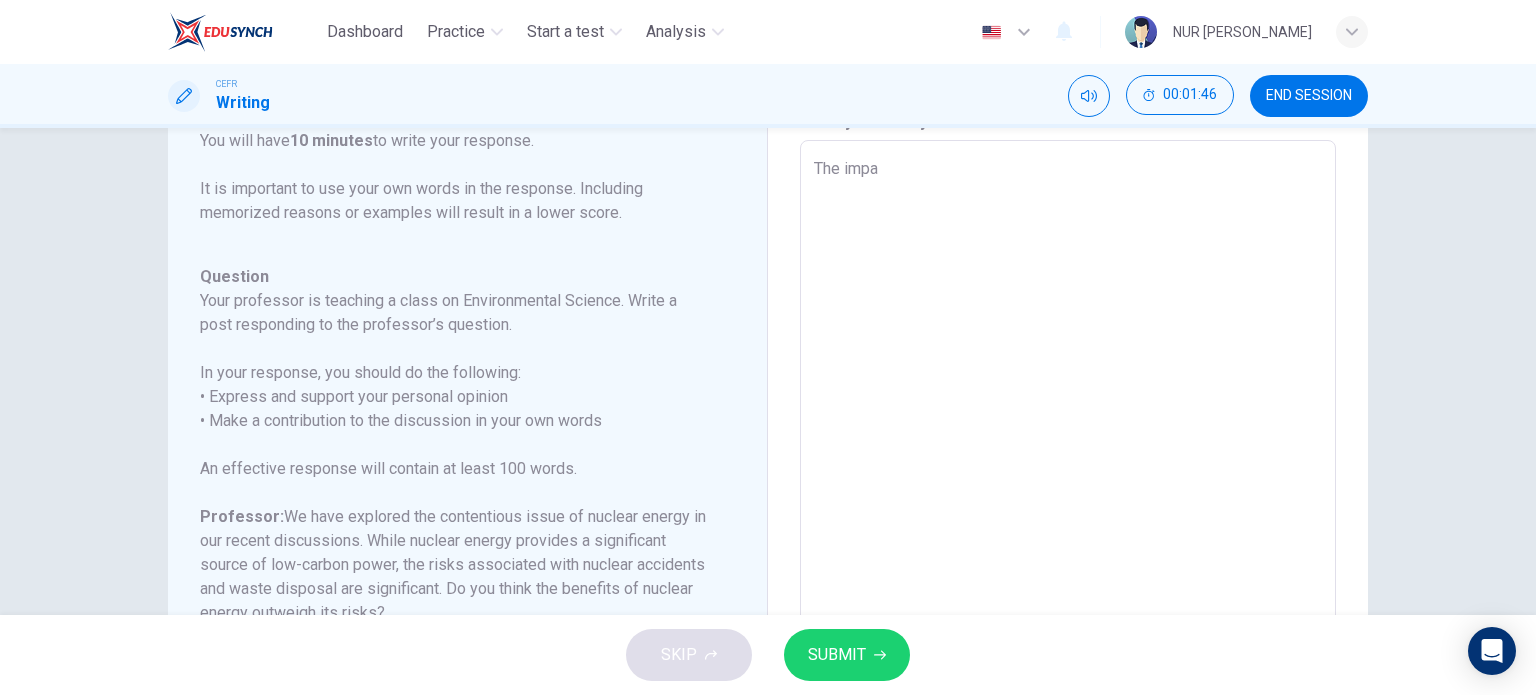 type on "x" 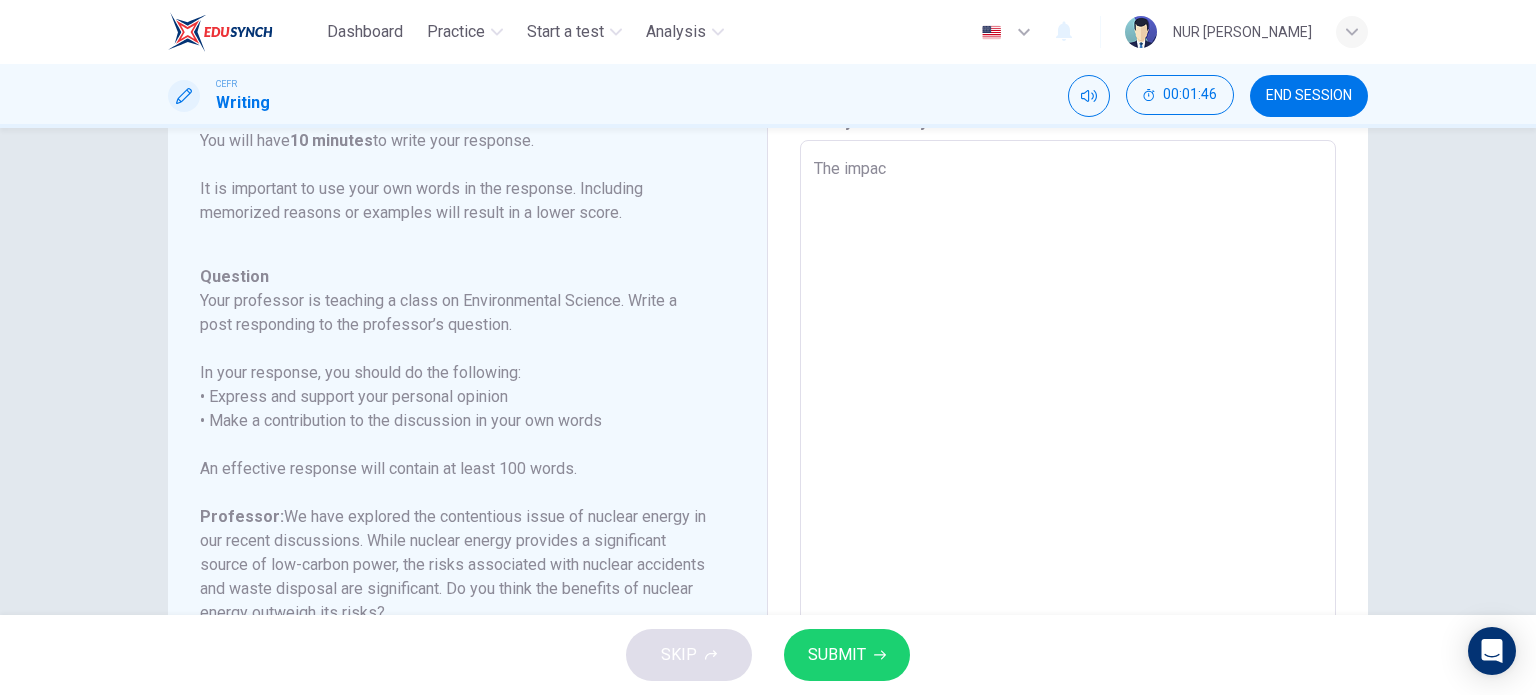 type on "The impact" 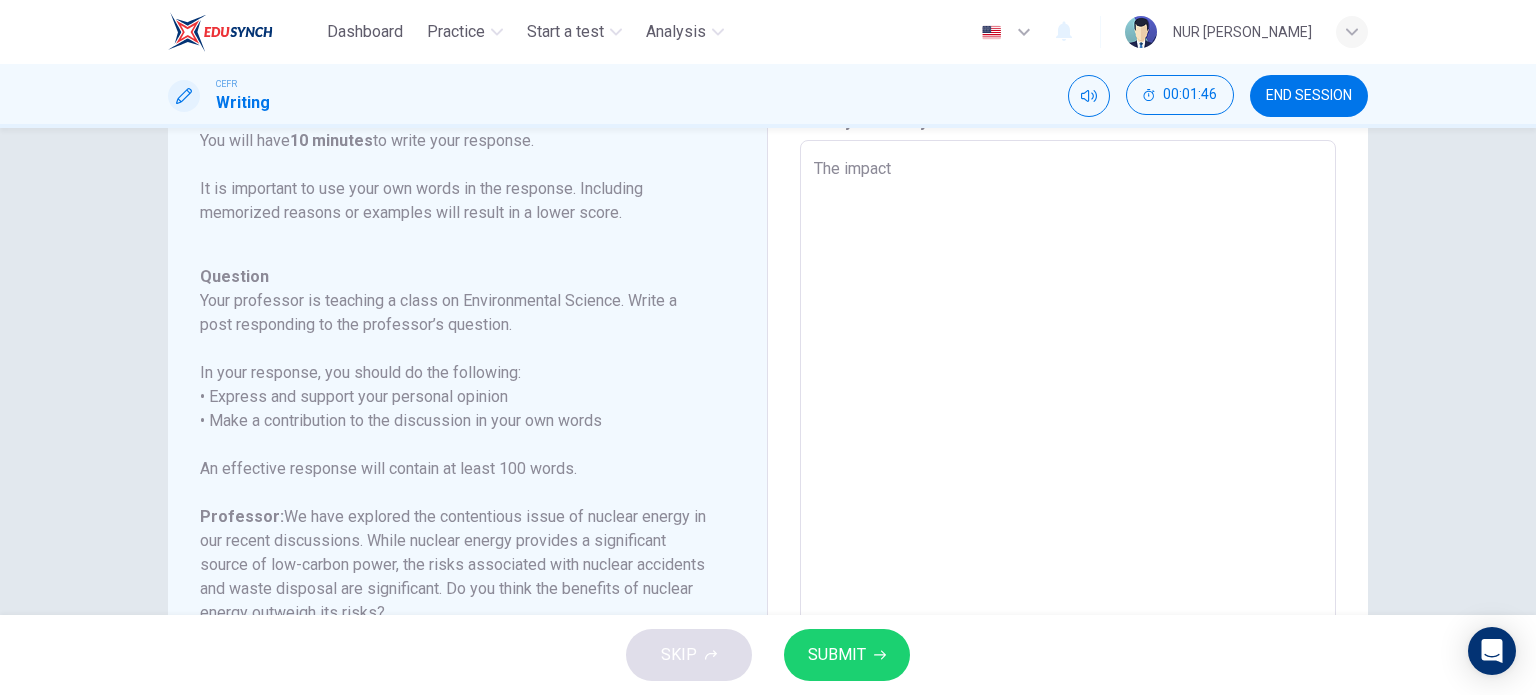 type on "x" 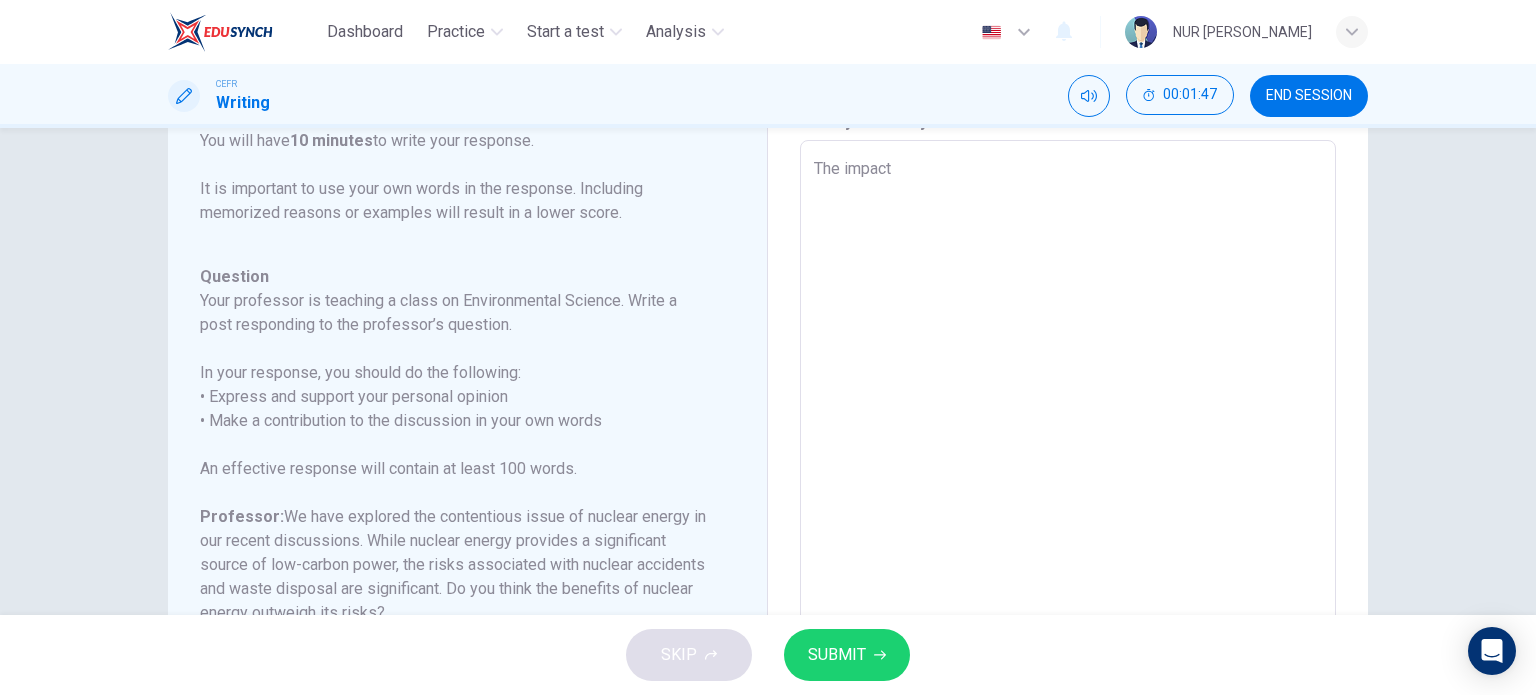 type on "The impact o" 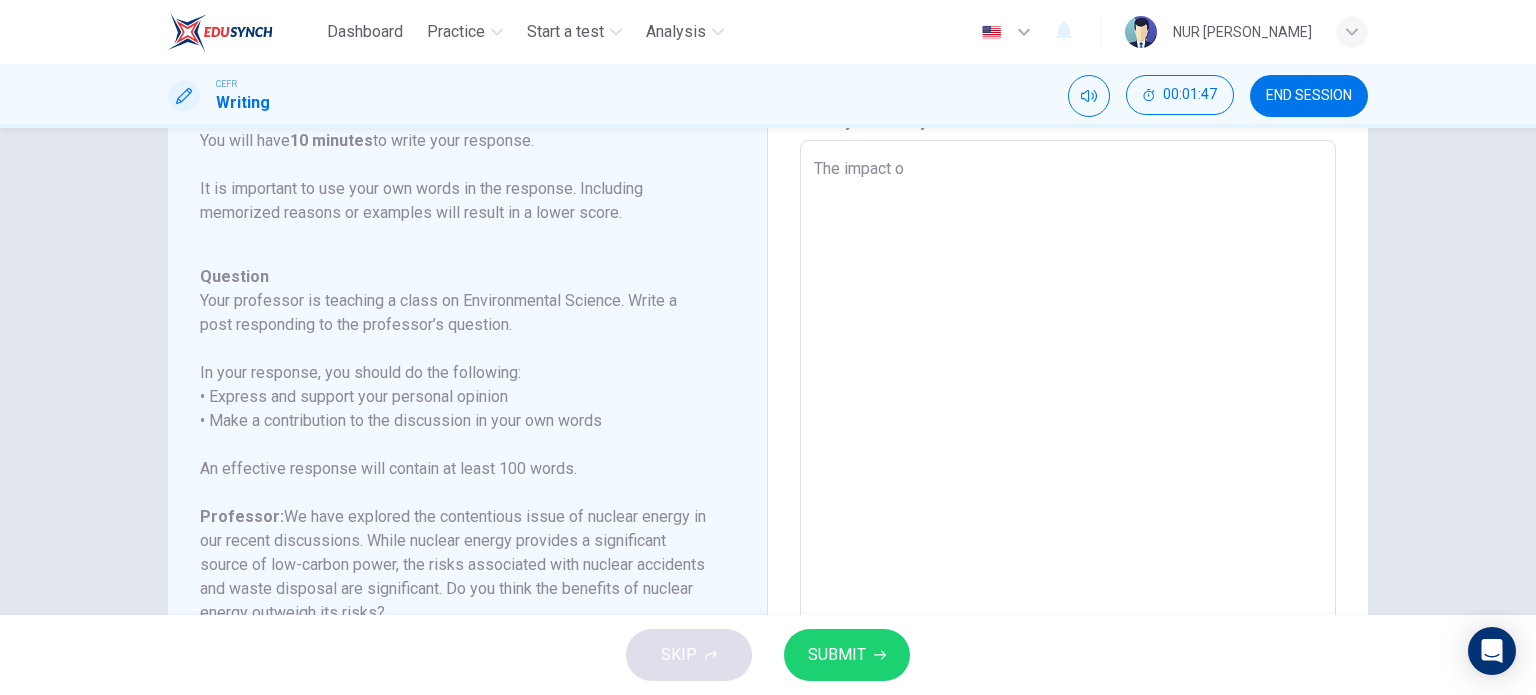 type on "x" 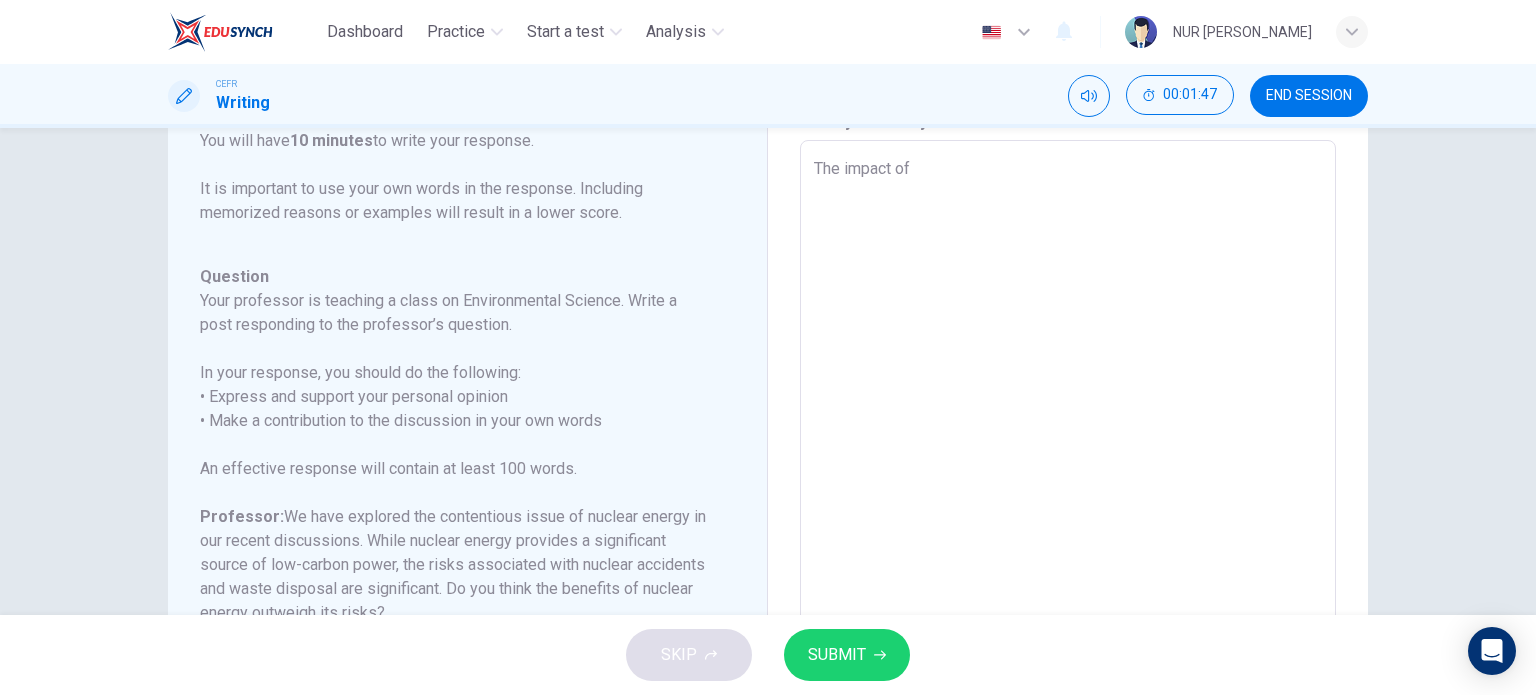 type on "x" 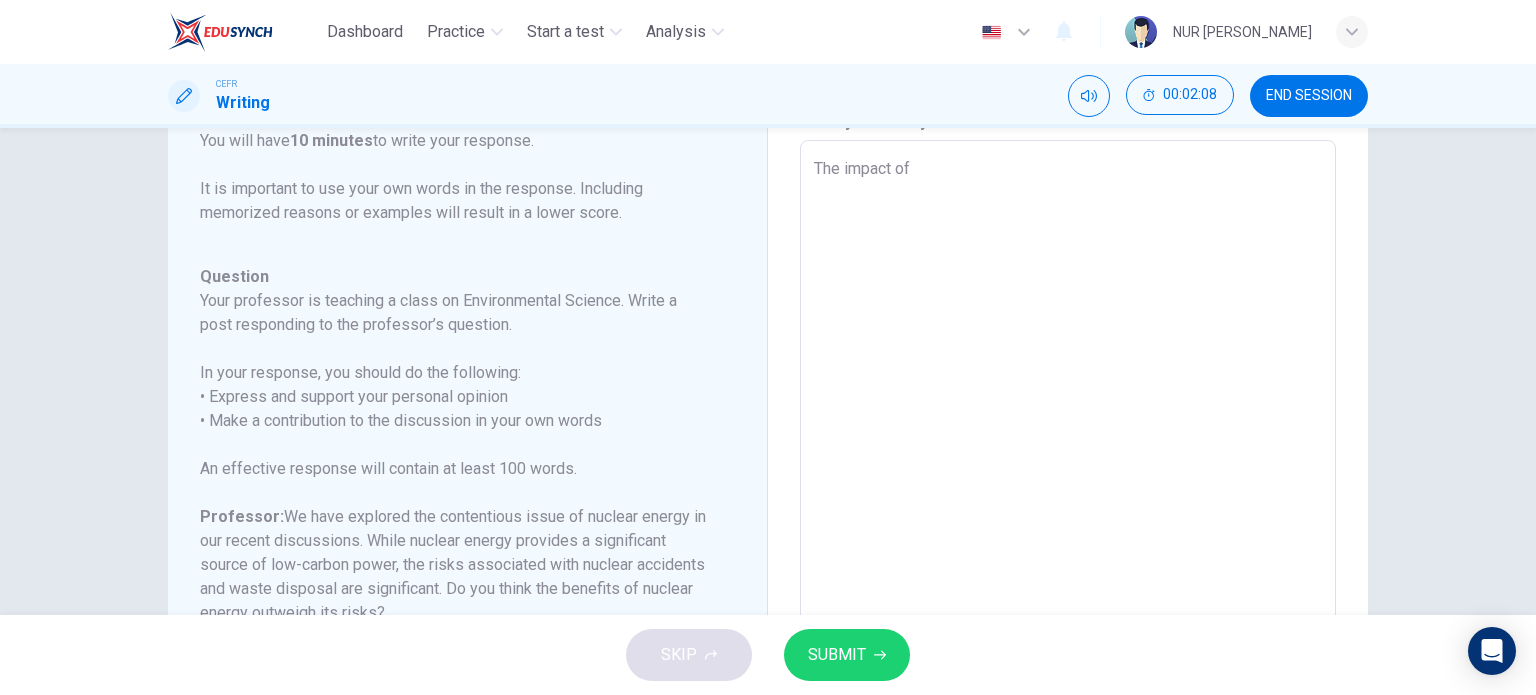 type on "The impact of c" 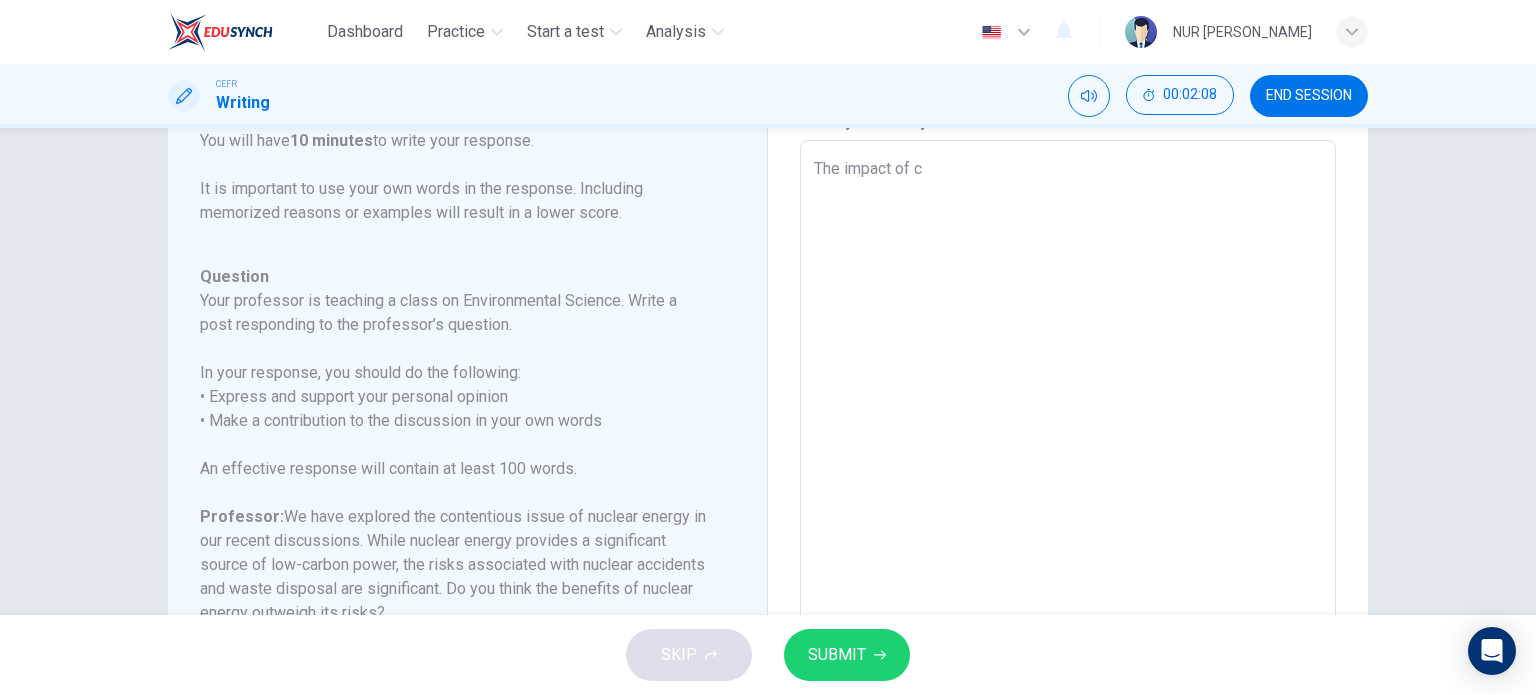 type on "x" 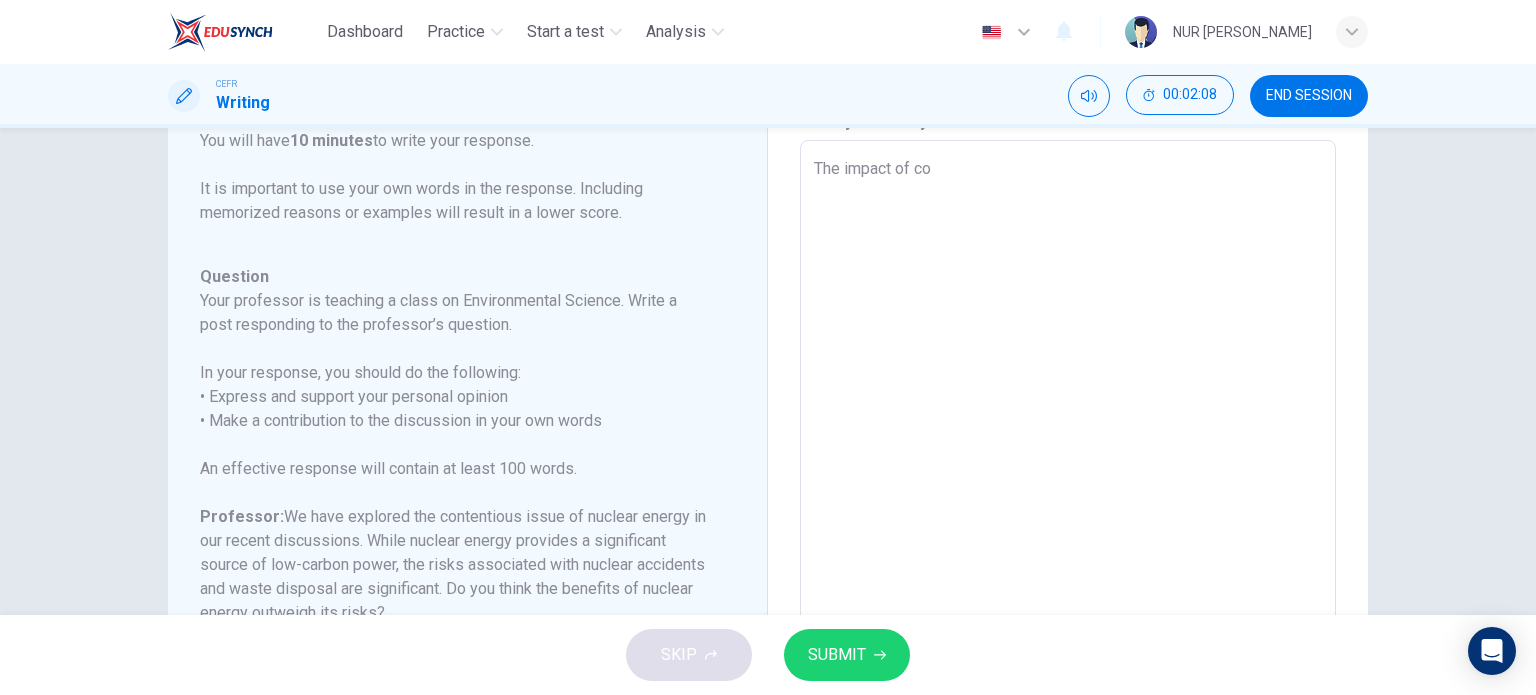 type on "x" 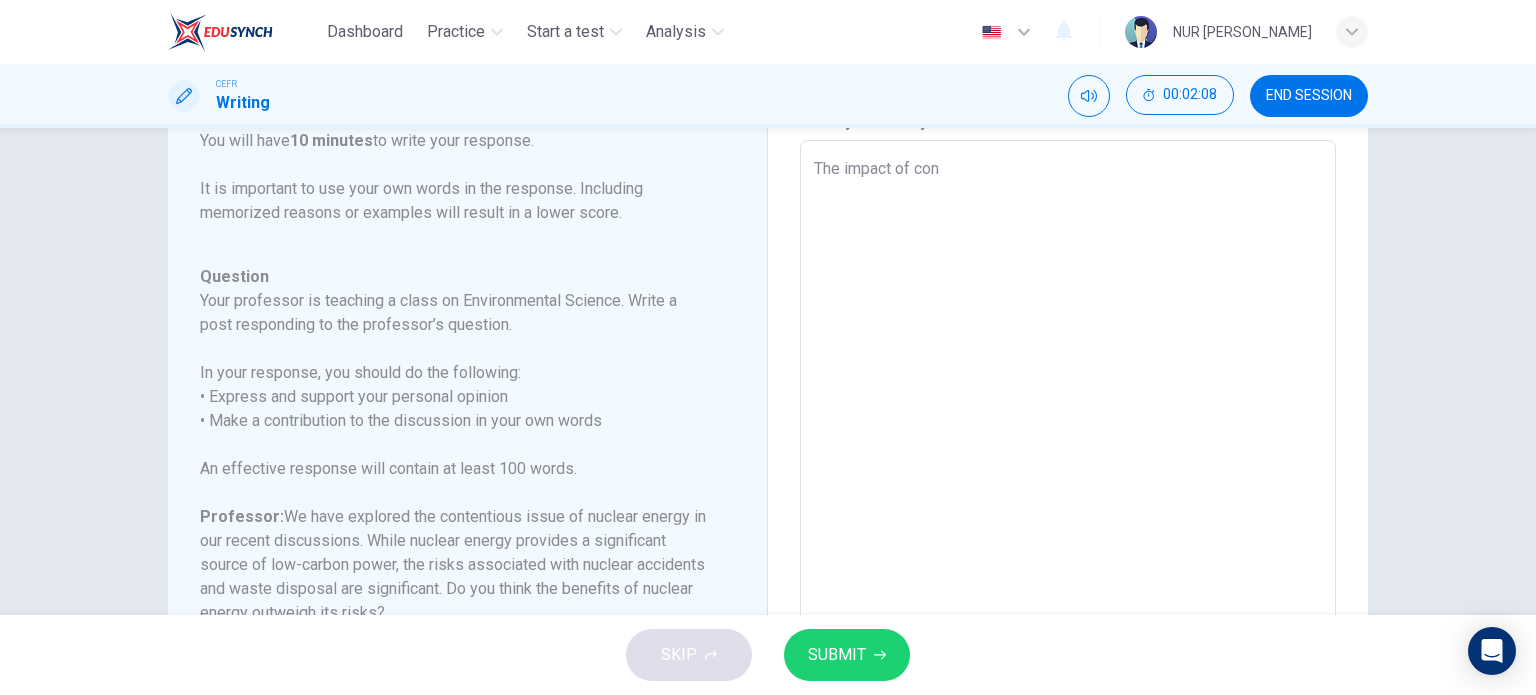 type on "The impact of cont" 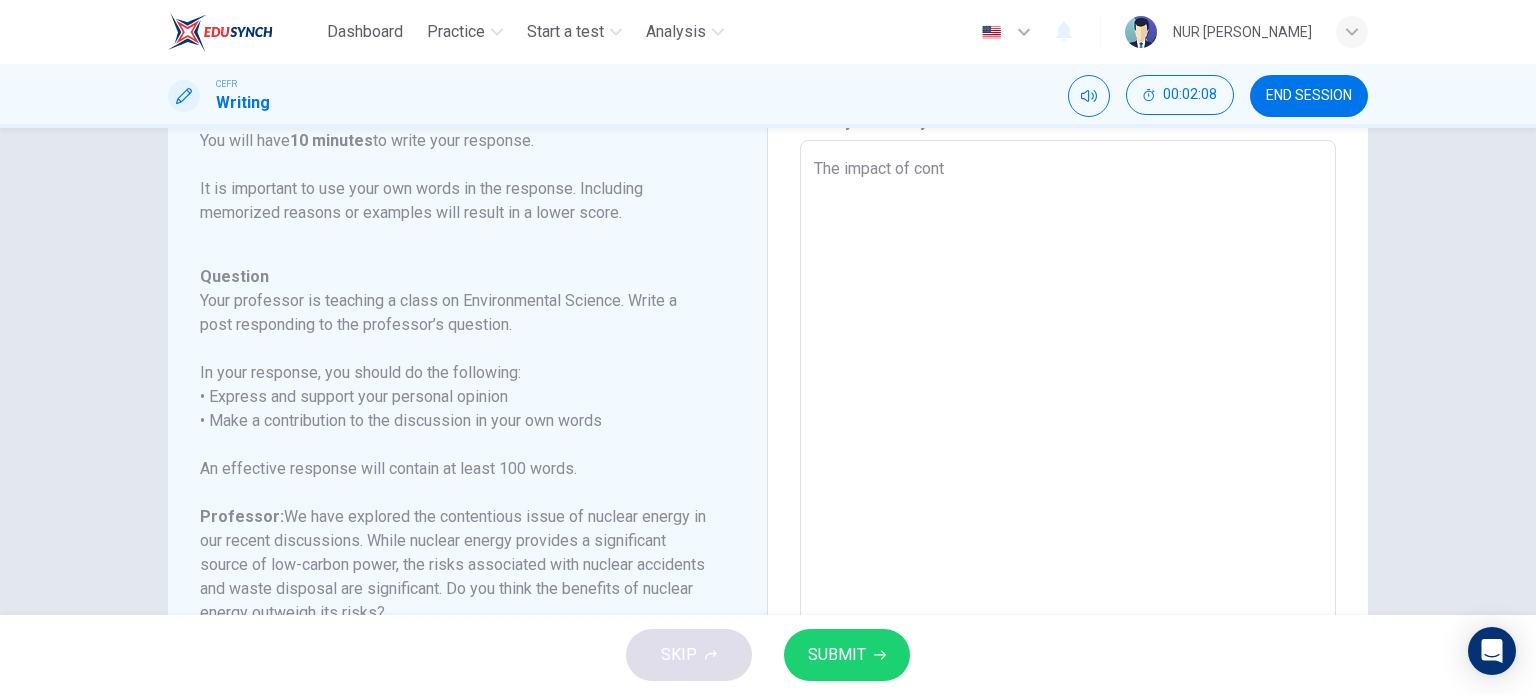 type on "x" 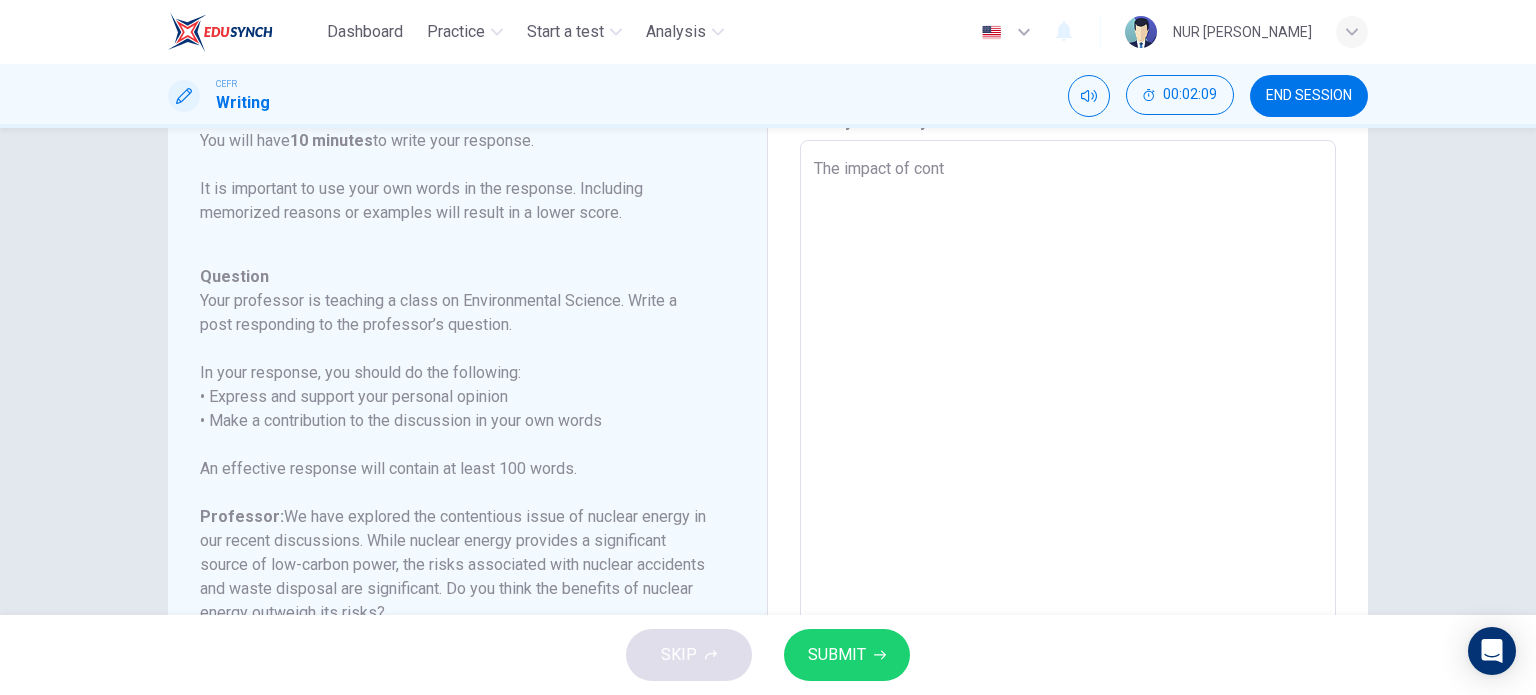 type on "The impact of [PERSON_NAME]" 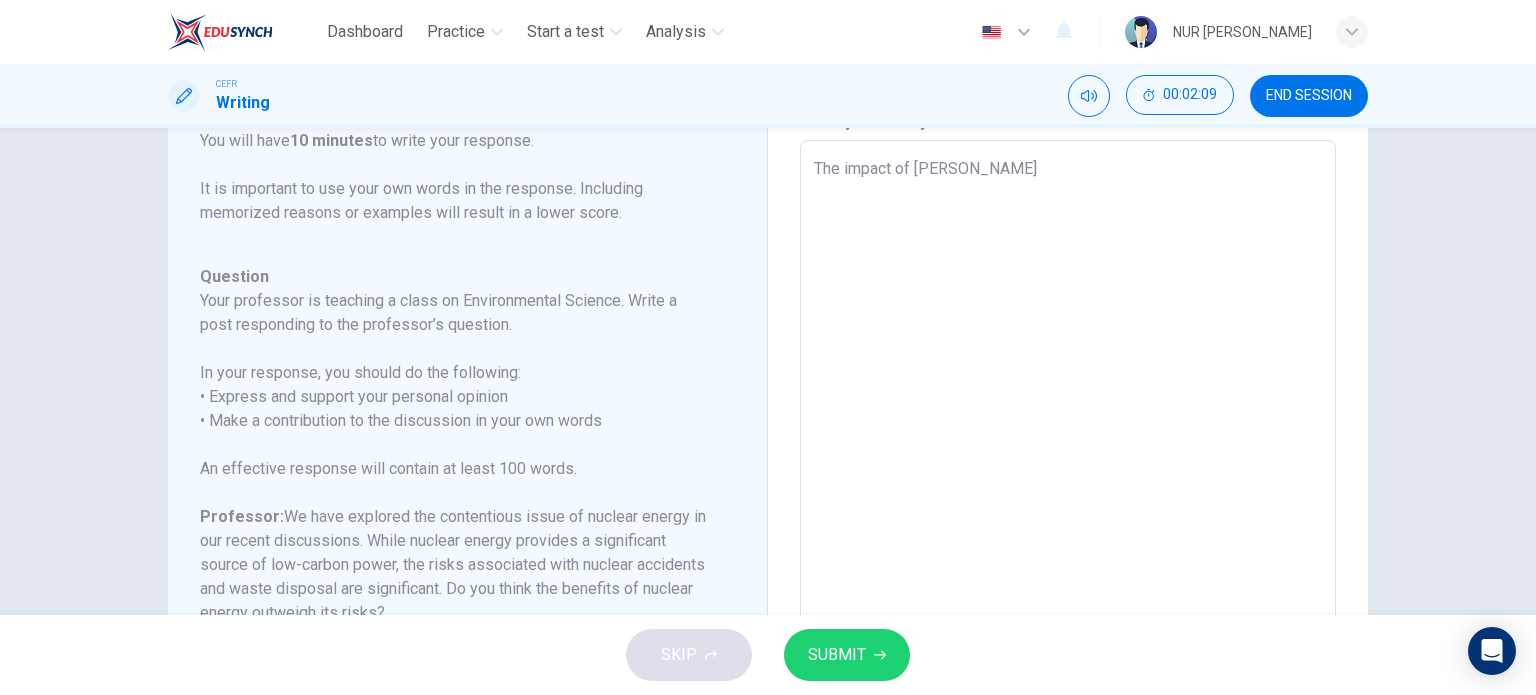 type on "x" 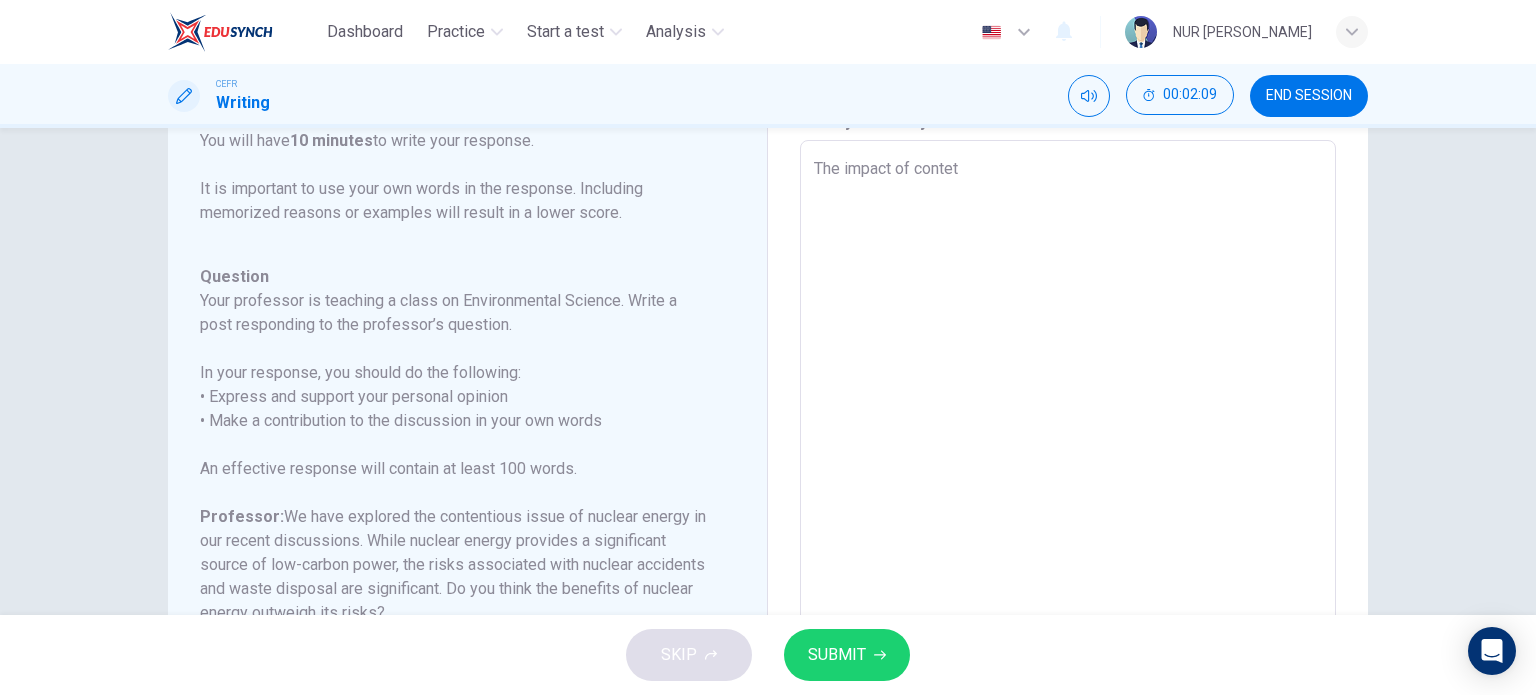 type on "x" 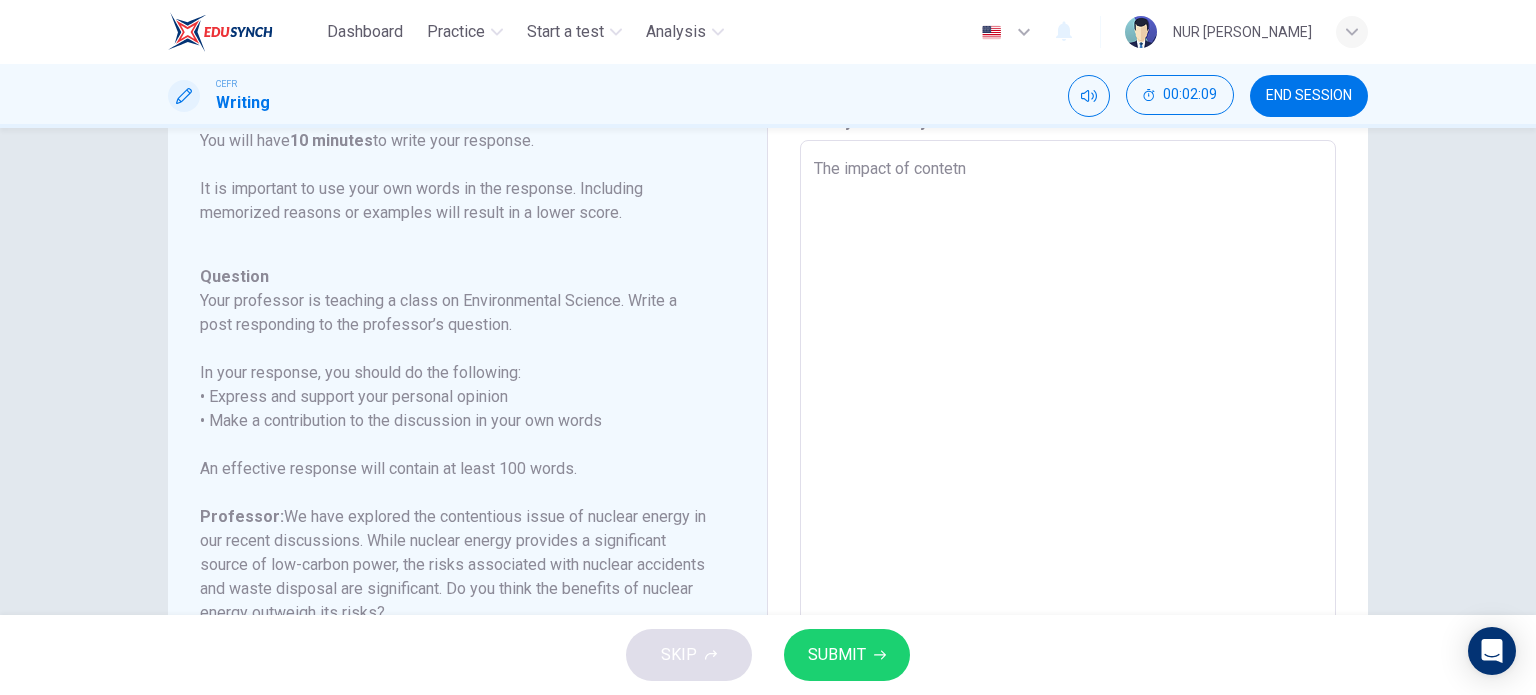 type on "The impact of contet" 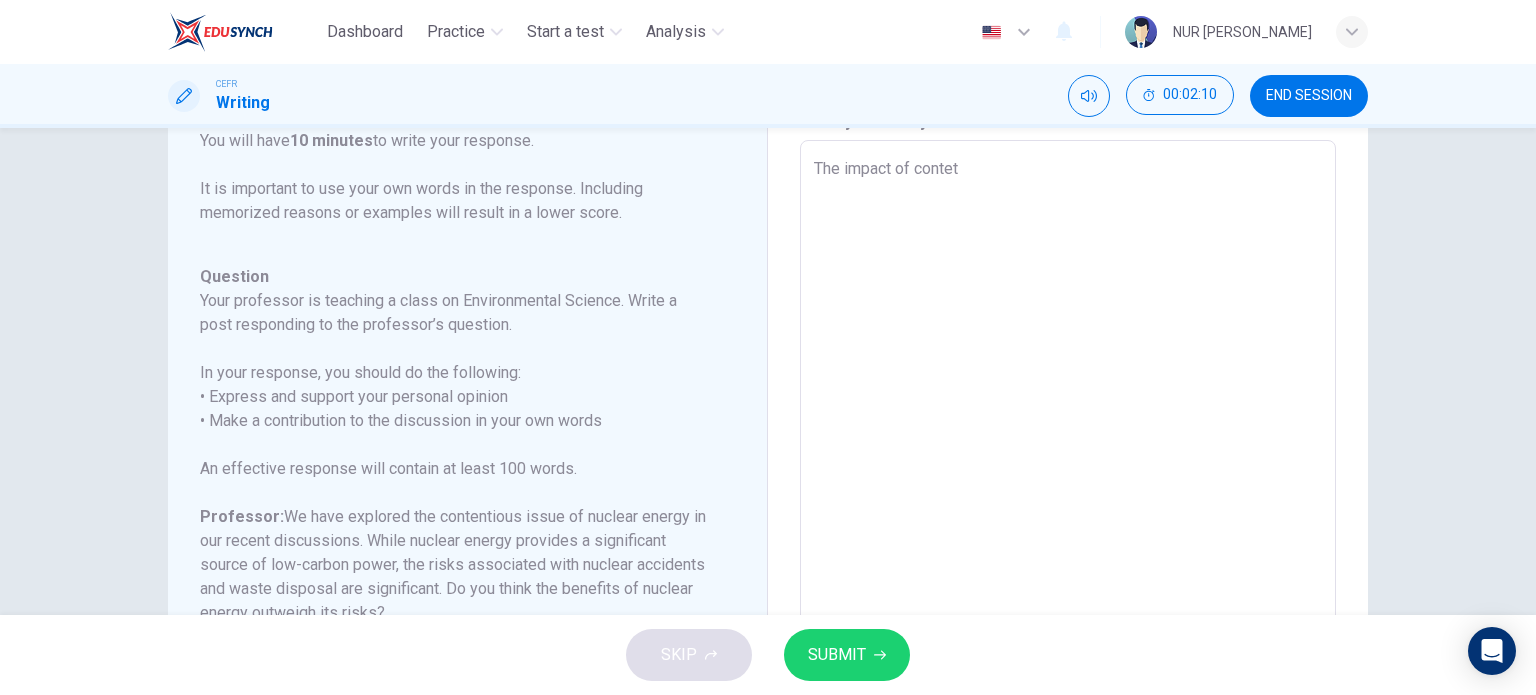 type on "The impact of [PERSON_NAME]" 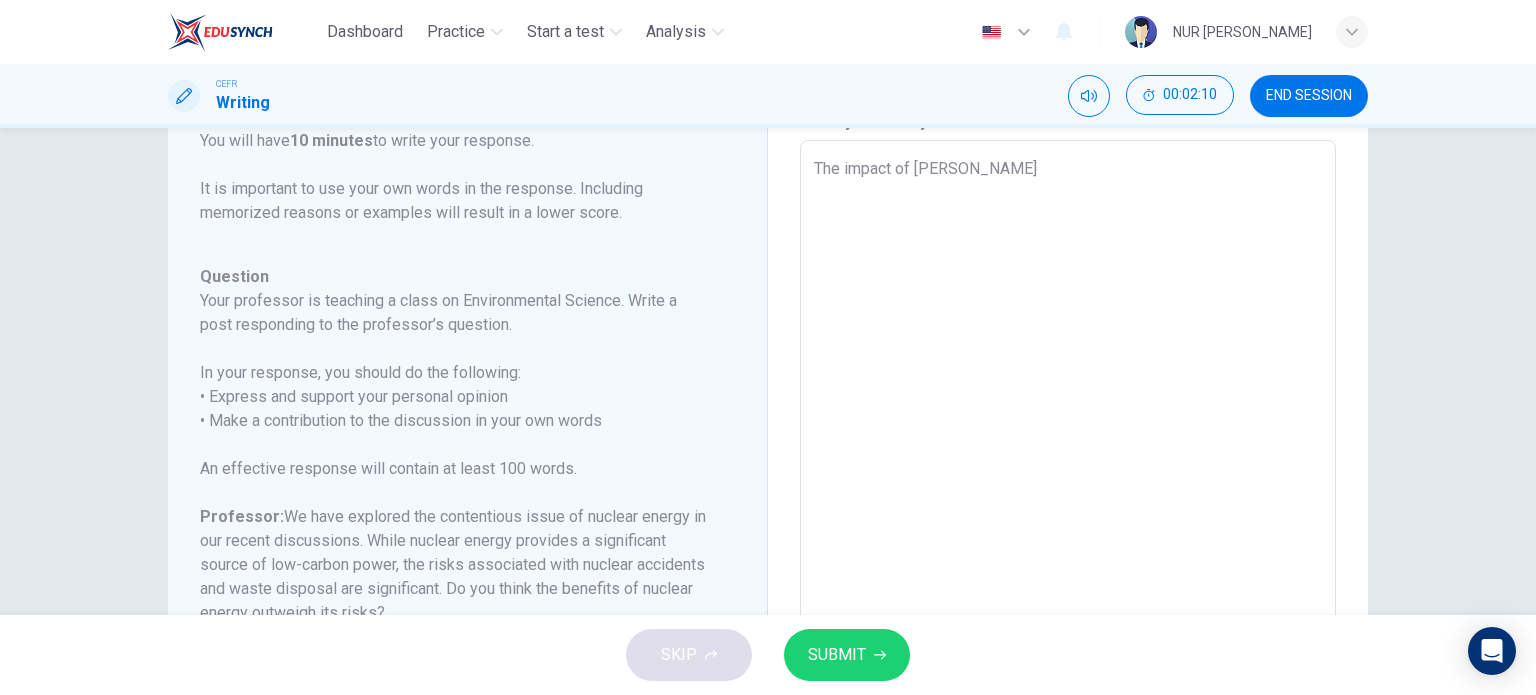 type on "x" 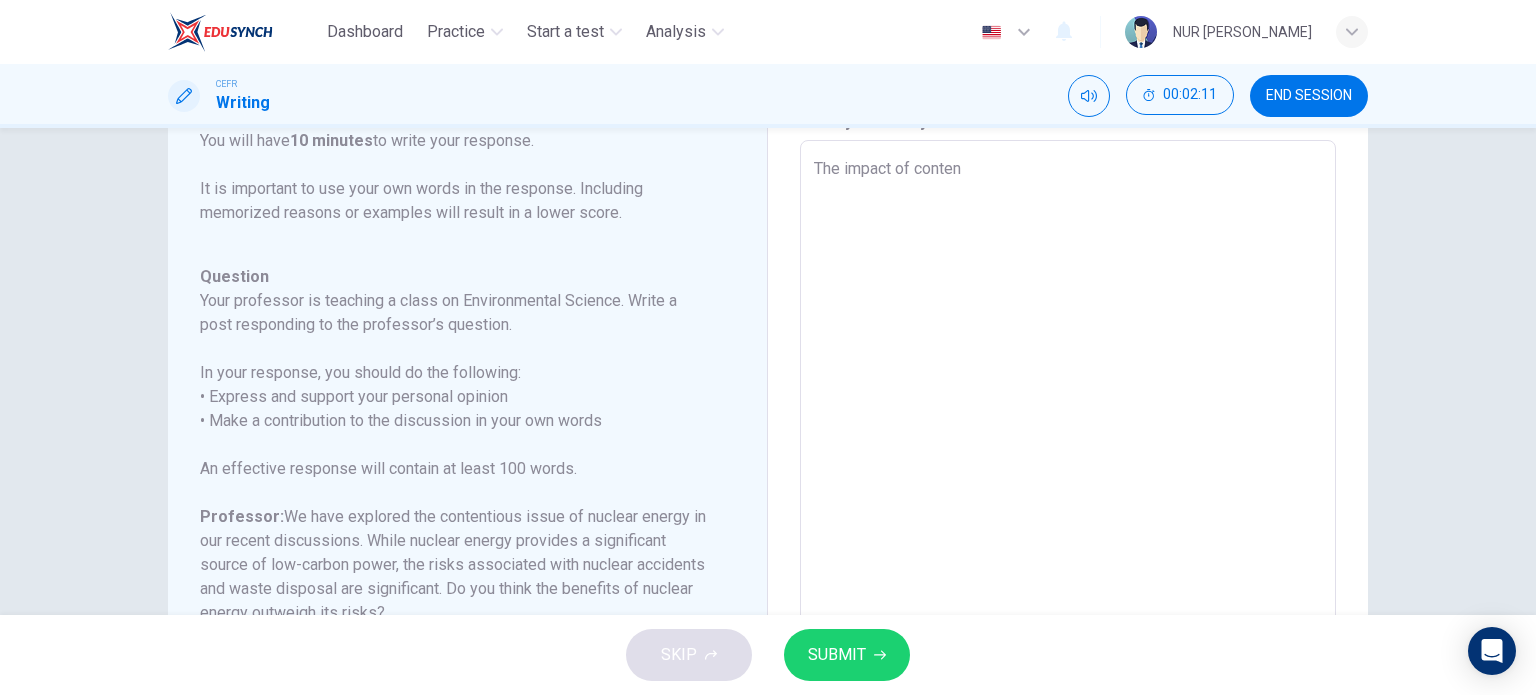 type on "The impact of content" 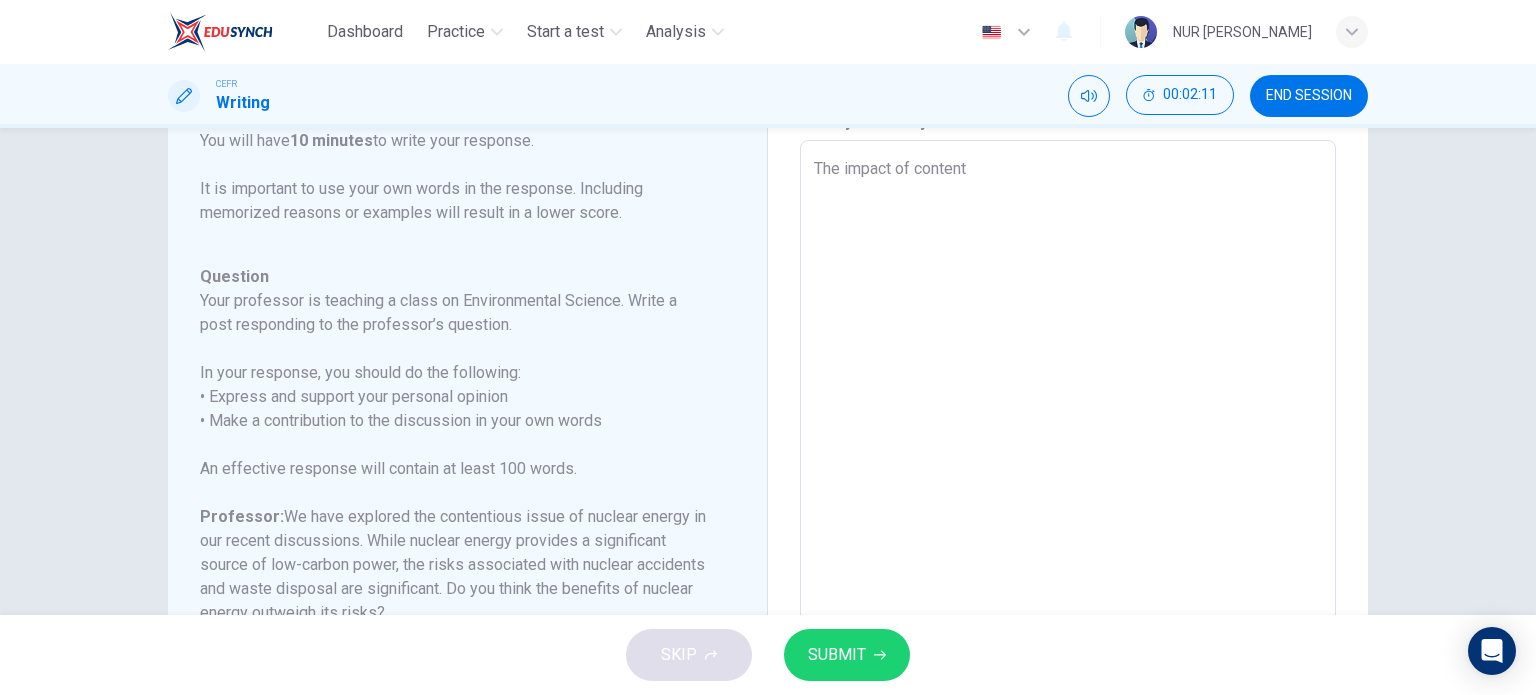 type on "x" 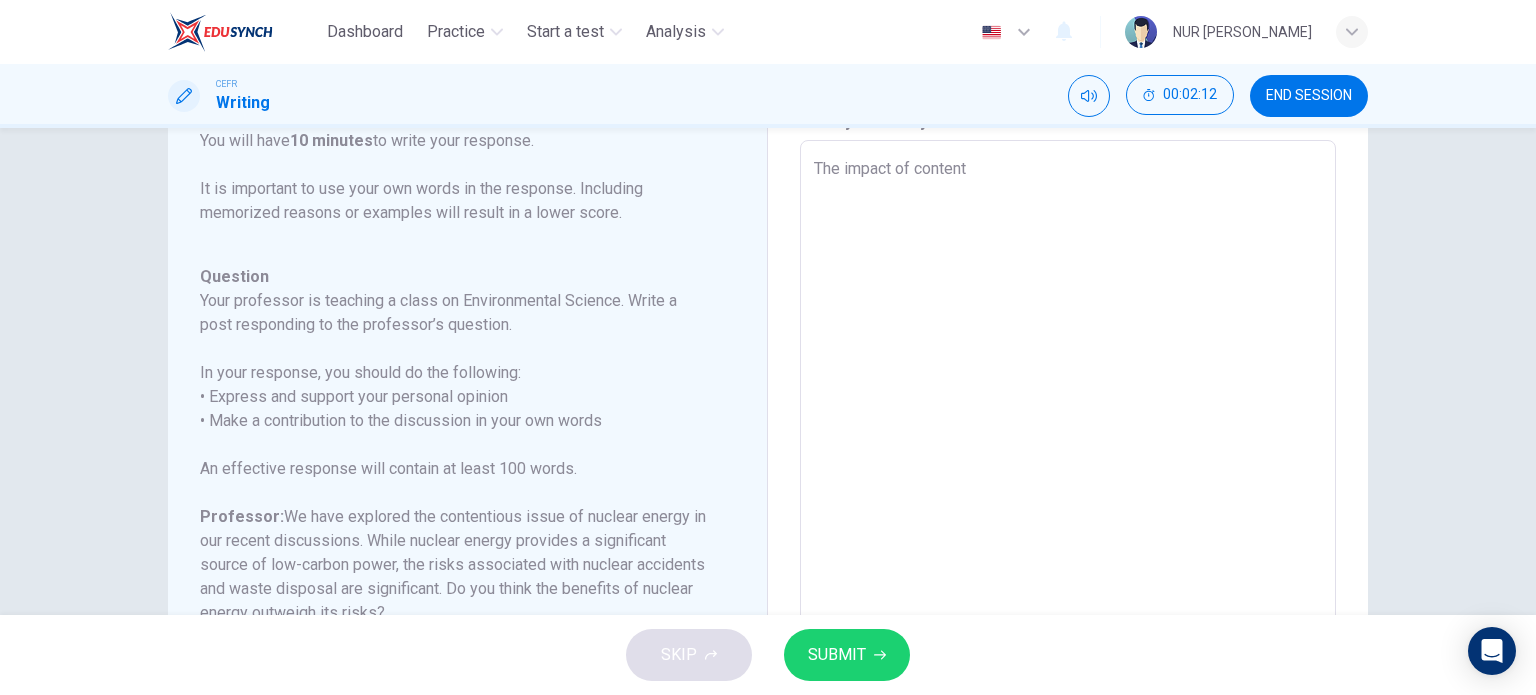 type on "The impact of contenti" 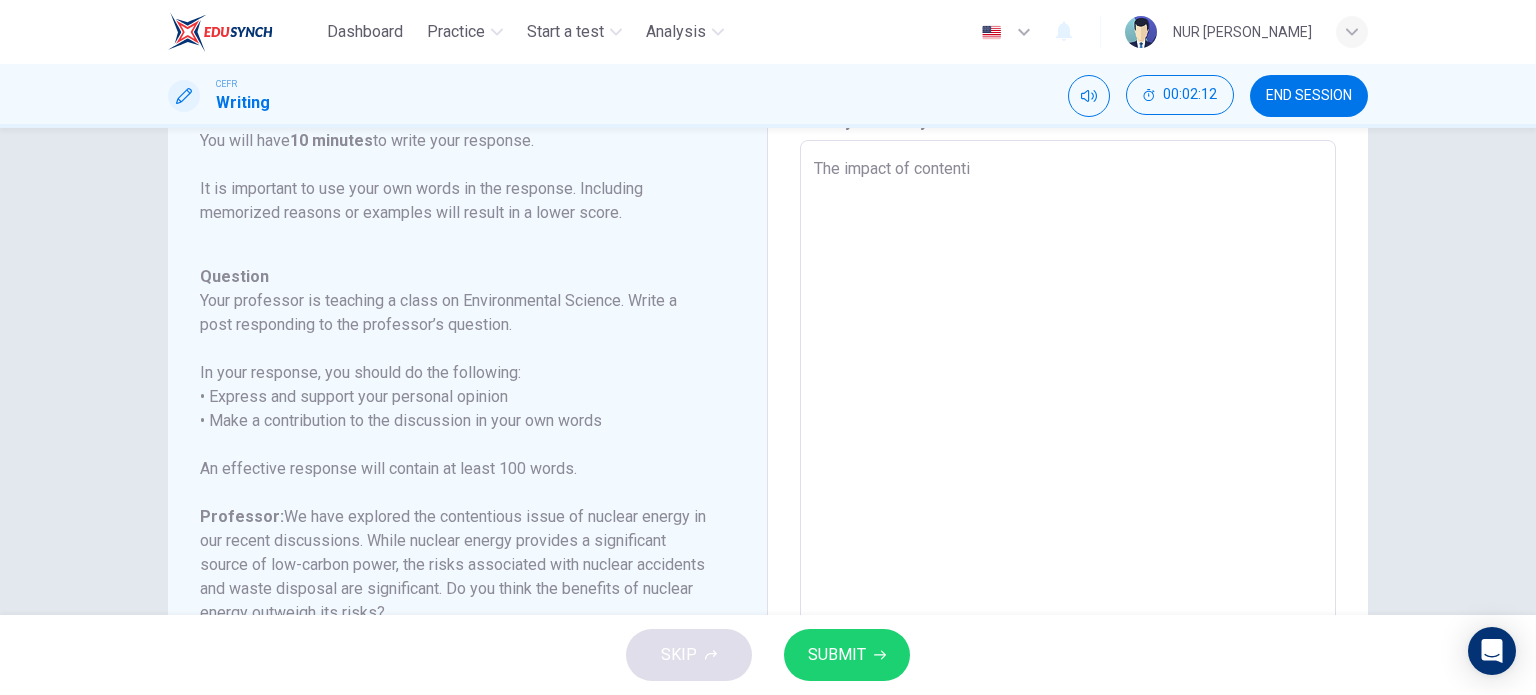 type on "The impact of contentio" 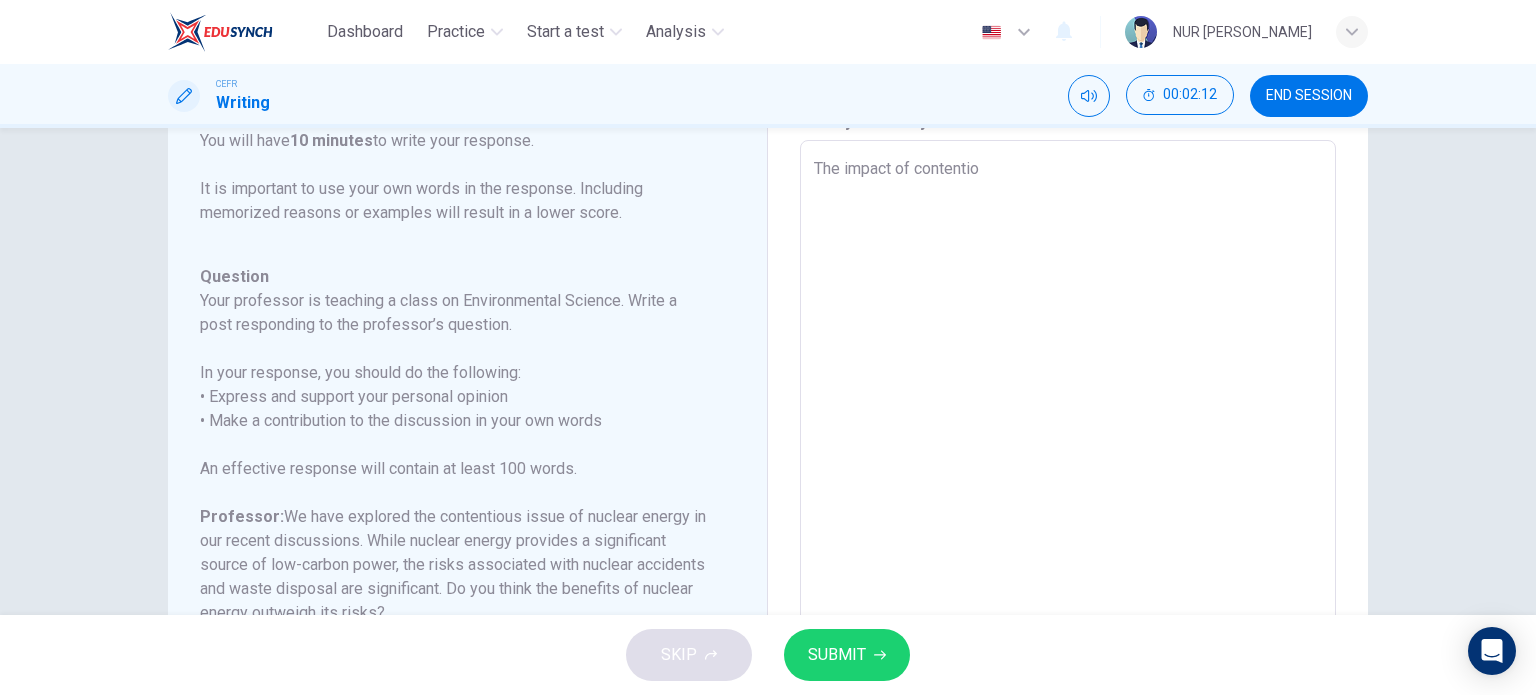 type on "x" 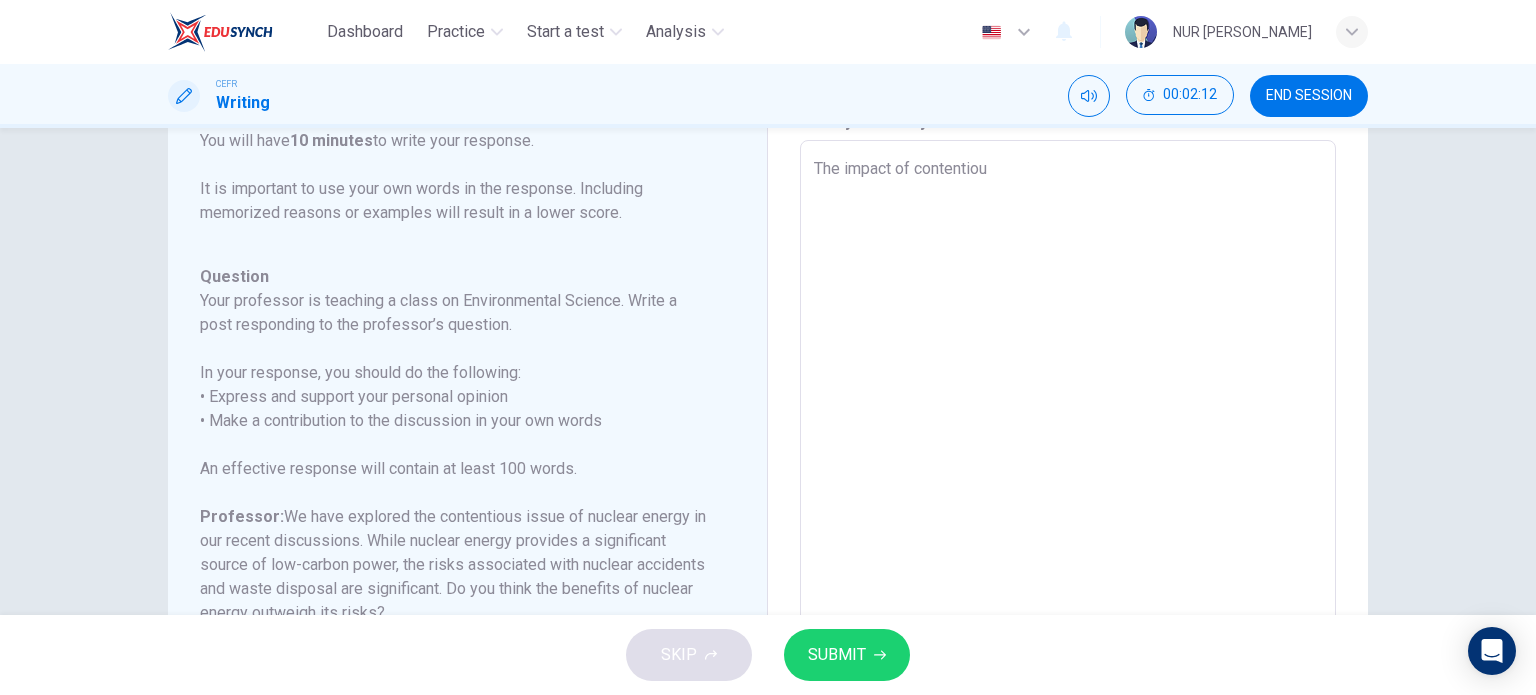 type on "x" 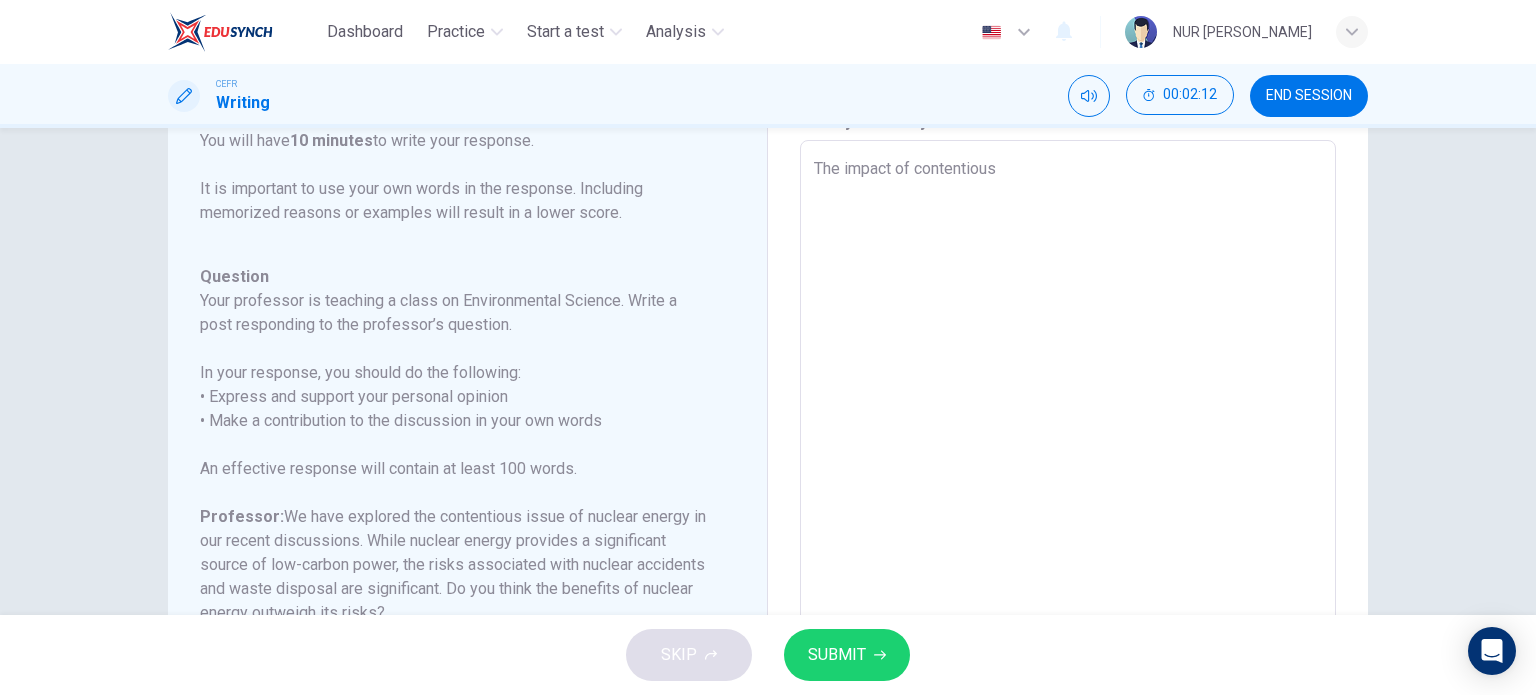 type on "The impact of contentious" 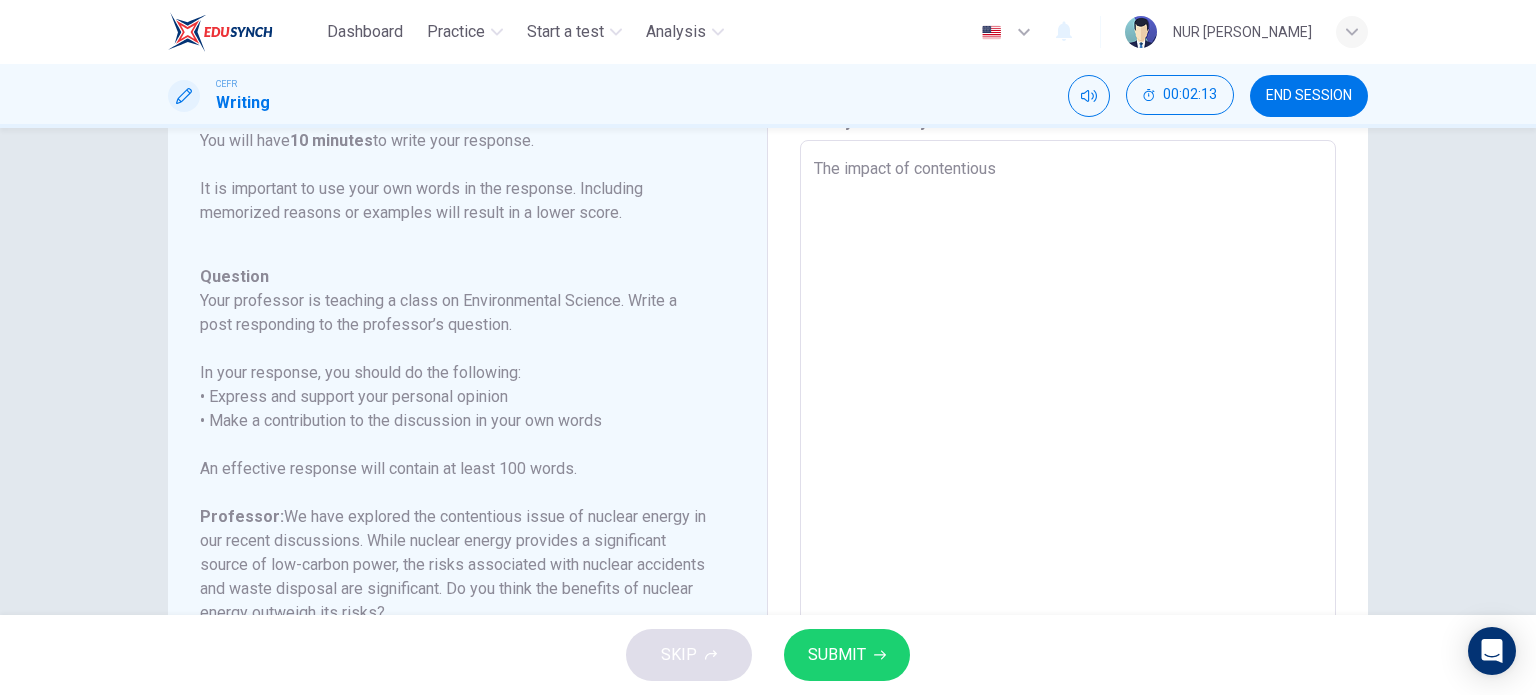 type on "The impact of contentious i" 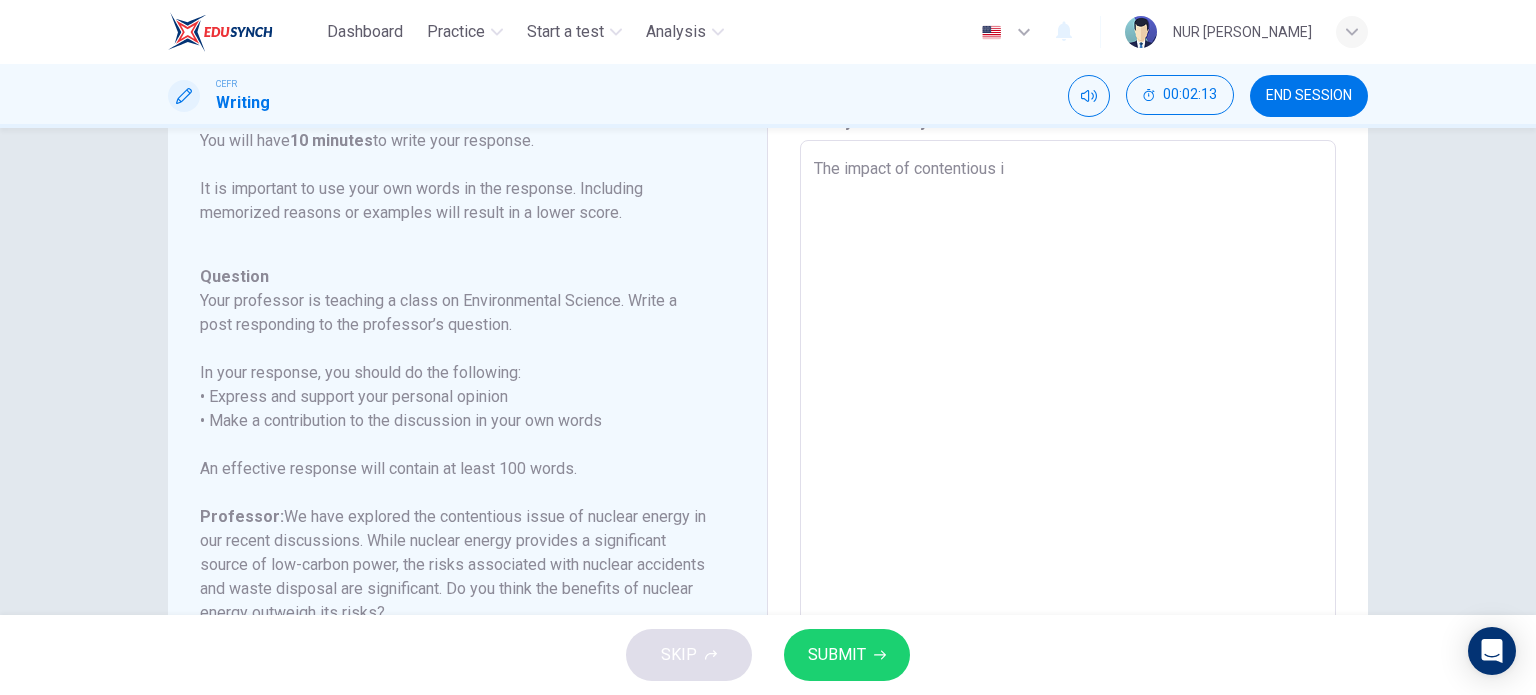 type on "The impact of contentious is" 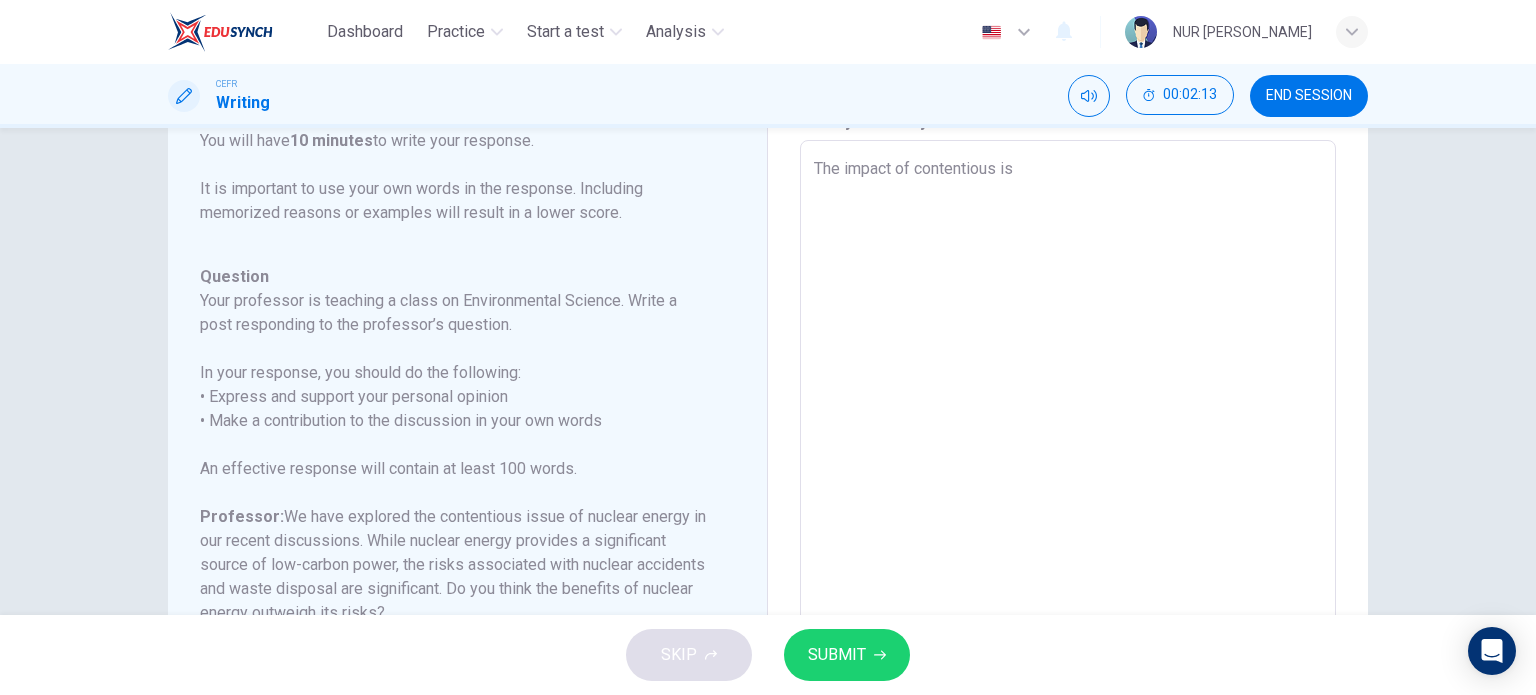 type on "x" 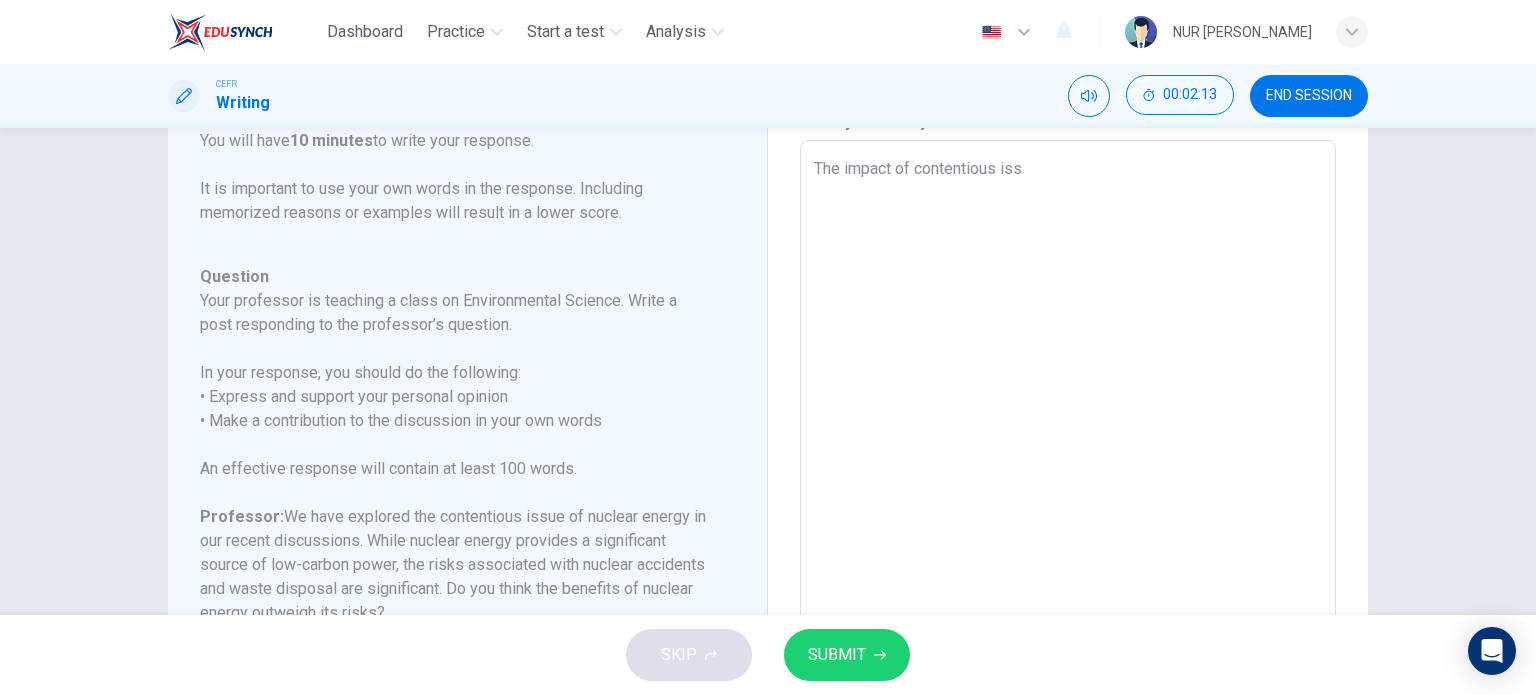 type on "x" 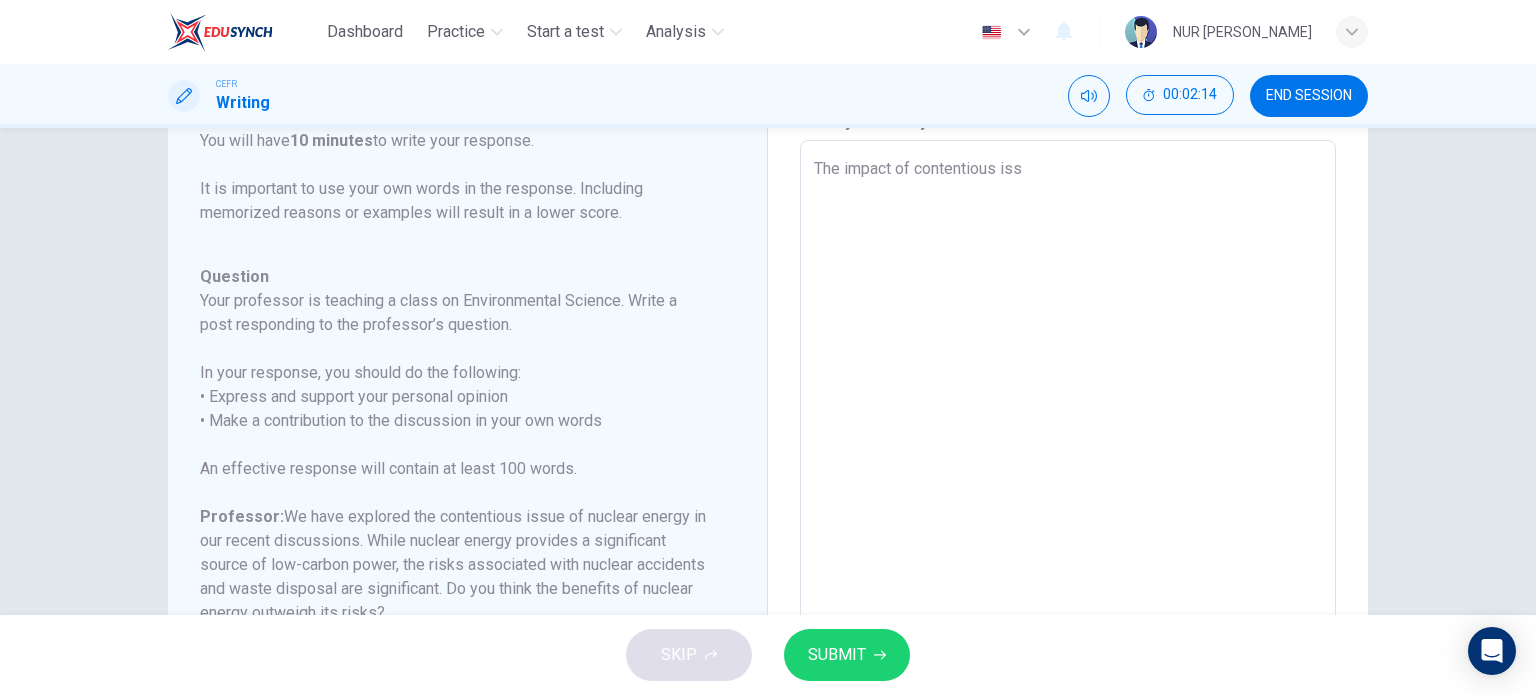 type on "The impact of contentious is" 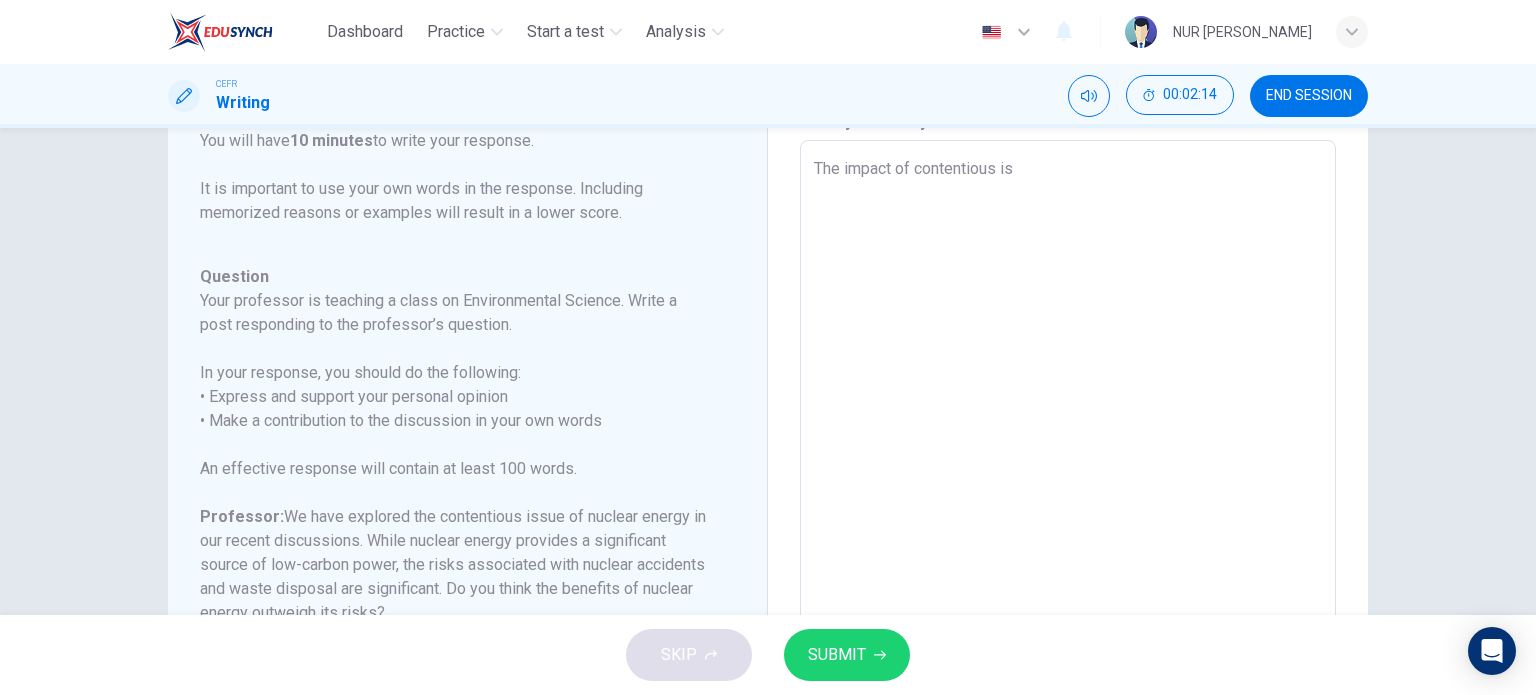 type on "The impact of contentious i" 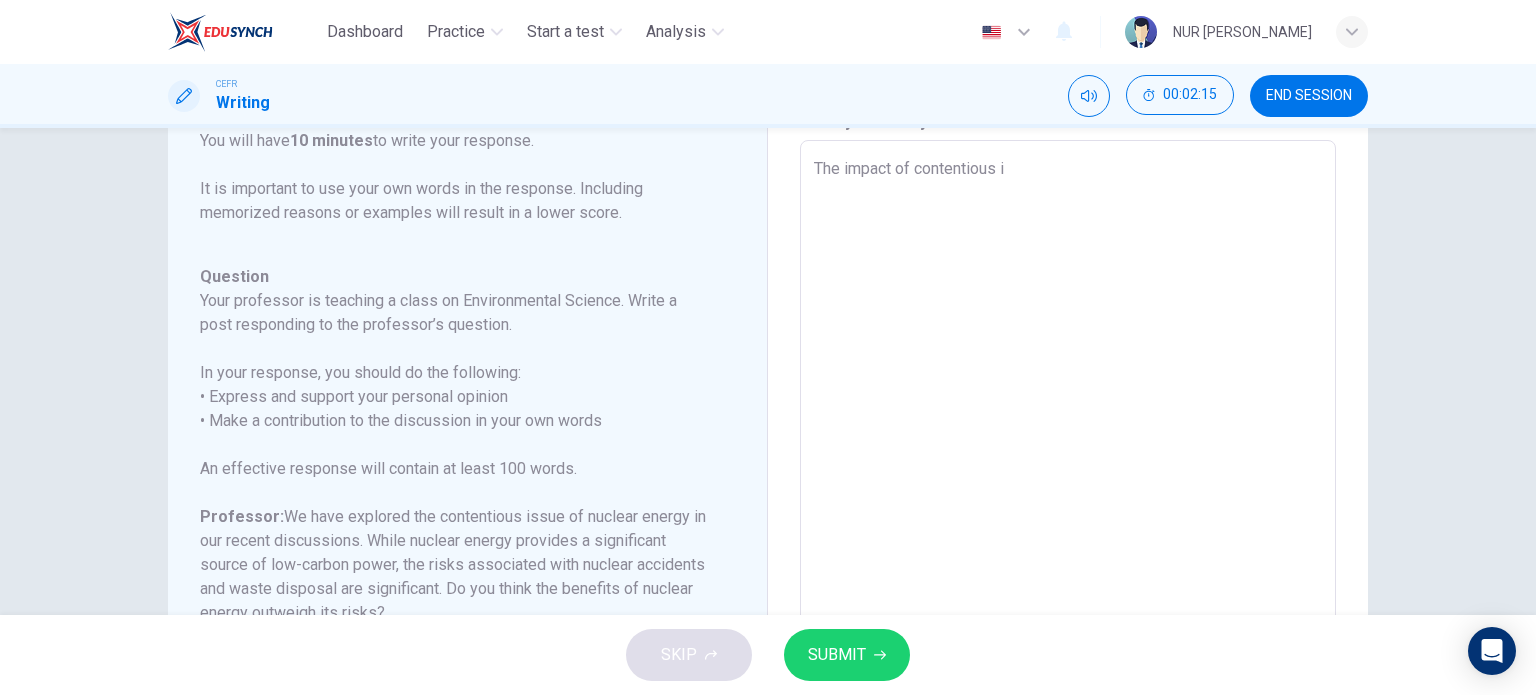 type on "The impact of contentious" 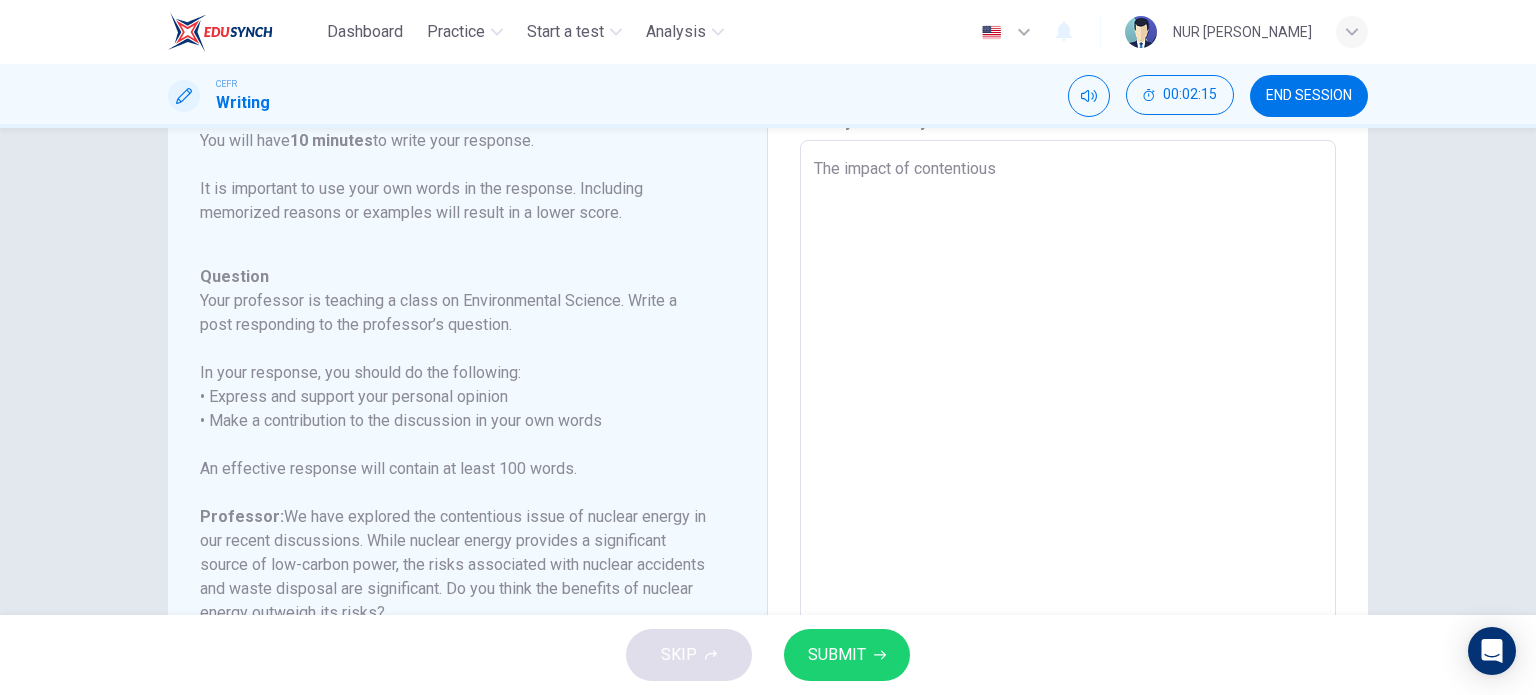 type on "x" 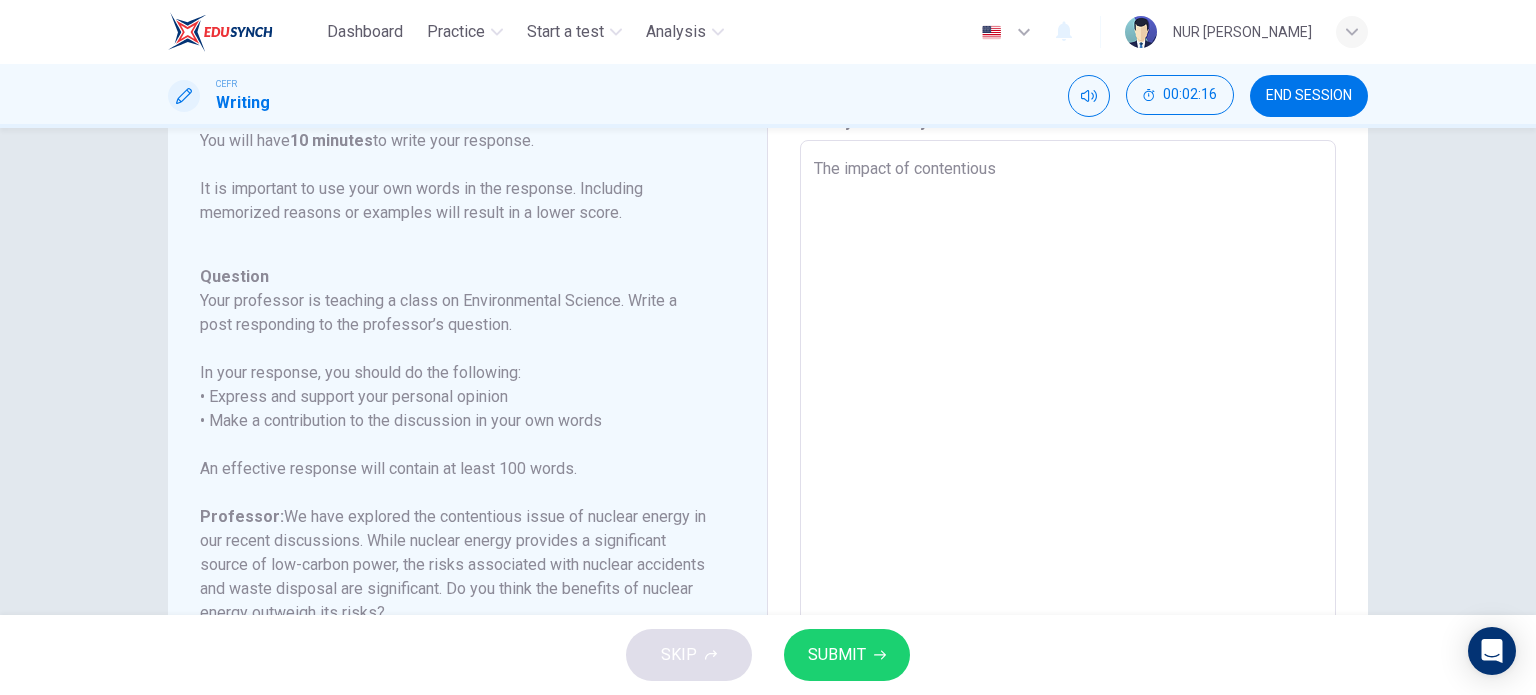 type on "The impact of contentious" 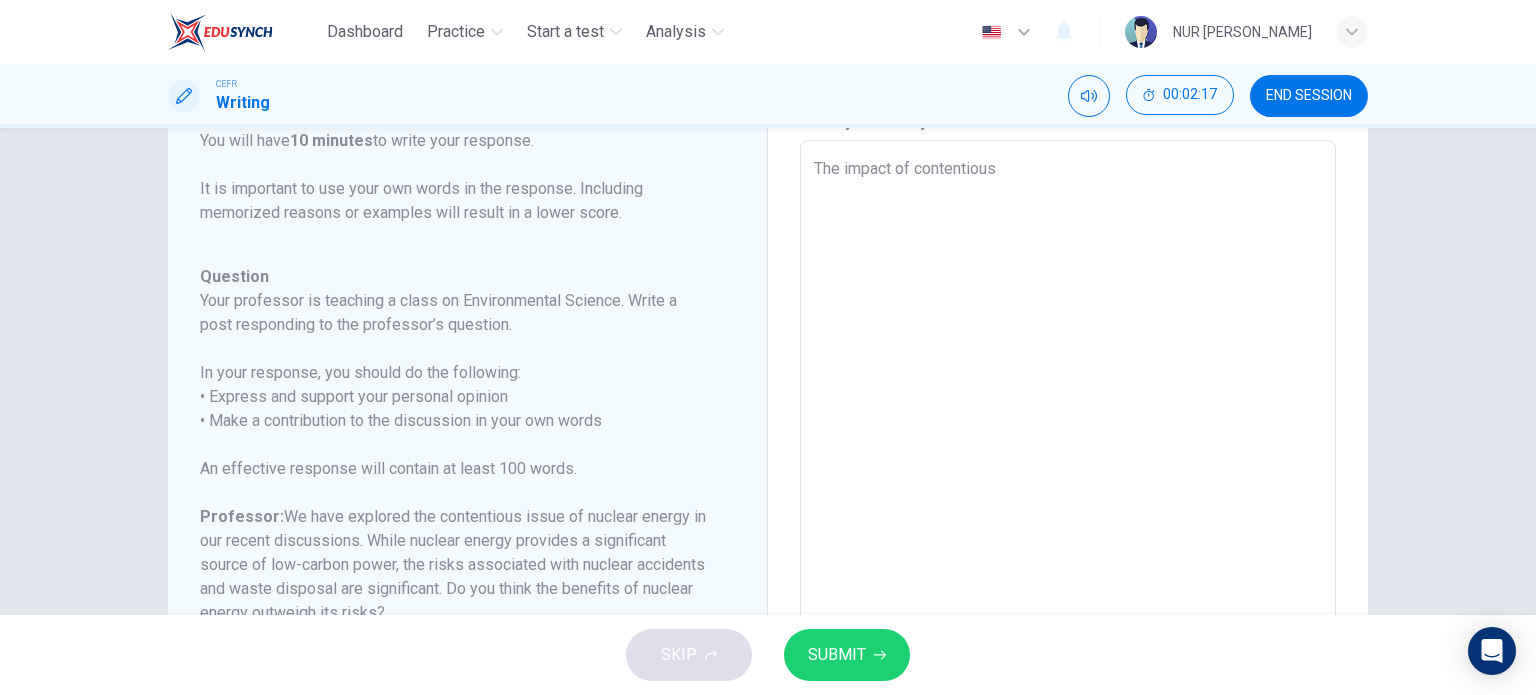 type on "The impact of contentiou" 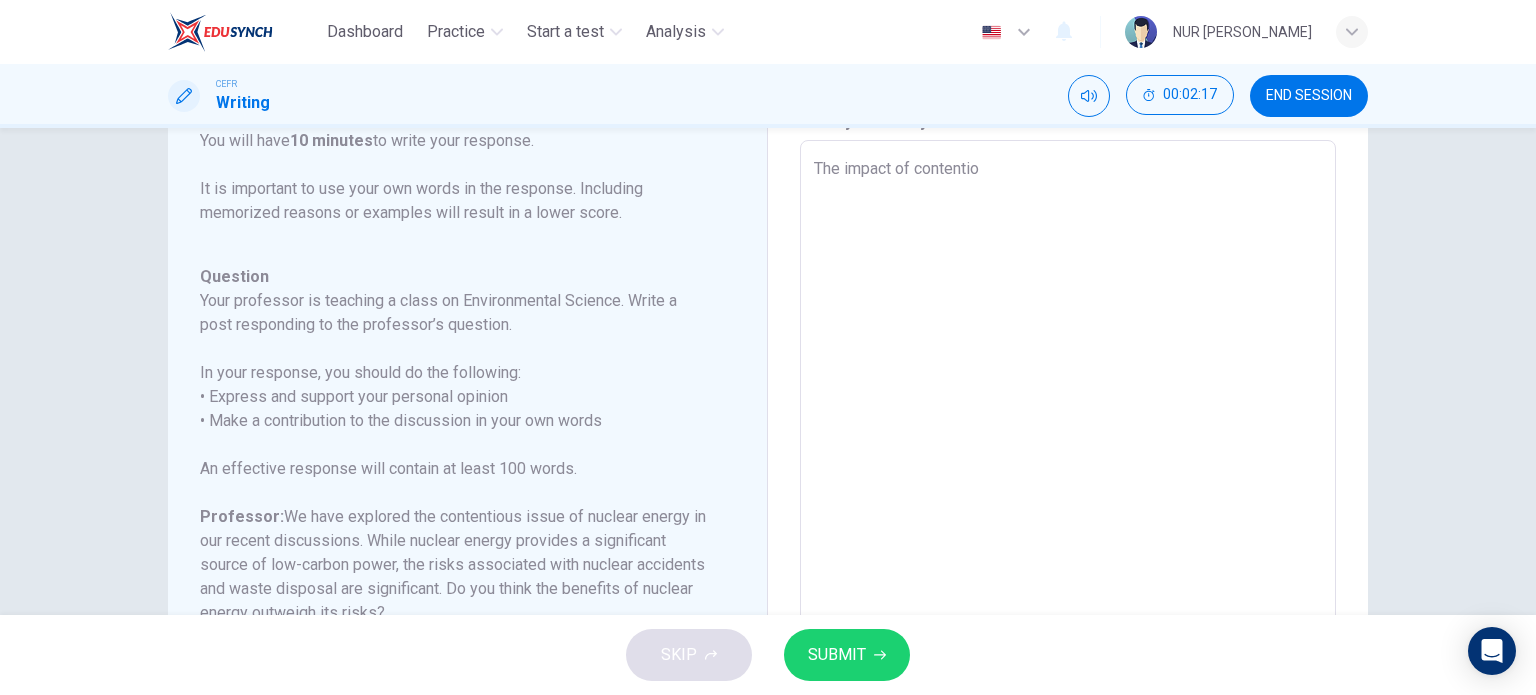 type on "The impact of contenti" 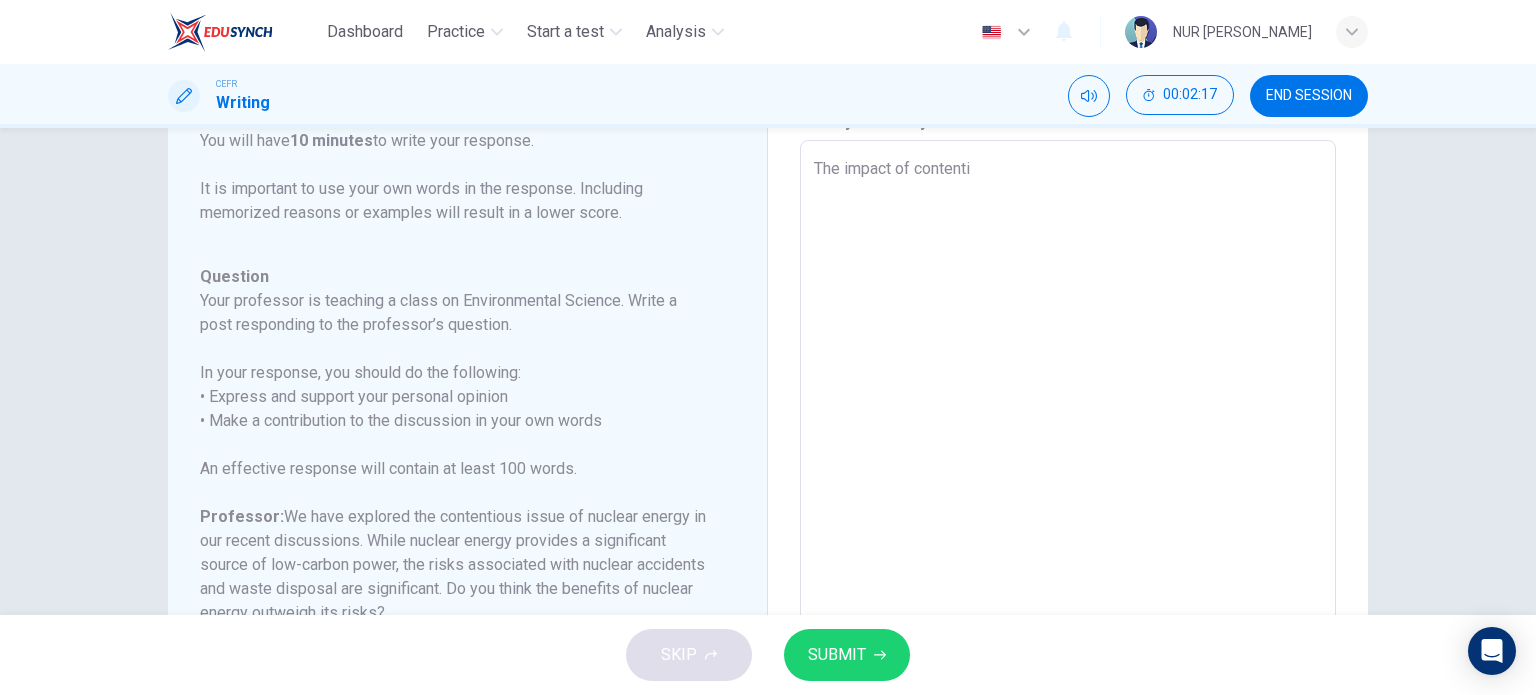 type on "The impact of content" 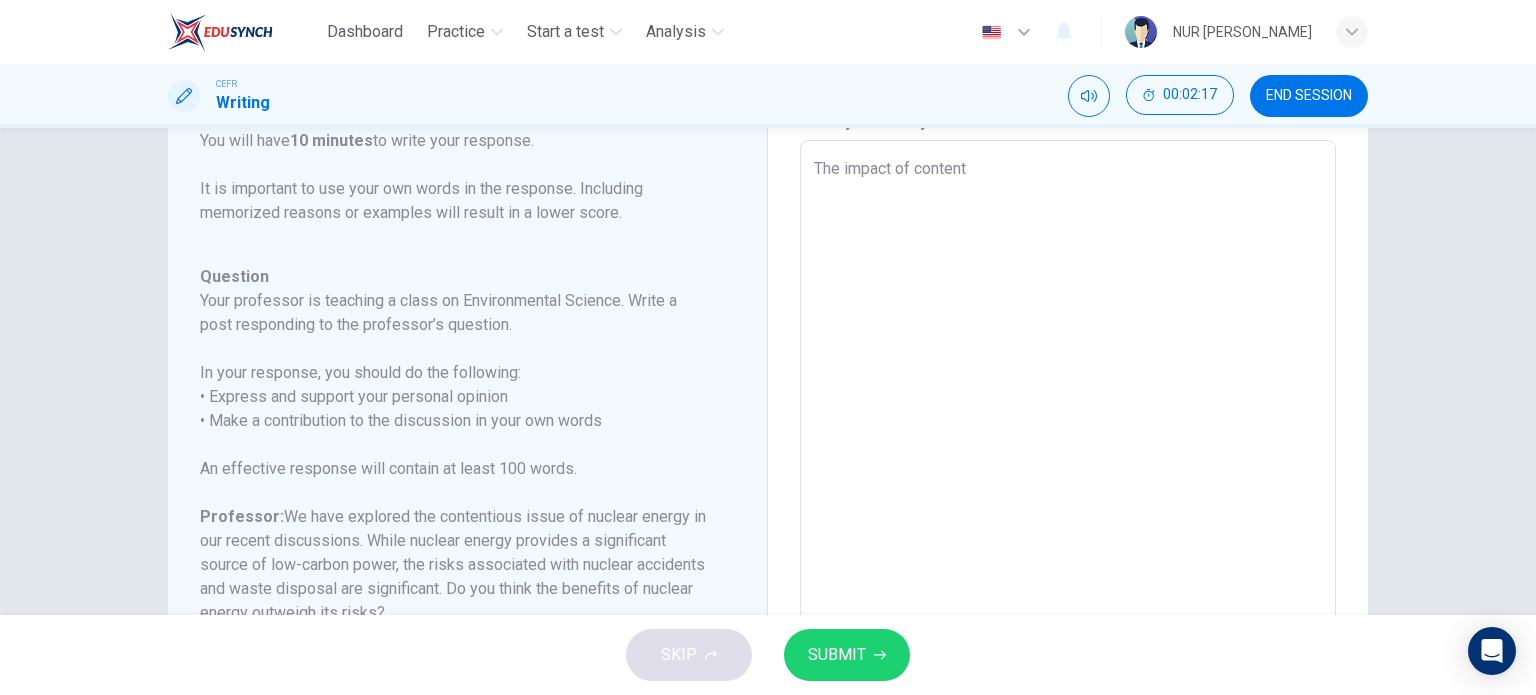 type on "The impact of conten" 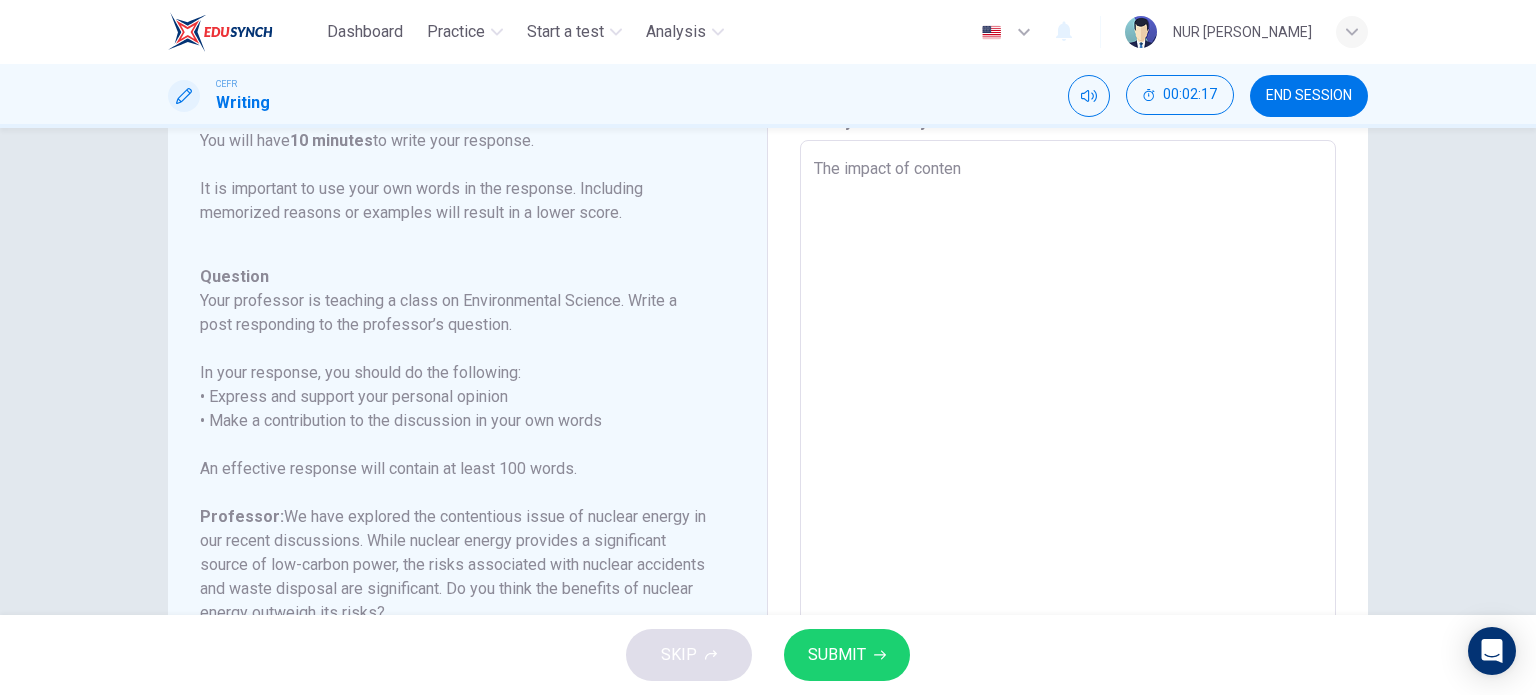 type on "x" 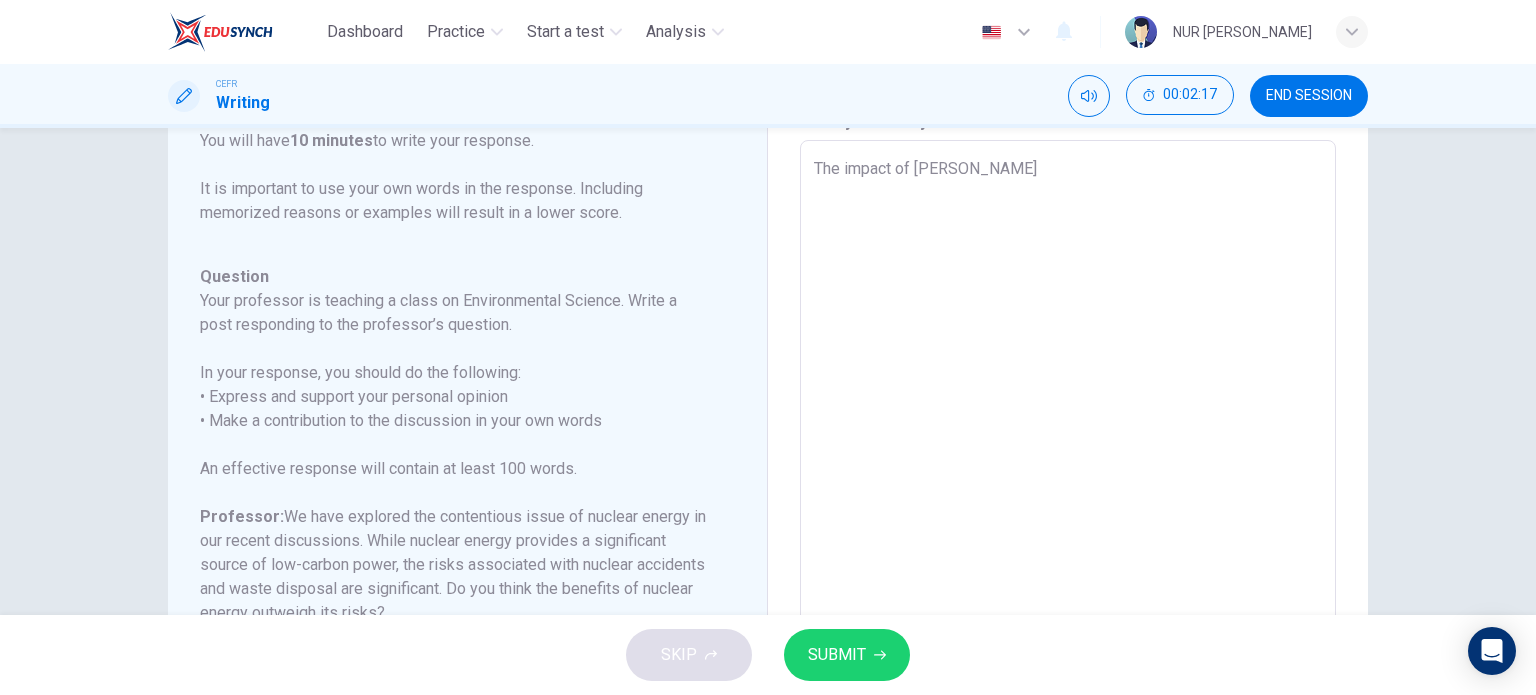 type on "x" 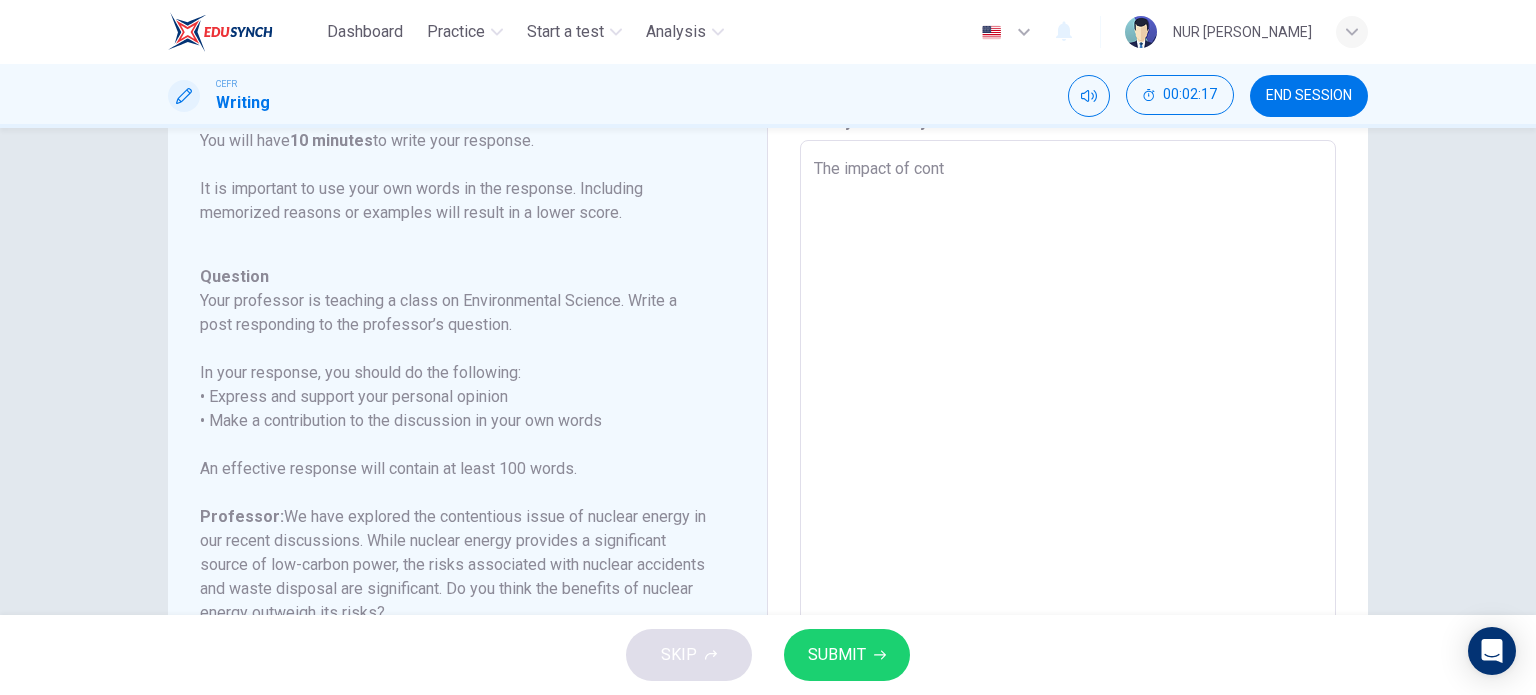 type on "x" 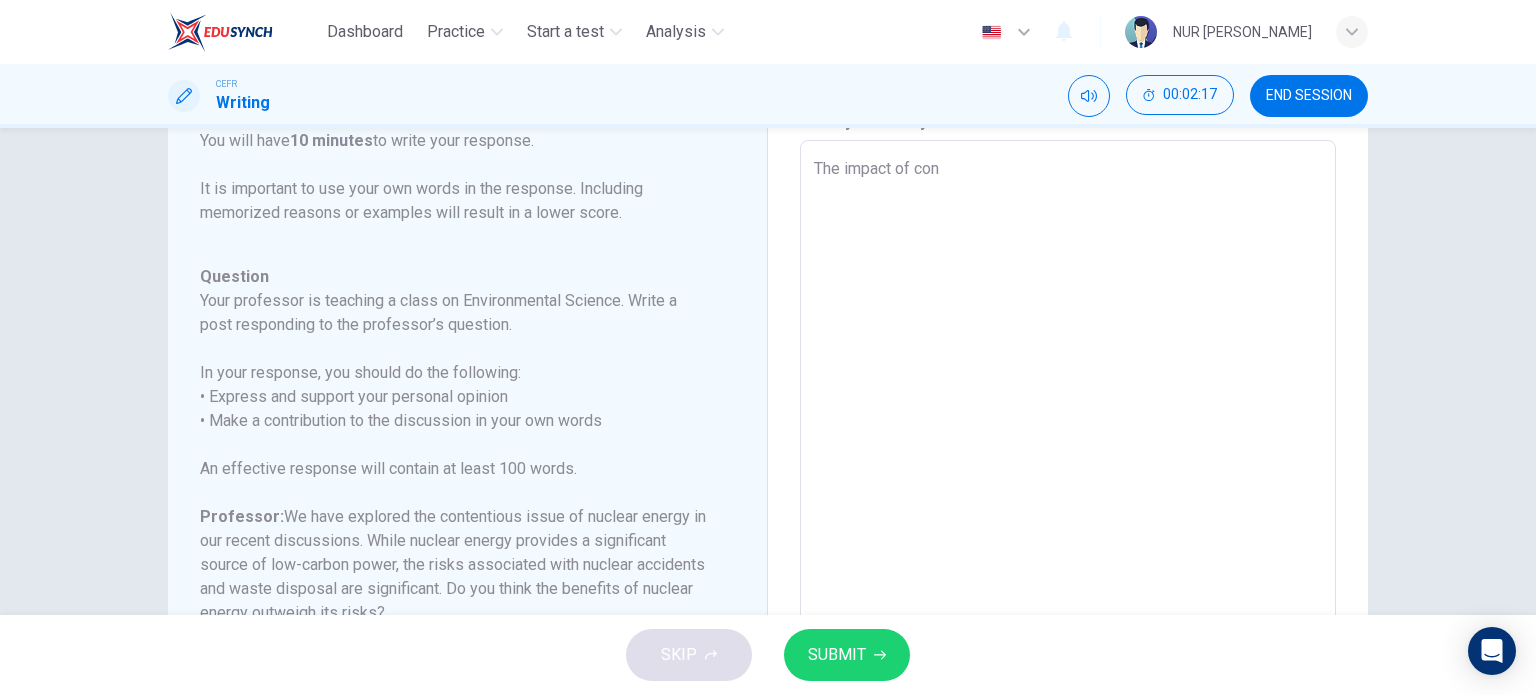 type on "x" 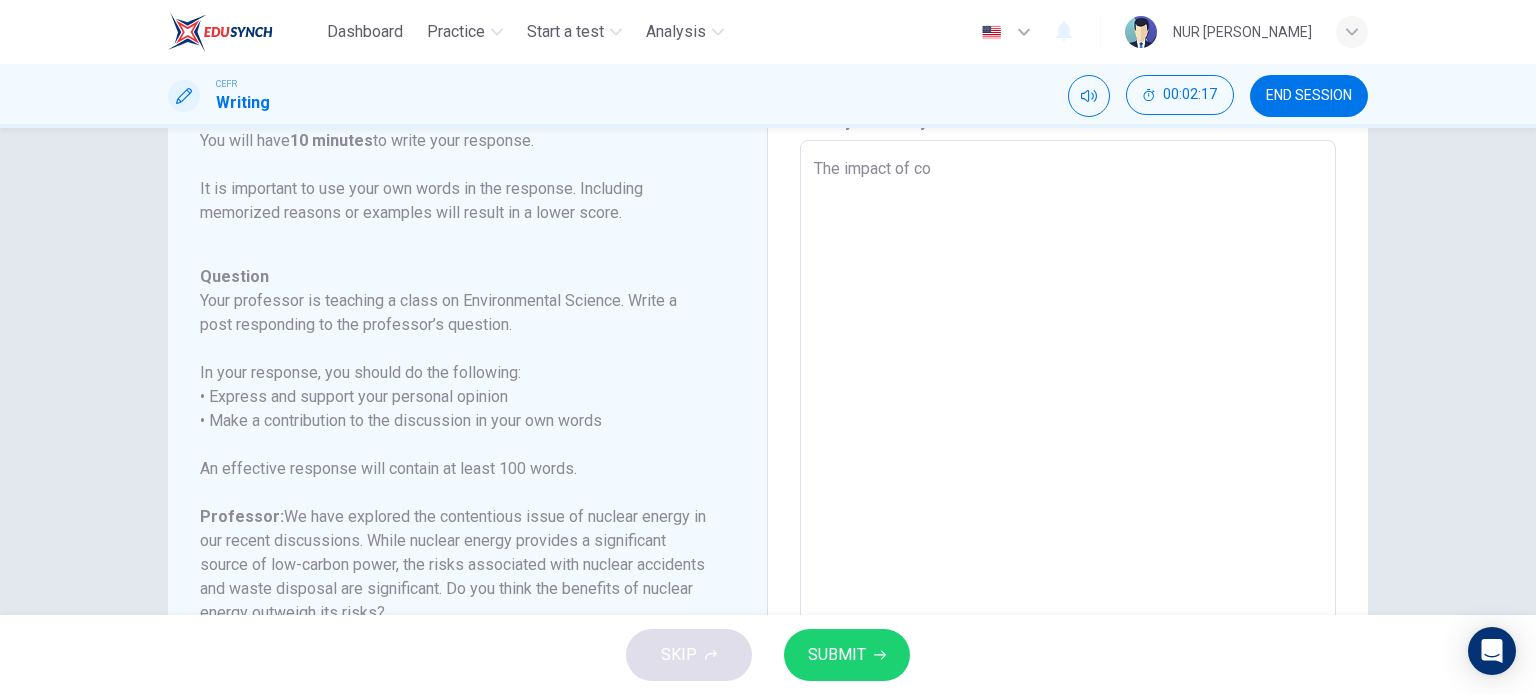 type on "The impact of c" 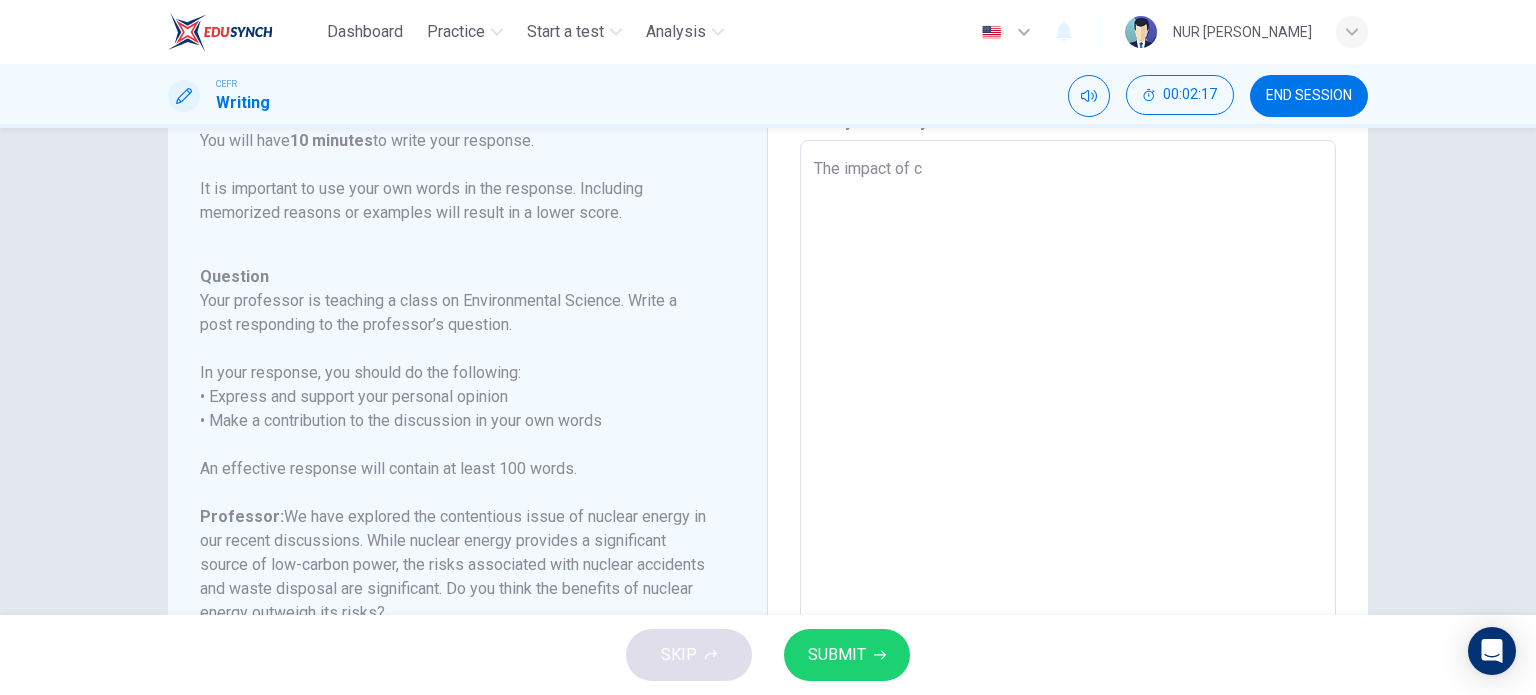 type on "x" 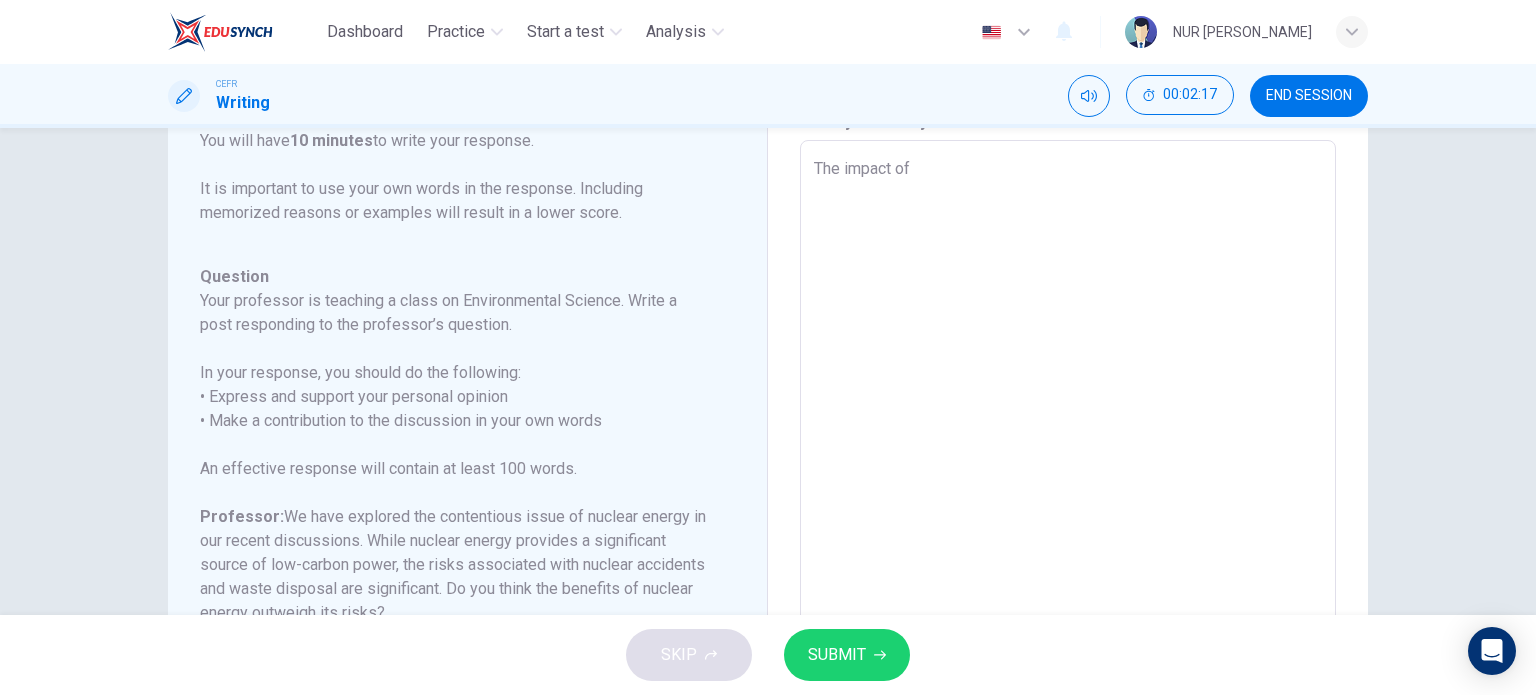type on "x" 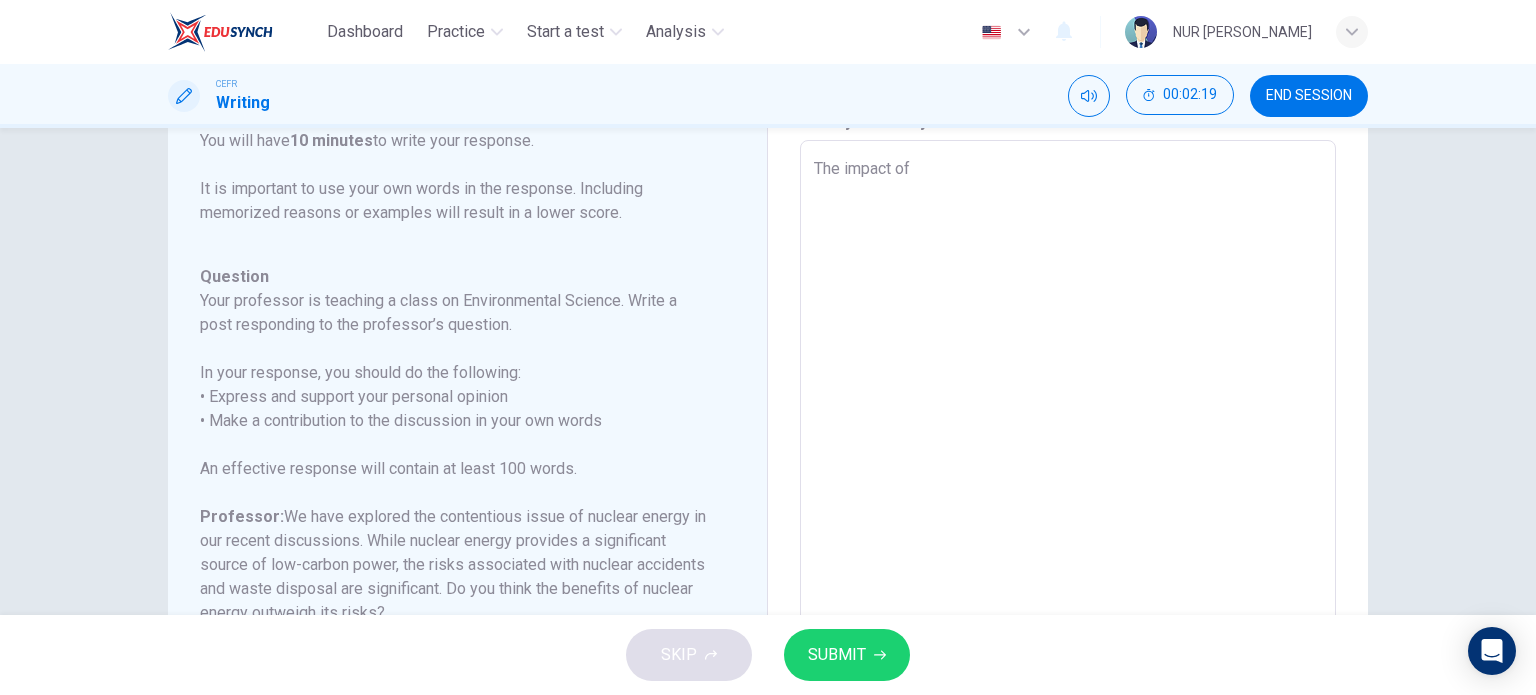 type on "The impact of n" 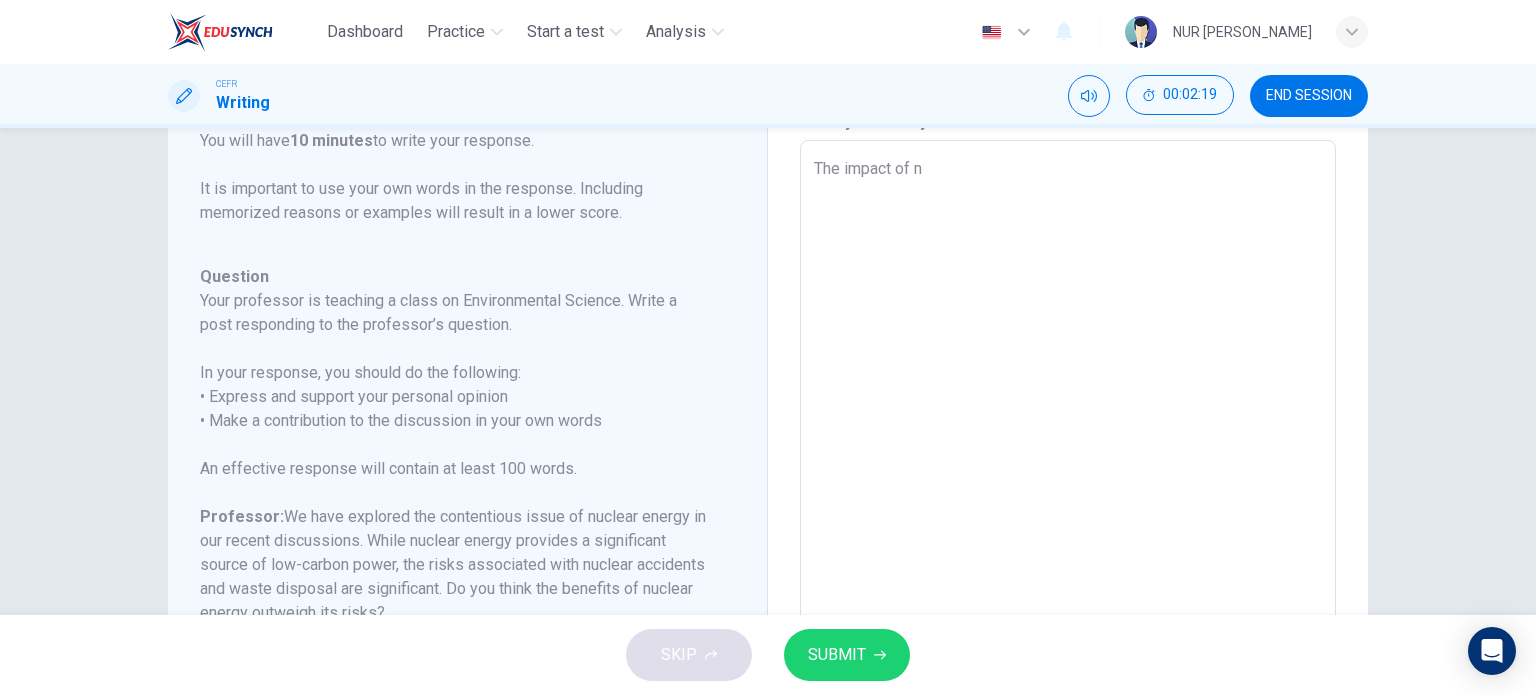 type on "The impact of nu" 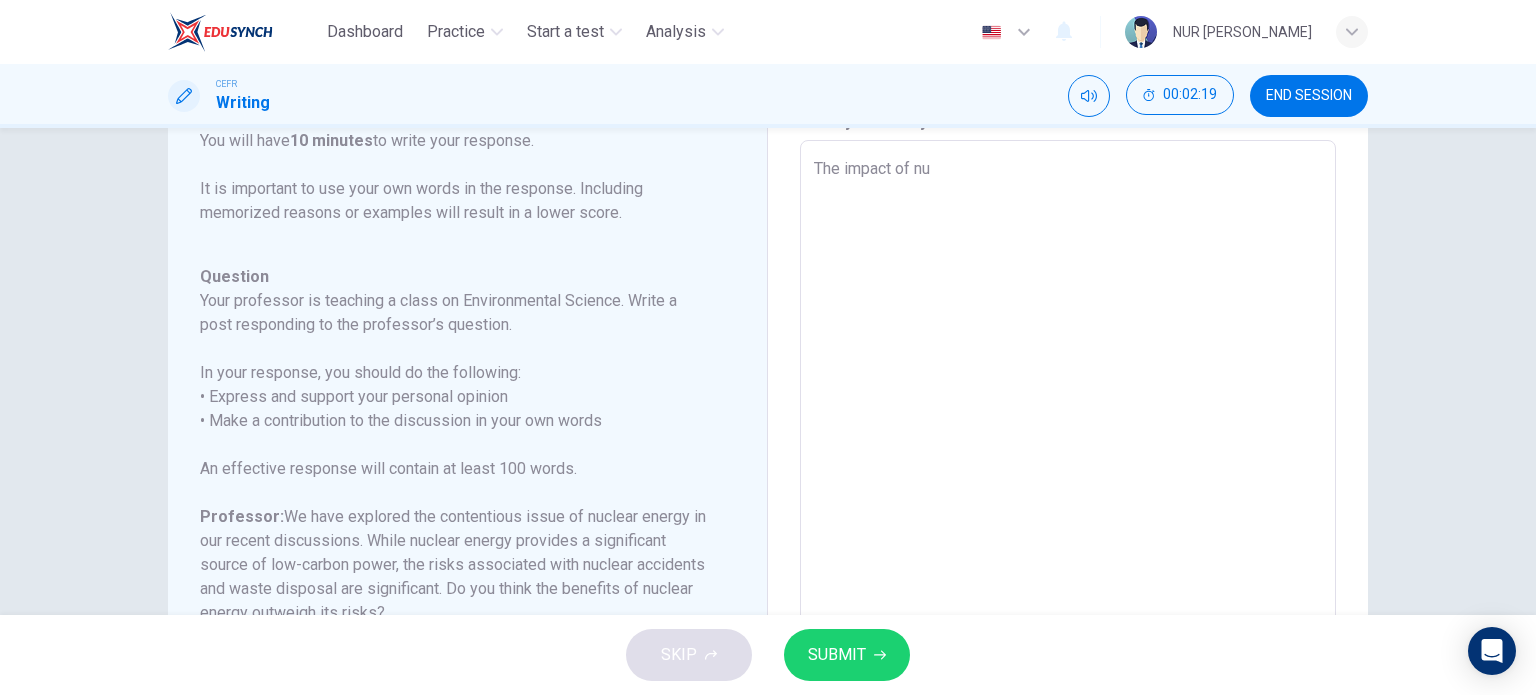 type on "x" 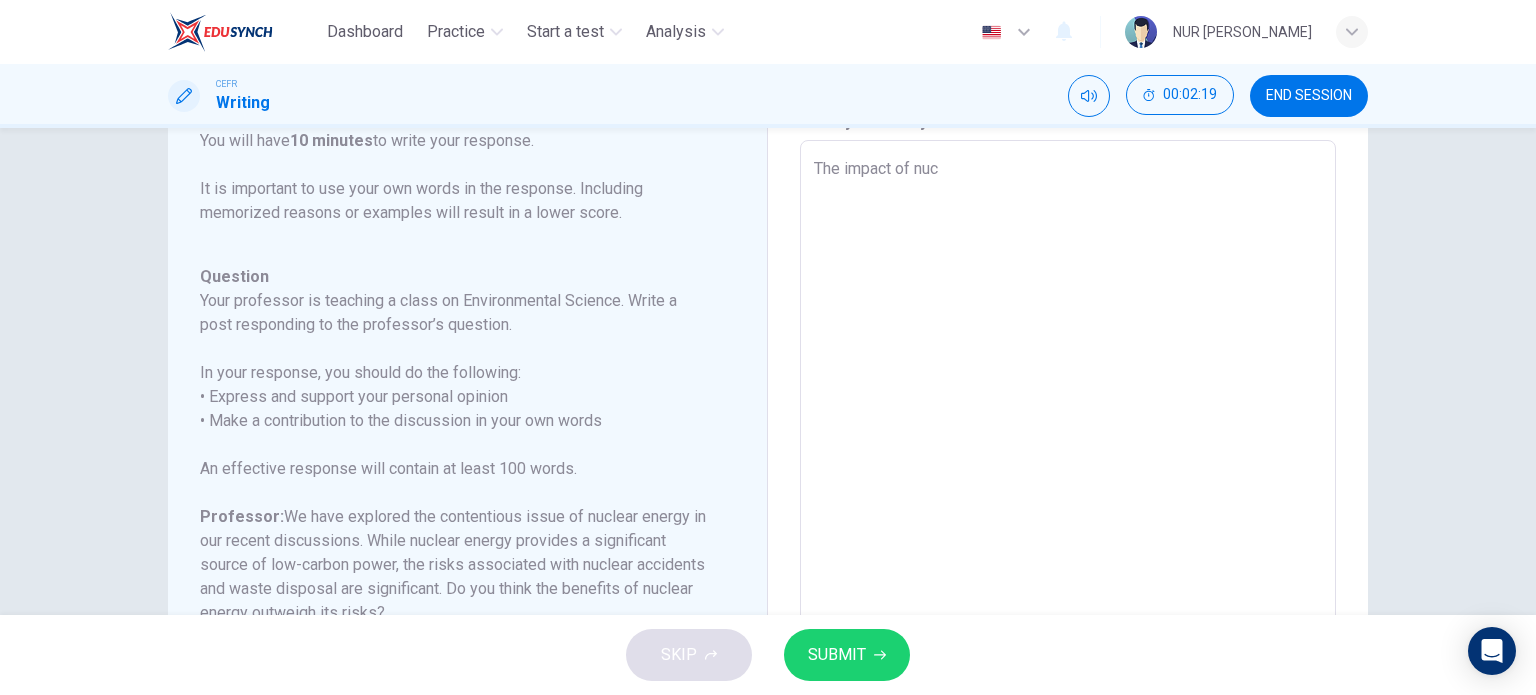 type on "The impact of nucl" 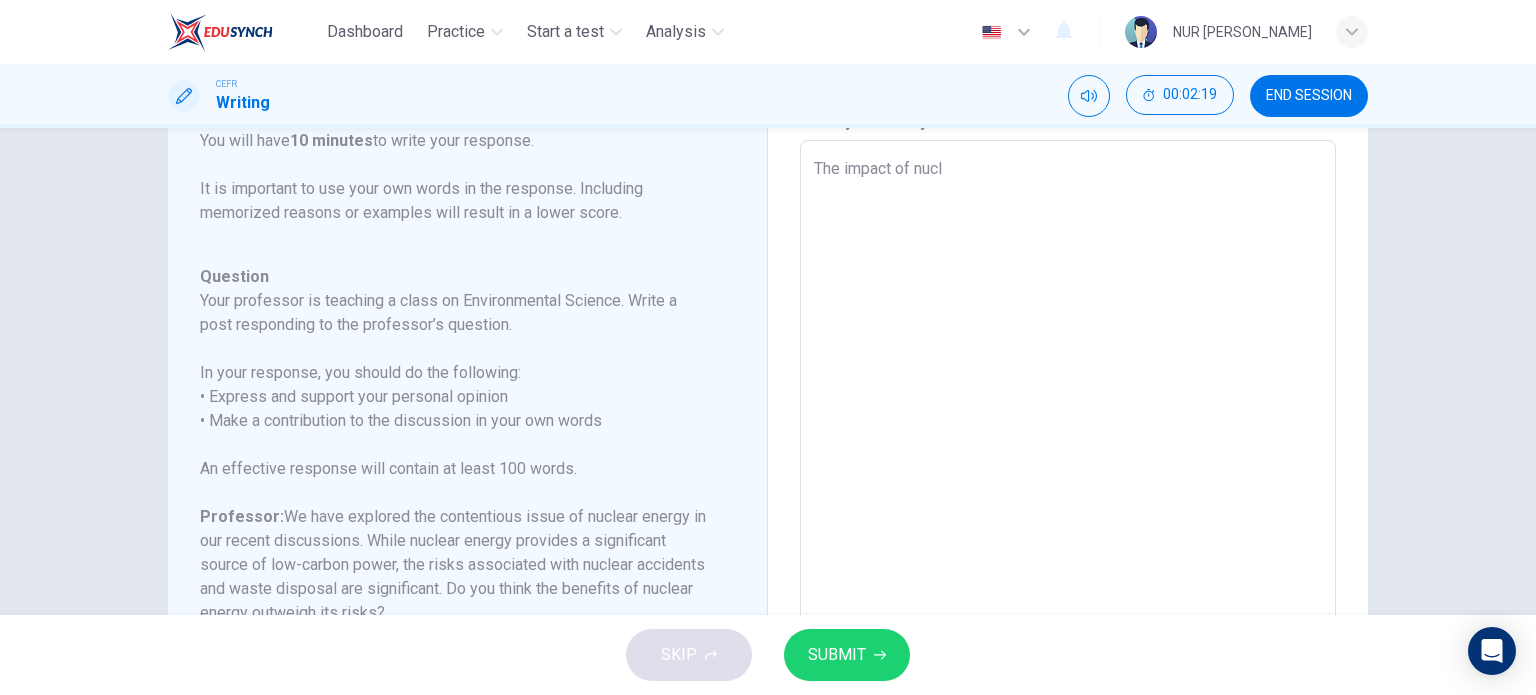 type on "x" 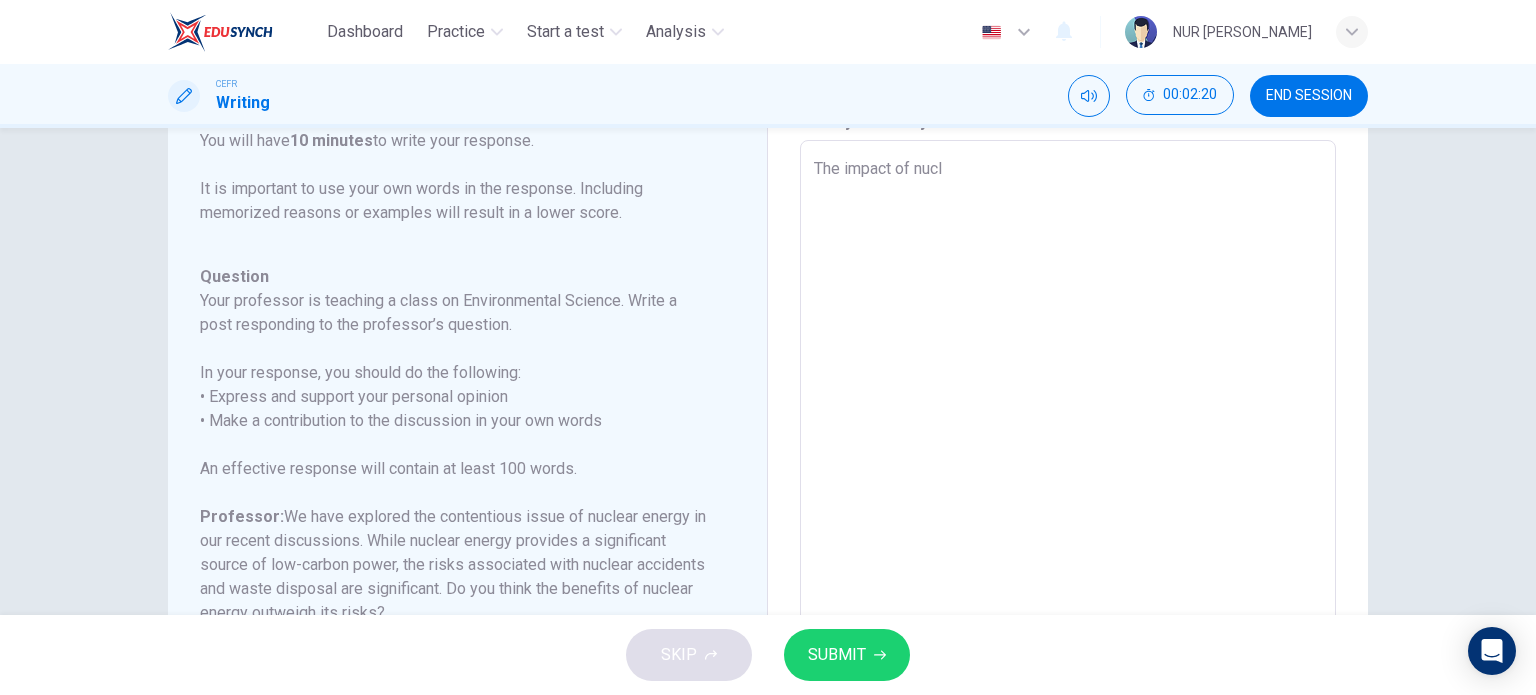 type on "The impact of nucle" 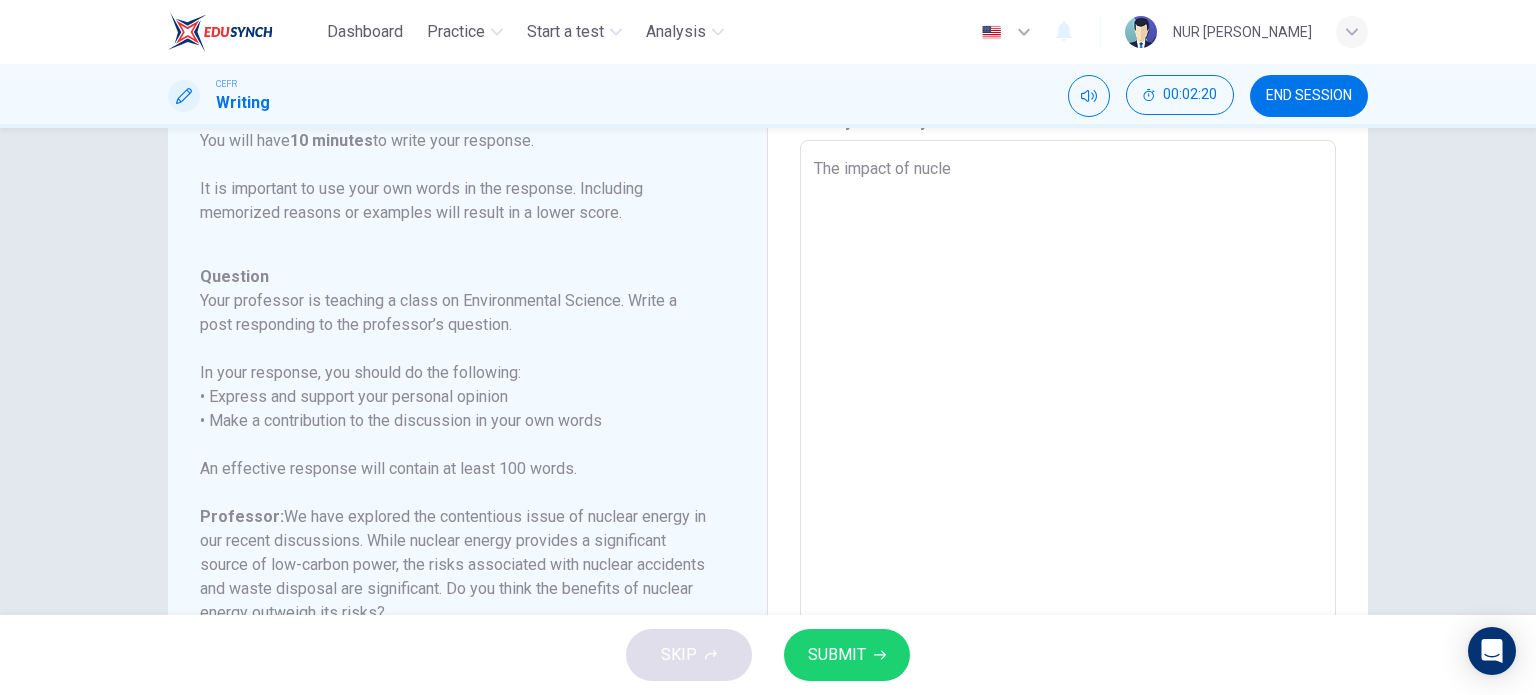 type on "x" 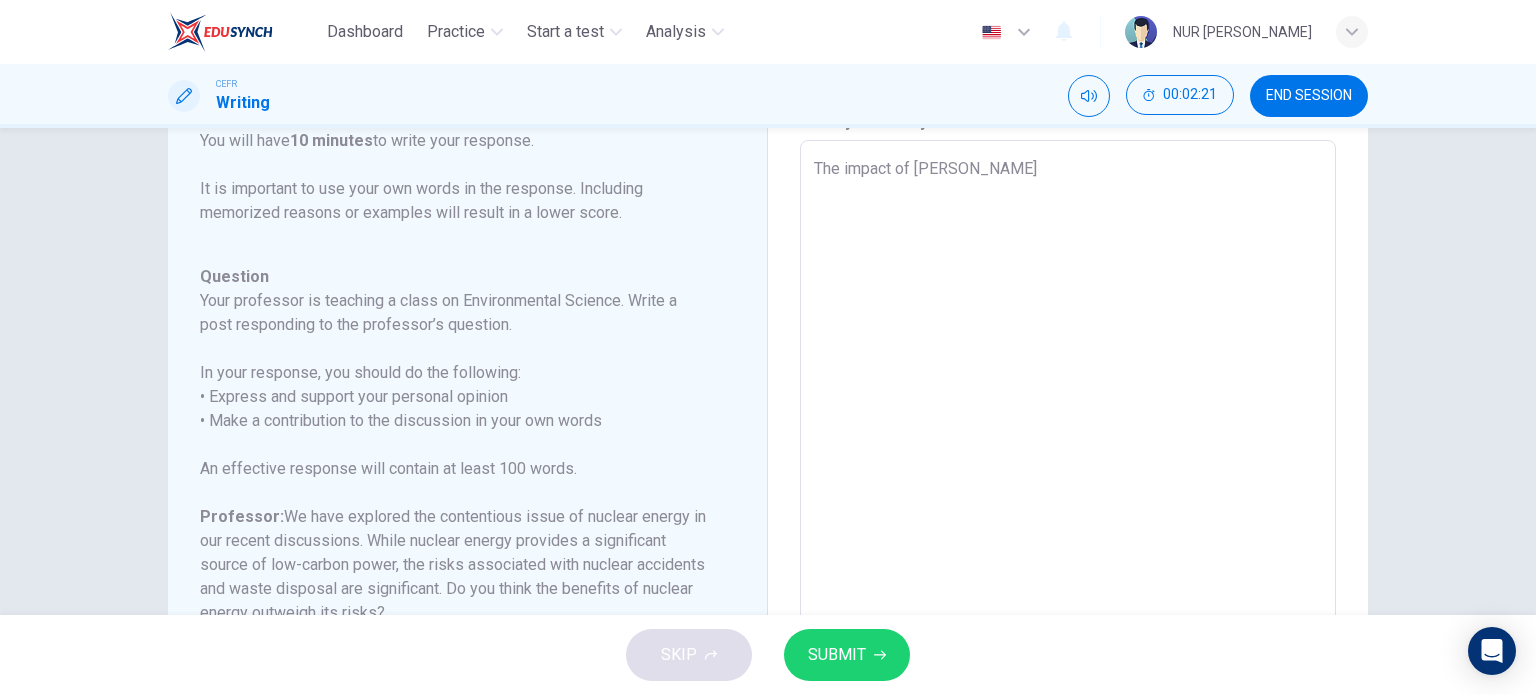 type on "The impact of nuclear" 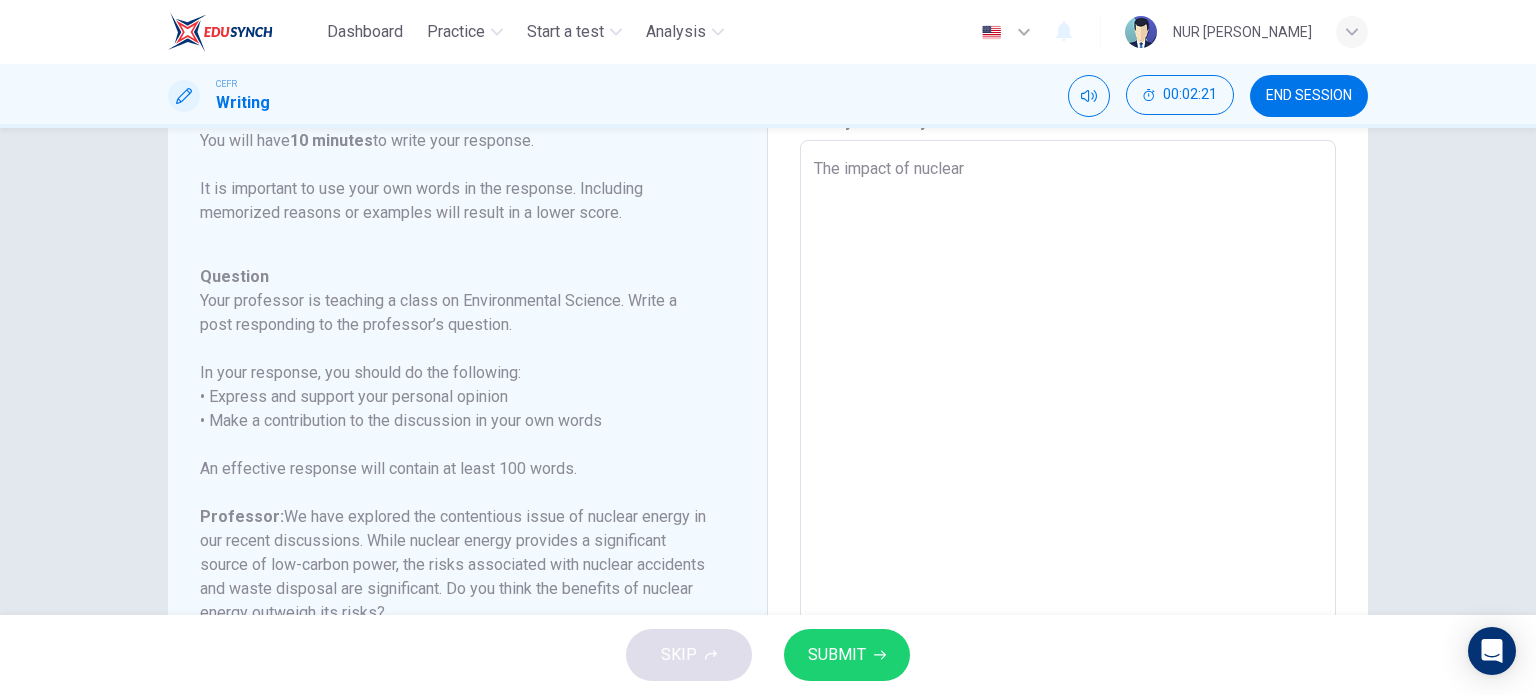 type on "x" 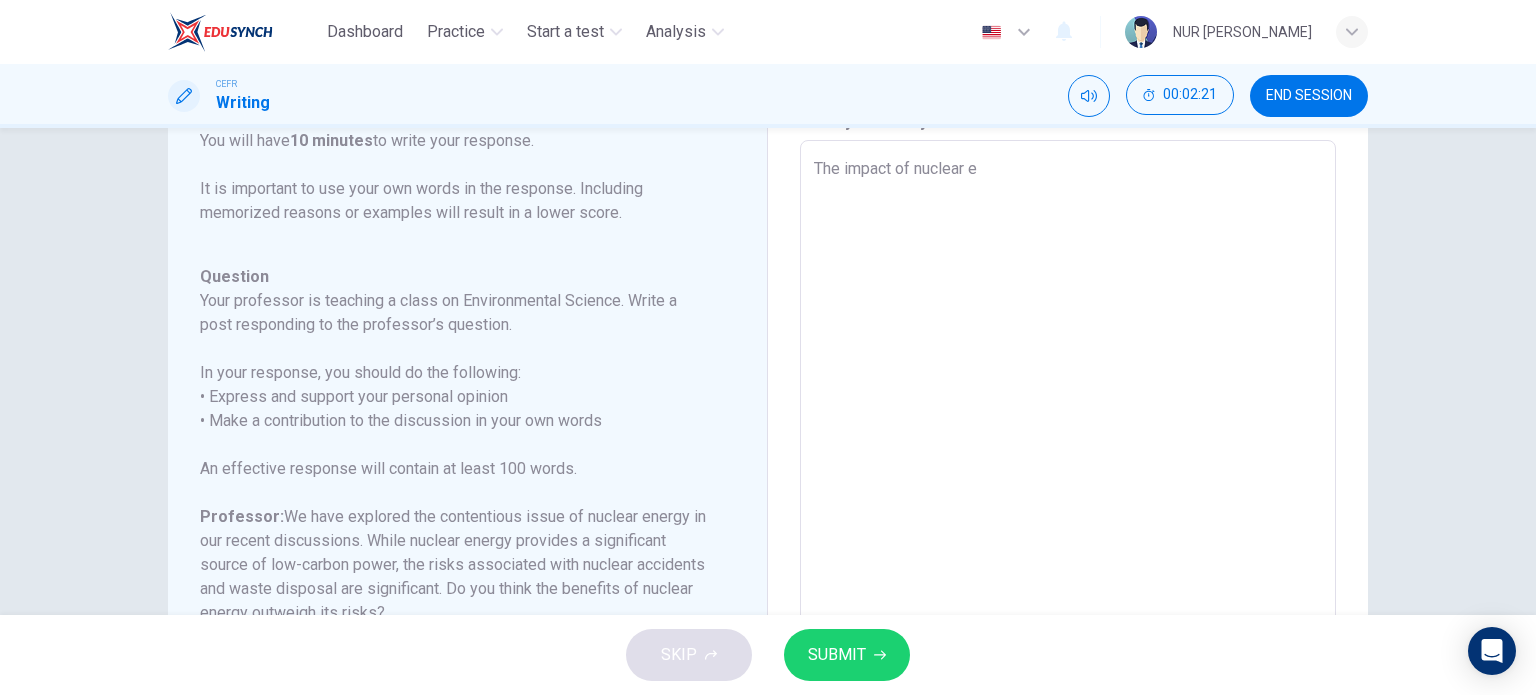 type on "The impact of nuclear ee" 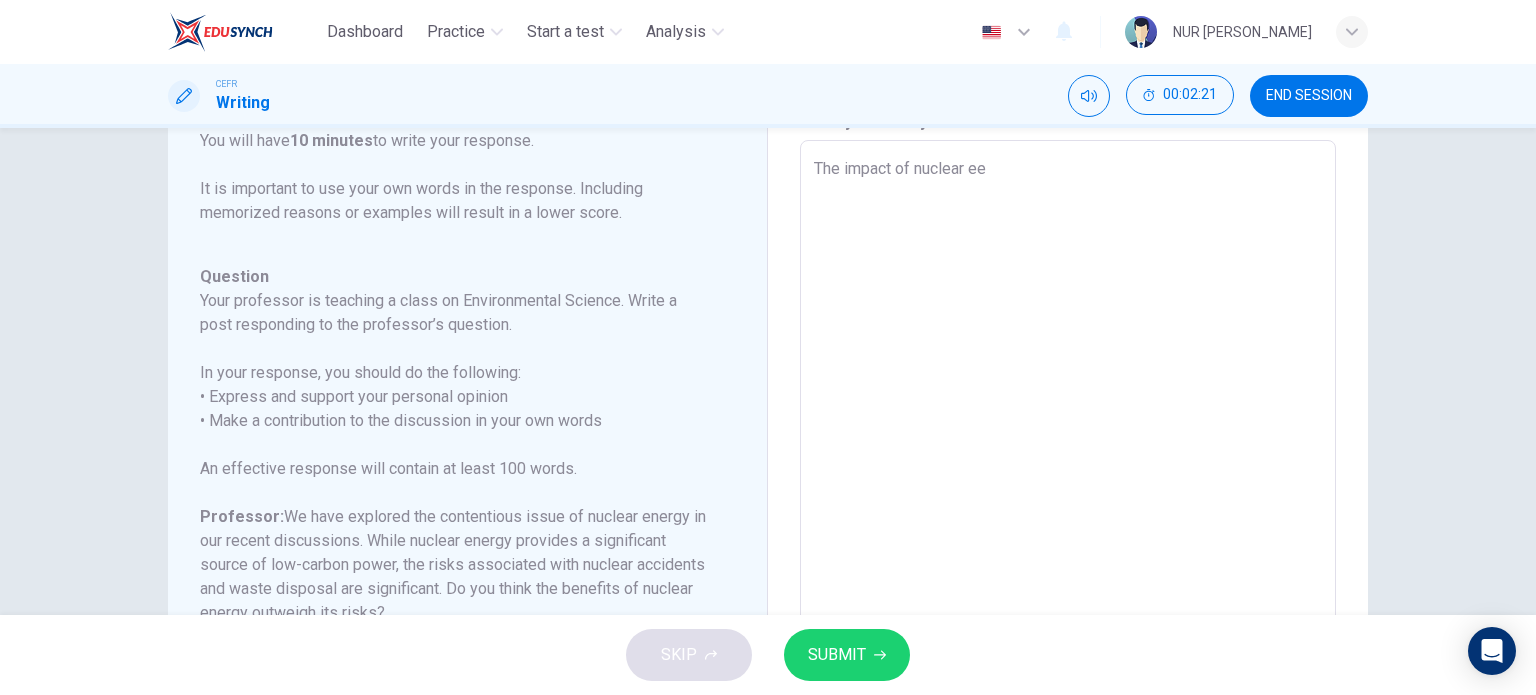 type on "x" 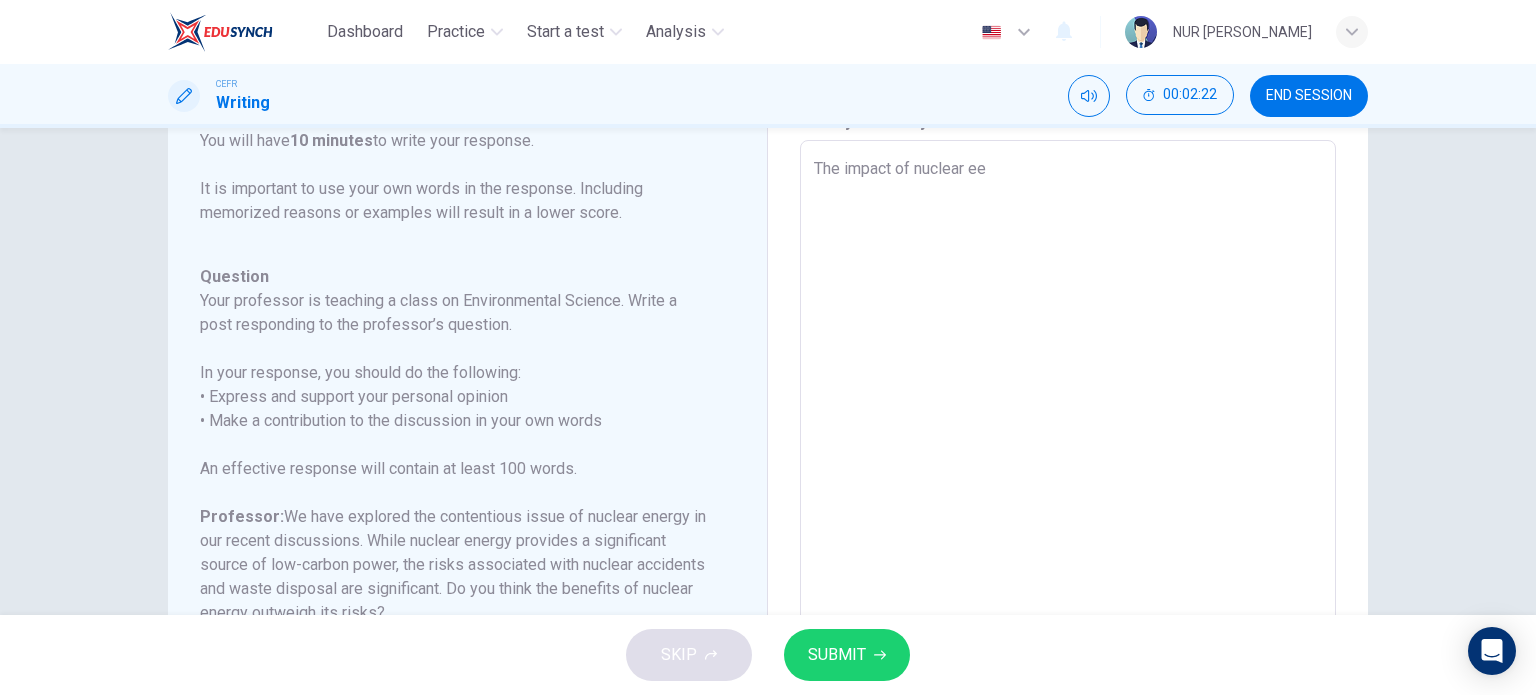 type on "The impact of nuclear e" 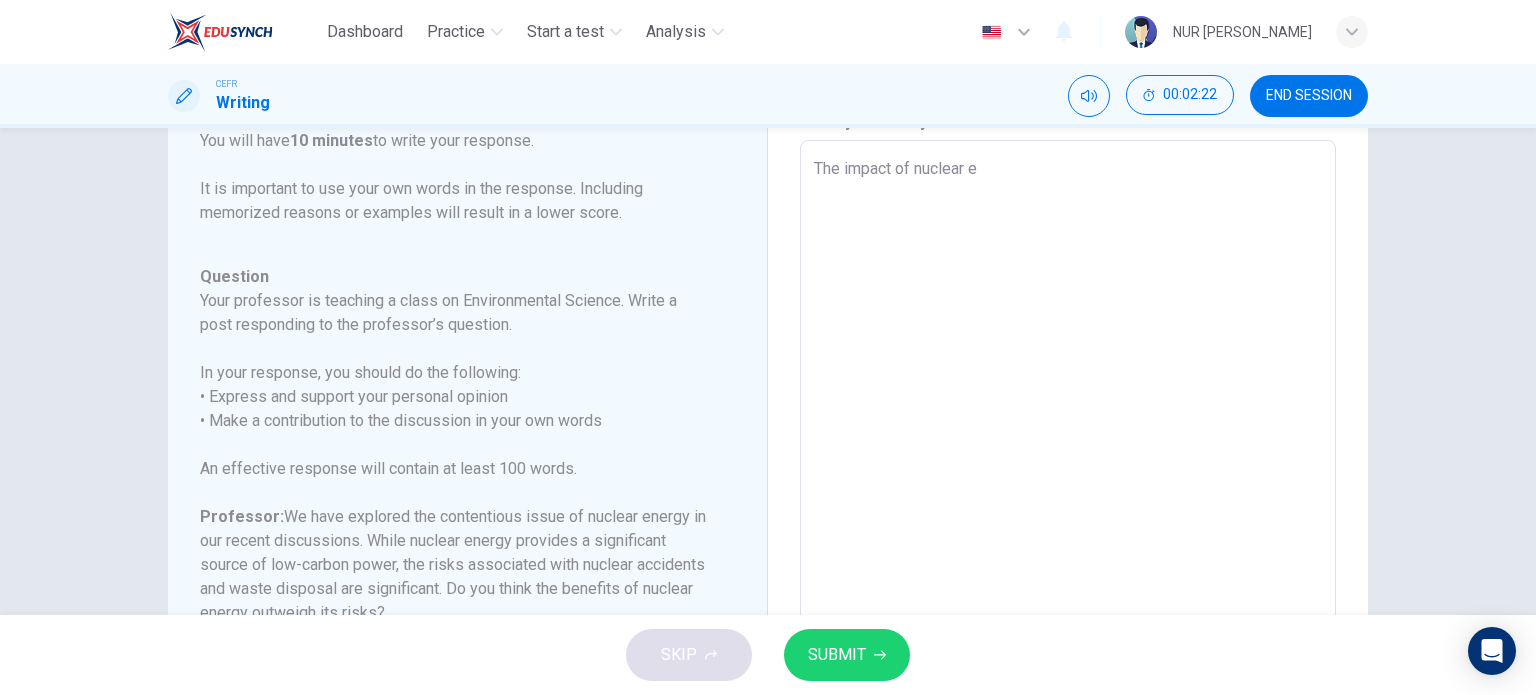 type on "x" 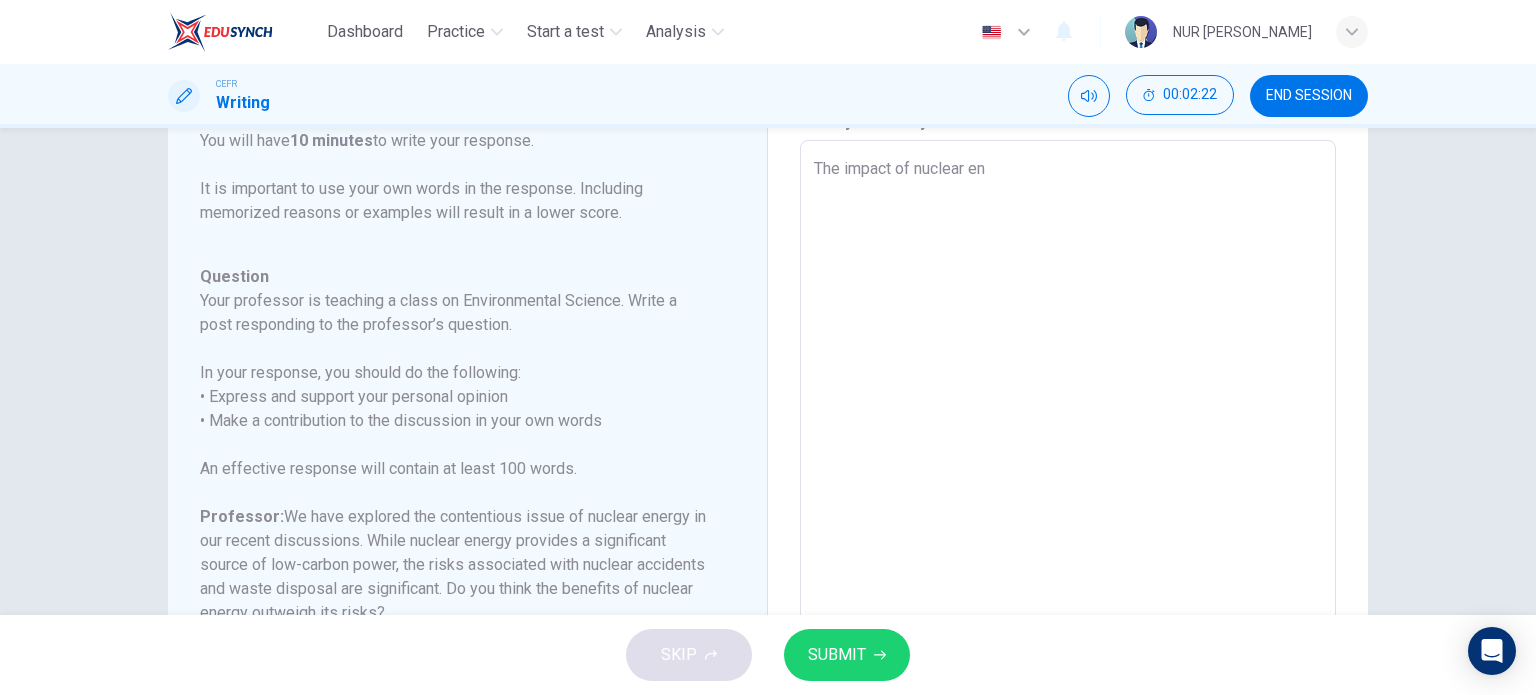 type on "The impact of nuclear ene" 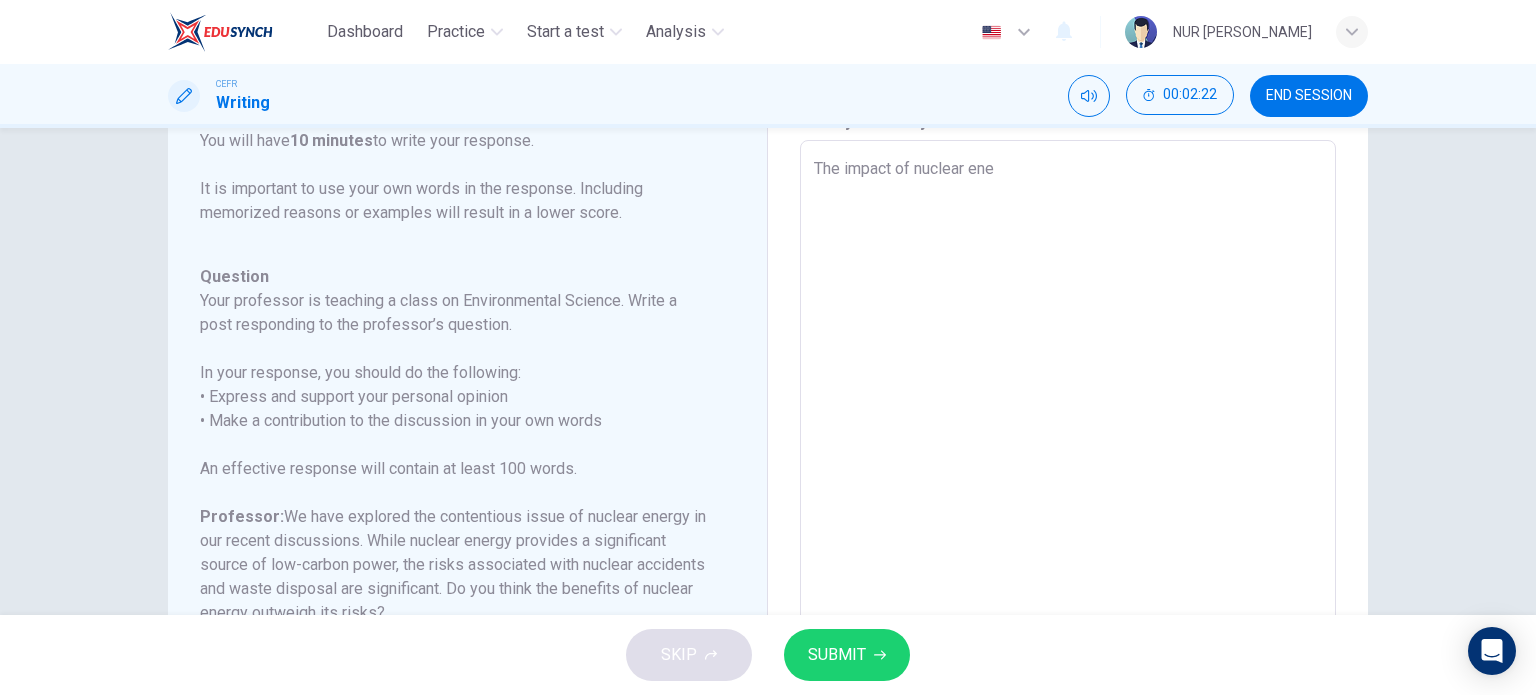 type on "x" 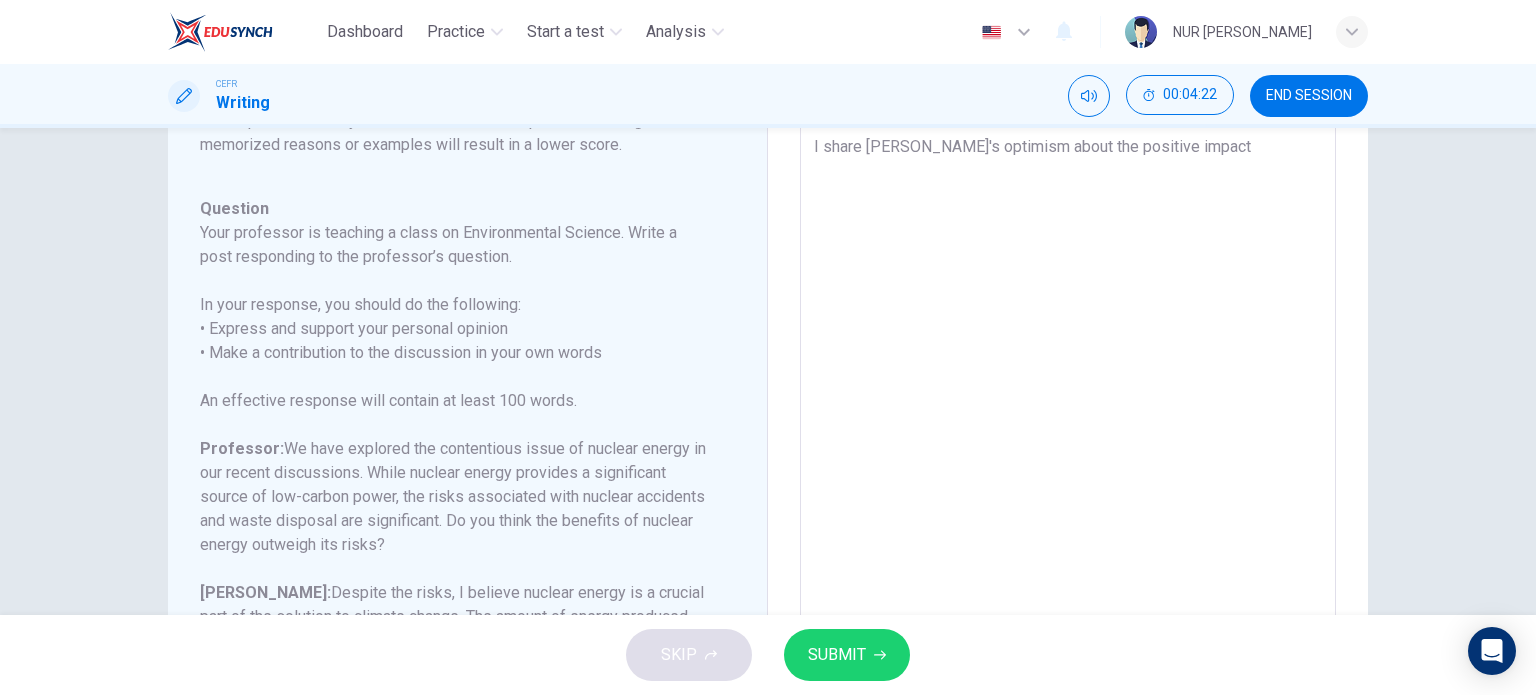 scroll, scrollTop: 167, scrollLeft: 0, axis: vertical 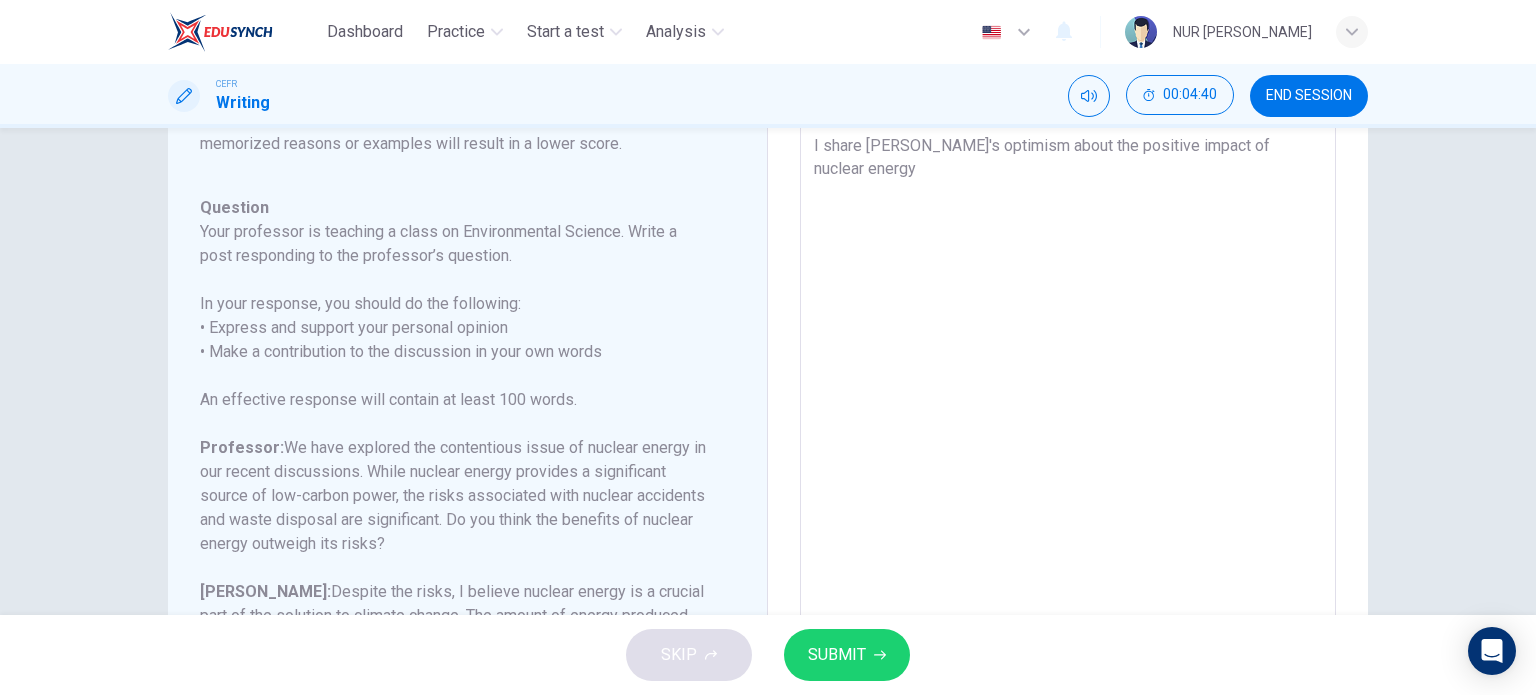 click on "The impact of nuclear energy is both an opportunity and a challenge.
I share [PERSON_NAME]'s optimism about the positive impact of nuclear energy" at bounding box center (1068, 405) 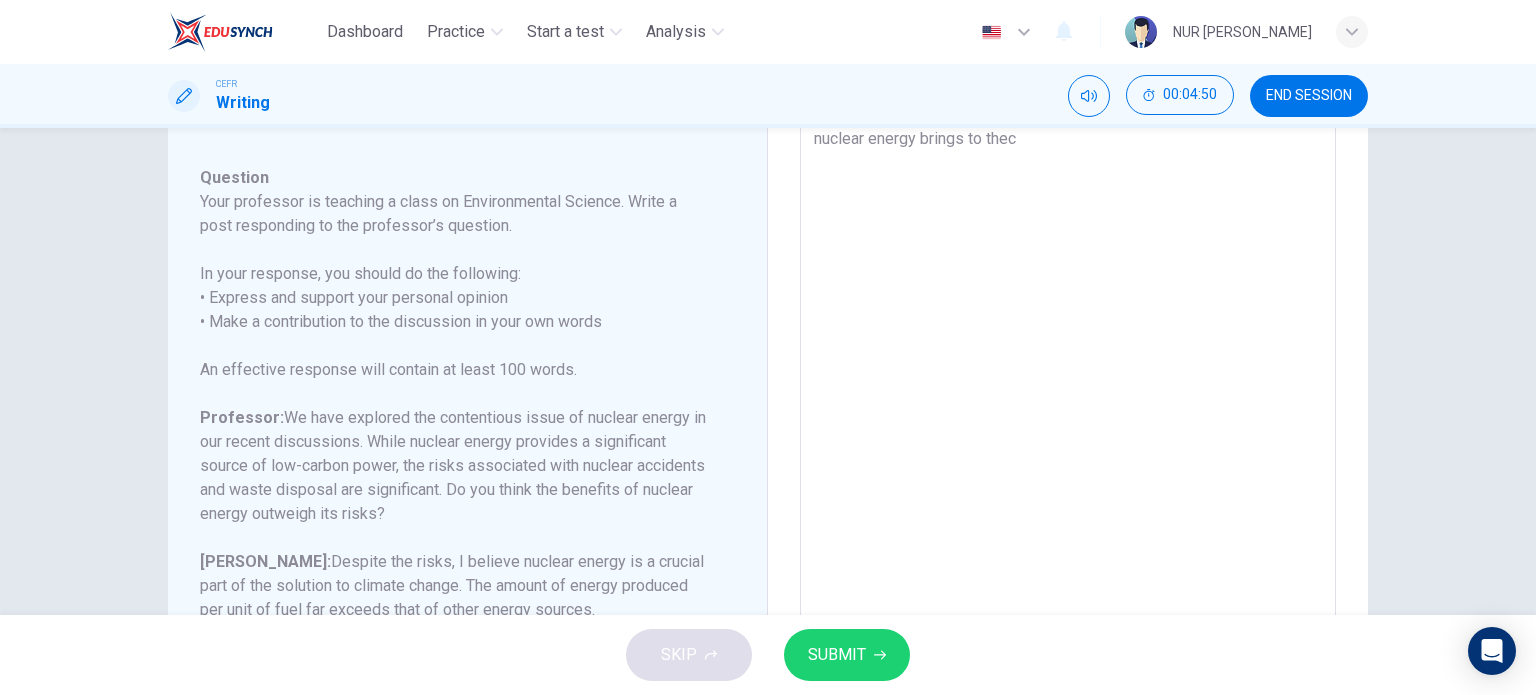 scroll, scrollTop: 196, scrollLeft: 0, axis: vertical 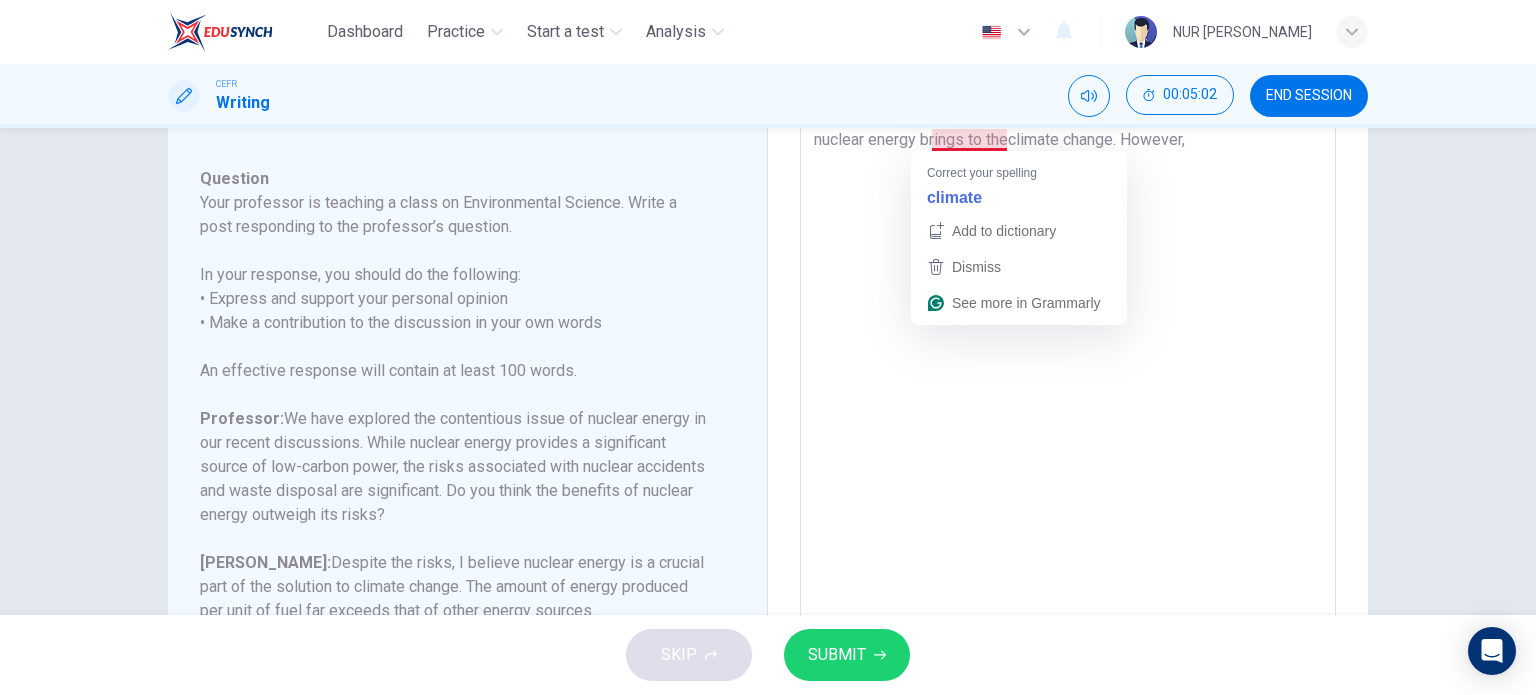click on "The impact of nuclear energy is both an opportunity and a challenge.
I share [PERSON_NAME]'s optimism about the positive impact of nuclear energy brings to theclimate change. However," at bounding box center (1068, 376) 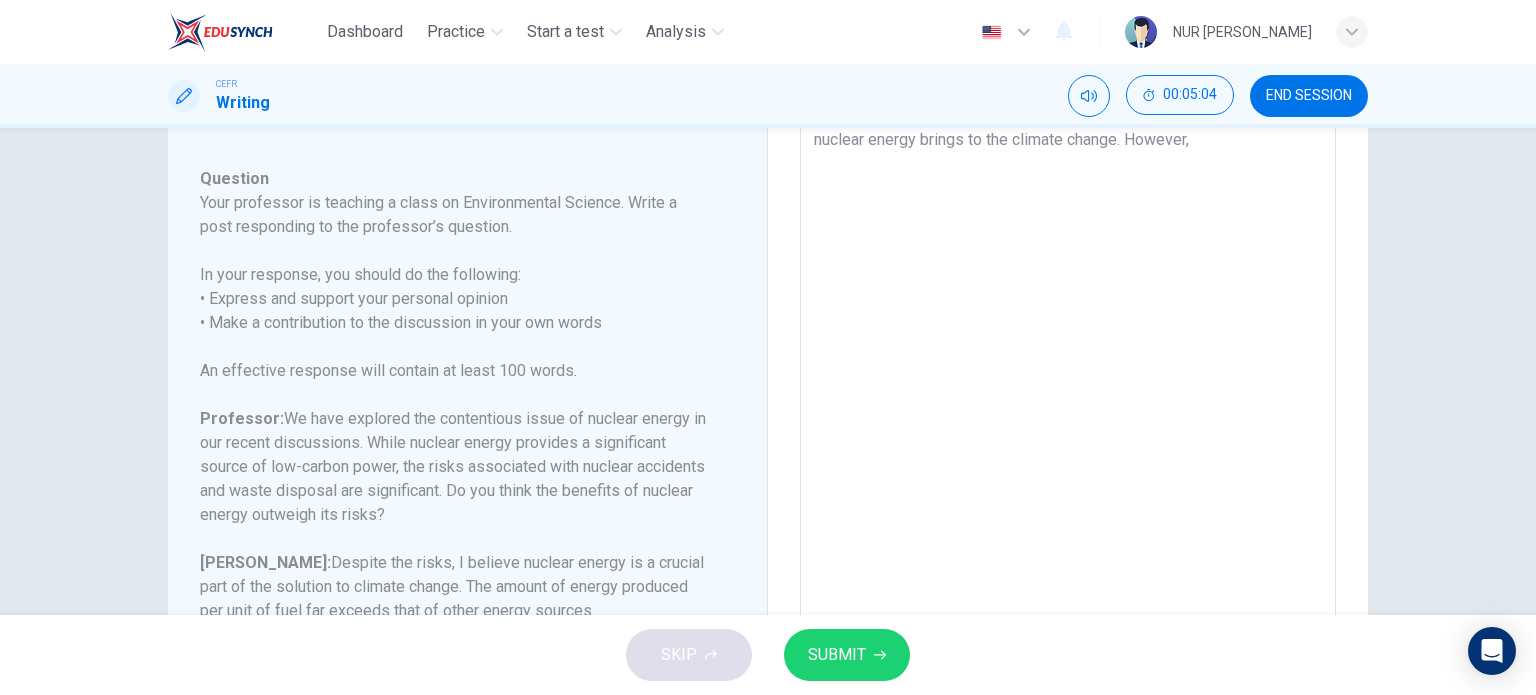click on "The impact of nuclear energy is both an opportunity and a challenge.
I share [PERSON_NAME]'s optimism about the positive impact of nuclear energy brings to the climate change. However," at bounding box center [1068, 376] 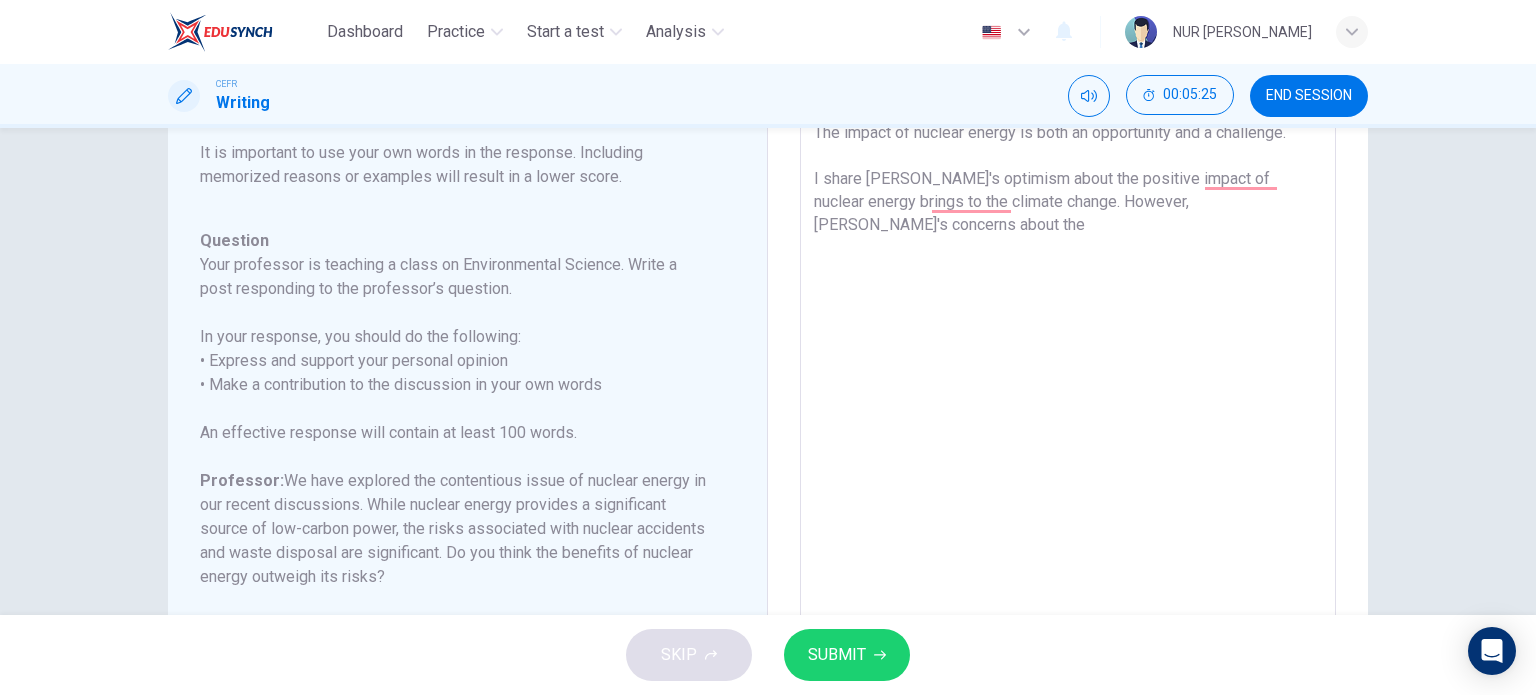 scroll, scrollTop: 136, scrollLeft: 0, axis: vertical 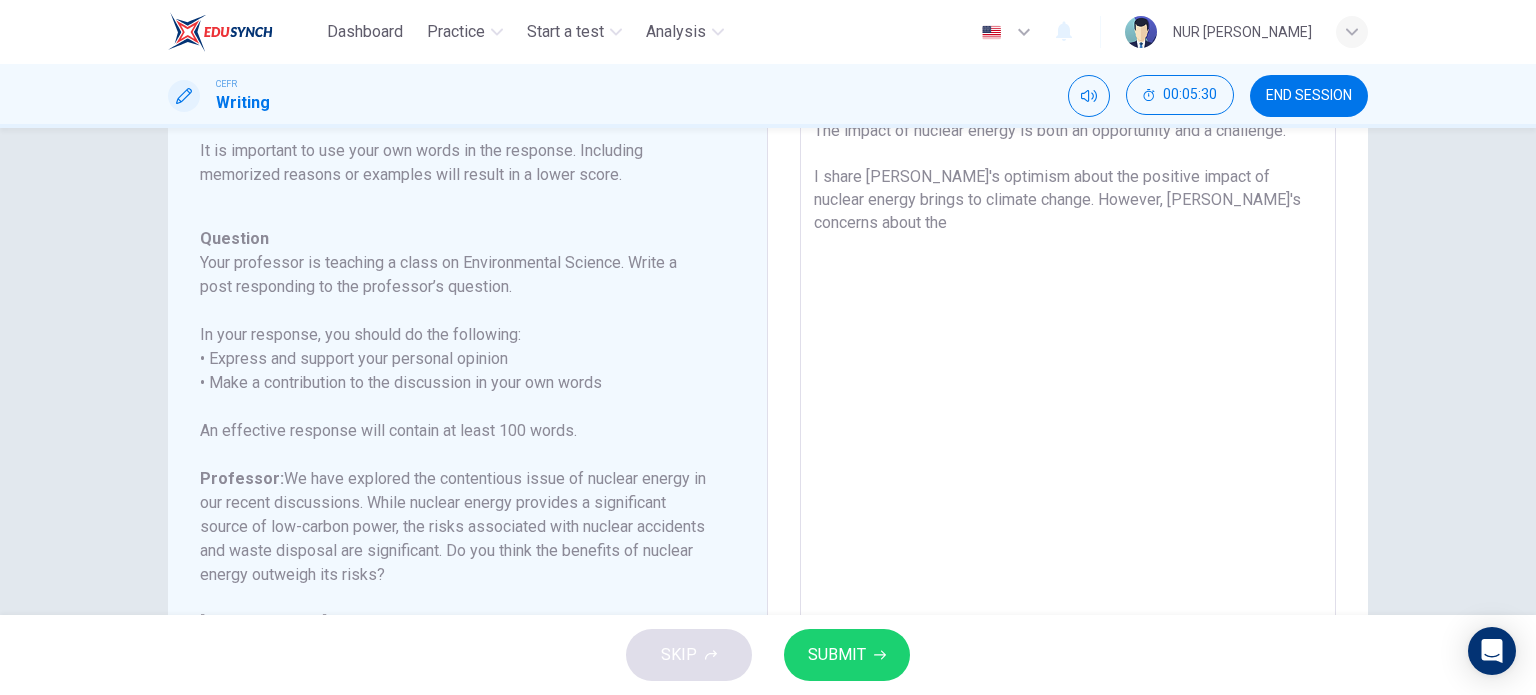 click on "The impact of nuclear energy is both an opportunity and a challenge.
I share [PERSON_NAME]'s optimism about the positive impact of nuclear energy brings to climate change. However, [PERSON_NAME]'s concerns about the" at bounding box center [1068, 436] 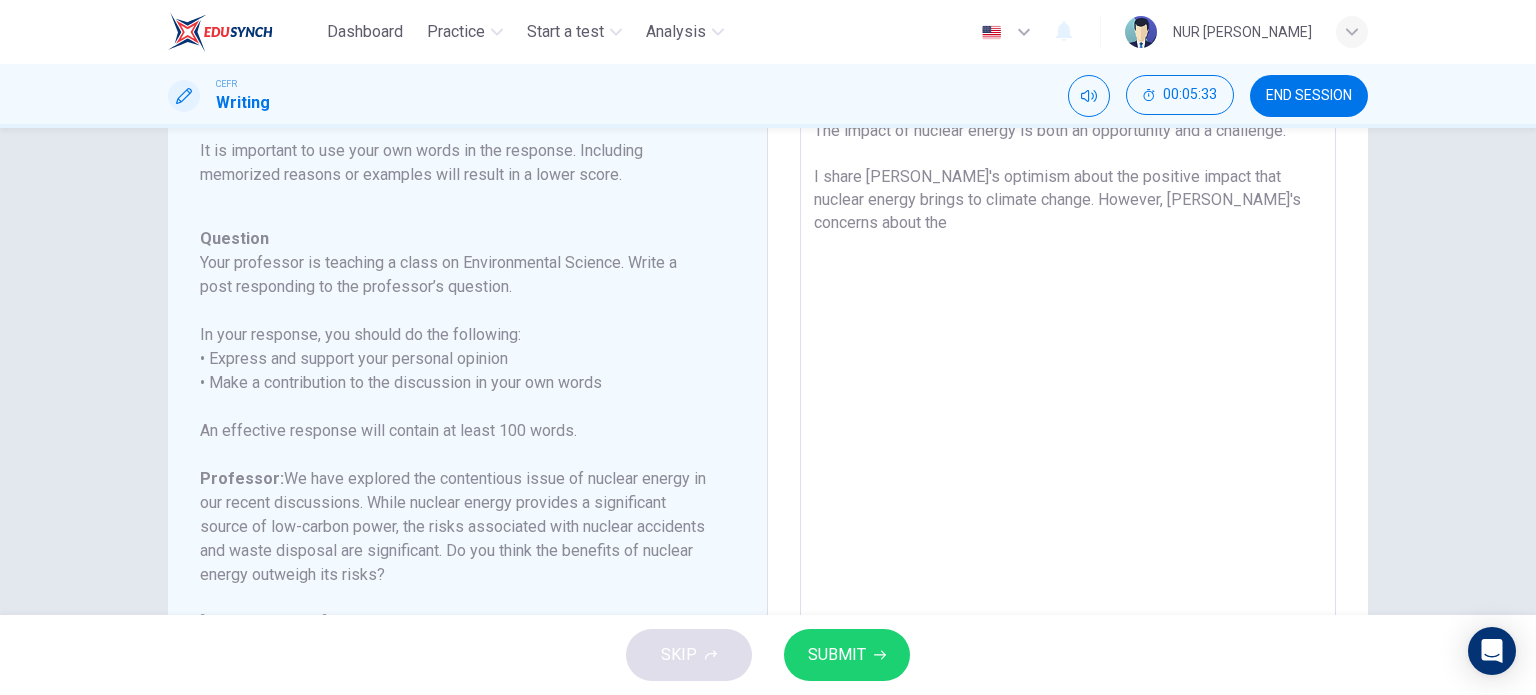 click on "The impact of nuclear energy is both an opportunity and a challenge.
I share [PERSON_NAME]'s optimism about the positive impact that nuclear energy brings to climate change. However, [PERSON_NAME]'s concerns about the" at bounding box center (1068, 436) 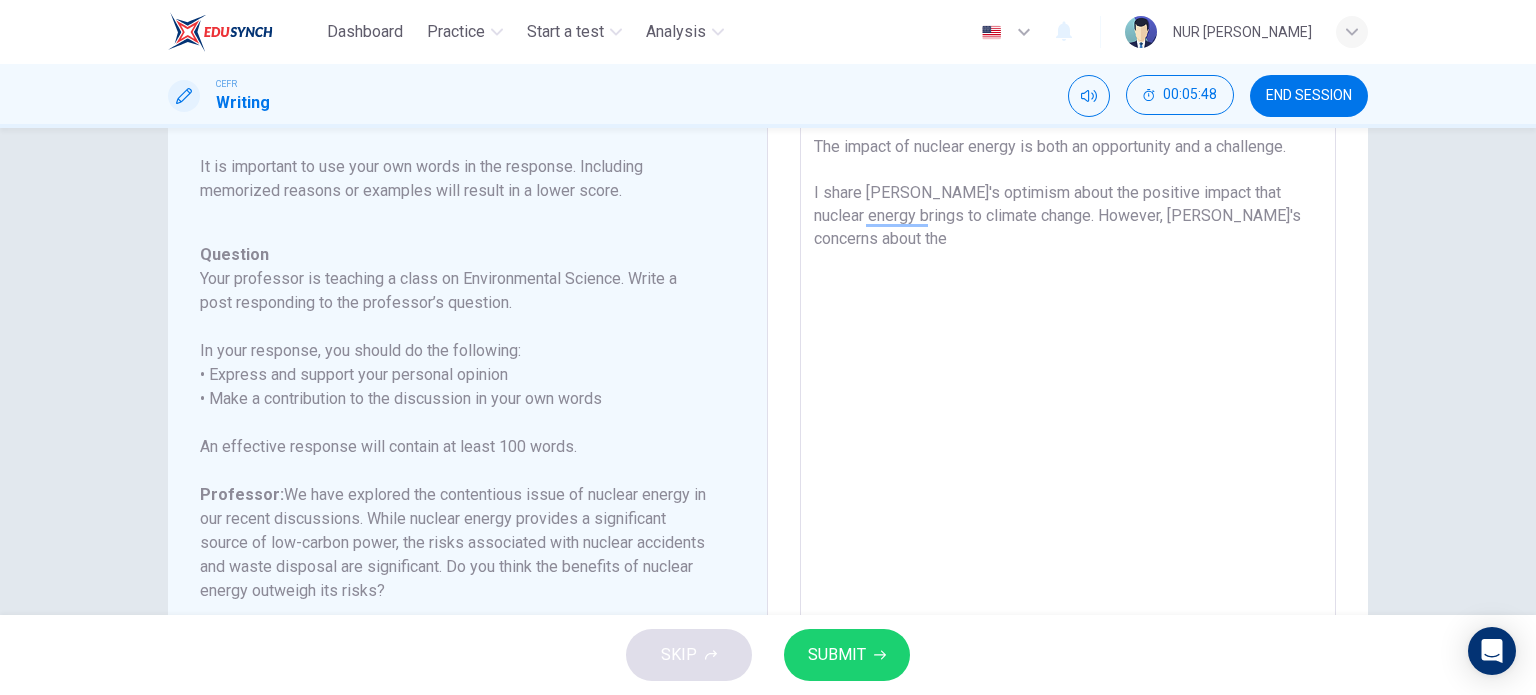 scroll, scrollTop: 120, scrollLeft: 0, axis: vertical 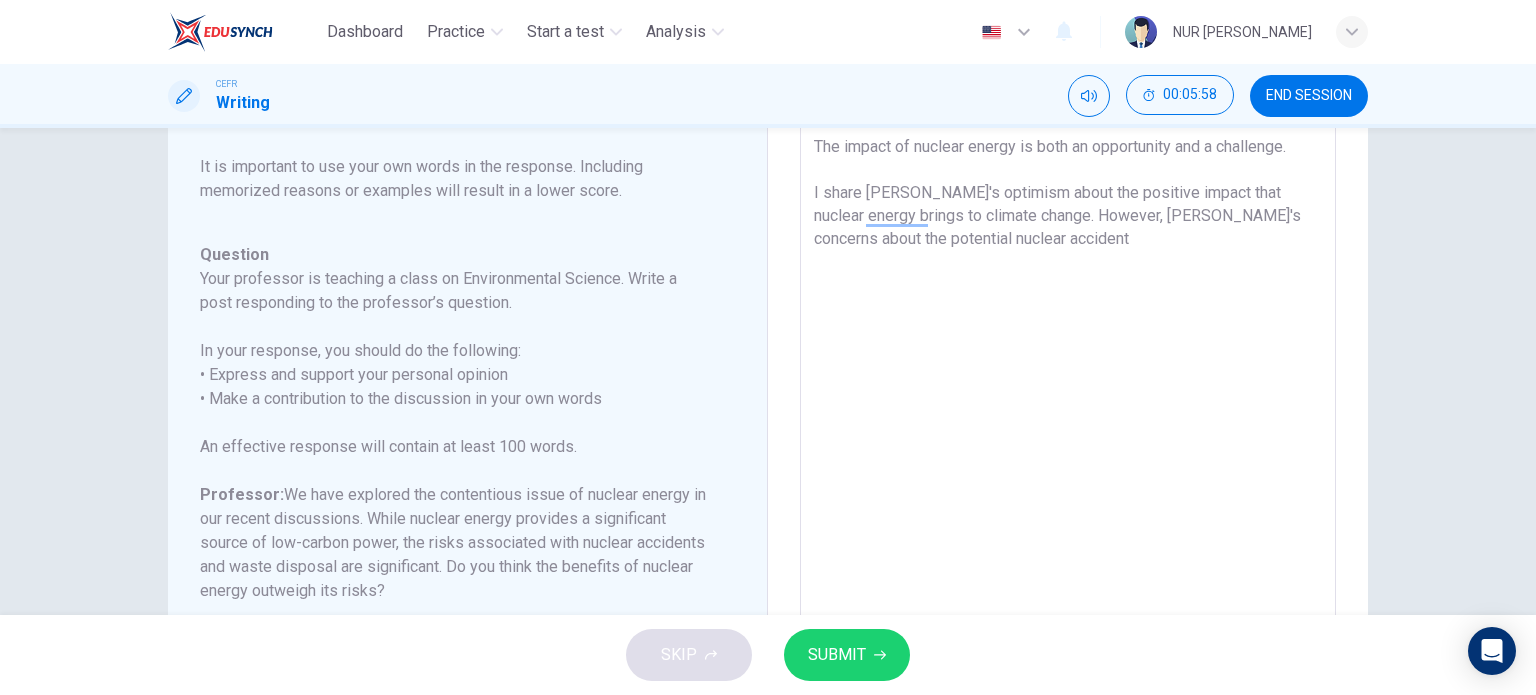 click on "The impact of nuclear energy is both an opportunity and a challenge.
I share [PERSON_NAME]'s optimism about the positive impact that nuclear energy brings to climate change. However, [PERSON_NAME]'s concerns about the potential nuclear accident" at bounding box center [1068, 452] 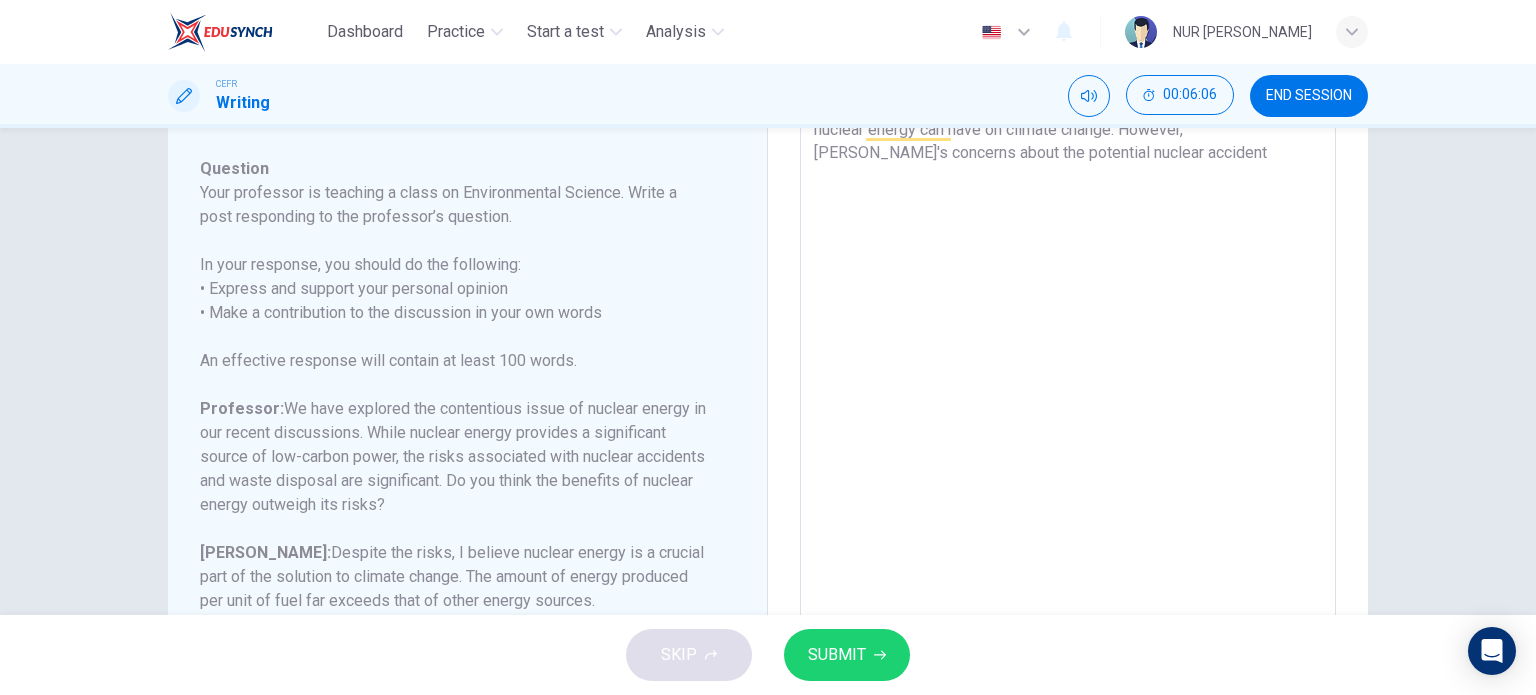 scroll, scrollTop: 205, scrollLeft: 0, axis: vertical 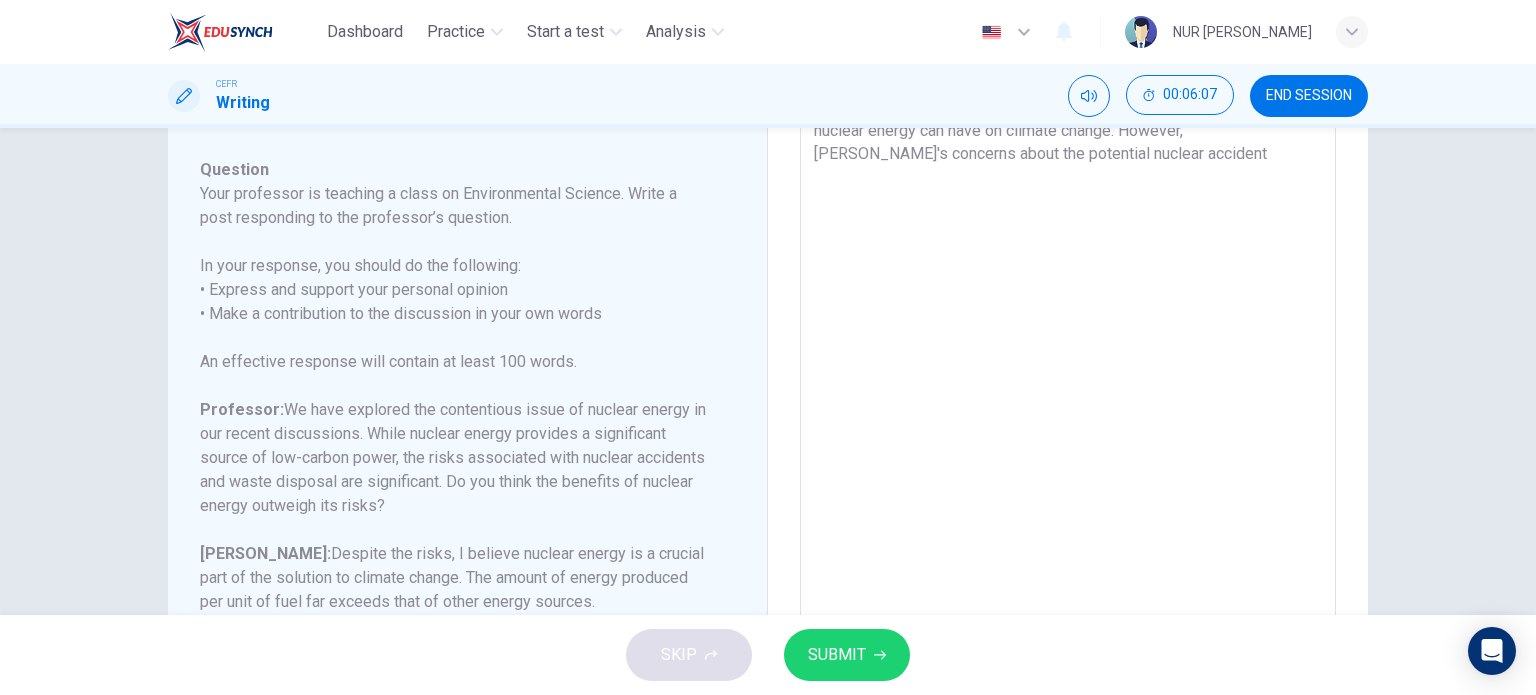 click on "The impact of nuclear energy is both an opportunity and a challenge.
I share [PERSON_NAME]'s optimism about the positive impact that nuclear energy can have on climate change. However, [PERSON_NAME]'s concerns about the potential nuclear accident" at bounding box center (1068, 367) 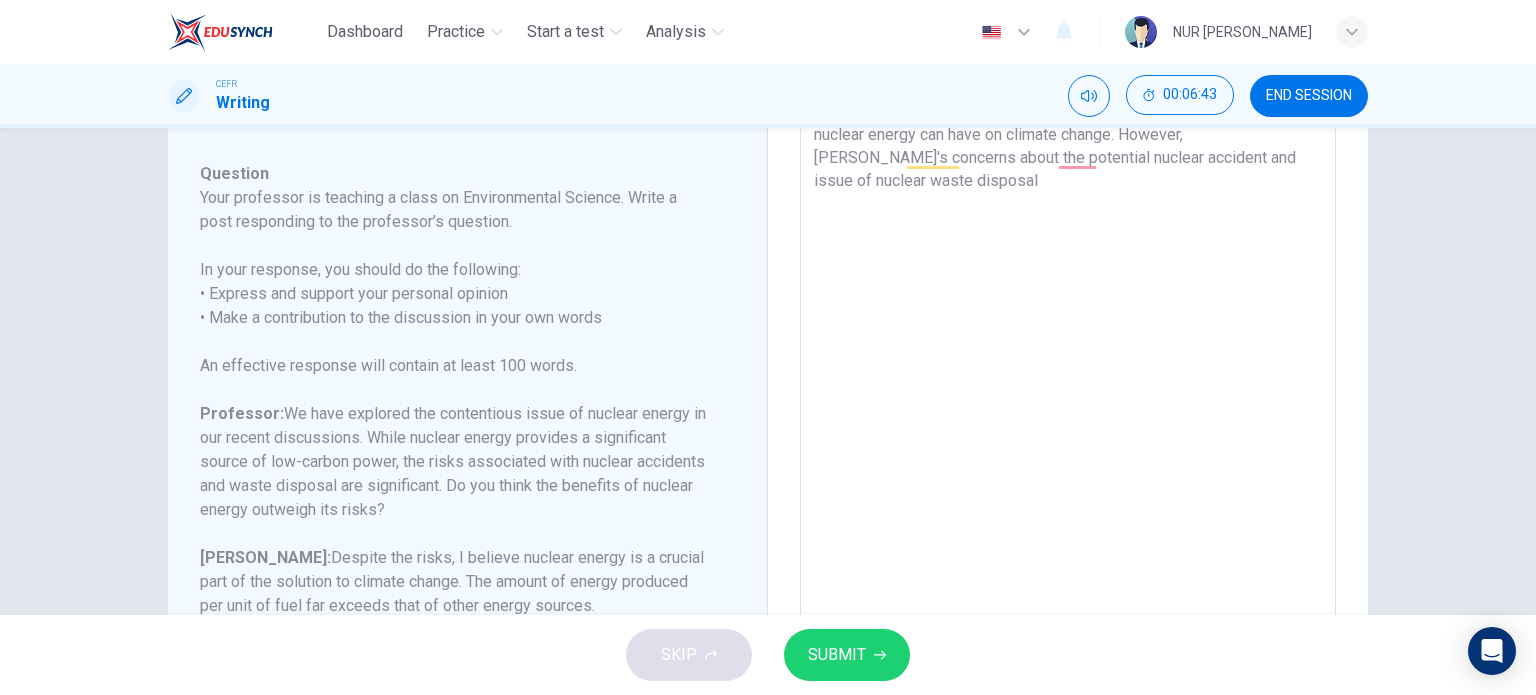scroll, scrollTop: 196, scrollLeft: 0, axis: vertical 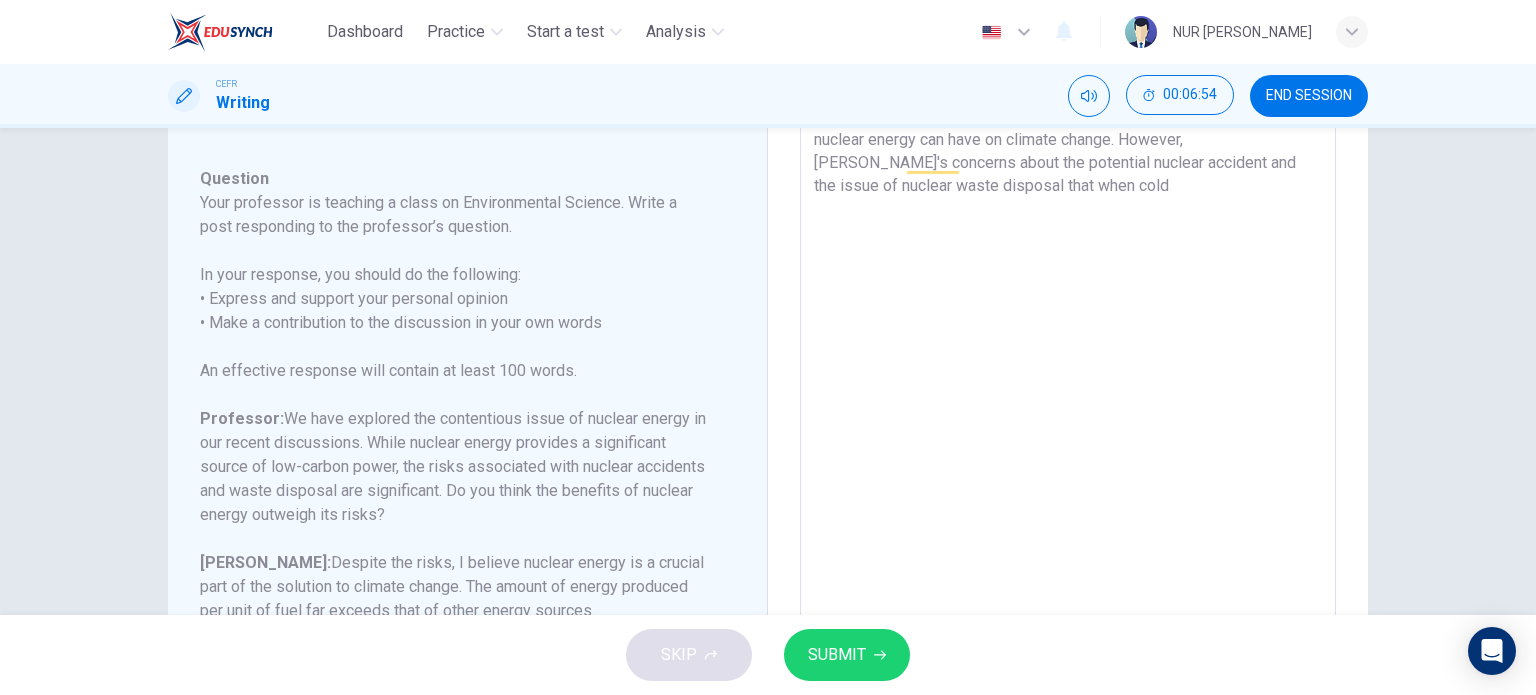 click on "The impact of nuclear energy is both an opportunity and a challenge.
I share [PERSON_NAME]'s optimism about the positive impact that nuclear energy can have on climate change. However, [PERSON_NAME]'s concerns about the potential nuclear accident and the issue of nuclear waste disposal that when cold" at bounding box center (1068, 376) 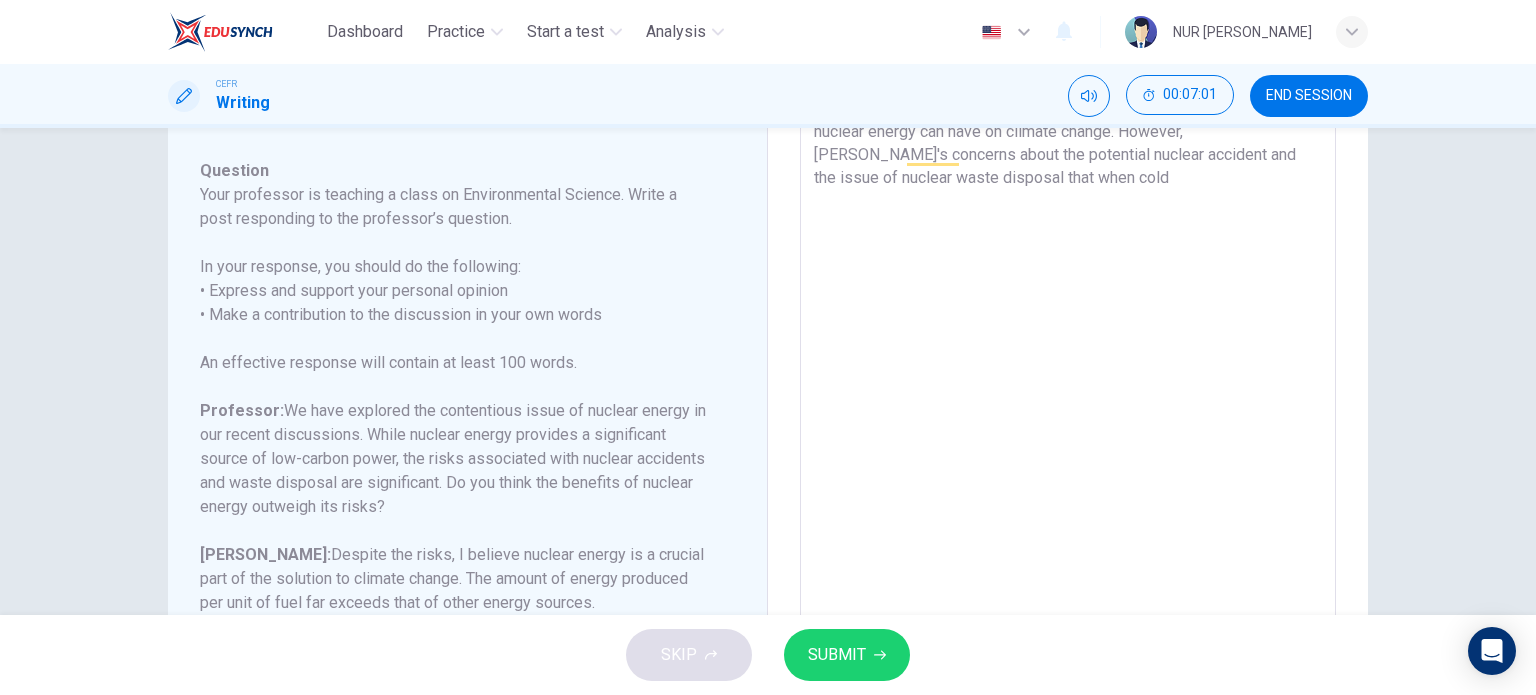 scroll, scrollTop: 203, scrollLeft: 0, axis: vertical 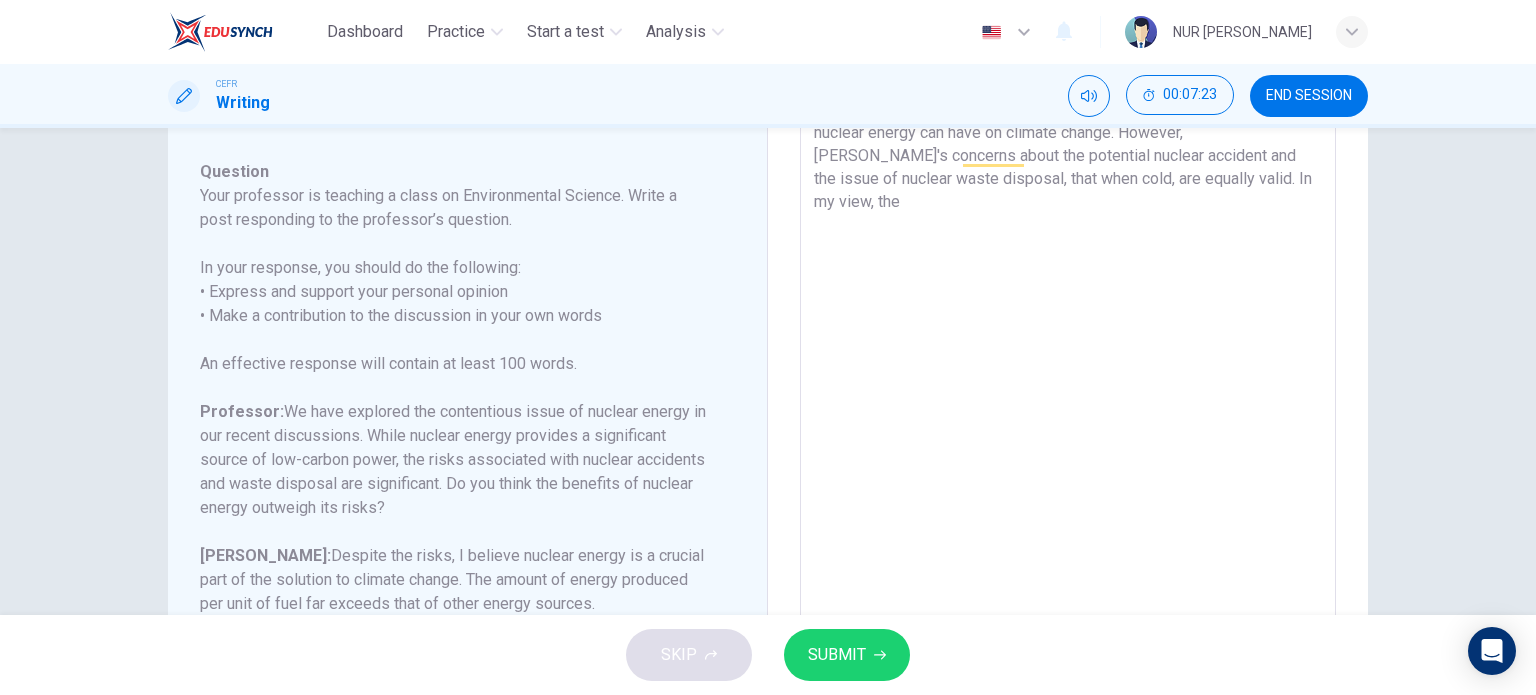 click on "The impact of nuclear energy is both an opportunity and a challenge.
I share [PERSON_NAME]'s optimism about the positive impact that nuclear energy can have on climate change. However, [PERSON_NAME]'s concerns about the potential nuclear accident and the issue of nuclear waste disposal, that when cold, are equally valid. In my view, the" at bounding box center (1068, 369) 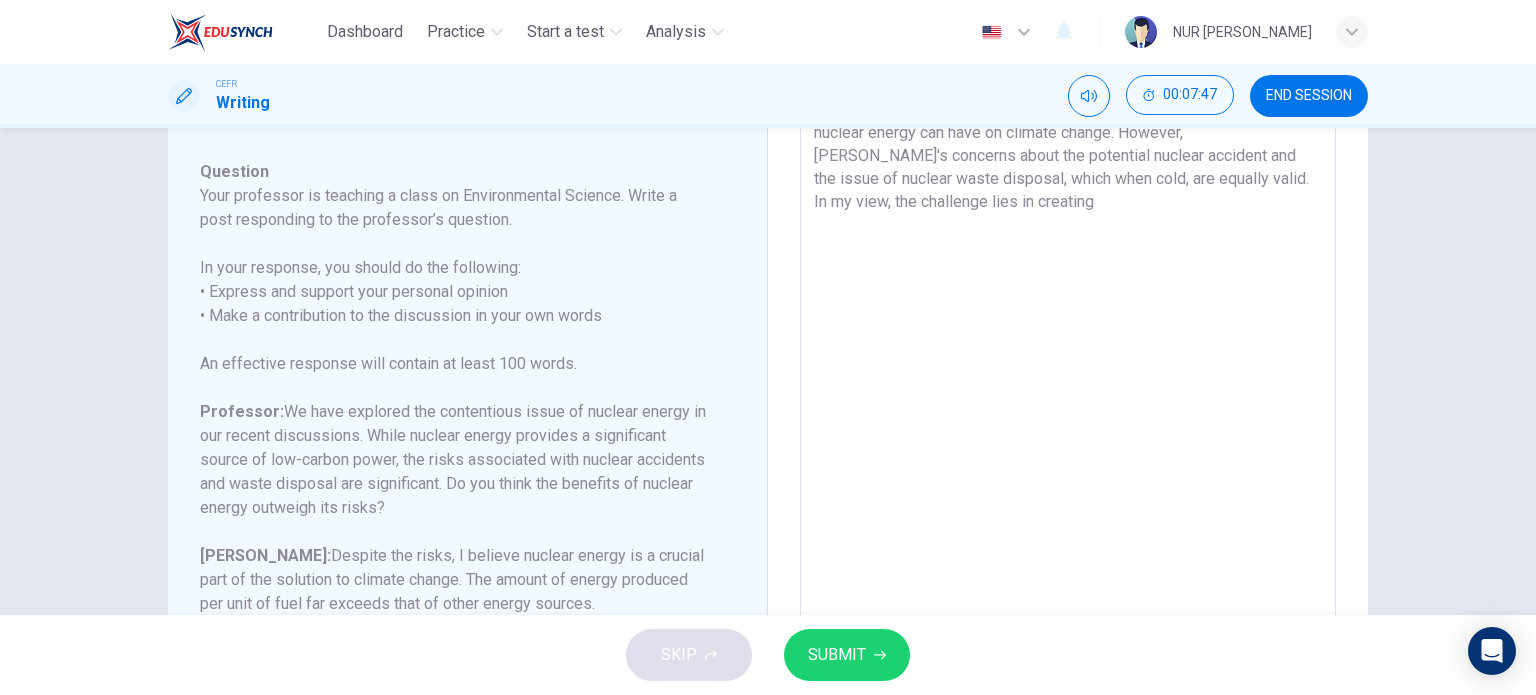 click on "The impact of nuclear energy is both an opportunity and a challenge.
I share [PERSON_NAME]'s optimism about the positive impact that nuclear energy can have on climate change. However, [PERSON_NAME]'s concerns about the potential nuclear accident and the issue of nuclear waste disposal, which when cold, are equally valid. In my view, the challenge lies in creating" at bounding box center [1068, 369] 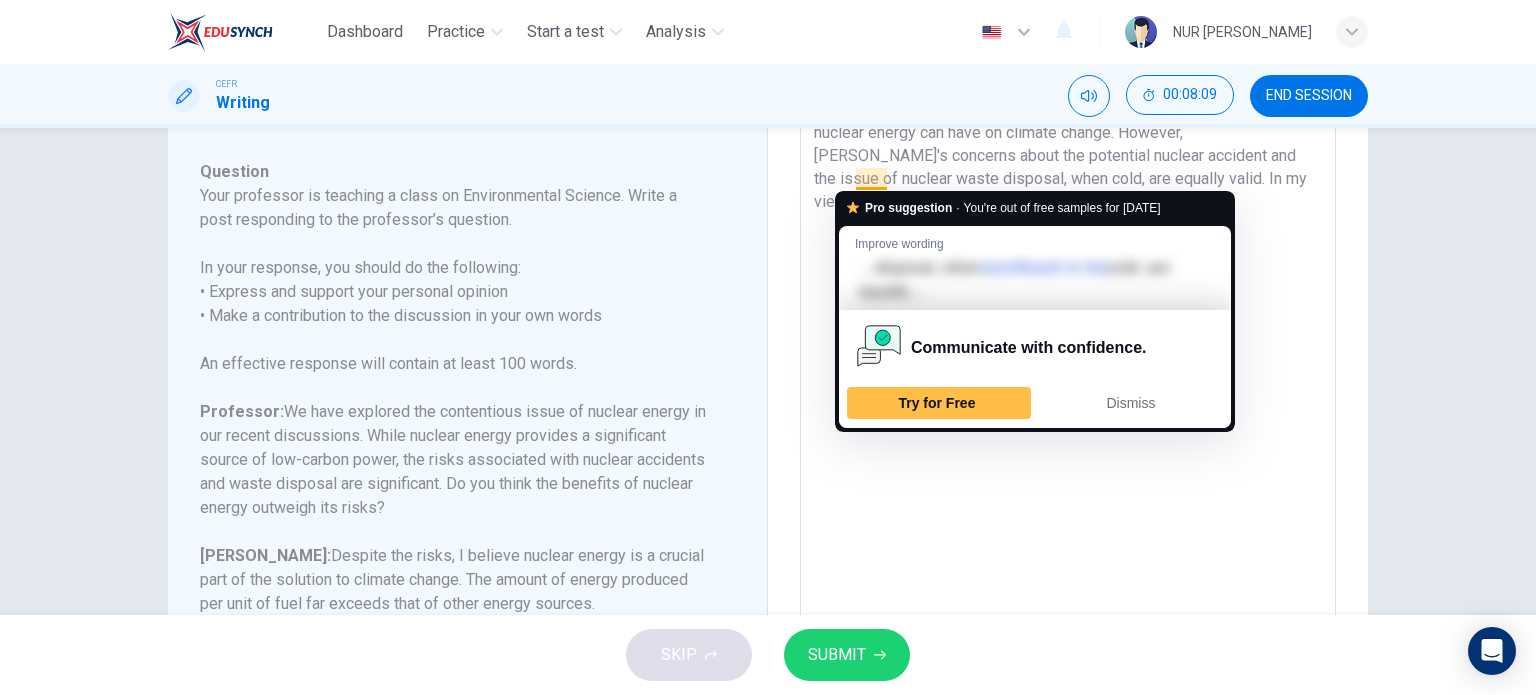 click on "The impact of nuclear energy is both an opportunity and a challenge.
I share [PERSON_NAME]'s optimism about the positive impact that nuclear energy can have on climate change. However, [PERSON_NAME]'s concerns about the potential nuclear accident and the issue of nuclear waste disposal, when cold, are equally valid. In my view, the challenge lies in creating a systematic" at bounding box center [1068, 369] 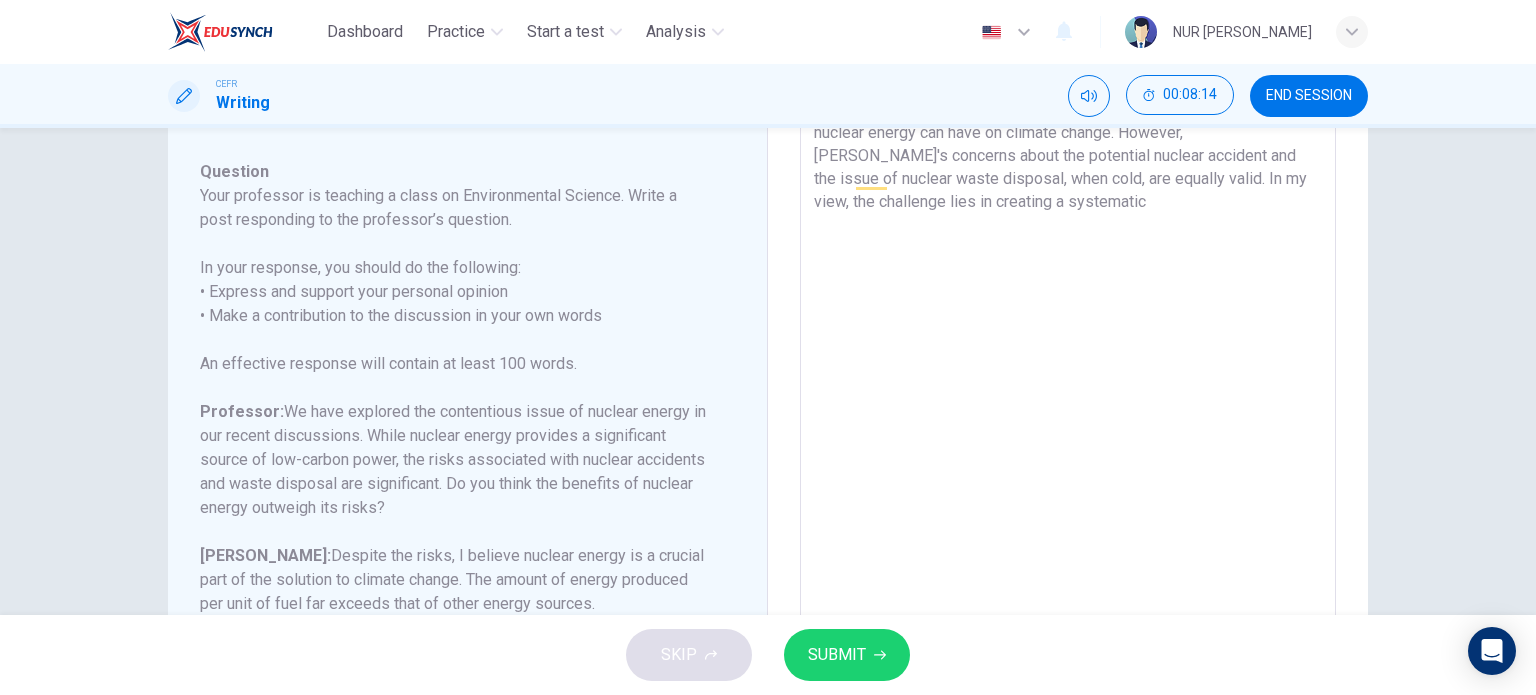 click on "The impact of nuclear energy is both an opportunity and a challenge.
I share [PERSON_NAME]'s optimism about the positive impact that nuclear energy can have on climate change. However, [PERSON_NAME]'s concerns about the potential nuclear accident and the issue of nuclear waste disposal, when cold, are equally valid. In my view, the challenge lies in creating a systematic" at bounding box center (1068, 369) 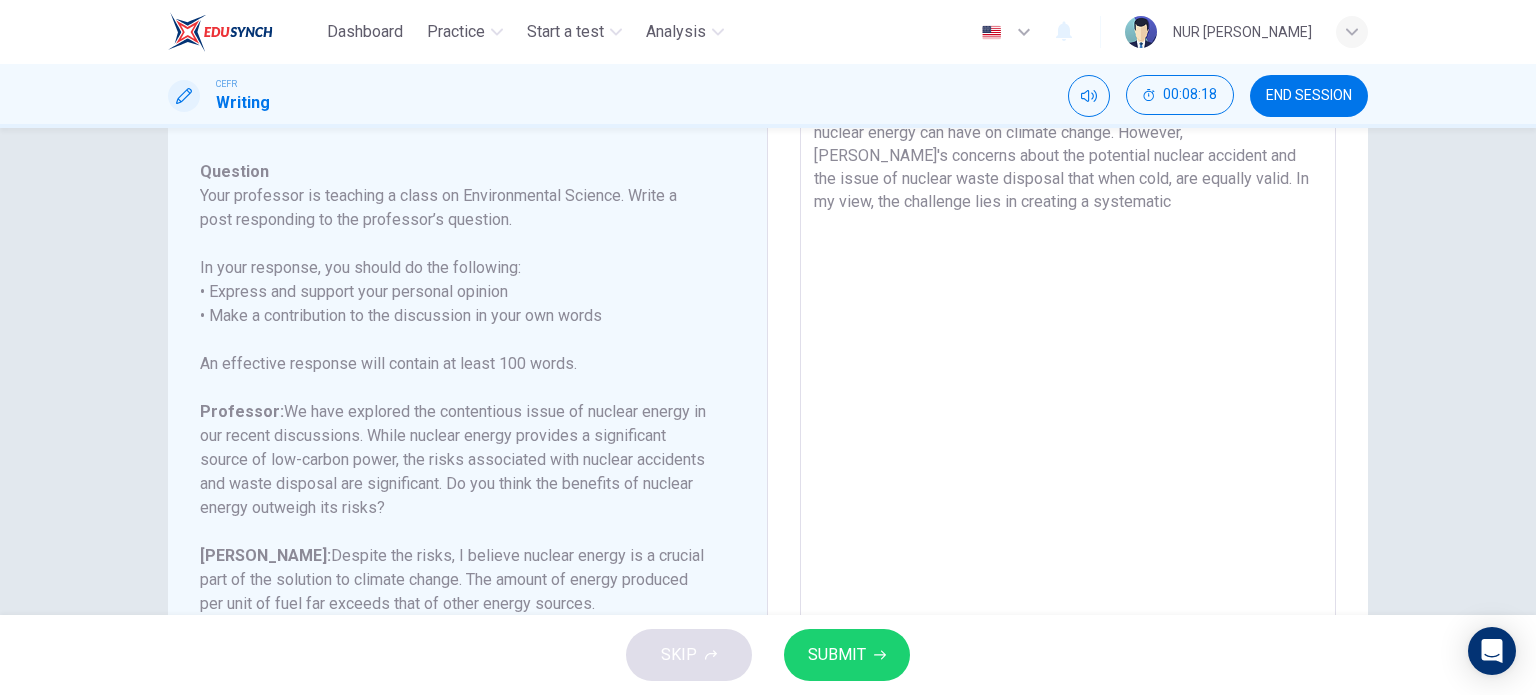 click on "The impact of nuclear energy is both an opportunity and a challenge.
I share [PERSON_NAME]'s optimism about the positive impact that nuclear energy can have on climate change. However, [PERSON_NAME]'s concerns about the potential nuclear accident and the issue of nuclear waste disposal that when cold, are equally valid. In my view, the challenge lies in creating a systematic" at bounding box center (1068, 369) 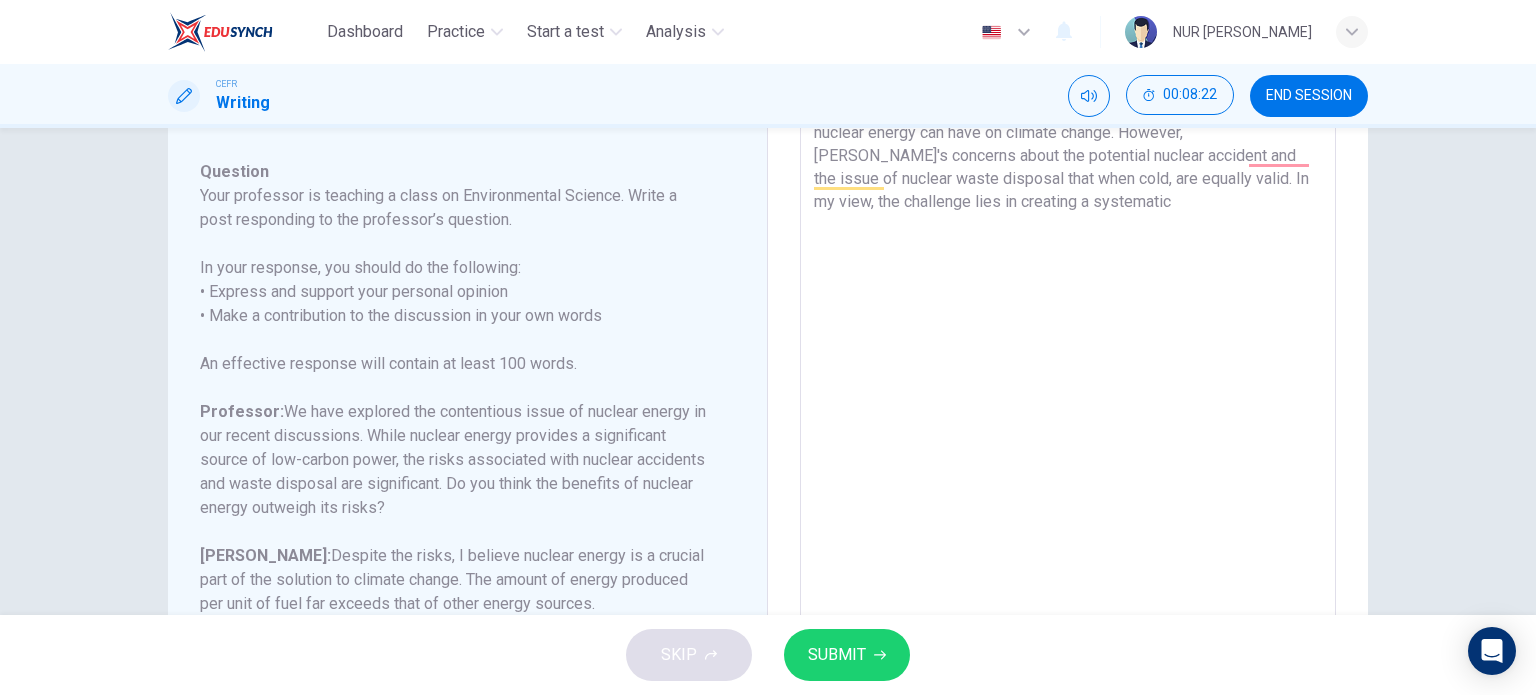 click on "The impact of nuclear energy is both an opportunity and a challenge.
I share [PERSON_NAME]'s optimism about the positive impact that nuclear energy can have on climate change. However, [PERSON_NAME]'s concerns about the potential nuclear accident and the issue of nuclear waste disposal that when cold, are equally valid. In my view, the challenge lies in creating a systematic" at bounding box center (1068, 369) 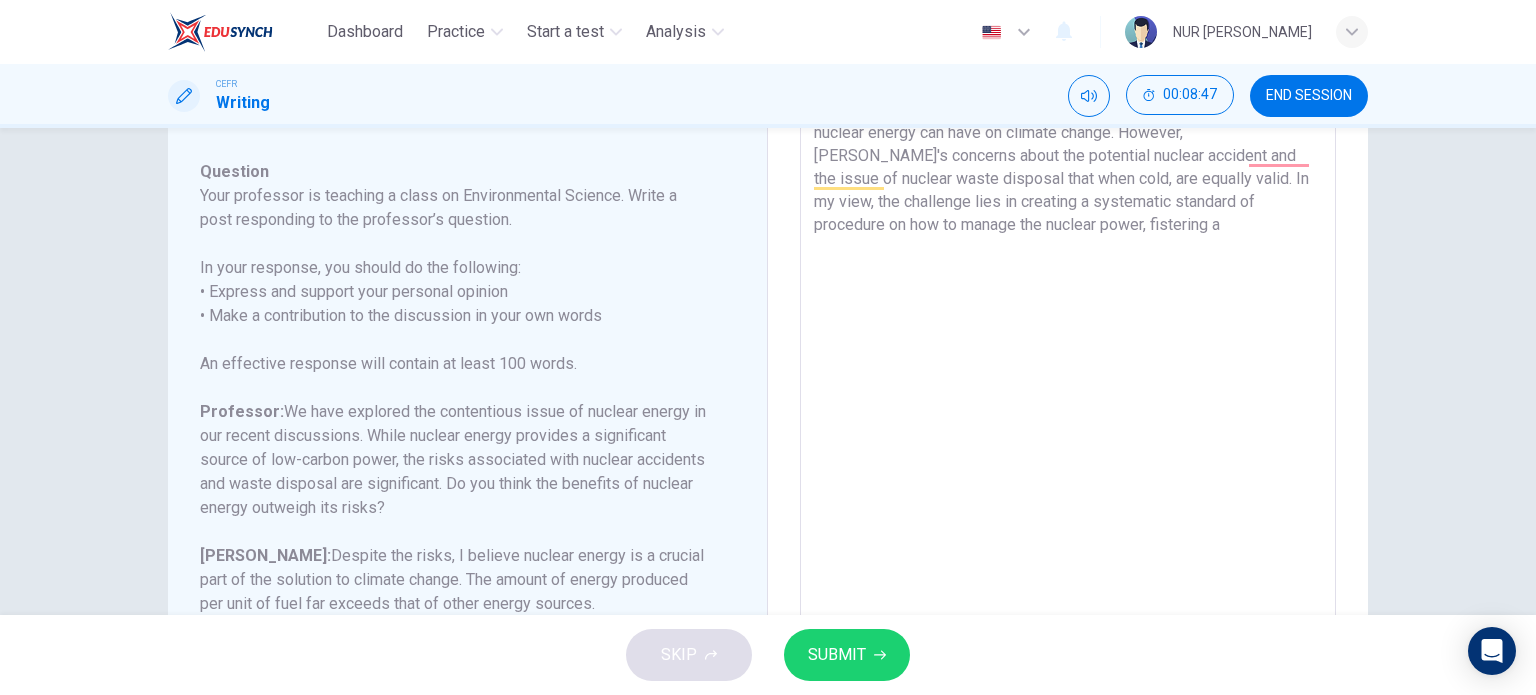 click on "The impact of nuclear energy is both an opportunity and a challenge.
I share [PERSON_NAME]'s optimism about the positive impact that nuclear energy can have on climate change. However, [PERSON_NAME]'s concerns about the potential nuclear accident and the issue of nuclear waste disposal that when cold, are equally valid. In my view, the challenge lies in creating a systematic standard of procedure on how to manage the nuclear power, fistering a" at bounding box center [1068, 369] 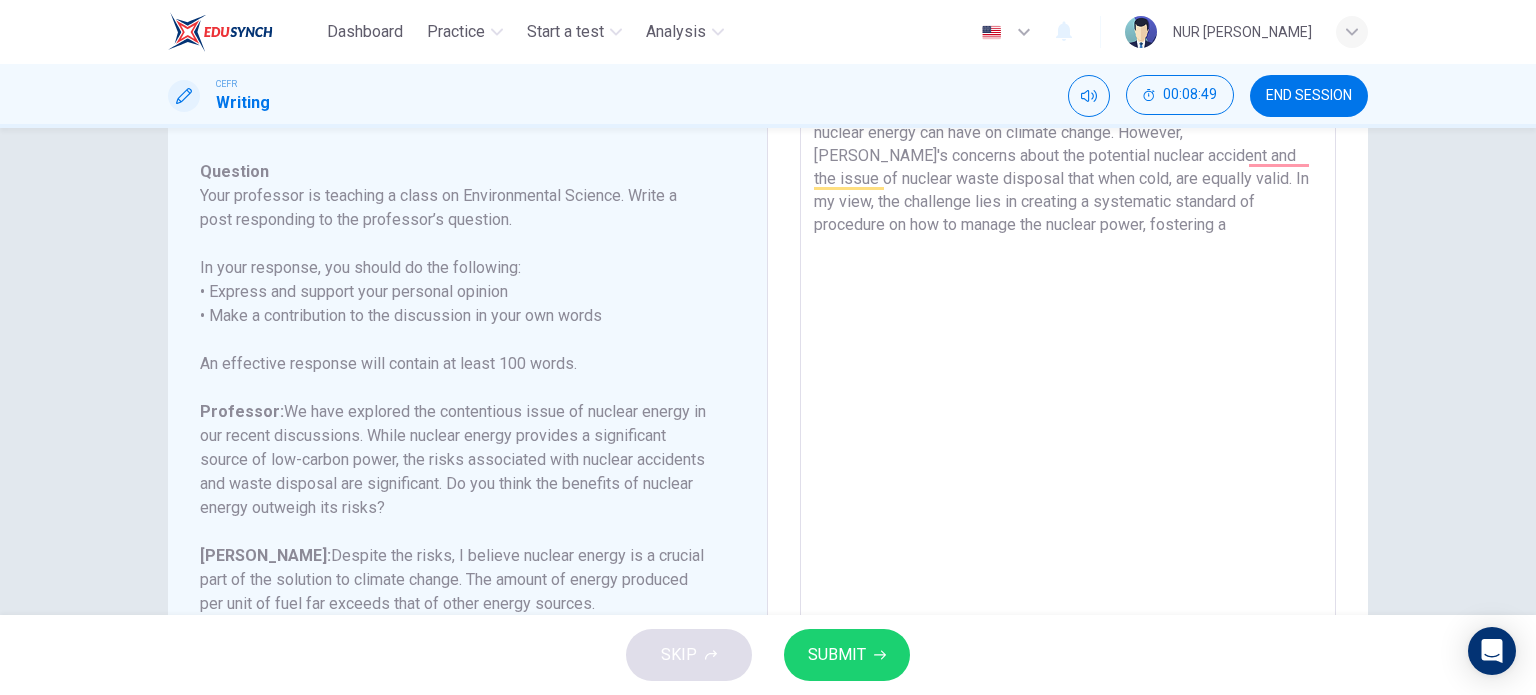click on "The impact of nuclear energy is both an opportunity and a challenge.
I share [PERSON_NAME]'s optimism about the positive impact that nuclear energy can have on climate change. However, [PERSON_NAME]'s concerns about the potential nuclear accident and the issue of nuclear waste disposal that when cold, are equally valid. In my view, the challenge lies in creating a systematic standard of procedure on how to manage the nuclear power, fostering a" at bounding box center (1068, 369) 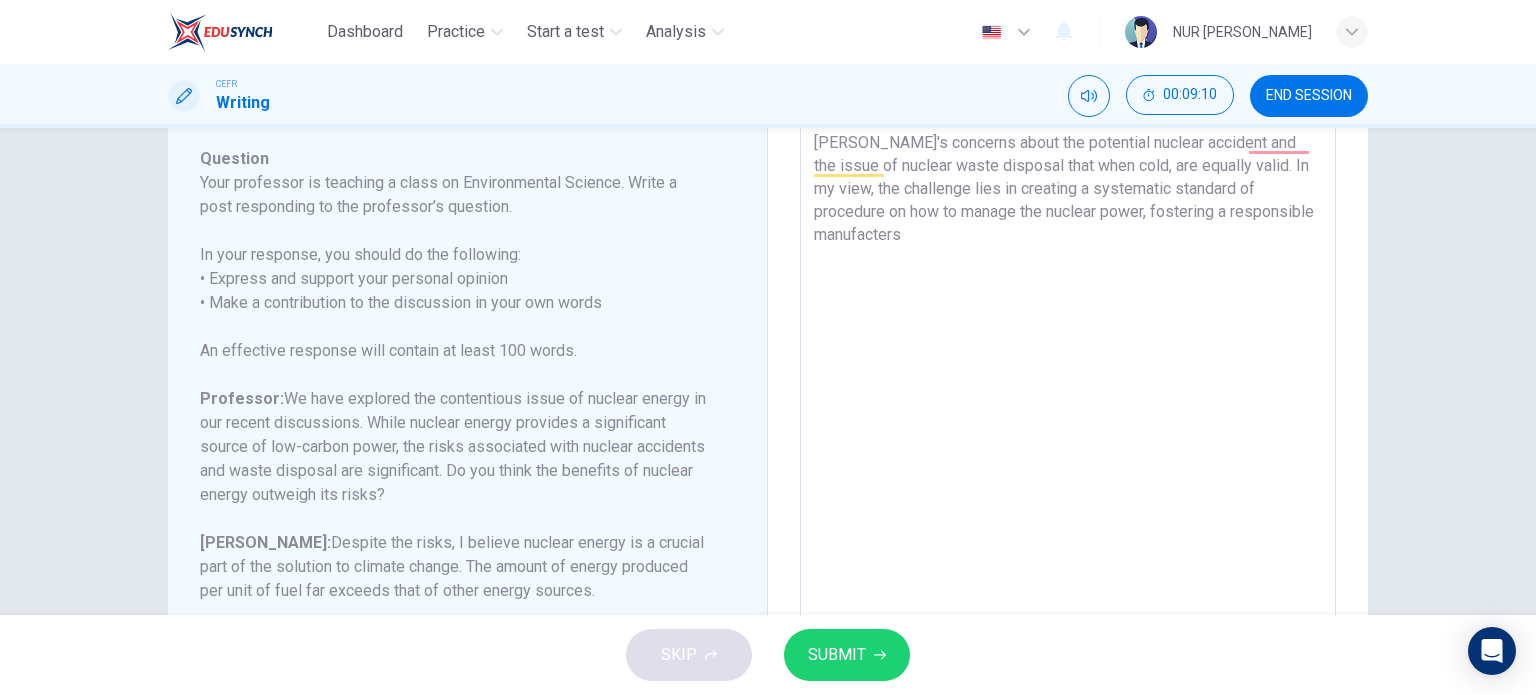 scroll, scrollTop: 216, scrollLeft: 0, axis: vertical 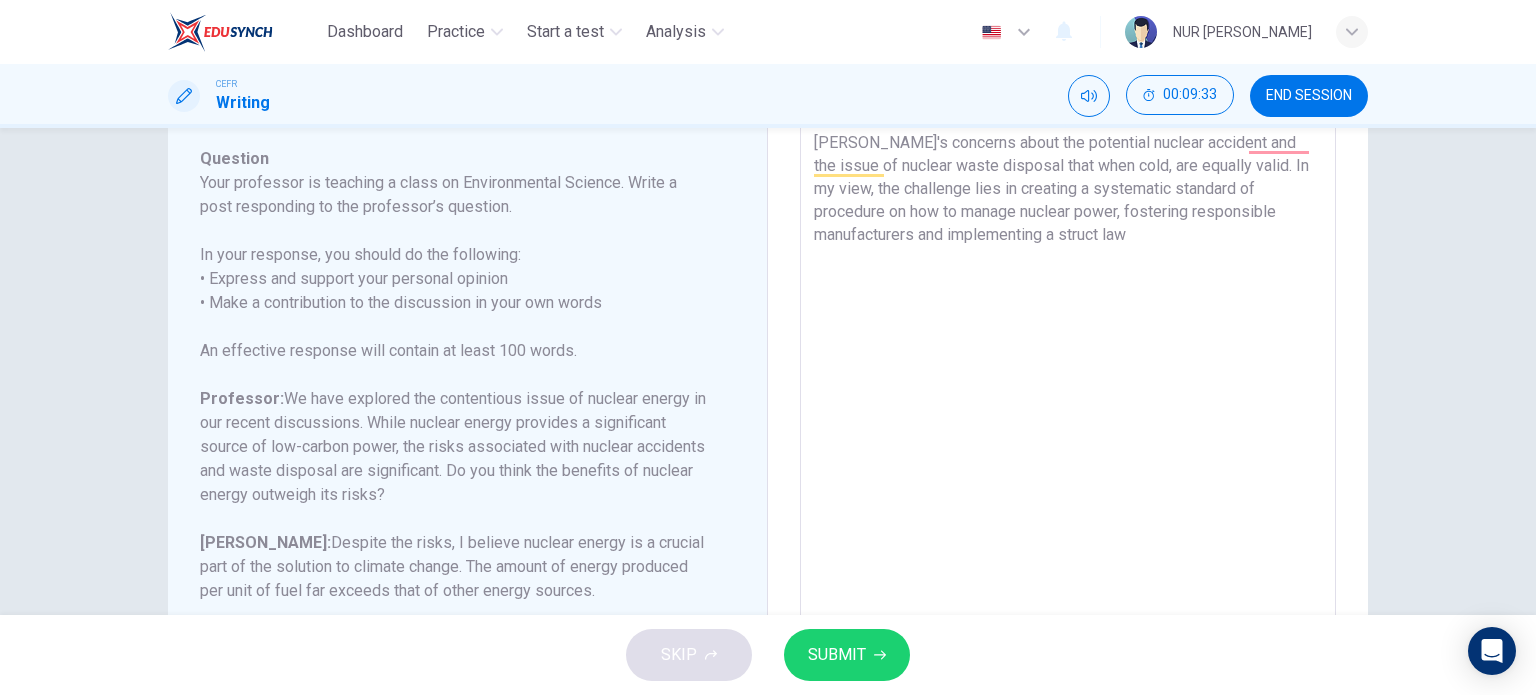 click on "The impact of nuclear energy is both an opportunity and a challenge.
I share [PERSON_NAME]'s optimism about the positive impact that nuclear energy can have on climate change. However, [PERSON_NAME]'s concerns about the potential nuclear accident and the issue of nuclear waste disposal that when cold, are equally valid. In my view, the challenge lies in creating a systematic standard of procedure on how to manage nuclear power, fostering responsible manufacturers and implementing a struct law" at bounding box center [1068, 356] 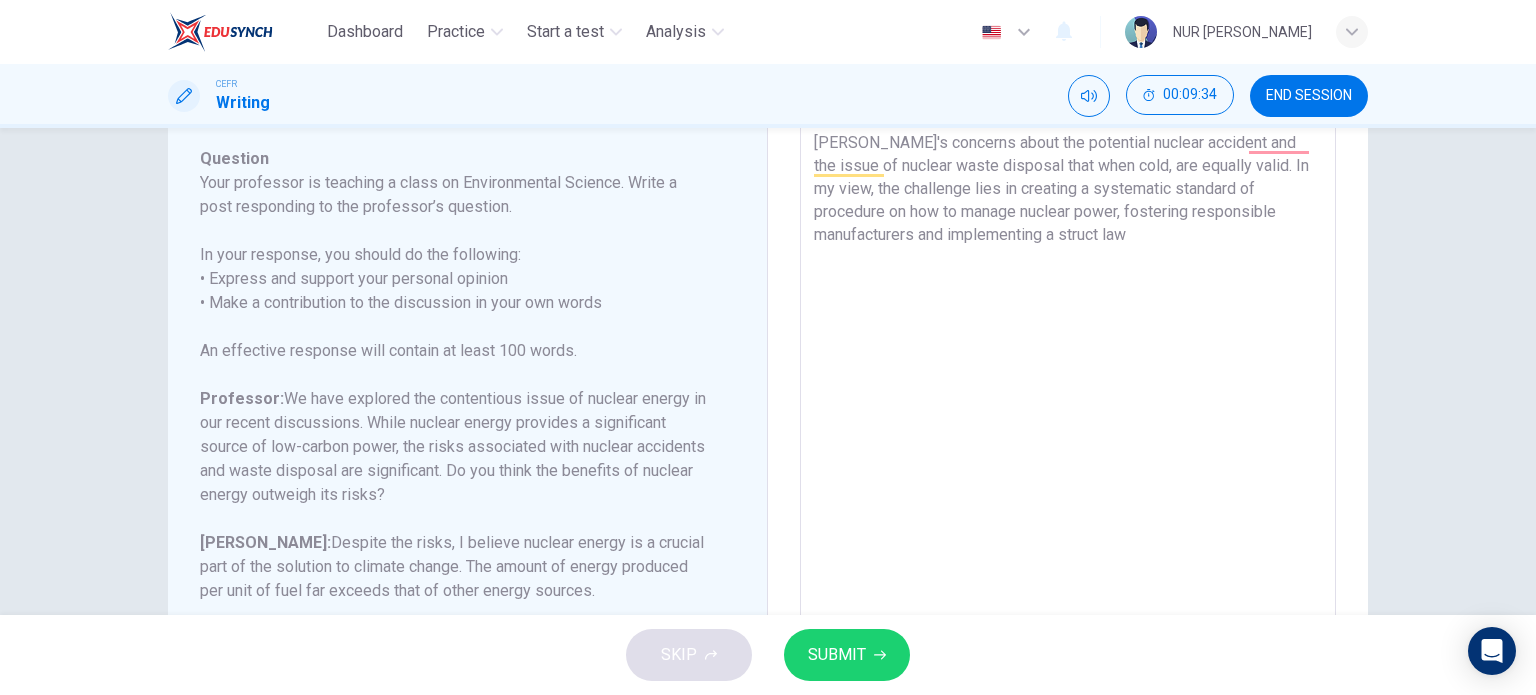 click on "The impact of nuclear energy is both an opportunity and a challenge.
I share [PERSON_NAME]'s optimism about the positive impact that nuclear energy can have on climate change. However, [PERSON_NAME]'s concerns about the potential nuclear accident and the issue of nuclear waste disposal that when cold, are equally valid. In my view, the challenge lies in creating a systematic standard of procedure on how to manage nuclear power, fostering responsible manufacturers and implementing a struct law" at bounding box center [1068, 356] 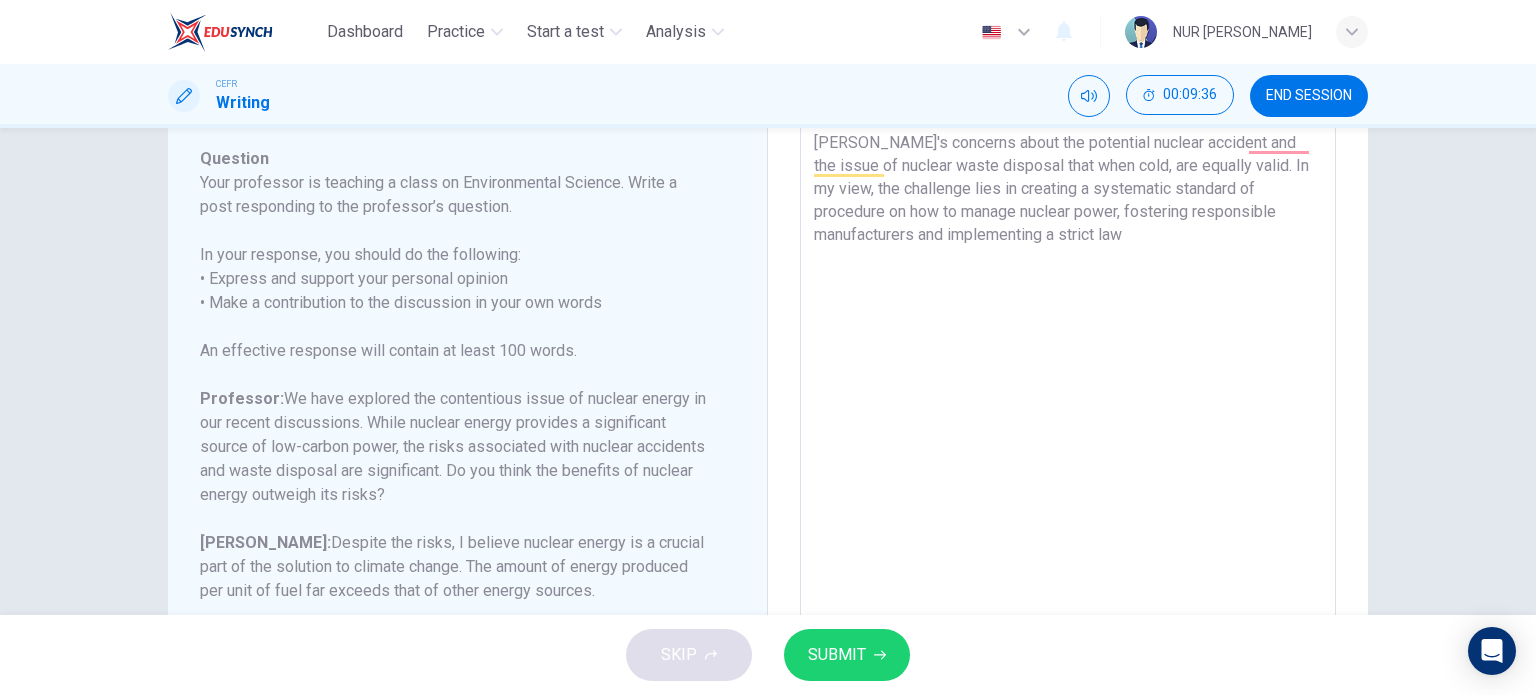 click on "The impact of nuclear energy is both an opportunity and a challenge.
I share [PERSON_NAME]'s optimism about the positive impact that nuclear energy can have on climate change. However, [PERSON_NAME]'s concerns about the potential nuclear accident and the issue of nuclear waste disposal that when cold, are equally valid. In my view, the challenge lies in creating a systematic standard of procedure on how to manage nuclear power, fostering responsible manufacturers and implementing a strict law" at bounding box center [1068, 356] 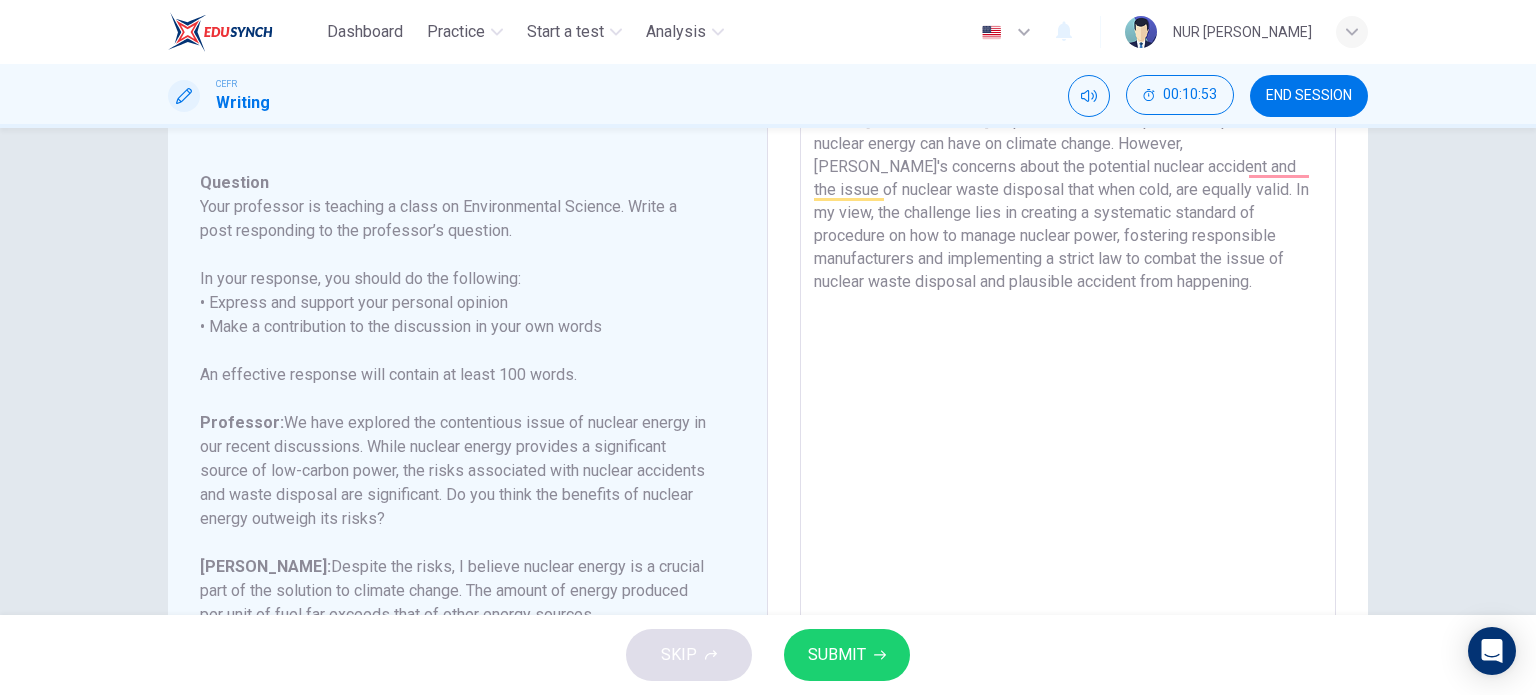 scroll, scrollTop: 191, scrollLeft: 0, axis: vertical 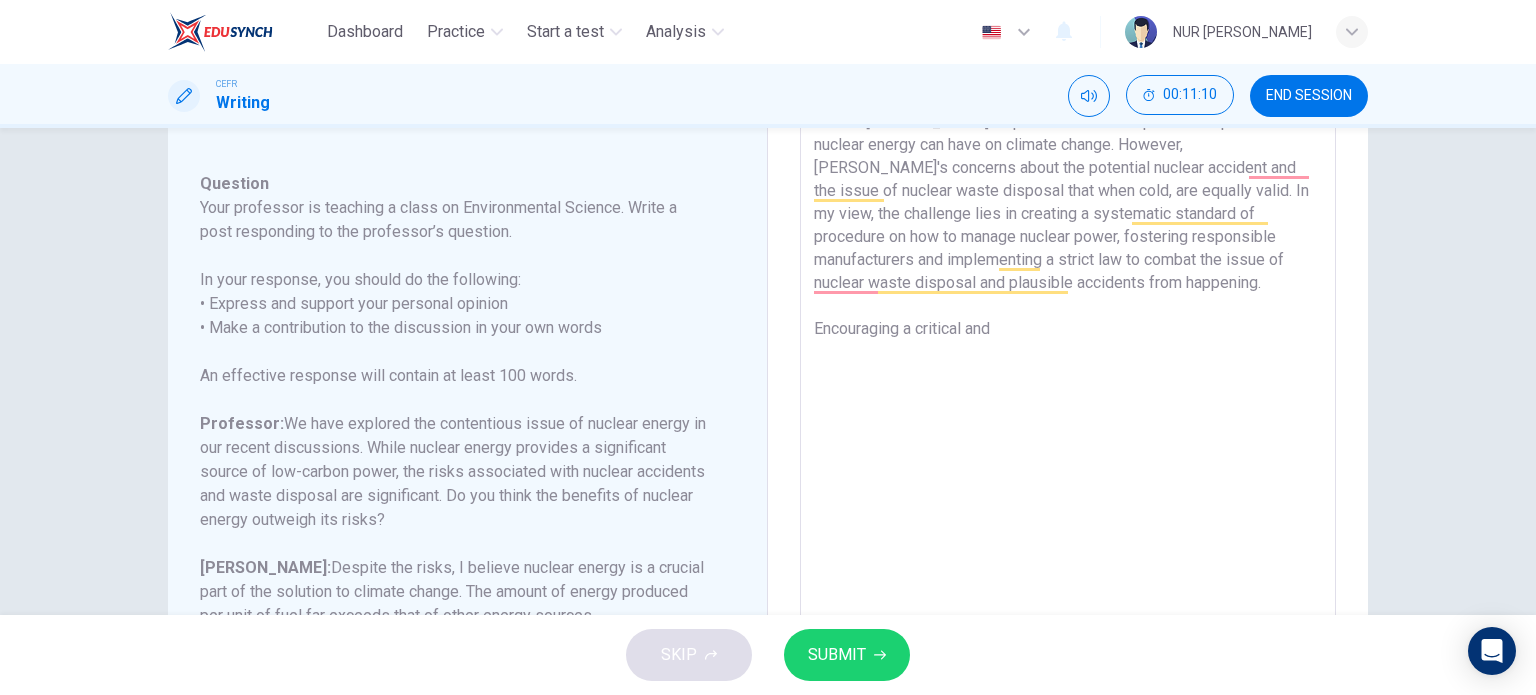click on "The impact of nuclear energy is both an opportunity and a challenge.
I share [PERSON_NAME]'s optimism about the positive impact that nuclear energy can have on climate change. However, [PERSON_NAME]'s concerns about the potential nuclear accident and the issue of nuclear waste disposal that when cold, are equally valid. In my view, the challenge lies in creating a systematic standard of procedure on how to manage nuclear power, fostering responsible manufacturers and implementing a strict law to combat the issue of nuclear waste disposal and plausible accidents from happening.
Encouraging a critical and" at bounding box center (1068, 381) 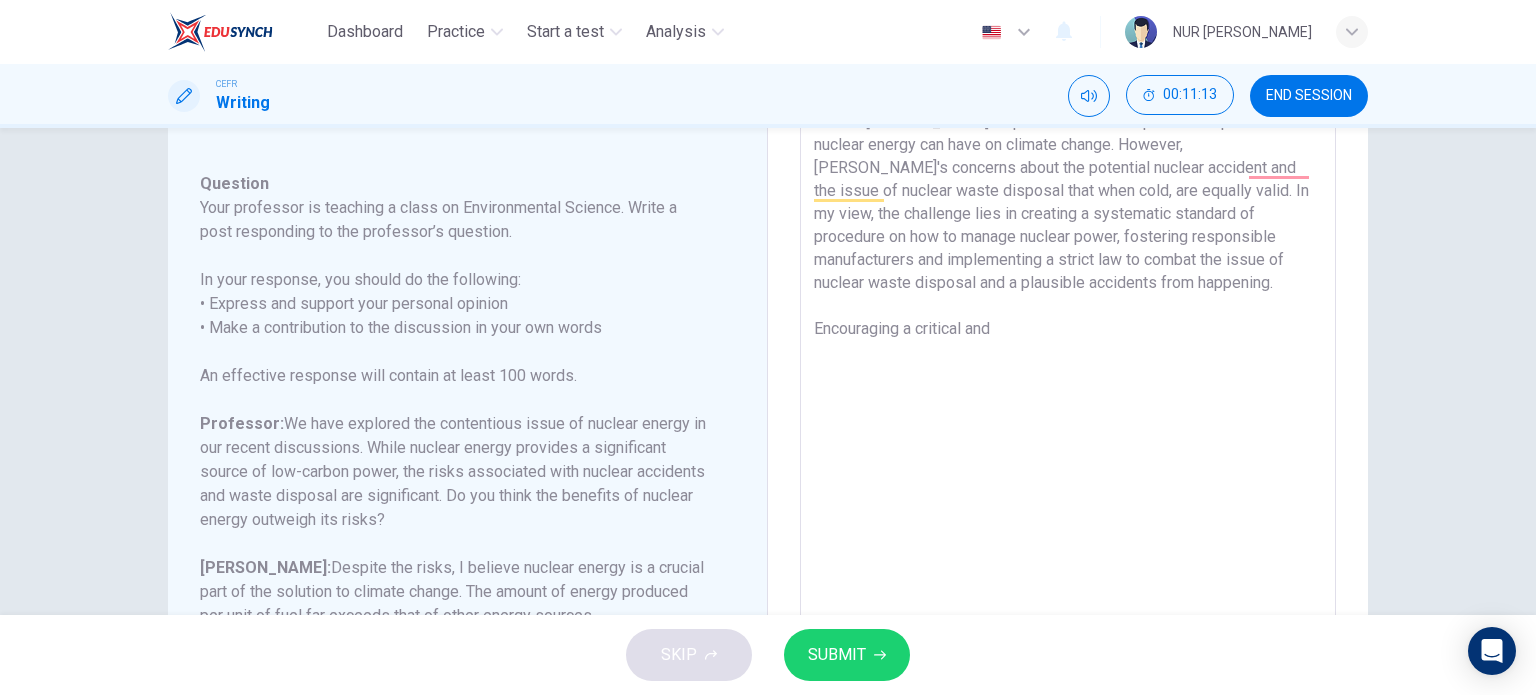 click on "The impact of nuclear energy is both an opportunity and a challenge.
I share [PERSON_NAME]'s optimism about the positive impact that nuclear energy can have on climate change. However, [PERSON_NAME]'s concerns about the potential nuclear accident and the issue of nuclear waste disposal that when cold, are equally valid. In my view, the challenge lies in creating a systematic standard of procedure on how to manage nuclear power, fostering responsible manufacturers and implementing a strict law to combat the issue of nuclear waste disposal and a plausible accidents from happening.
Encouraging a critical and" at bounding box center (1068, 381) 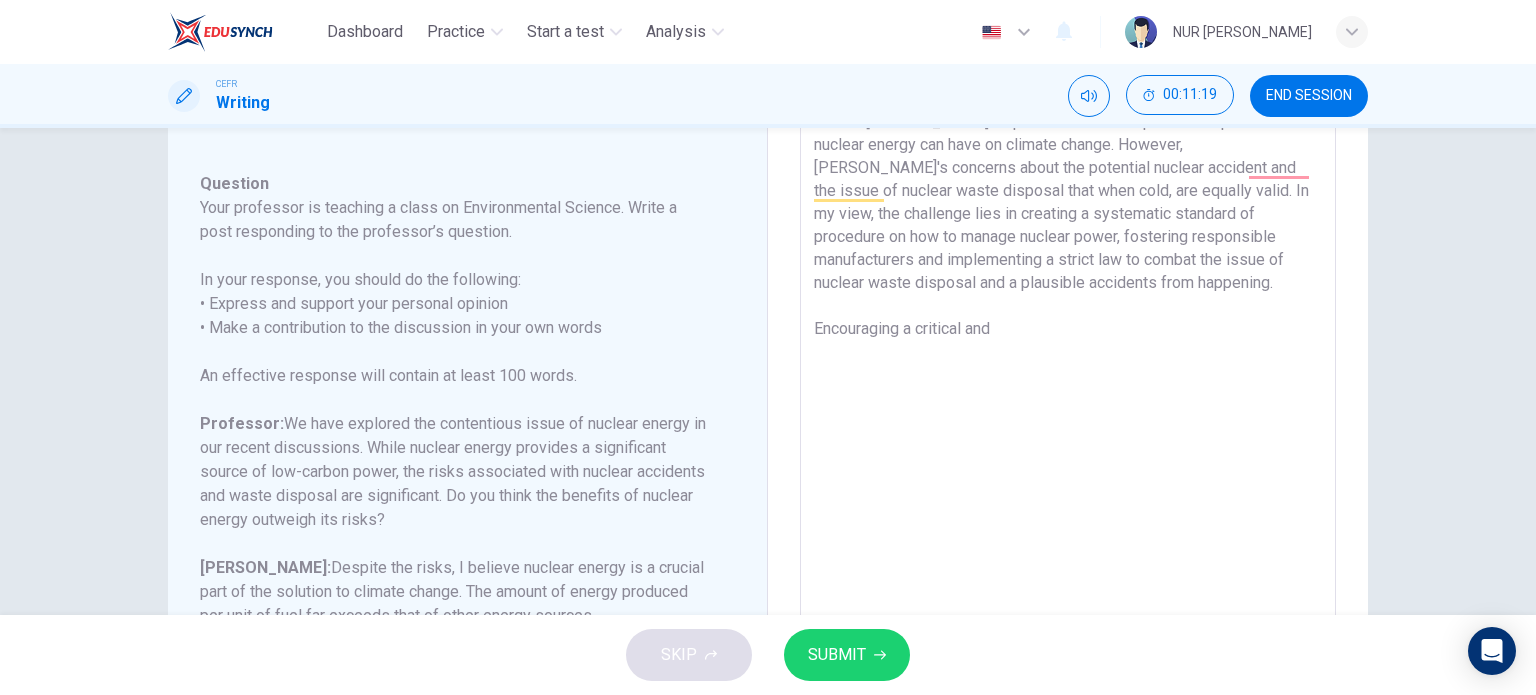 click on "The impact of nuclear energy is both an opportunity and a challenge.
I share [PERSON_NAME]'s optimism about the positive impact that nuclear energy can have on climate change. However, [PERSON_NAME]'s concerns about the potential nuclear accident and the issue of nuclear waste disposal that when cold, are equally valid. In my view, the challenge lies in creating a systematic standard of procedure on how to manage nuclear power, fostering responsible manufacturers and implementing a strict law to combat the issue of nuclear waste disposal and a plausible accidents from happening.
Encouraging a critical and" at bounding box center (1068, 381) 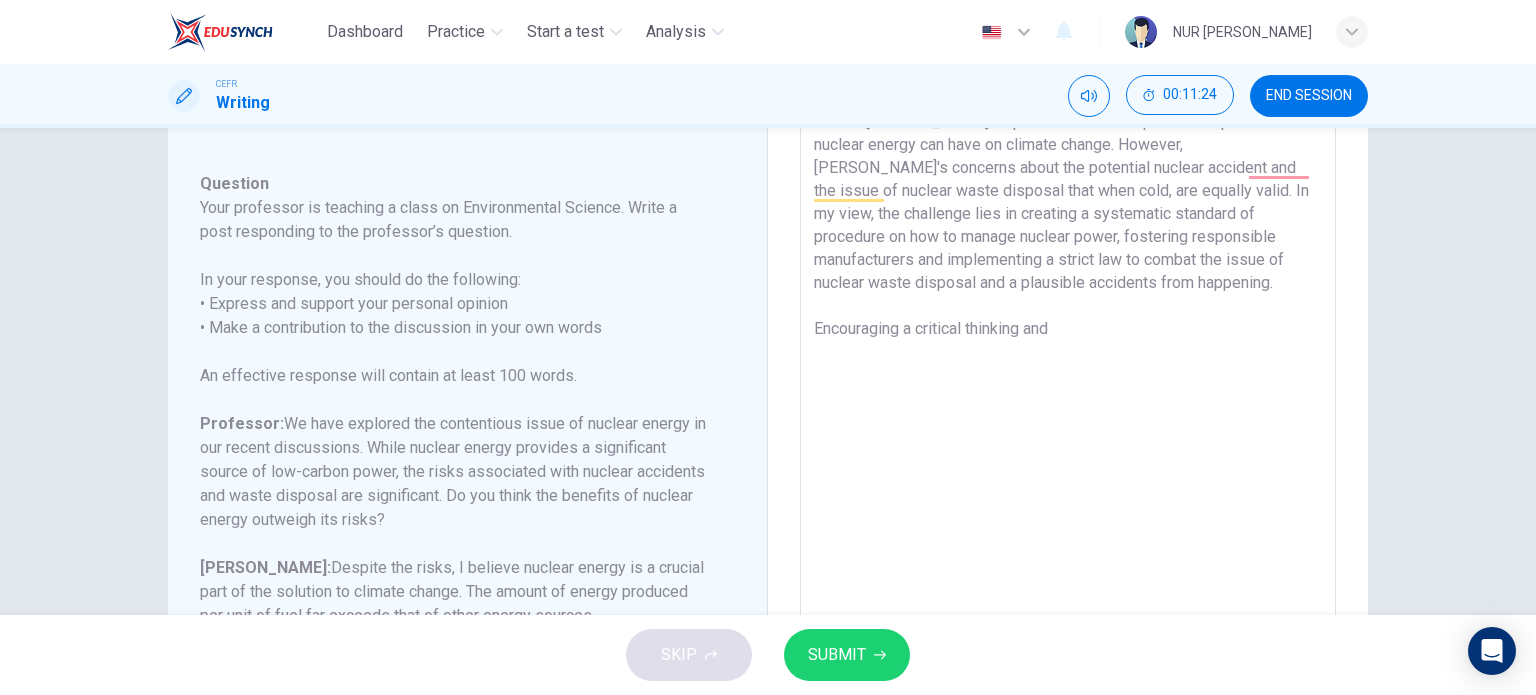 click on "The impact of nuclear energy is both an opportunity and a challenge.
I share [PERSON_NAME]'s optimism about the positive impact that nuclear energy can have on climate change. However, [PERSON_NAME]'s concerns about the potential nuclear accident and the issue of nuclear waste disposal that when cold, are equally valid. In my view, the challenge lies in creating a systematic standard of procedure on how to manage nuclear power, fostering responsible manufacturers and implementing a strict law to combat the issue of nuclear waste disposal and a plausible accidents from happening.
Encouraging a critical thinking and" at bounding box center [1068, 381] 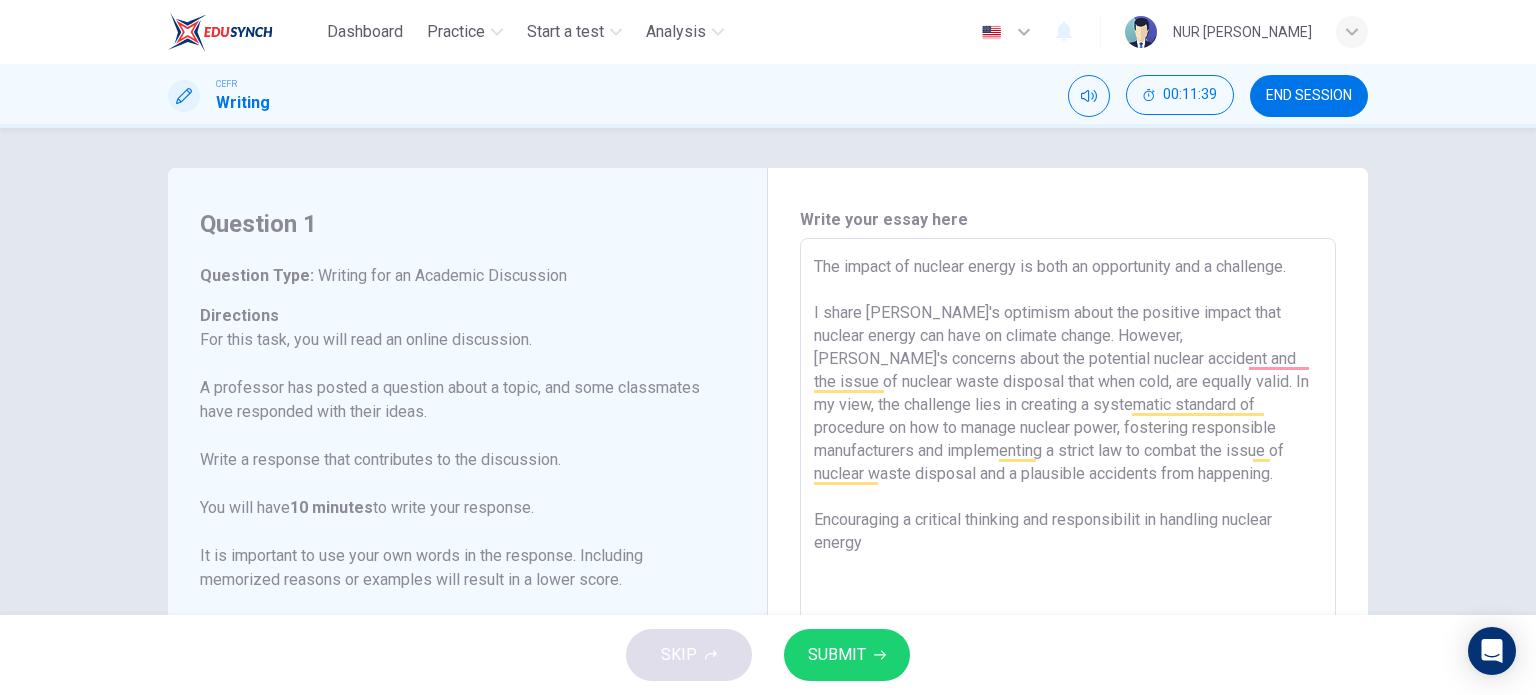 scroll, scrollTop: 0, scrollLeft: 0, axis: both 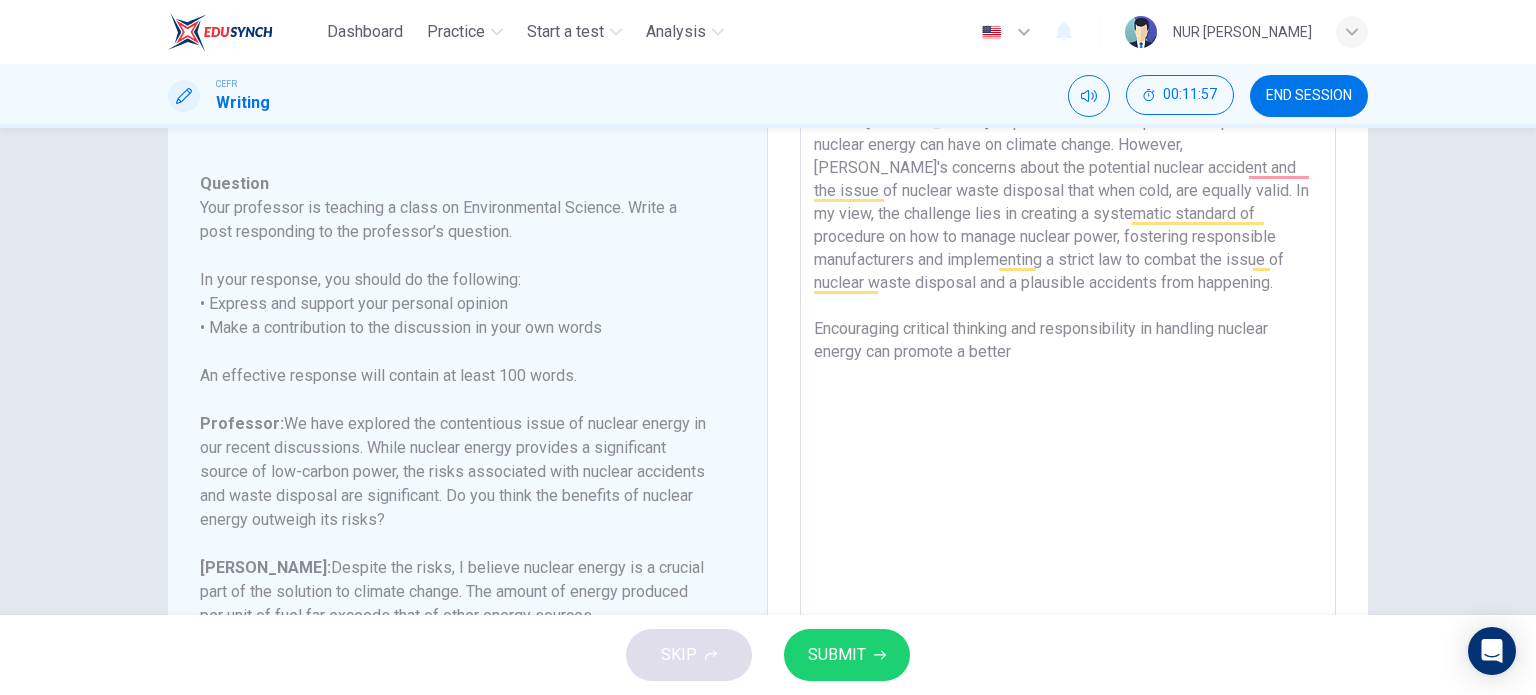 click on "The impact of nuclear energy is both an opportunity and a challenge.
I share [PERSON_NAME]'s optimism about the positive impact that nuclear energy can have on climate change. However, [PERSON_NAME]'s concerns about the potential nuclear accident and the issue of nuclear waste disposal that when cold, are equally valid. In my view, the challenge lies in creating a systematic standard of procedure on how to manage nuclear power, fostering responsible manufacturers and implementing a strict law to combat the issue of nuclear waste disposal and a plausible accidents from happening.
Encouraging critical thinking and responsibility in handling nuclear energy can promote a better" at bounding box center [1068, 381] 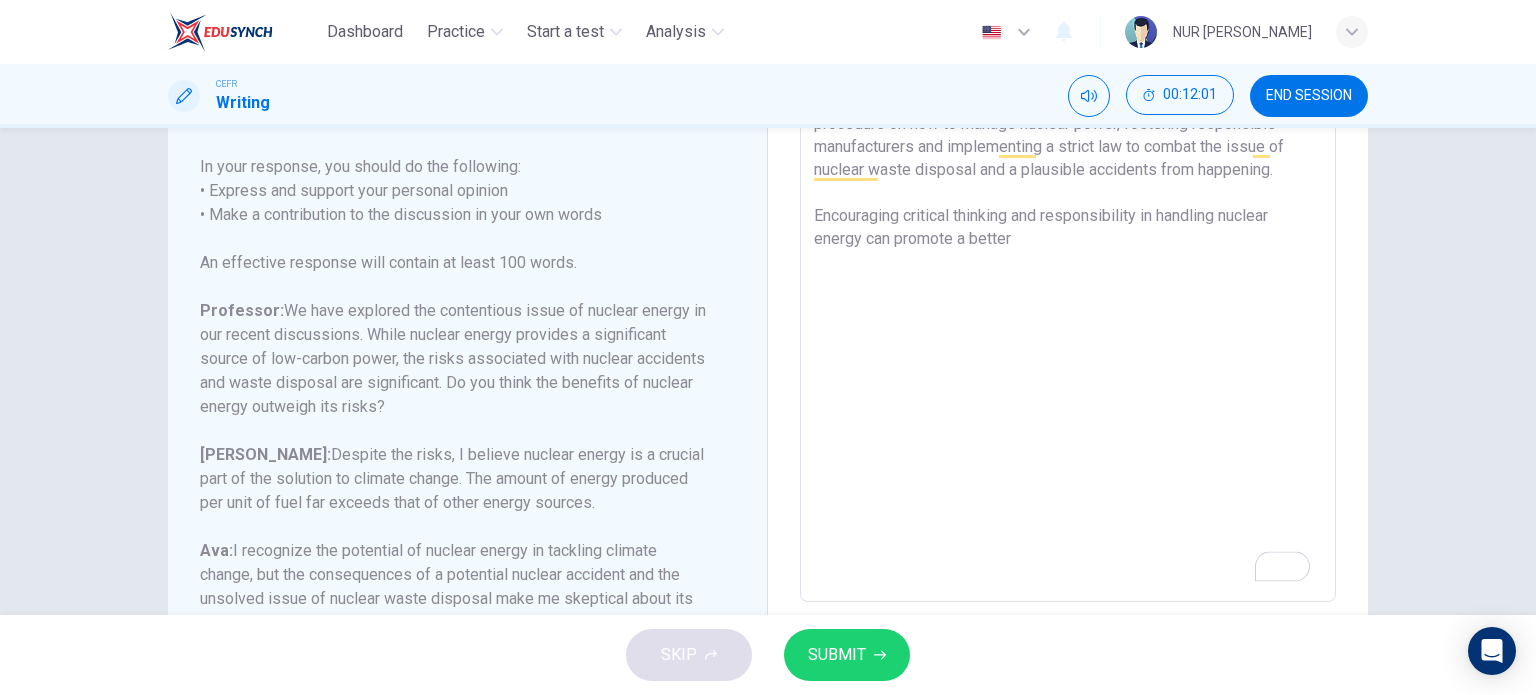 scroll, scrollTop: 309, scrollLeft: 0, axis: vertical 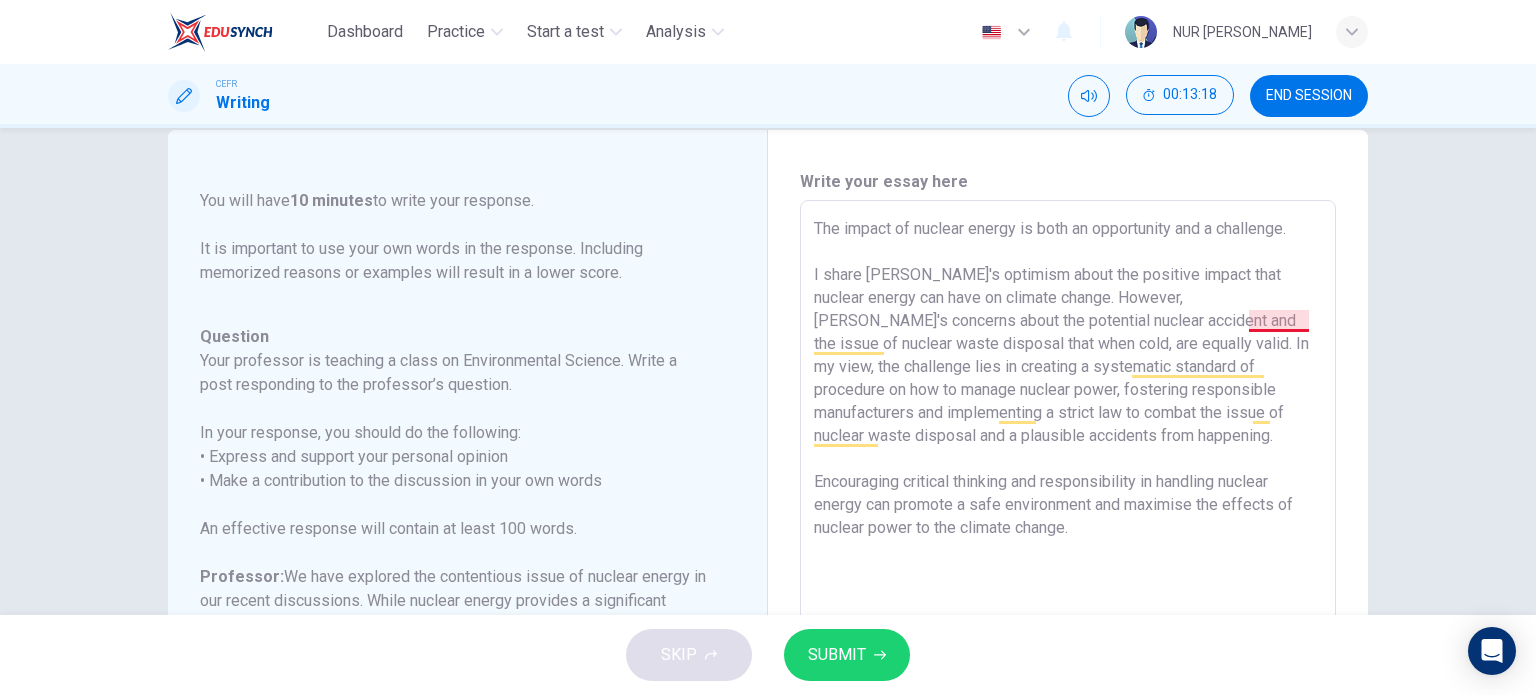 click on "The impact of nuclear energy is both an opportunity and a challenge.
I share Sebastian's optimism about the positive impact that nuclear energy can have on climate change. However, Ava's concerns about the potential nuclear accident and the issue of nuclear waste disposal that when cold, are equally valid. In my view, the challenge lies in creating a systematic standard of procedure on how to manage nuclear power, fostering responsible manufacturers and implementing a strict law to combat the issue of nuclear waste disposal and a plausible accidents from happening.
Encouraging critical thinking and responsibility in handling nuclear energy can promote a safe environment and maximise the effects of nuclear power to the climate change." at bounding box center (1068, 534) 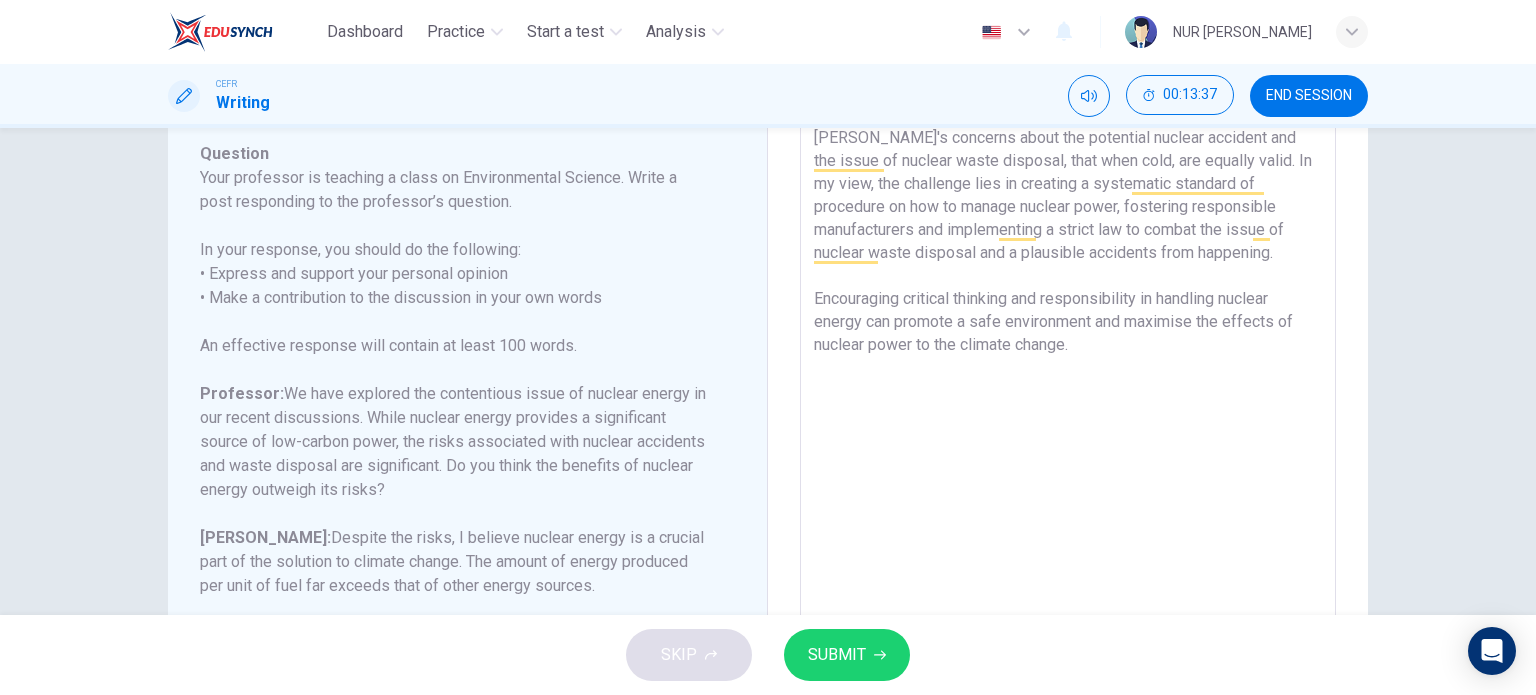 scroll, scrollTop: 403, scrollLeft: 0, axis: vertical 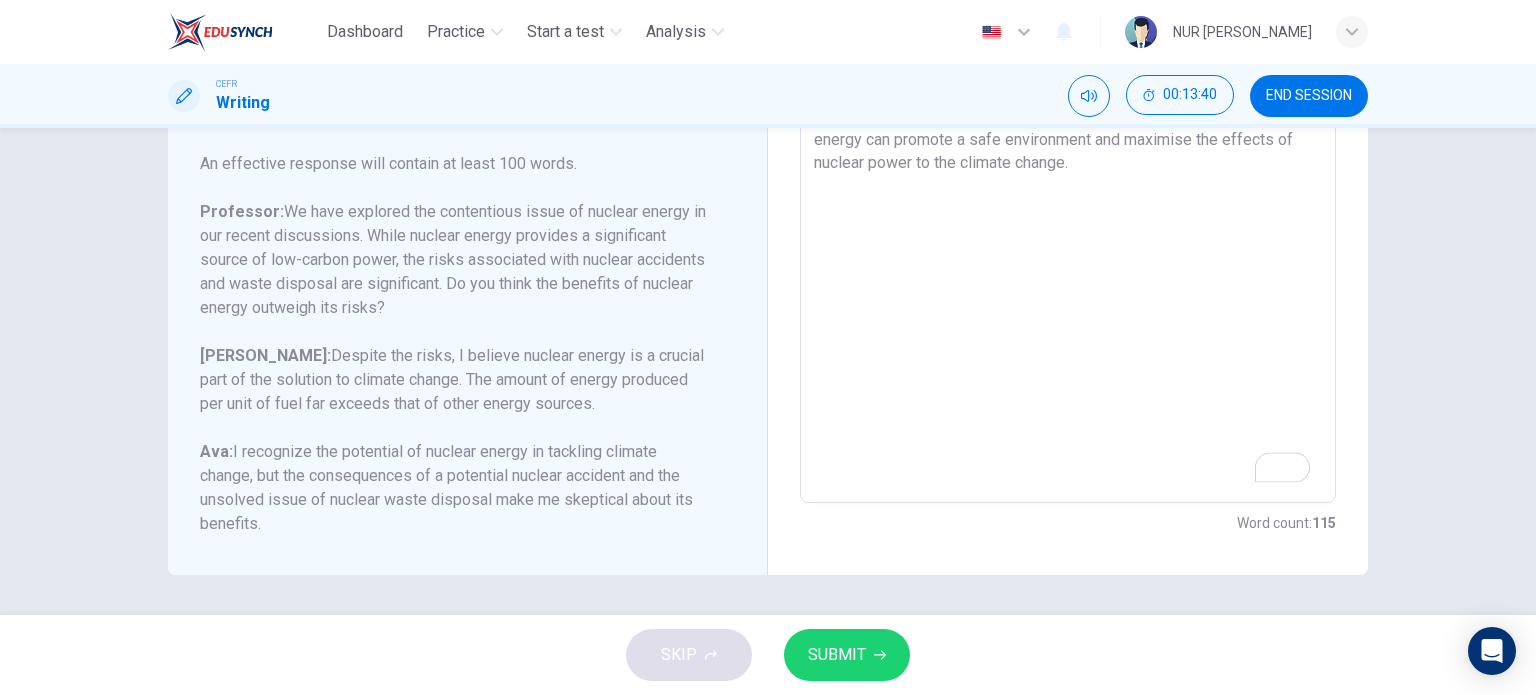 type on "The impact of nuclear energy is both an opportunity and a challenge.
I share Sebastian's optimism about the positive impact that nuclear energy can have on climate change. However, Ava's concerns about the potential nuclear accident and the issue of nuclear waste disposal, that when cold, are equally valid. In my view, the challenge lies in creating a systematic standard of procedure on how to manage nuclear power, fostering responsible manufacturers and implementing a strict law to combat the issue of nuclear waste disposal and a plausible accidents from happening.
Encouraging critical thinking and responsibility in handling nuclear energy can promote a safe environment and maximise the effects of nuclear power to the climate change." 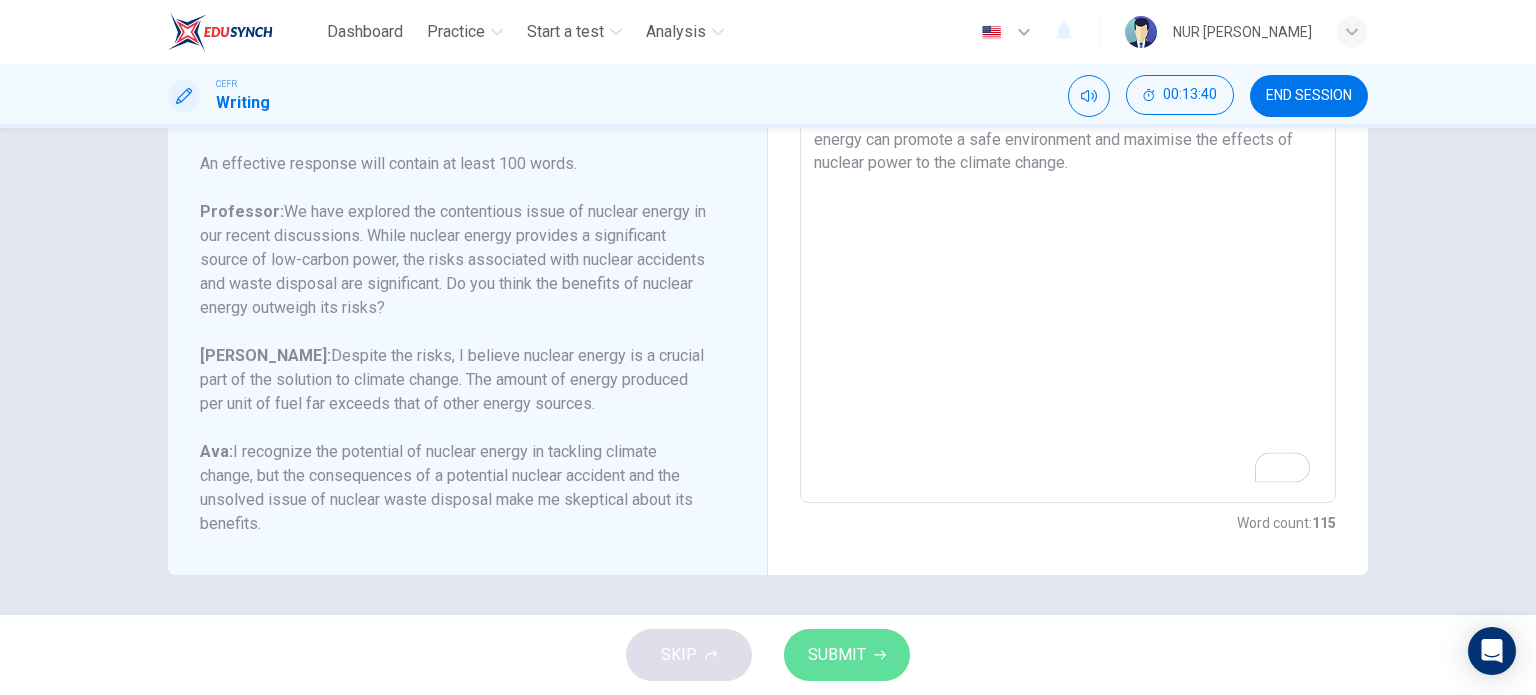 click on "SUBMIT" at bounding box center (837, 655) 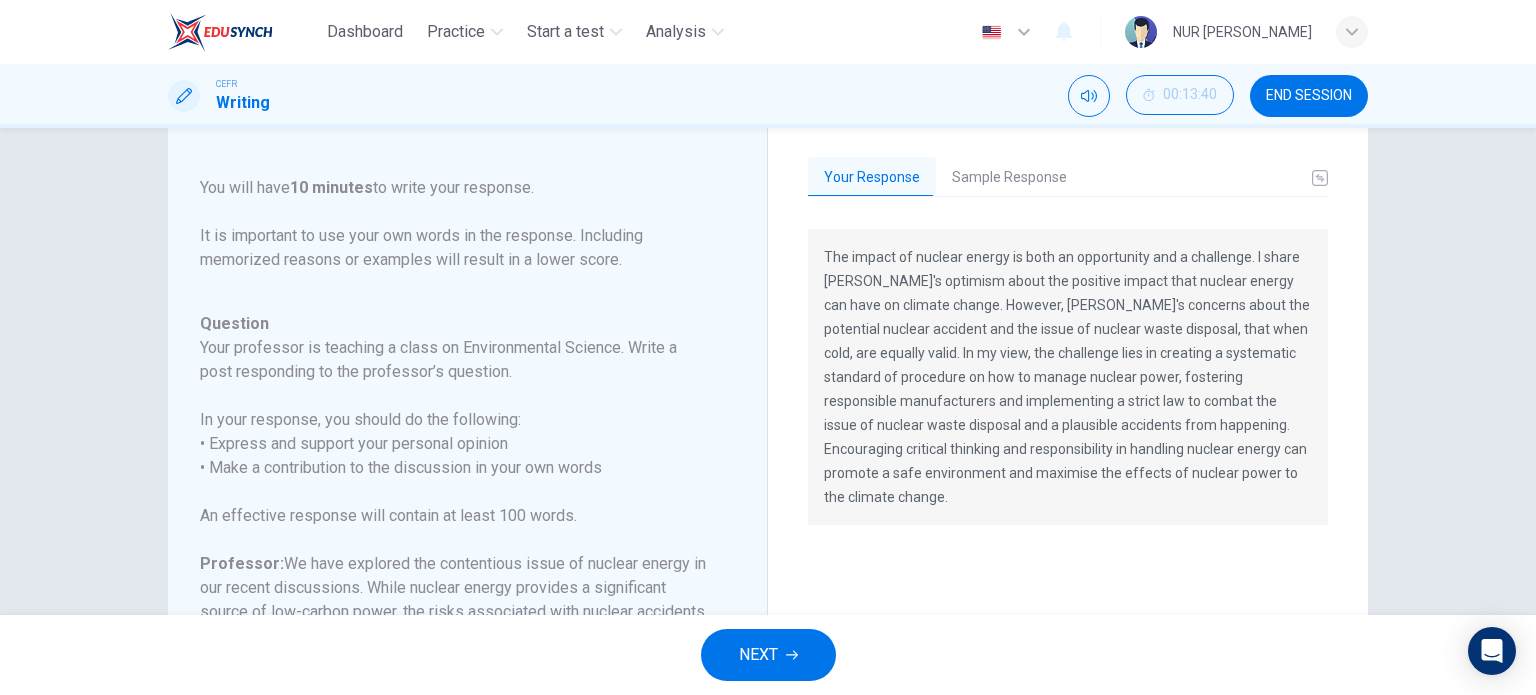 scroll, scrollTop: 27, scrollLeft: 0, axis: vertical 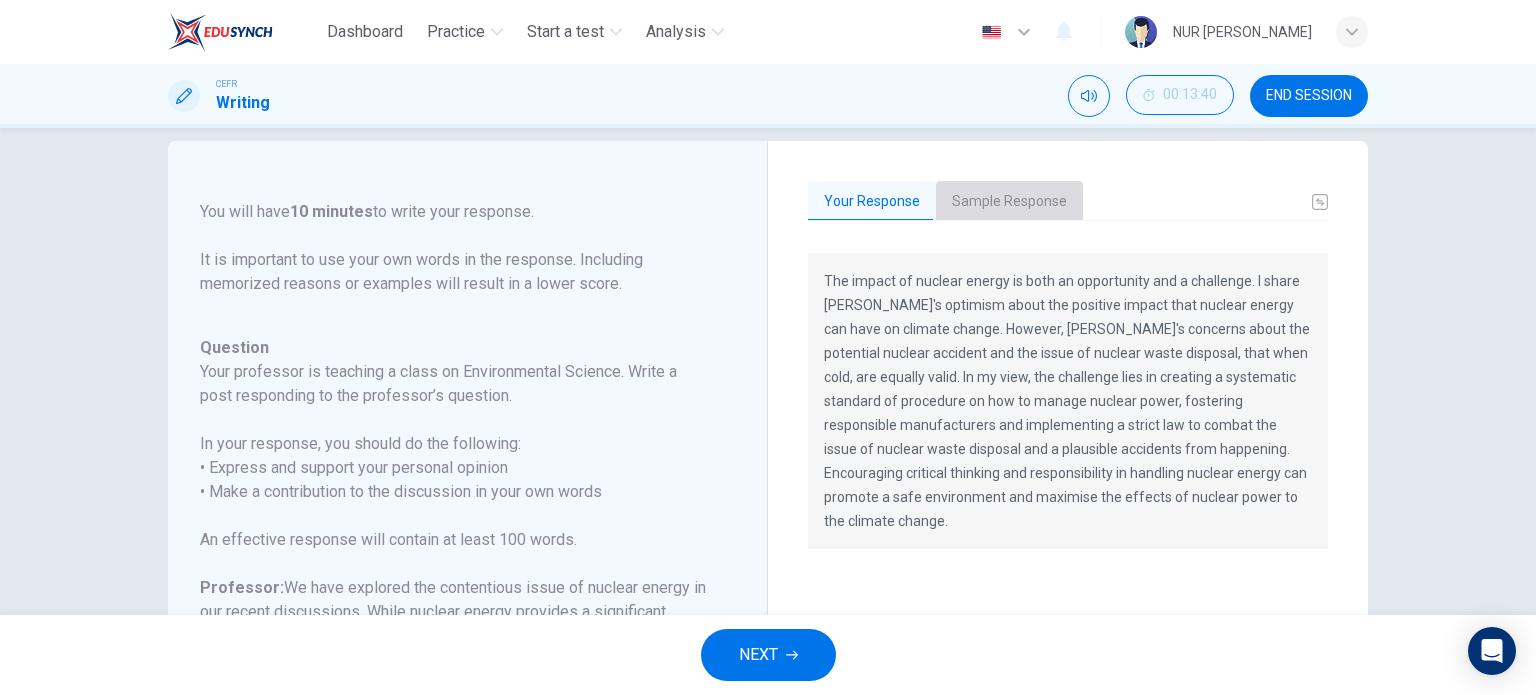 click on "Sample Response" at bounding box center [1009, 202] 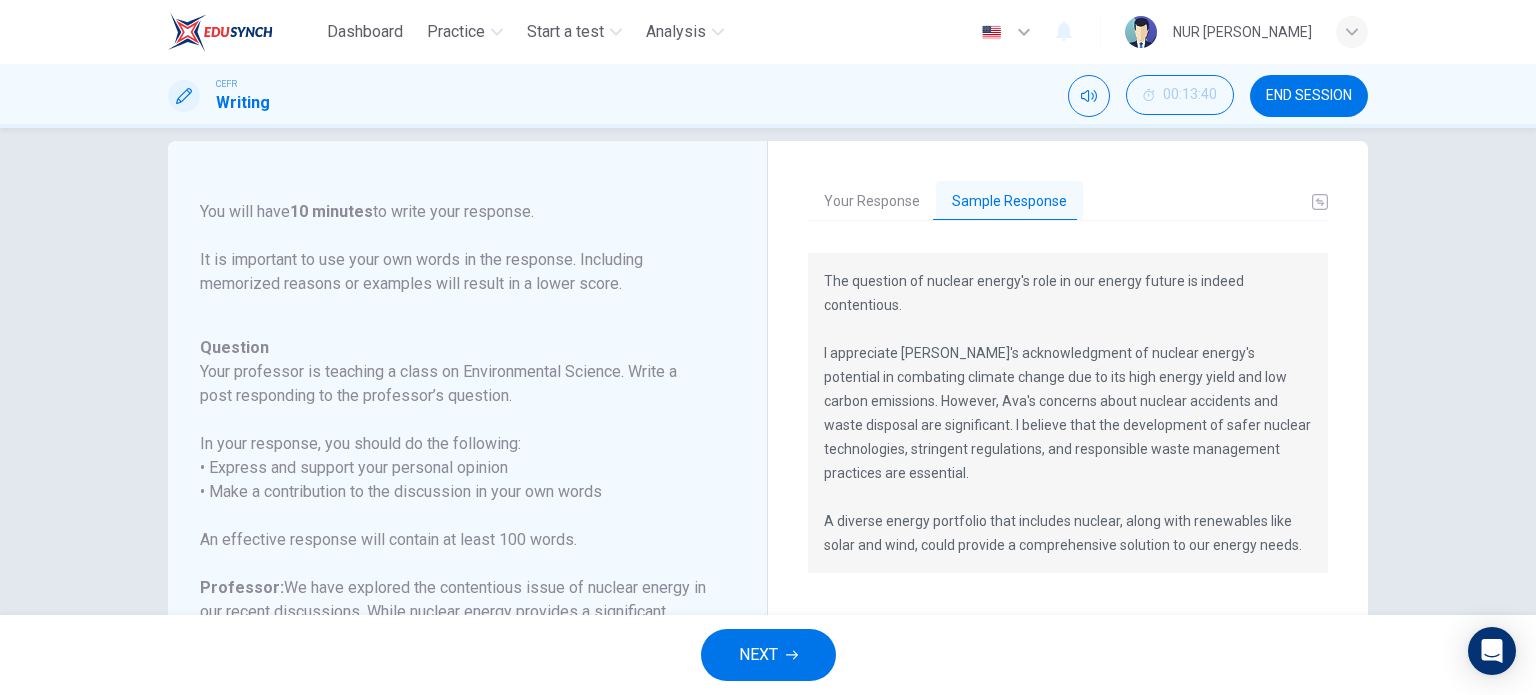 drag, startPoint x: 1316, startPoint y: 543, endPoint x: 1036, endPoint y: 519, distance: 281.0267 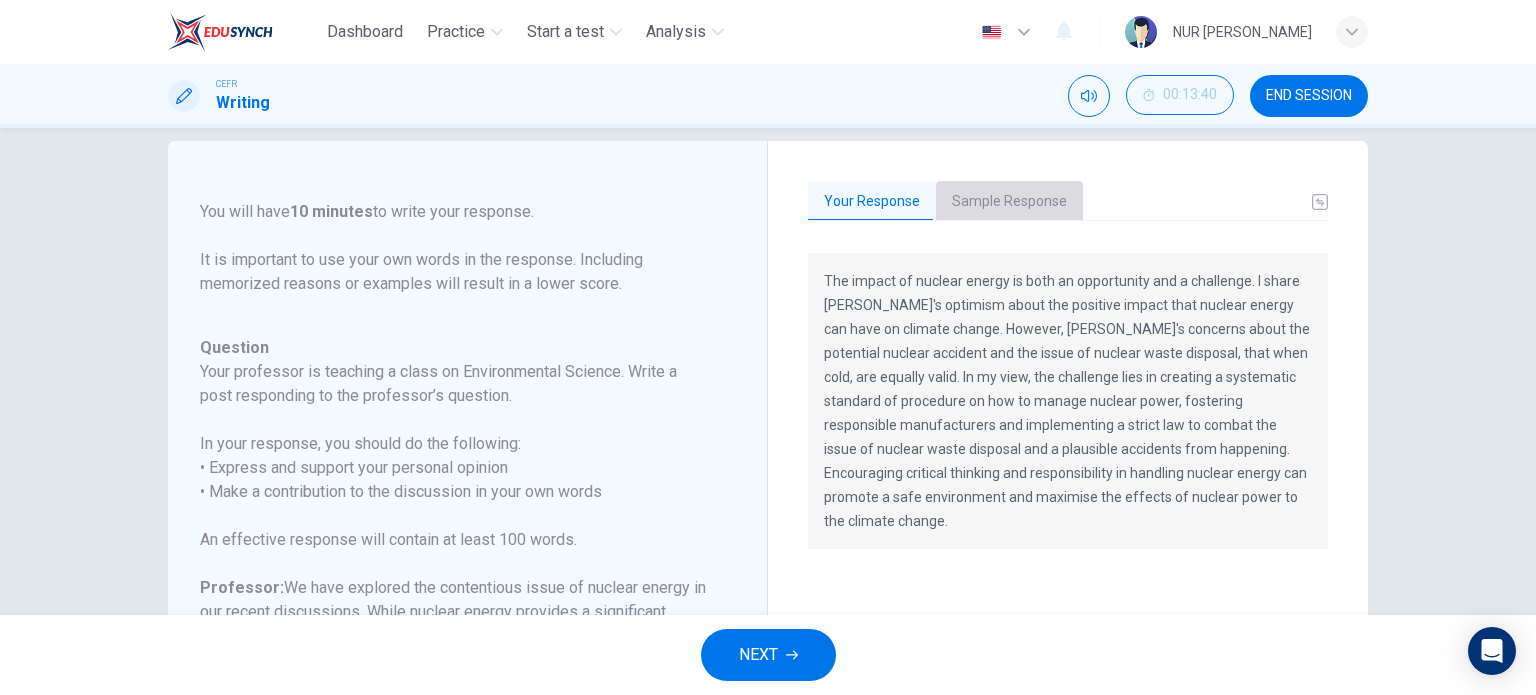 click on "Sample Response" at bounding box center (1009, 202) 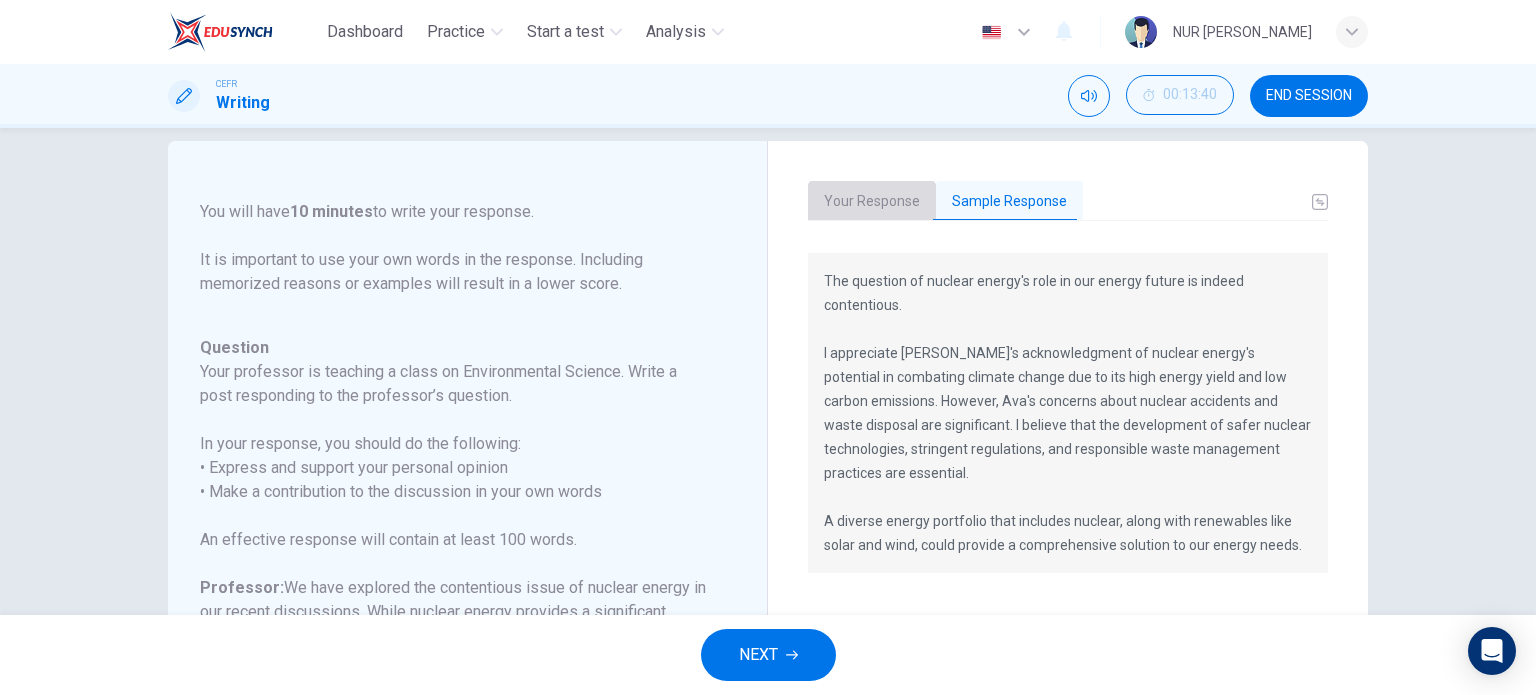 click on "Your Response" at bounding box center [872, 202] 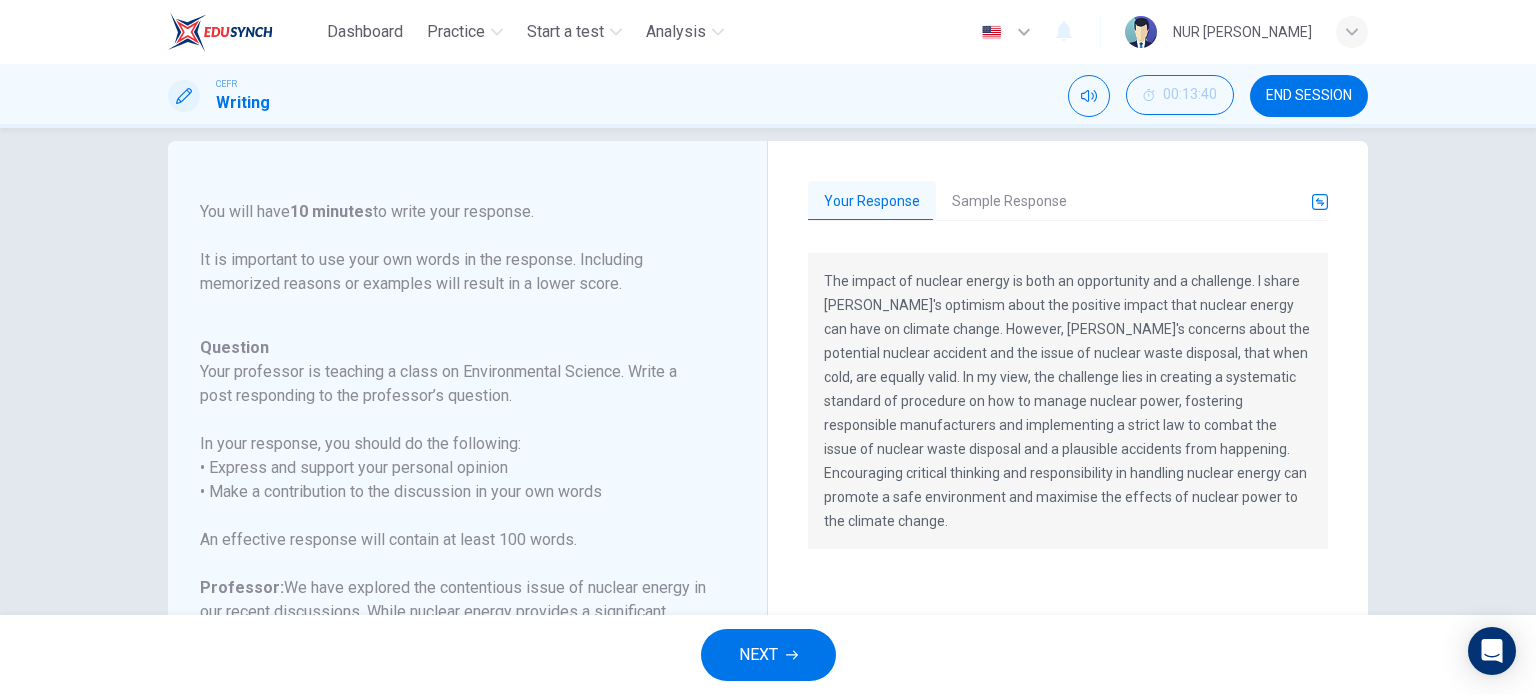 click 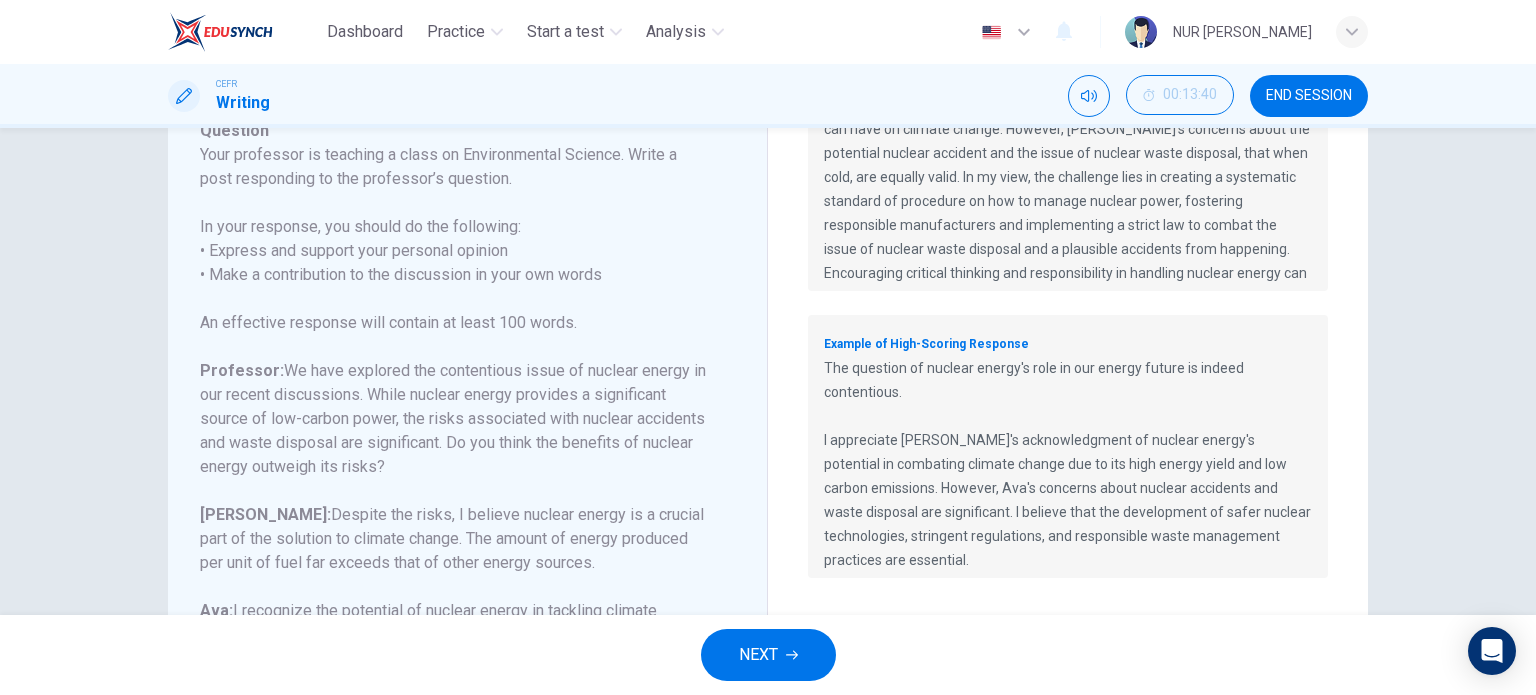 scroll, scrollTop: 247, scrollLeft: 0, axis: vertical 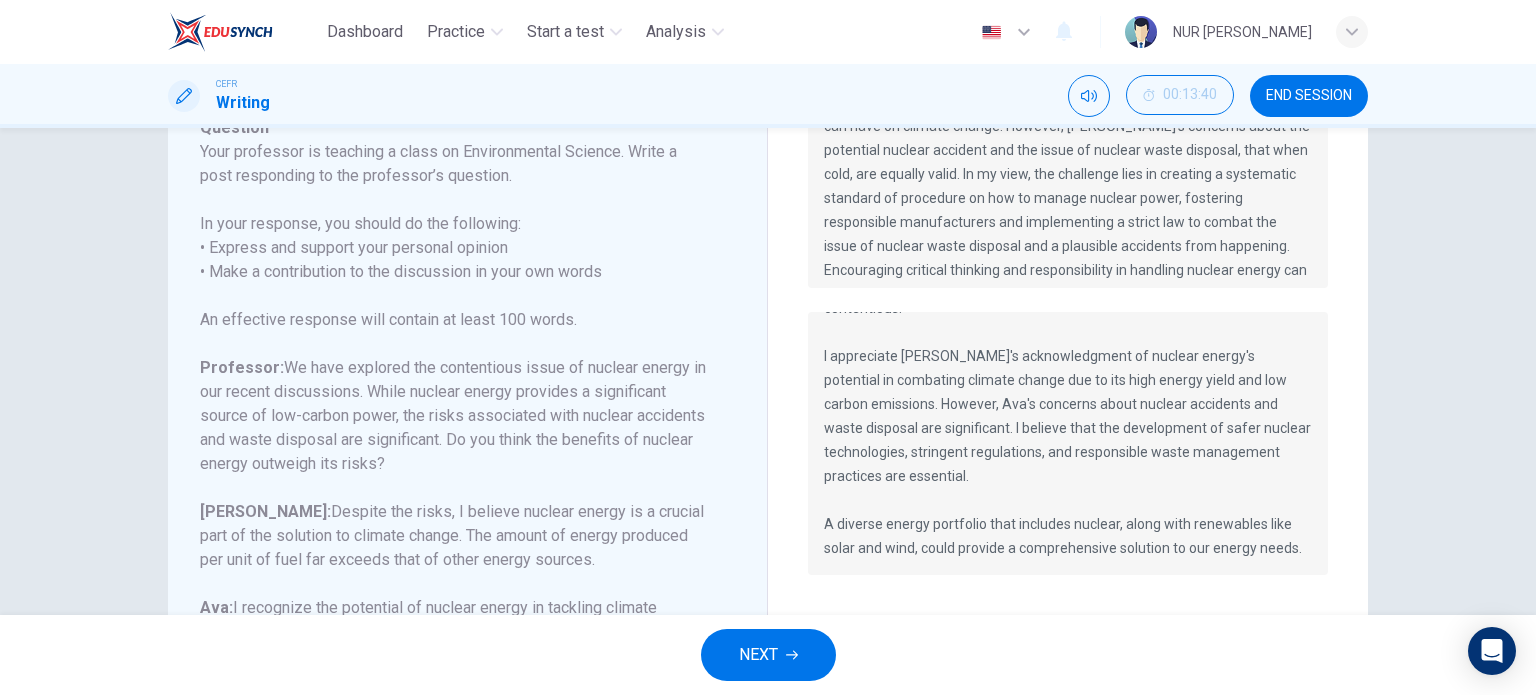 drag, startPoint x: 963, startPoint y: 345, endPoint x: 1058, endPoint y: 381, distance: 101.59232 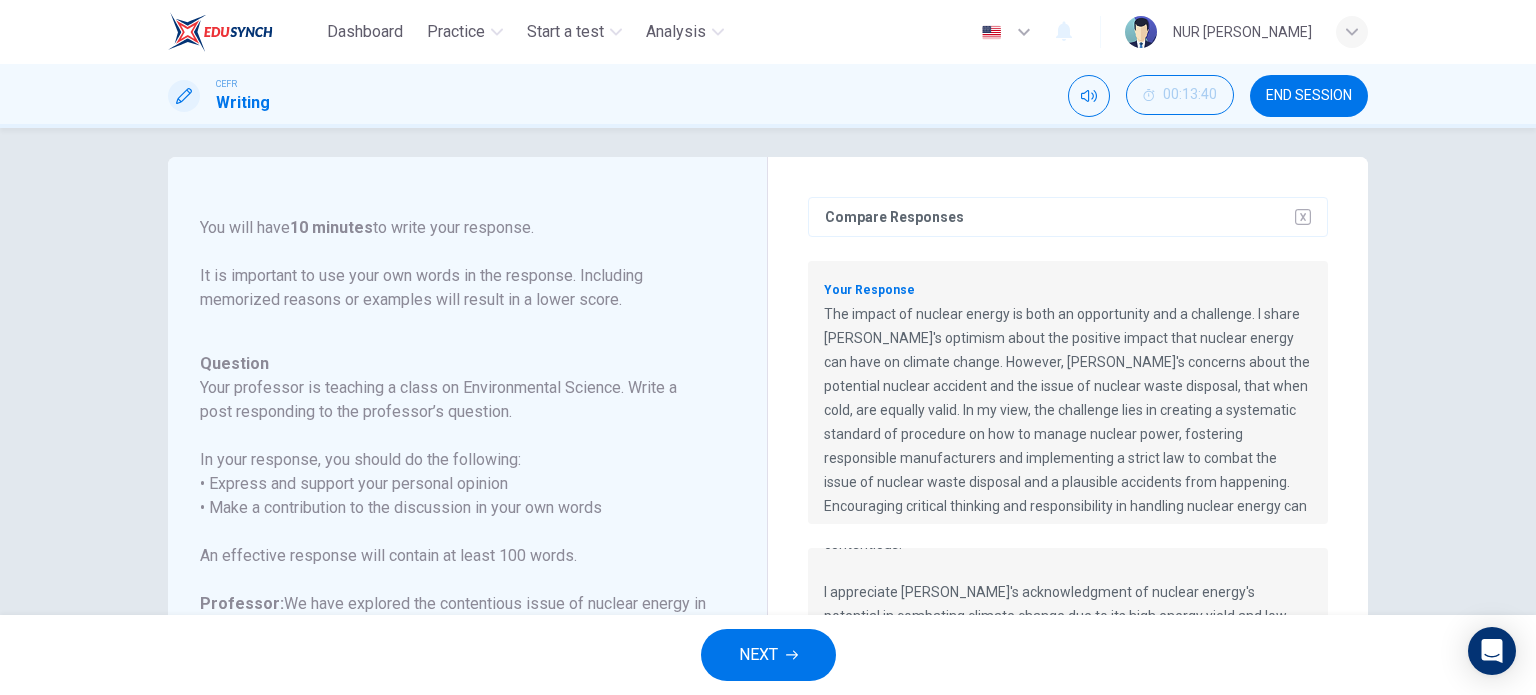 scroll, scrollTop: 9, scrollLeft: 0, axis: vertical 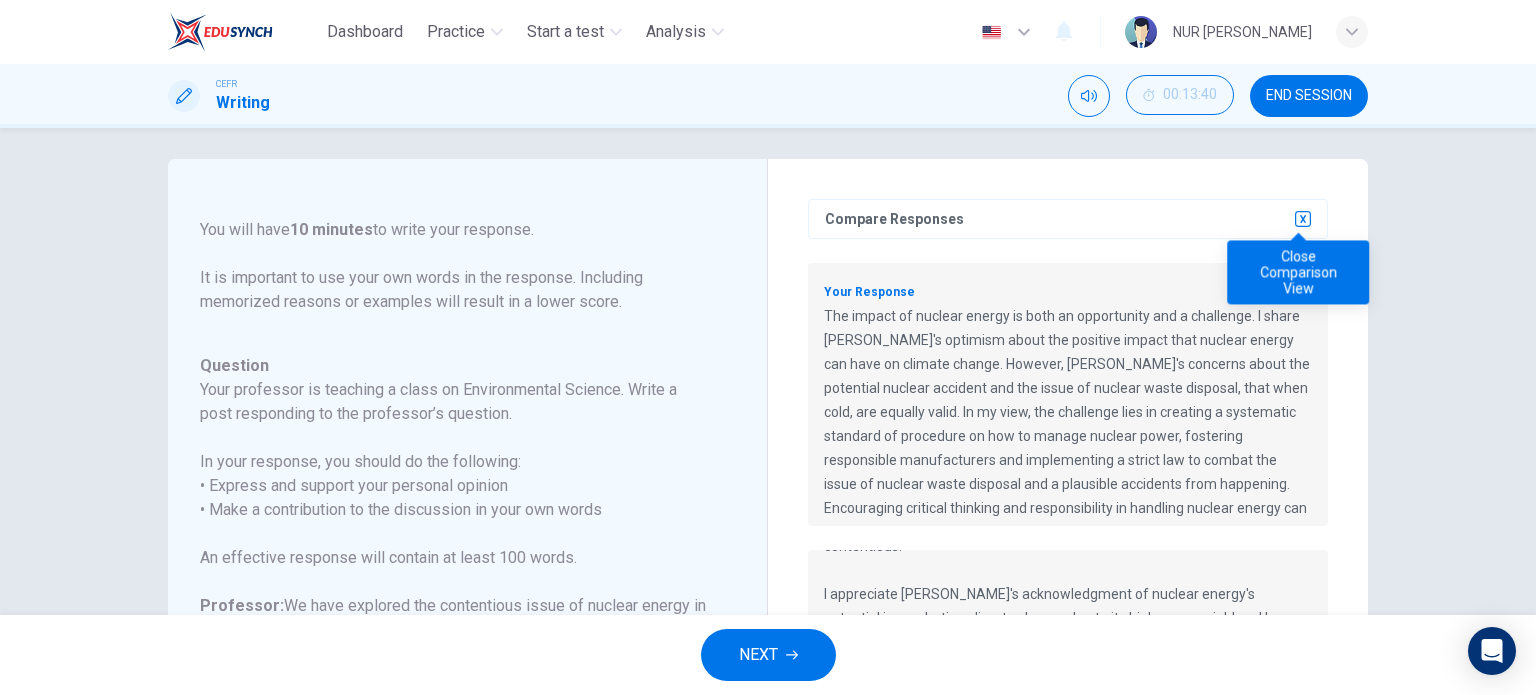 click 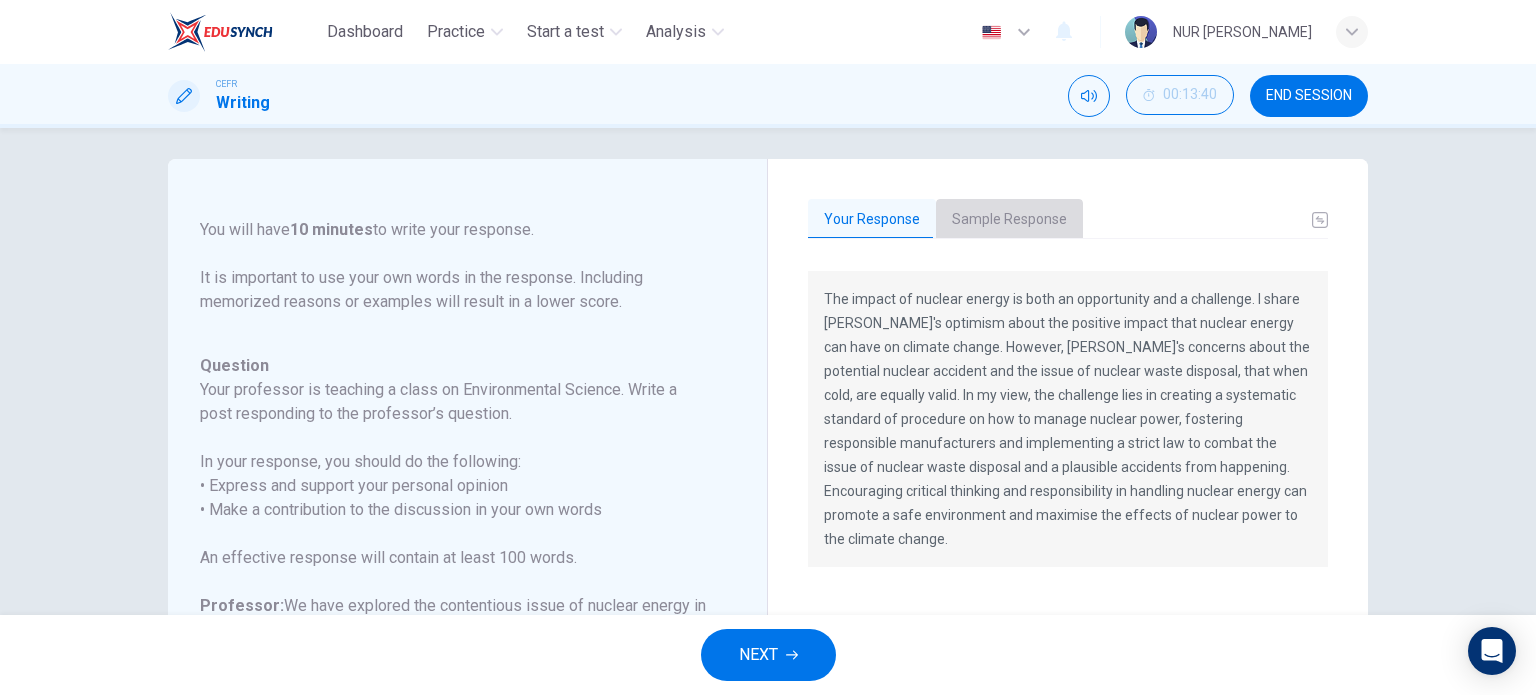 click on "Sample Response" at bounding box center (1009, 220) 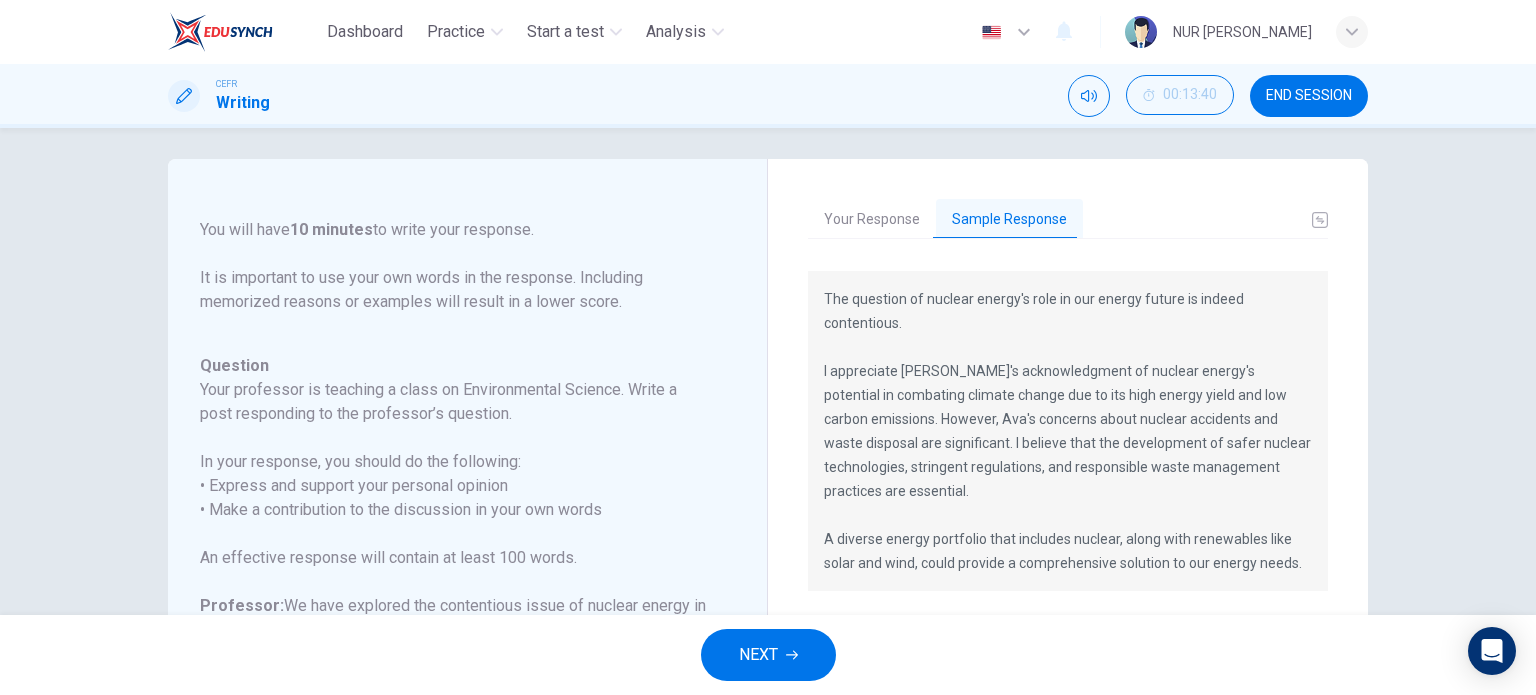 drag, startPoint x: 1164, startPoint y: 551, endPoint x: 1157, endPoint y: 559, distance: 10.630146 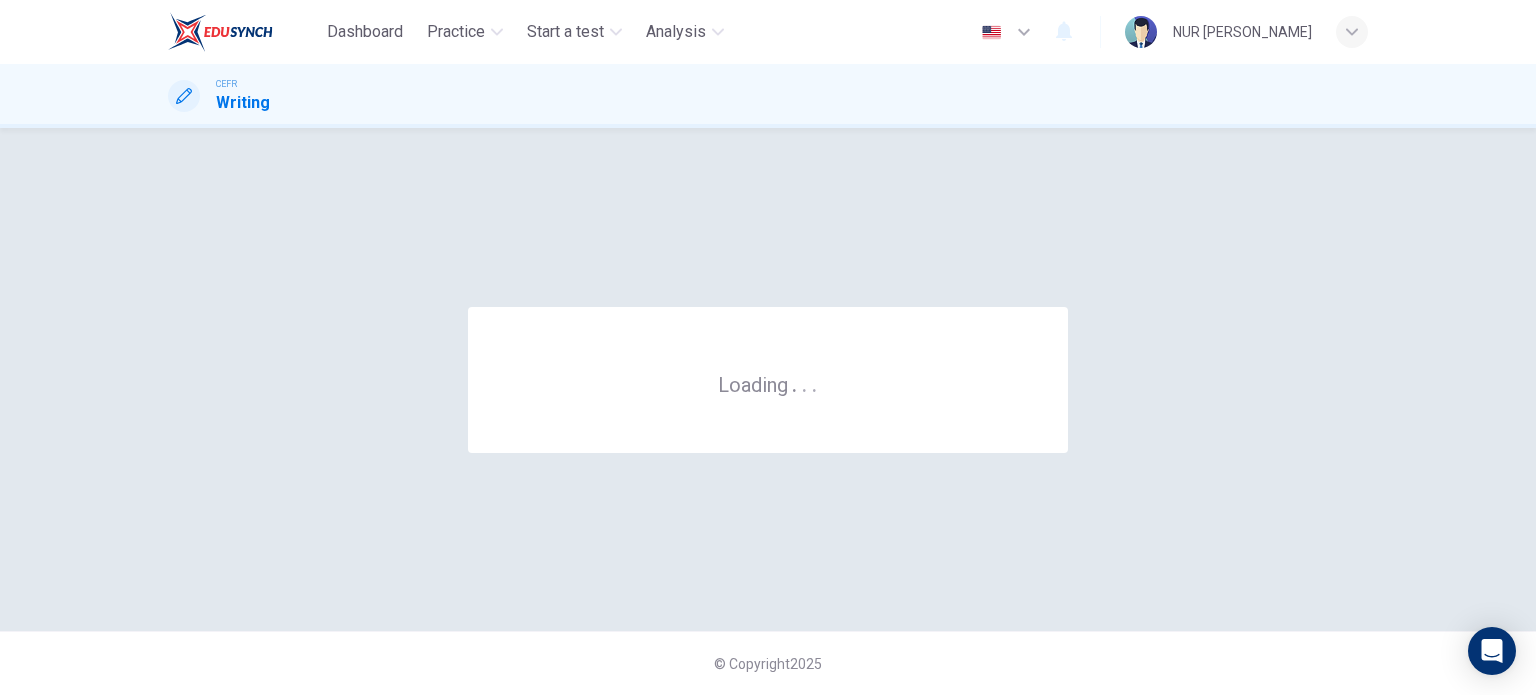 scroll, scrollTop: 0, scrollLeft: 0, axis: both 